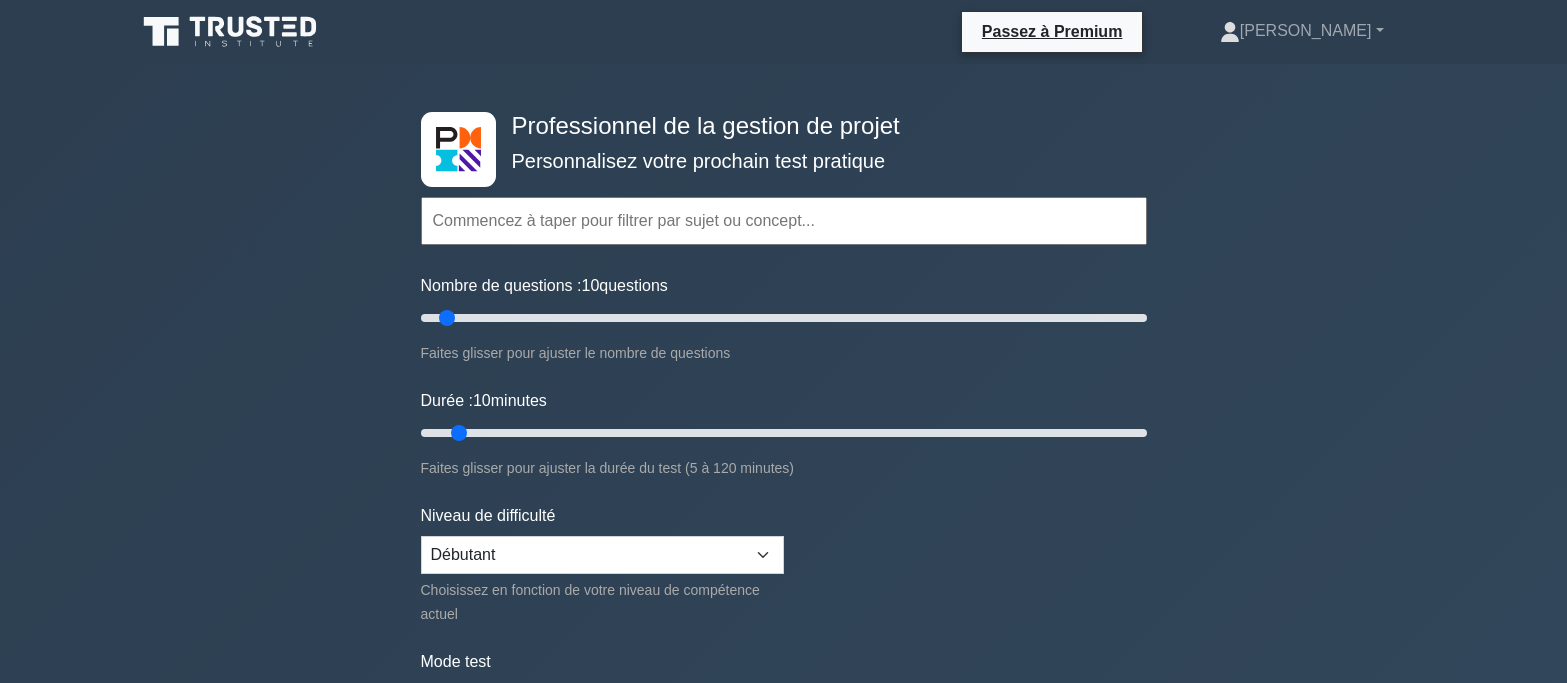 scroll, scrollTop: 1800, scrollLeft: 0, axis: vertical 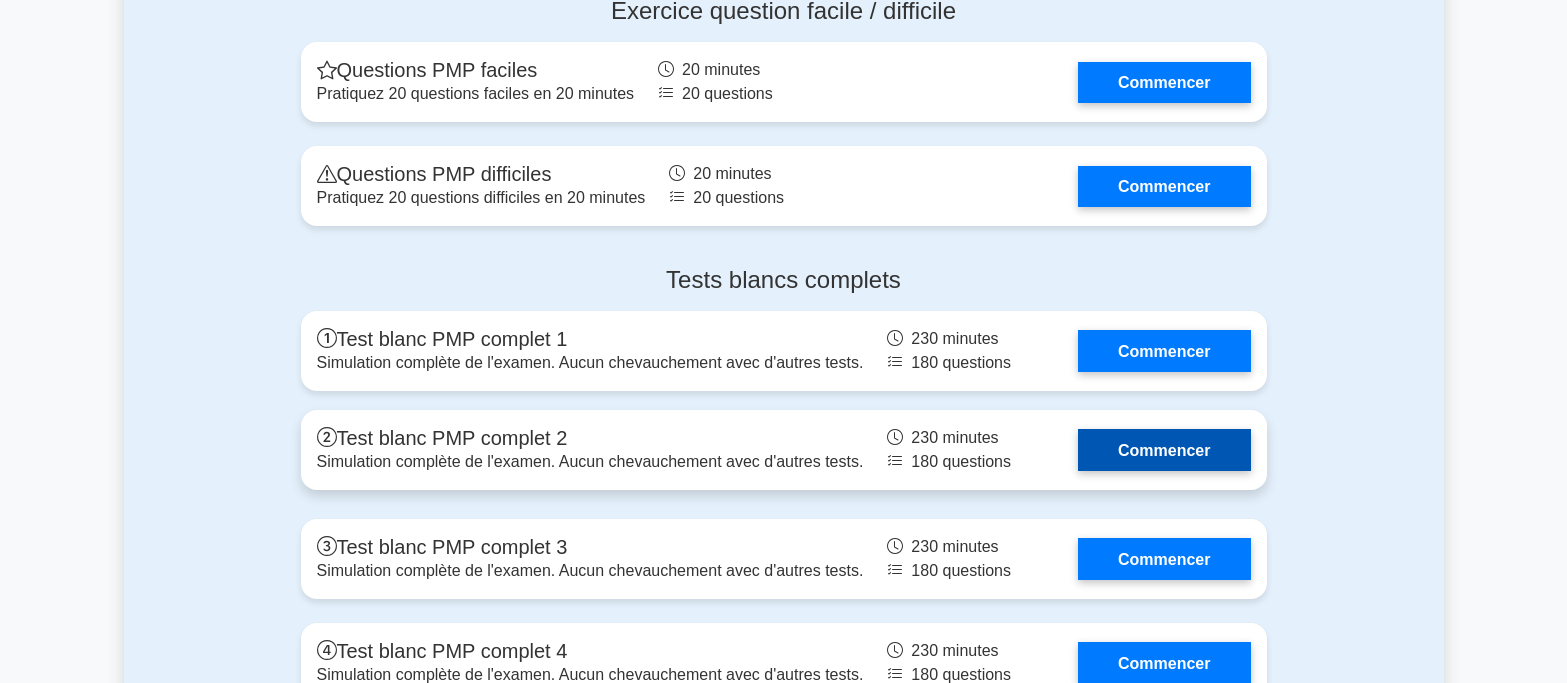 click on "Commencer" at bounding box center (1164, 449) 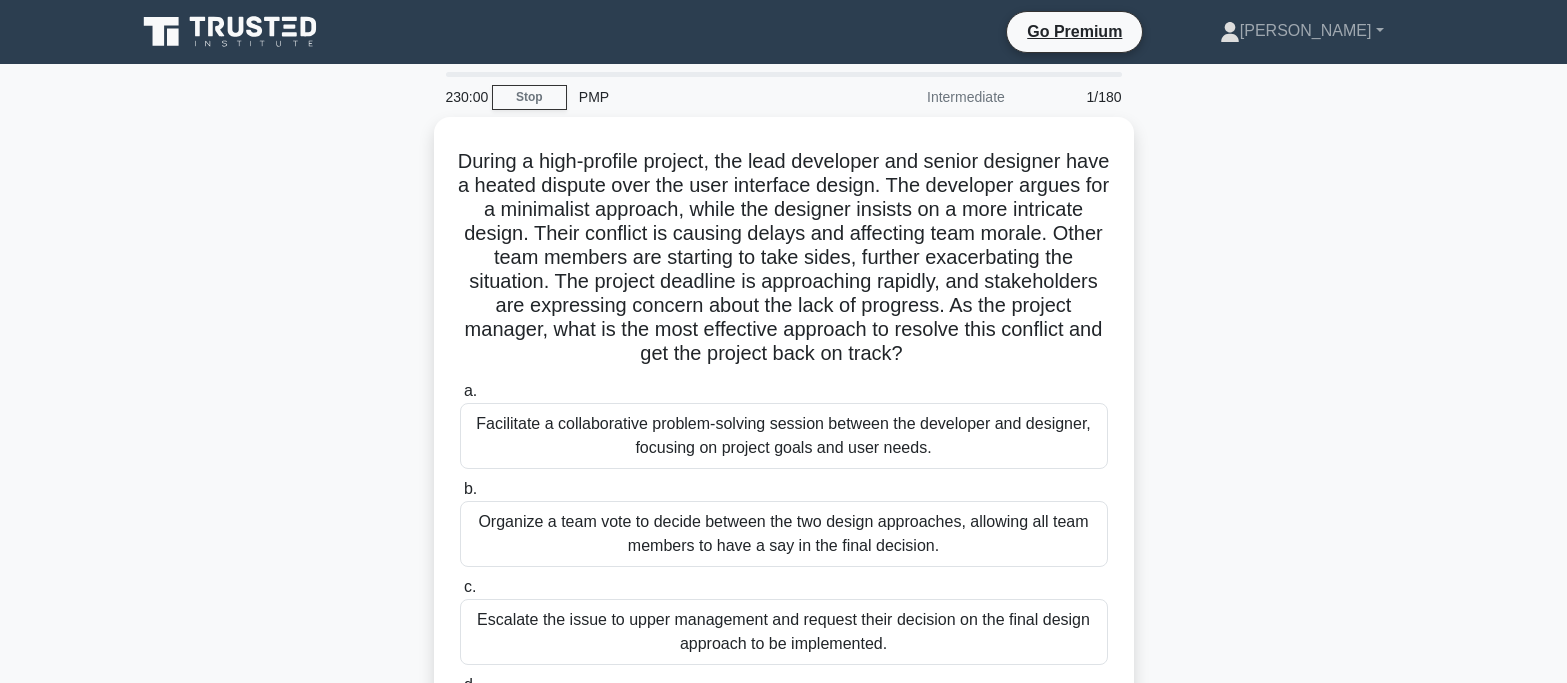 scroll, scrollTop: 0, scrollLeft: 0, axis: both 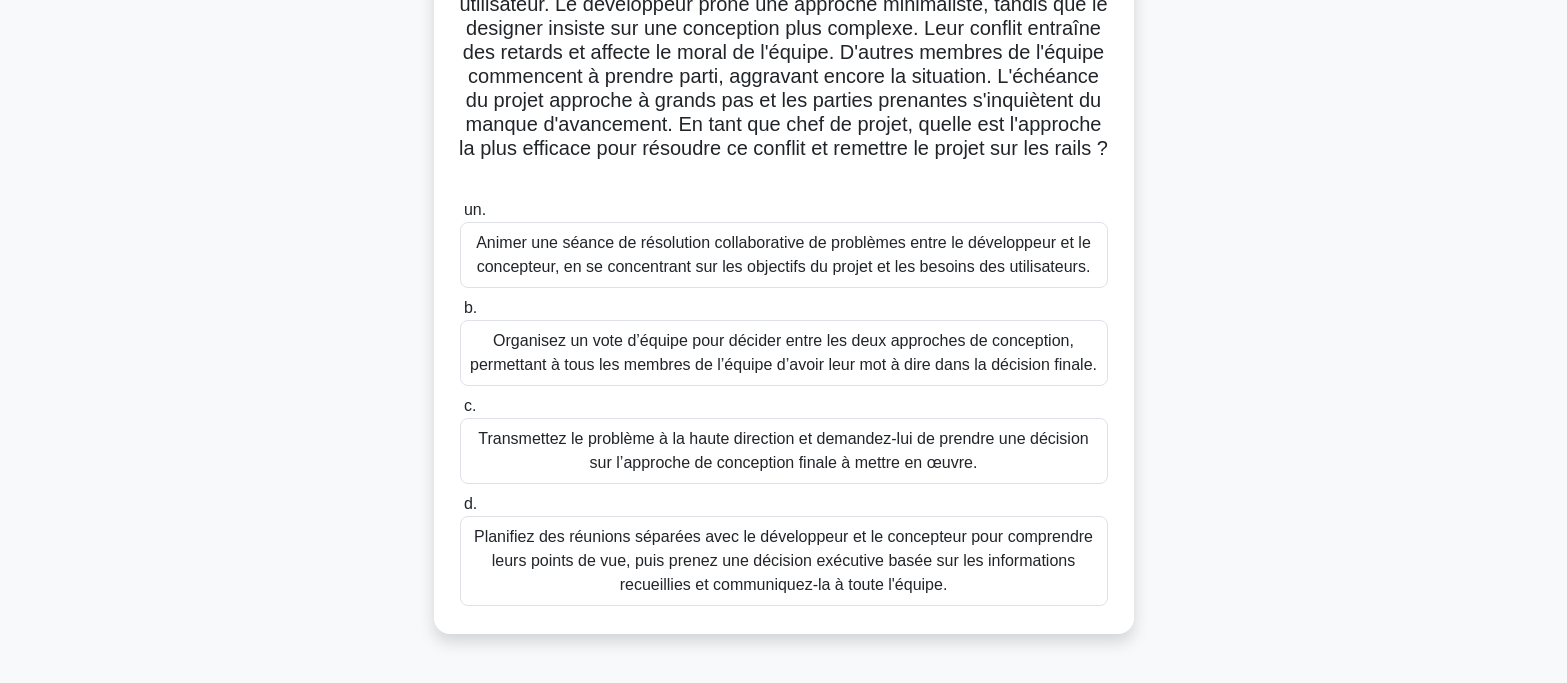 click on "Animer une séance de résolution collaborative de problèmes entre le développeur et le concepteur, en se concentrant sur les objectifs du projet et les besoins des utilisateurs." at bounding box center [783, 254] 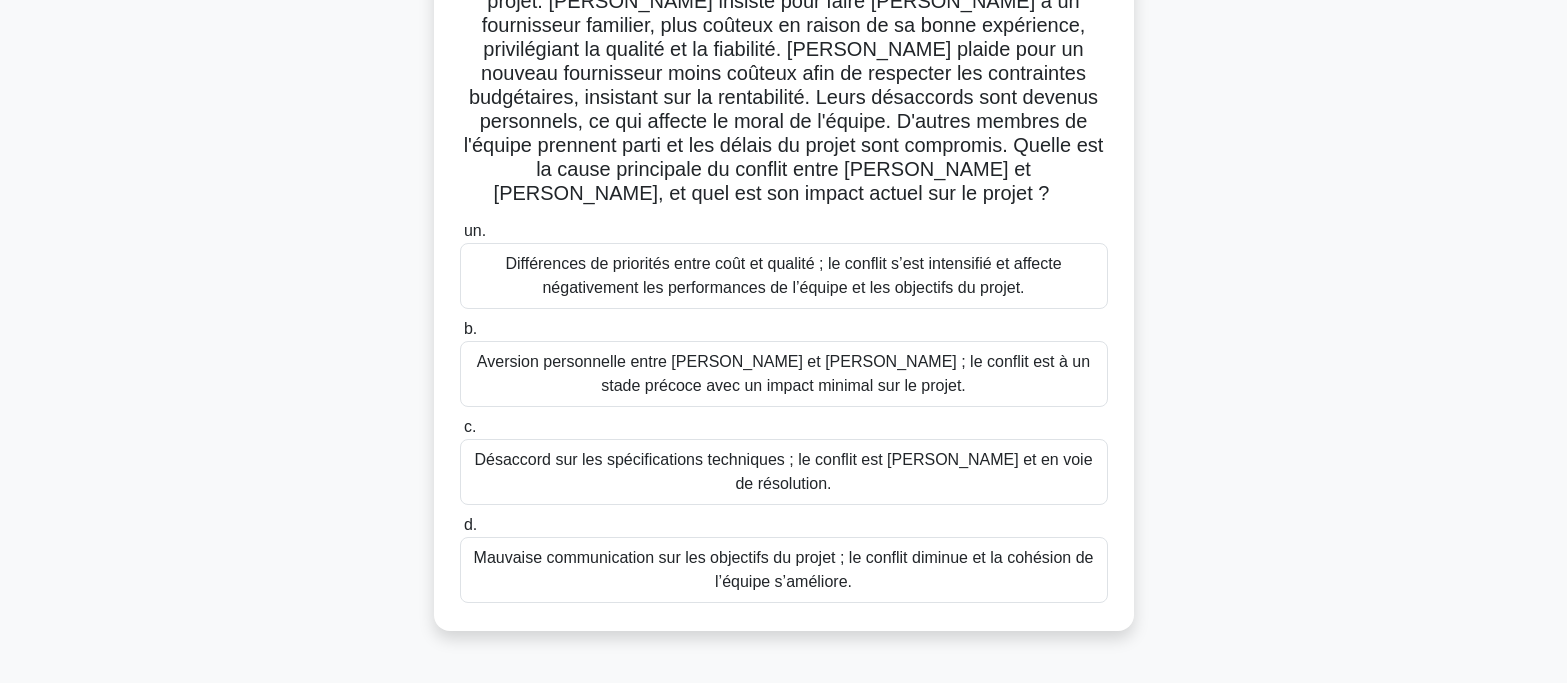 scroll, scrollTop: 197, scrollLeft: 0, axis: vertical 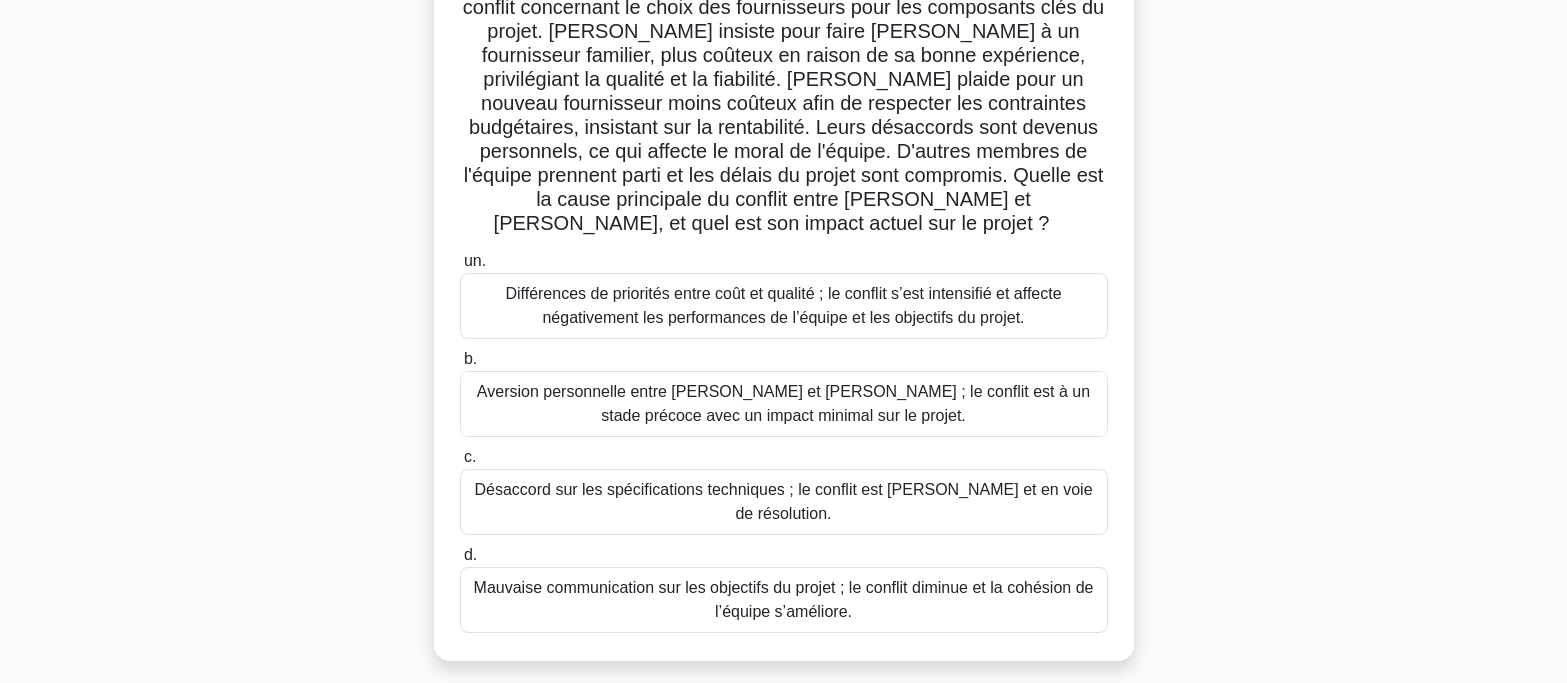 click on "Différences de priorités entre coût et qualité ; le conflit s’est intensifié et affecte négativement les performances de l’équipe et les objectifs du projet." at bounding box center (783, 305) 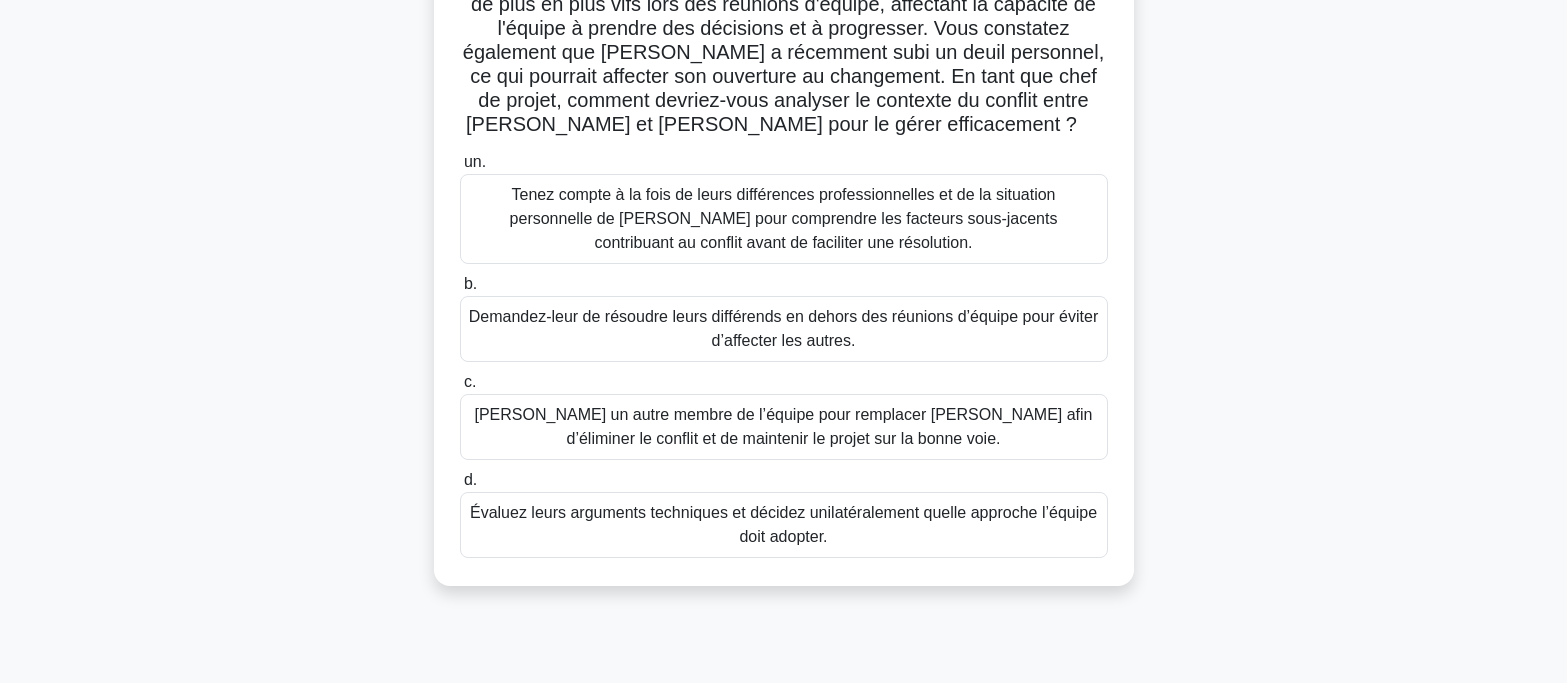 scroll, scrollTop: 300, scrollLeft: 0, axis: vertical 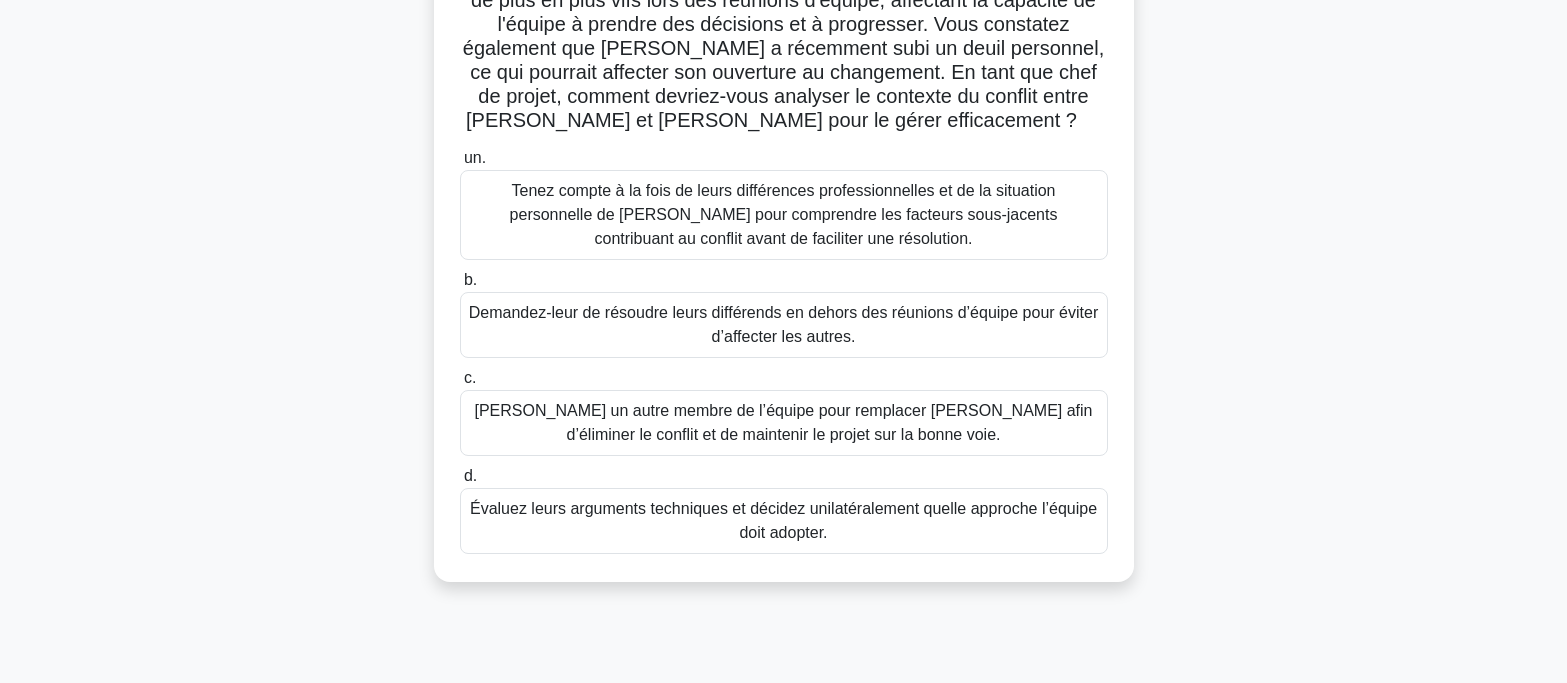 click on "Tenez compte à la fois de leurs différences professionnelles et de la situation personnelle de [PERSON_NAME] pour comprendre les facteurs sous-jacents contribuant au conflit avant de faciliter une résolution." at bounding box center (784, 215) 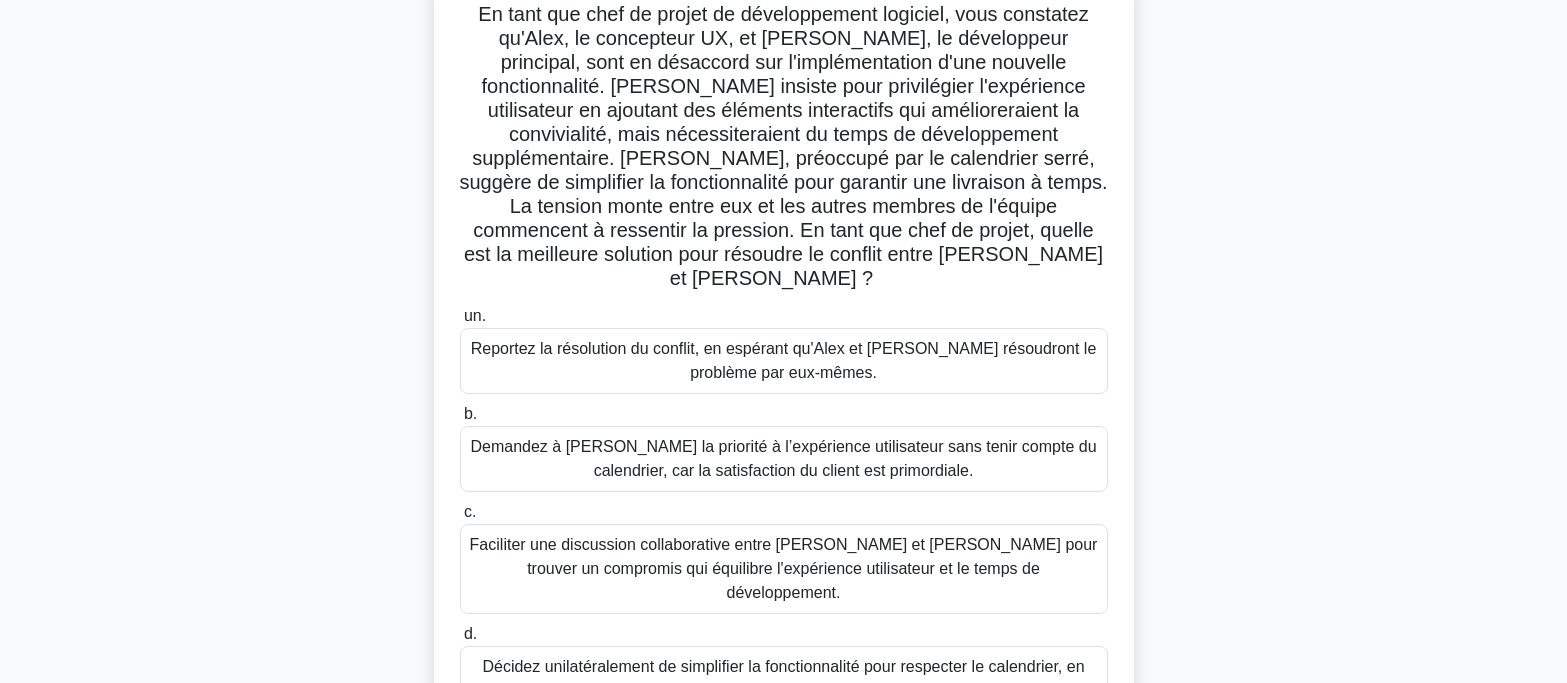 scroll, scrollTop: 200, scrollLeft: 0, axis: vertical 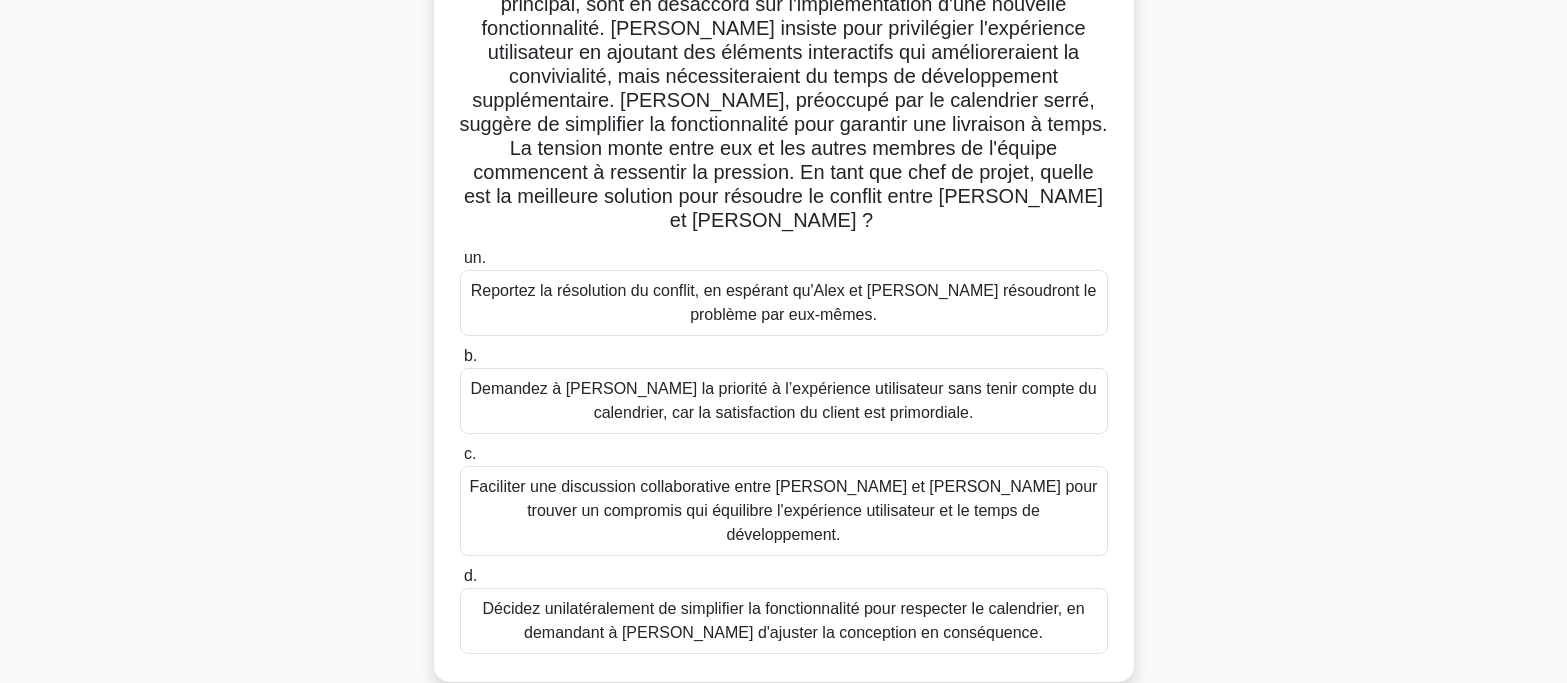 click on "Faciliter une discussion collaborative entre [PERSON_NAME] et [PERSON_NAME] pour trouver un compromis qui équilibre l'expérience utilisateur et le temps de développement." at bounding box center (784, 510) 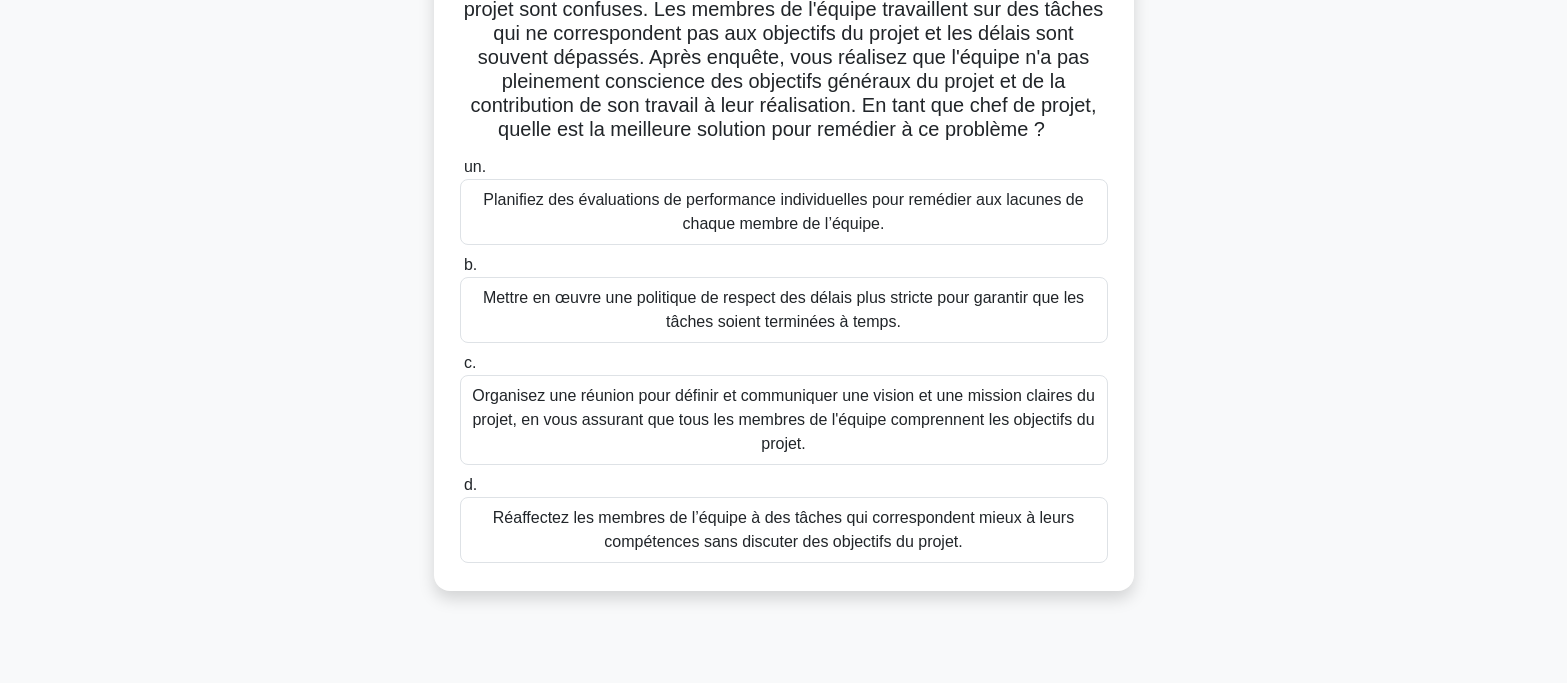 scroll, scrollTop: 200, scrollLeft: 0, axis: vertical 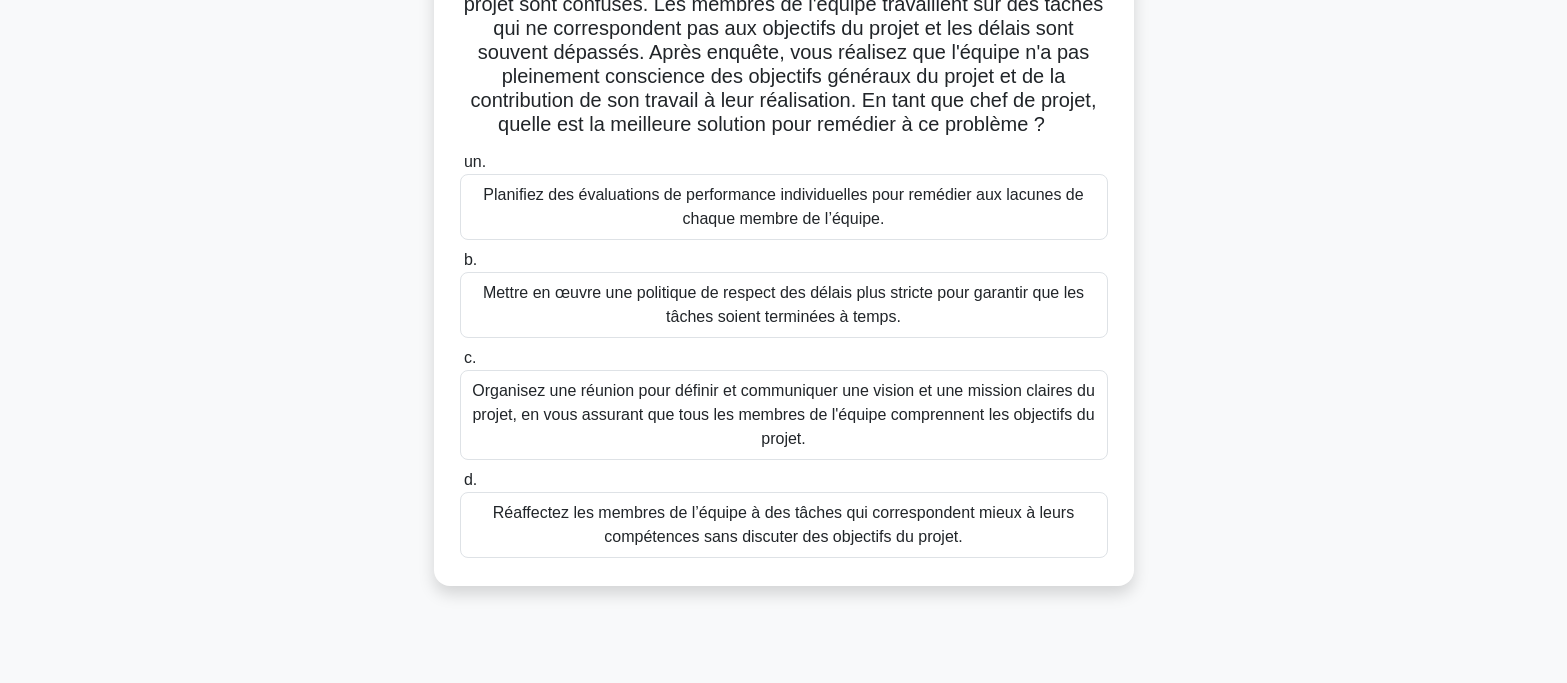 click on "Organisez une réunion pour définir et communiquer une vision et une mission claires du projet, en vous assurant que tous les membres de l'équipe comprennent les objectifs du projet." at bounding box center [784, 415] 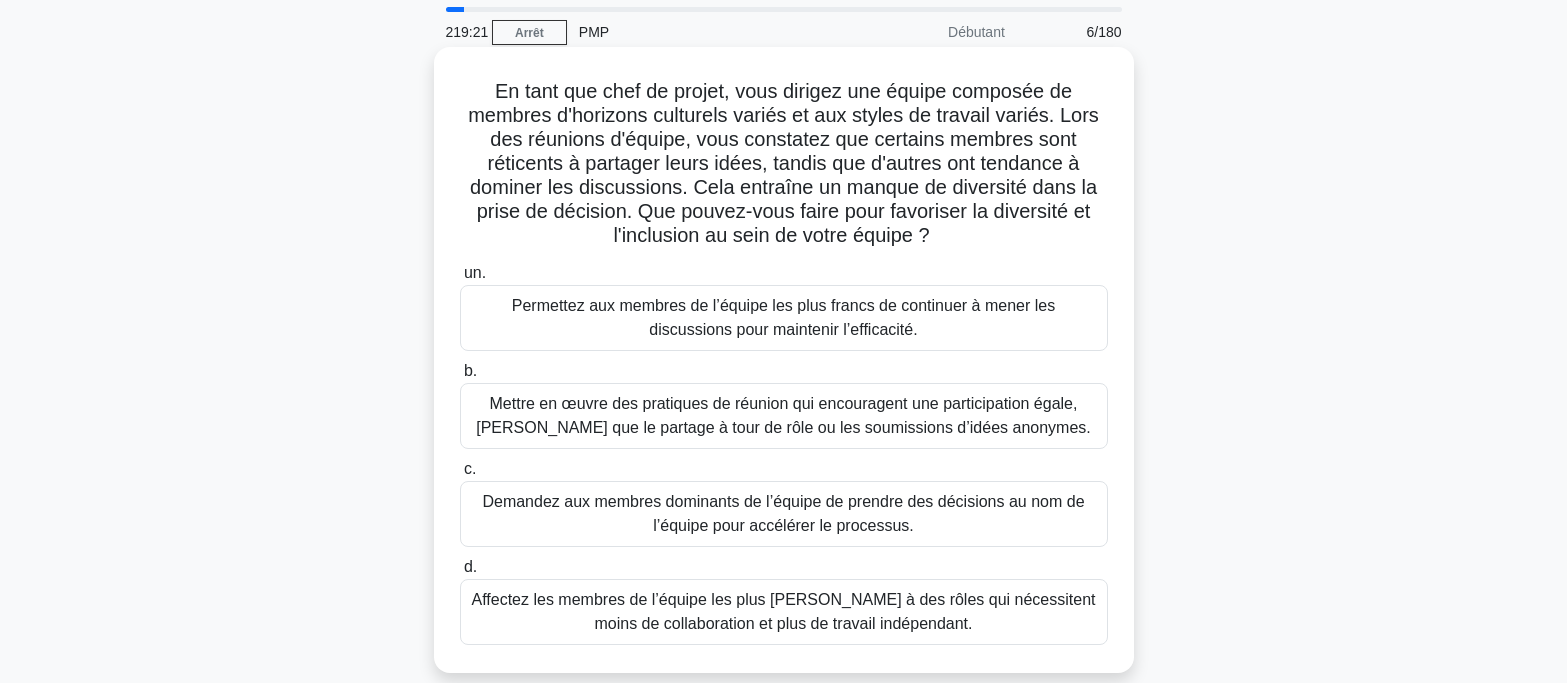 scroll, scrollTop: 200, scrollLeft: 0, axis: vertical 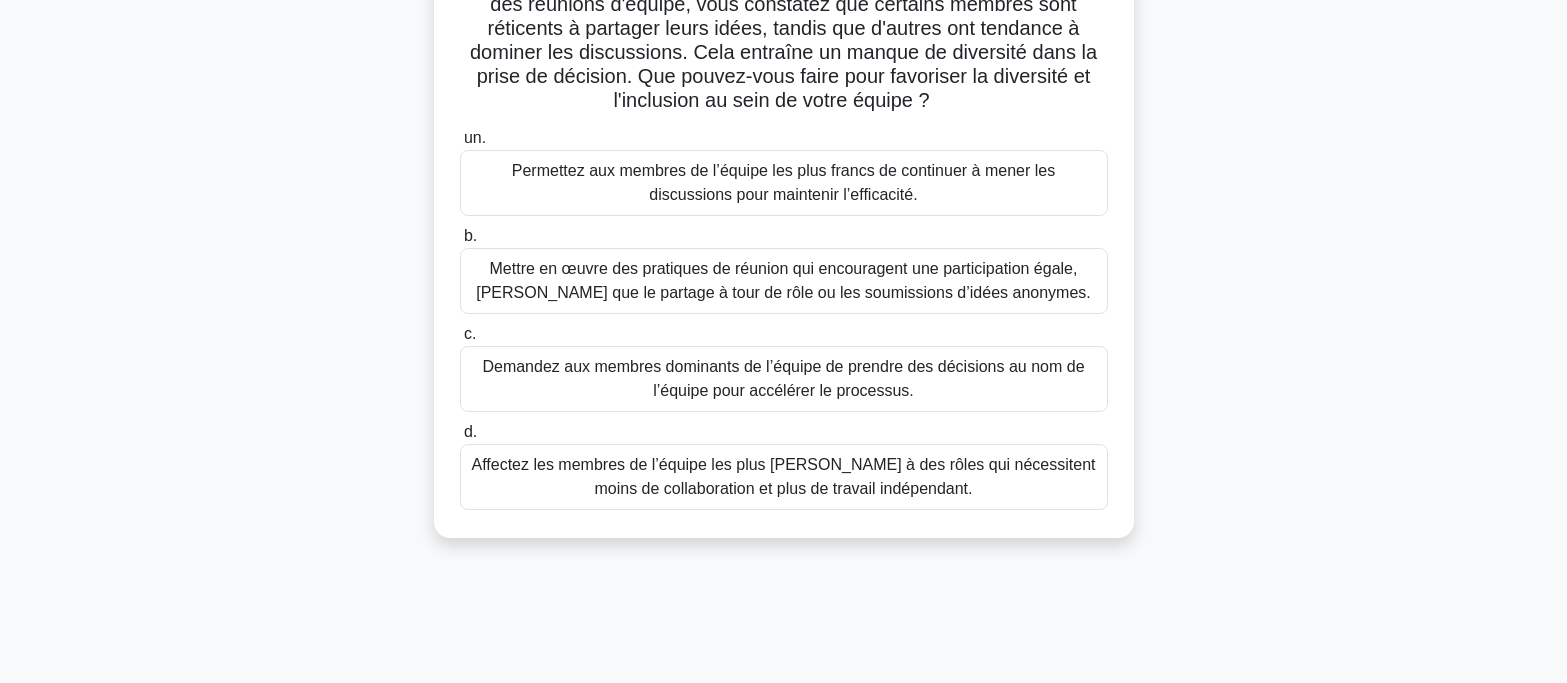 click on "Demandez aux membres dominants de l’équipe de prendre des décisions au nom de l’équipe pour accélérer le processus." at bounding box center (783, 378) 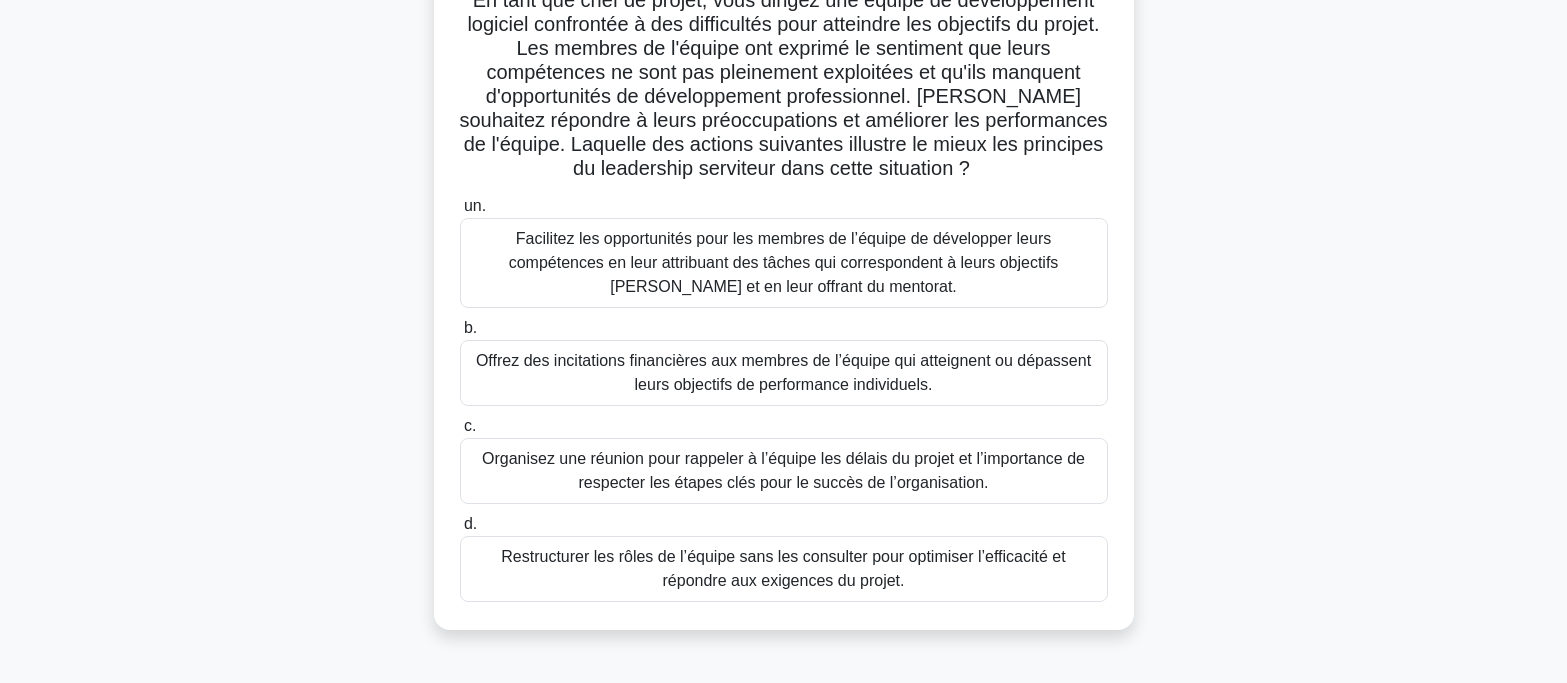 scroll, scrollTop: 200, scrollLeft: 0, axis: vertical 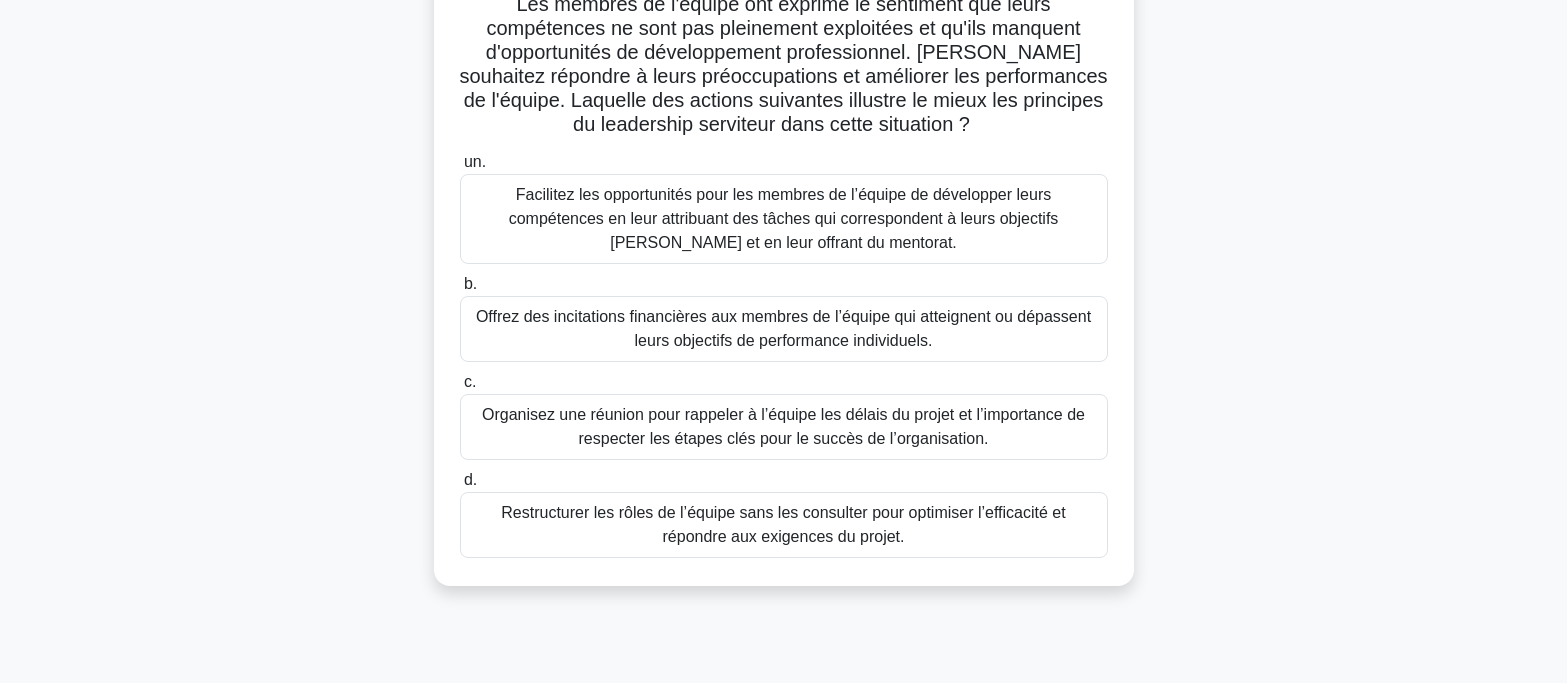 click on "Facilitez les opportunités pour les membres de l’équipe de développer leurs compétences en leur attribuant des tâches qui correspondent à leurs objectifs [PERSON_NAME] et en leur offrant du mentorat." at bounding box center [784, 218] 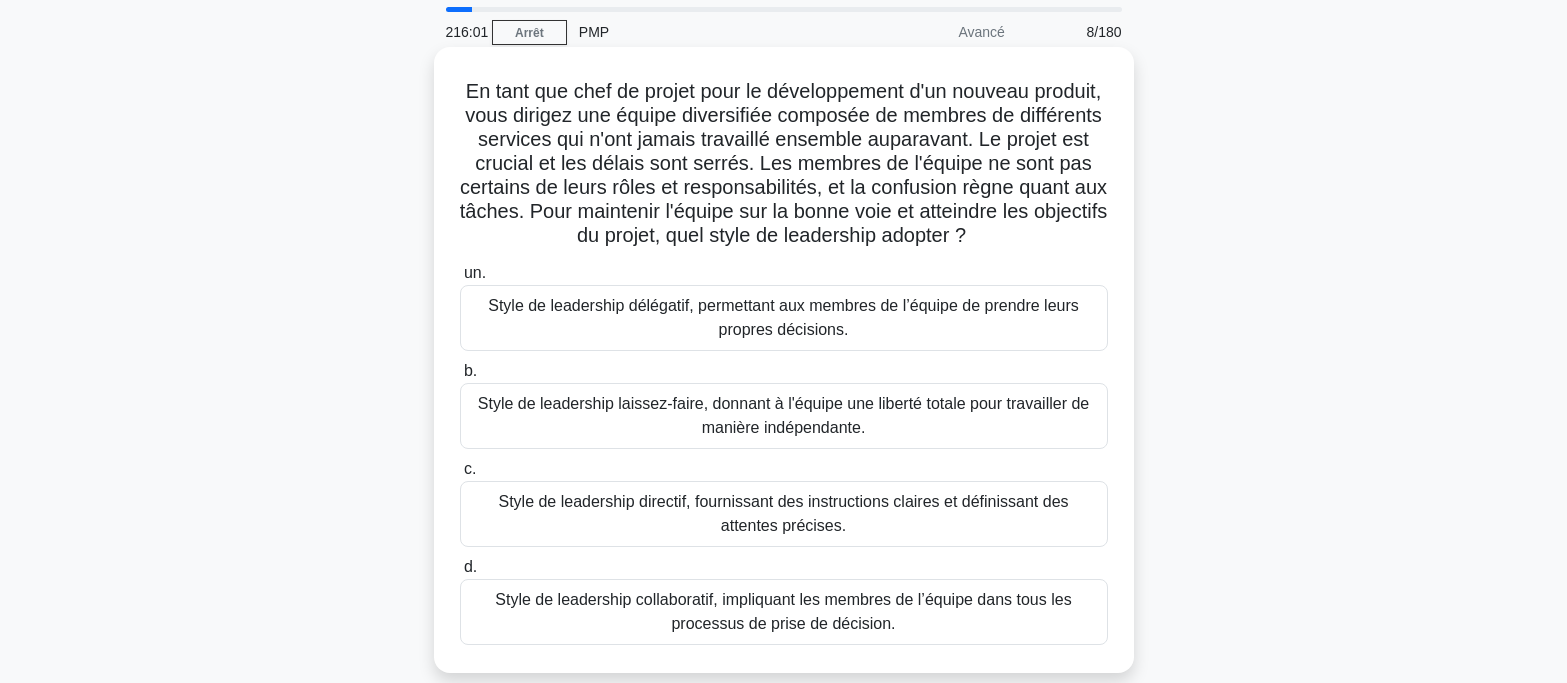 scroll, scrollTop: 100, scrollLeft: 0, axis: vertical 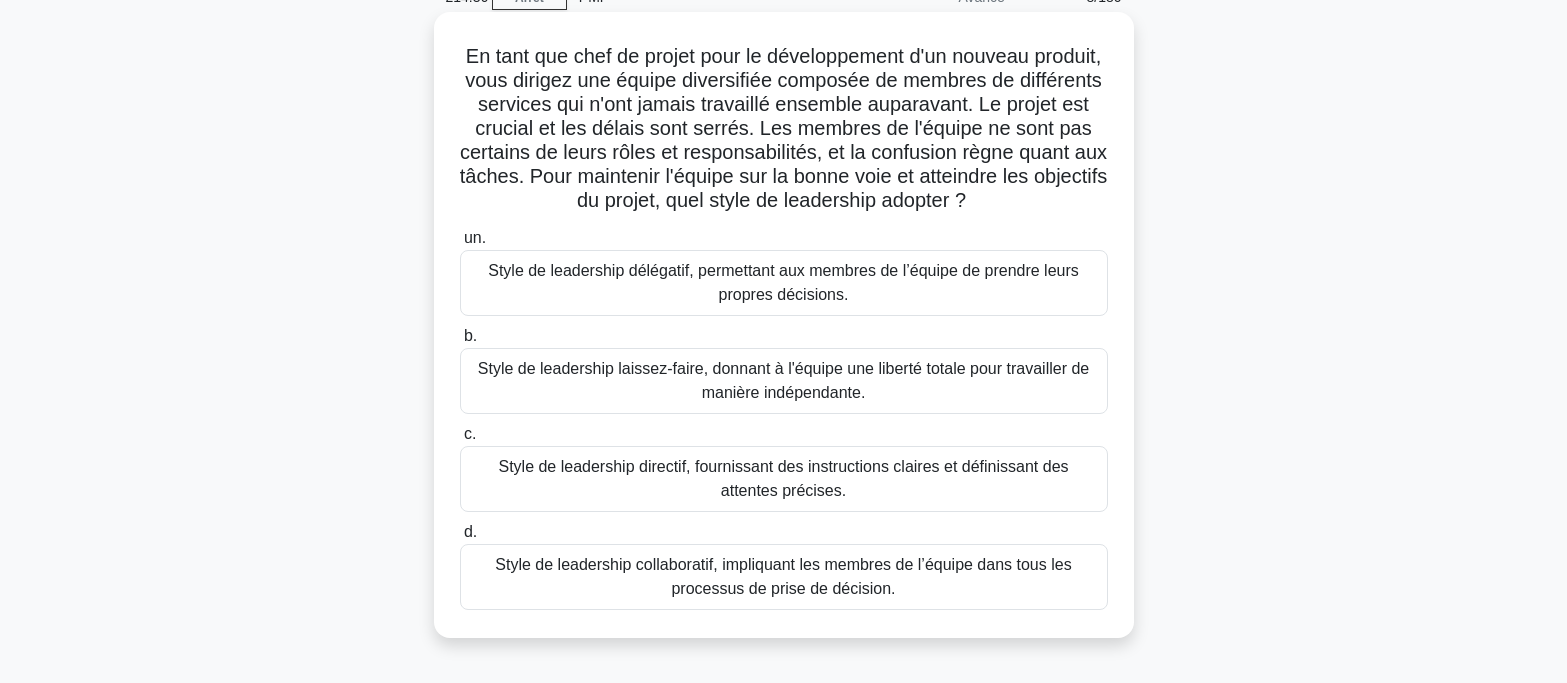 click on "Style de leadership collaboratif, impliquant les membres de l’équipe dans tous les processus de prise de décision." at bounding box center (783, 576) 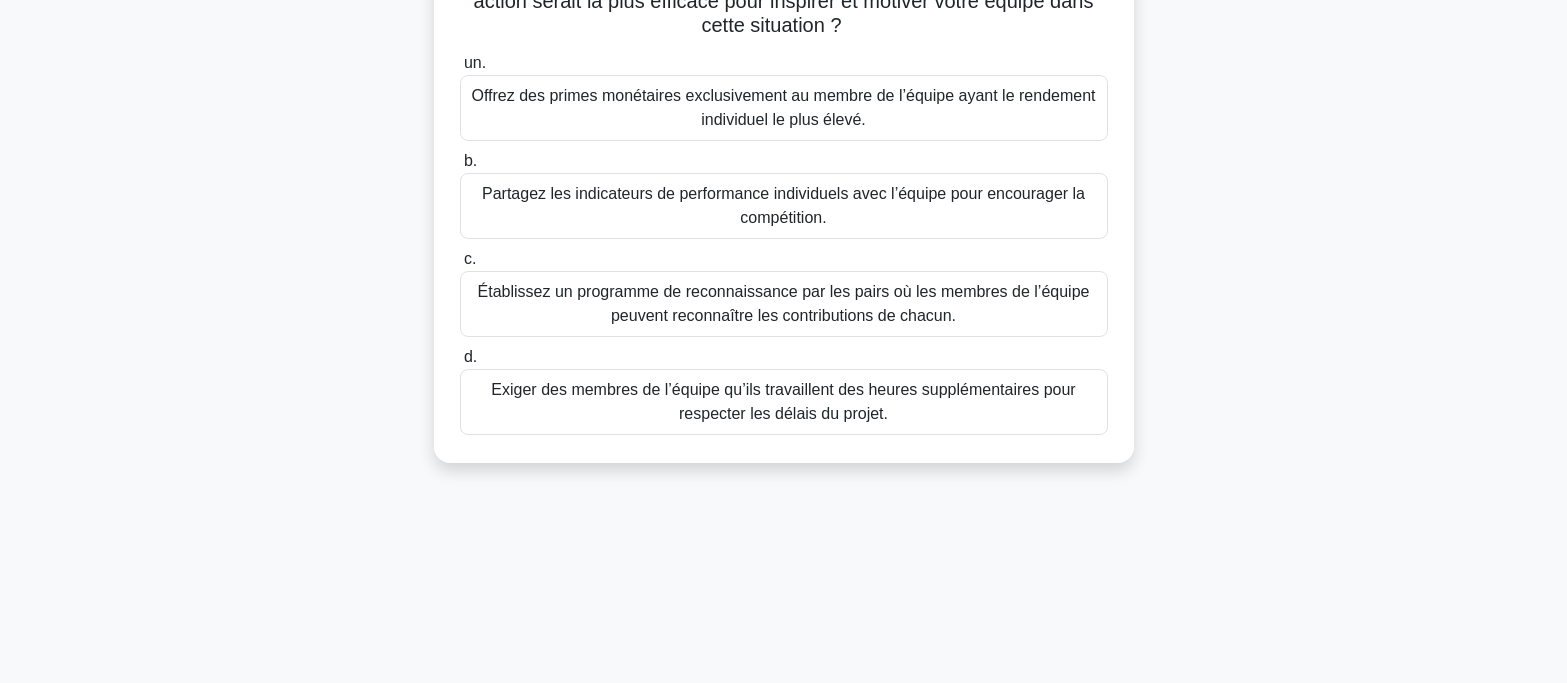 scroll, scrollTop: 300, scrollLeft: 0, axis: vertical 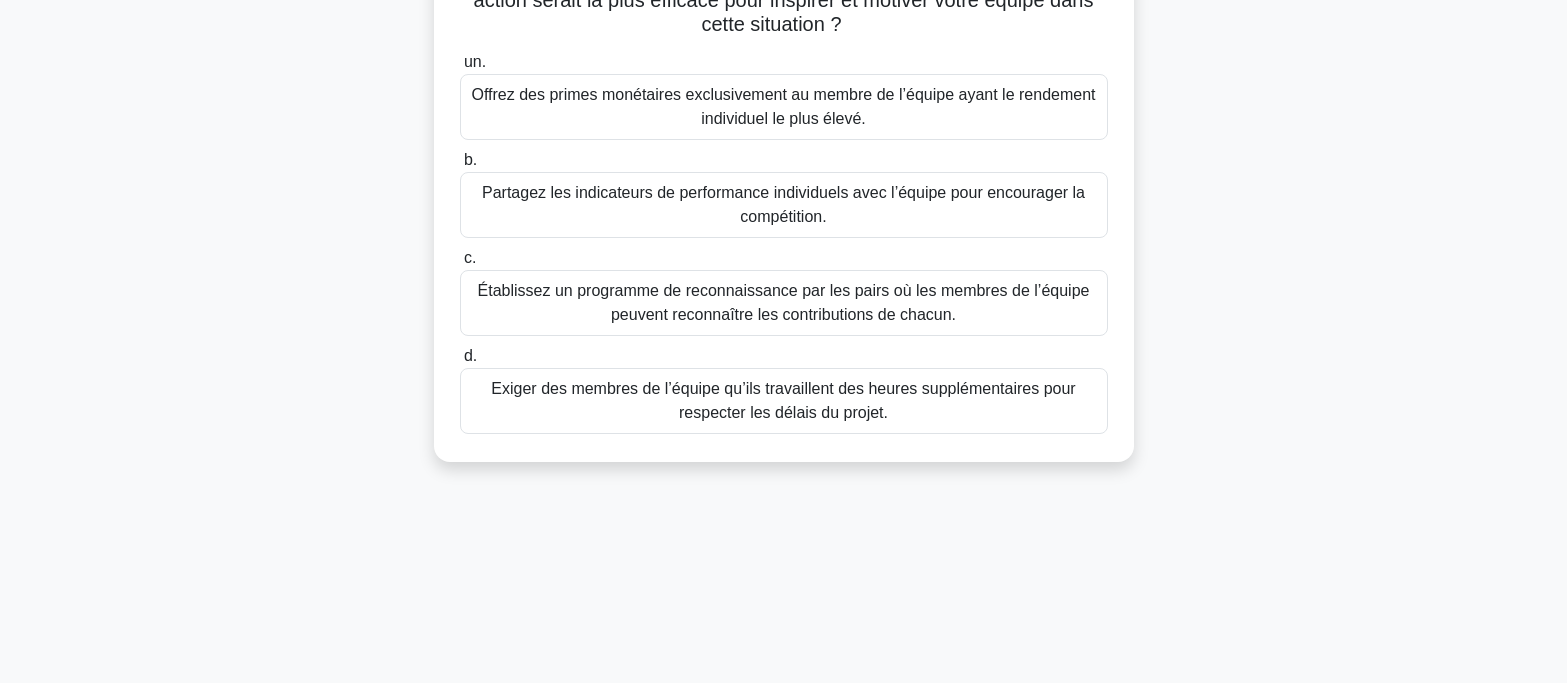 click on "Partagez les indicateurs de performance individuels avec l’équipe pour encourager la compétition." at bounding box center [783, 204] 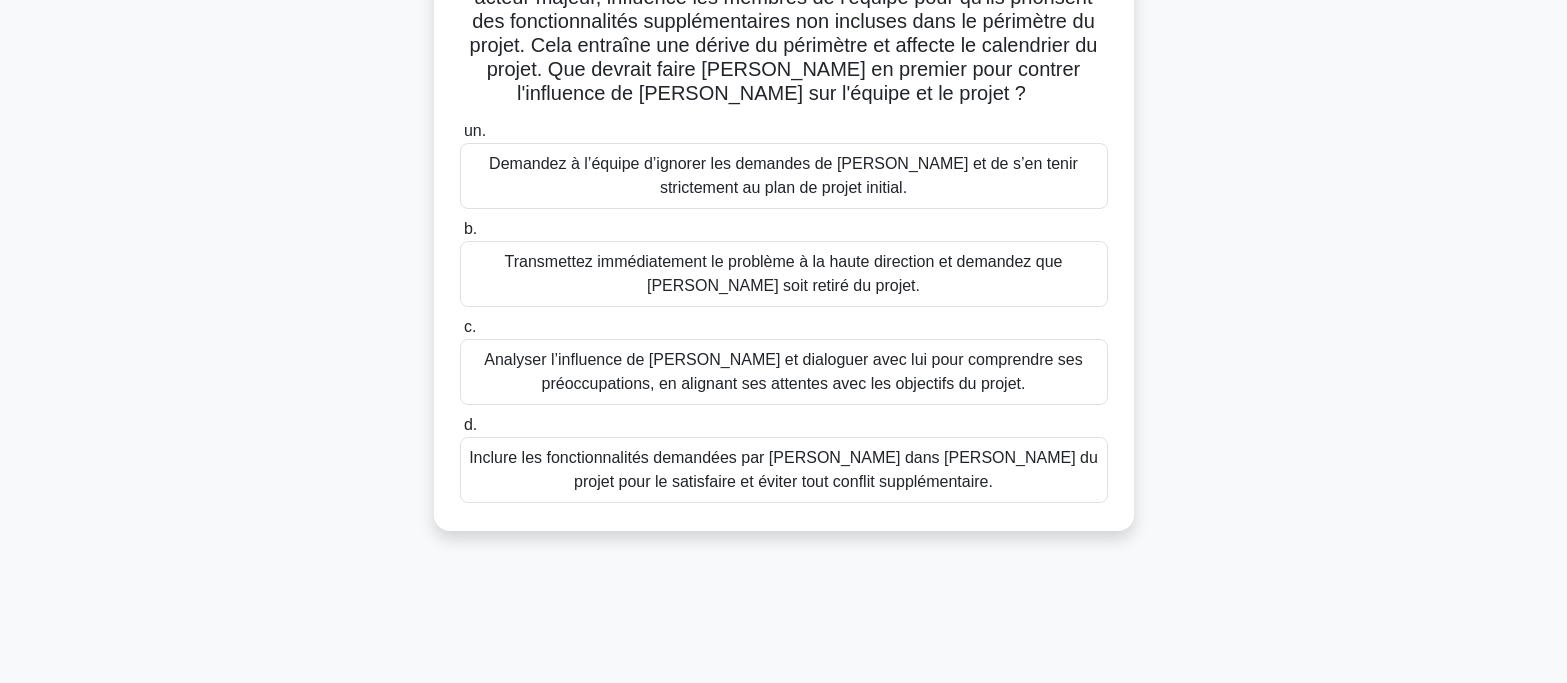 scroll, scrollTop: 200, scrollLeft: 0, axis: vertical 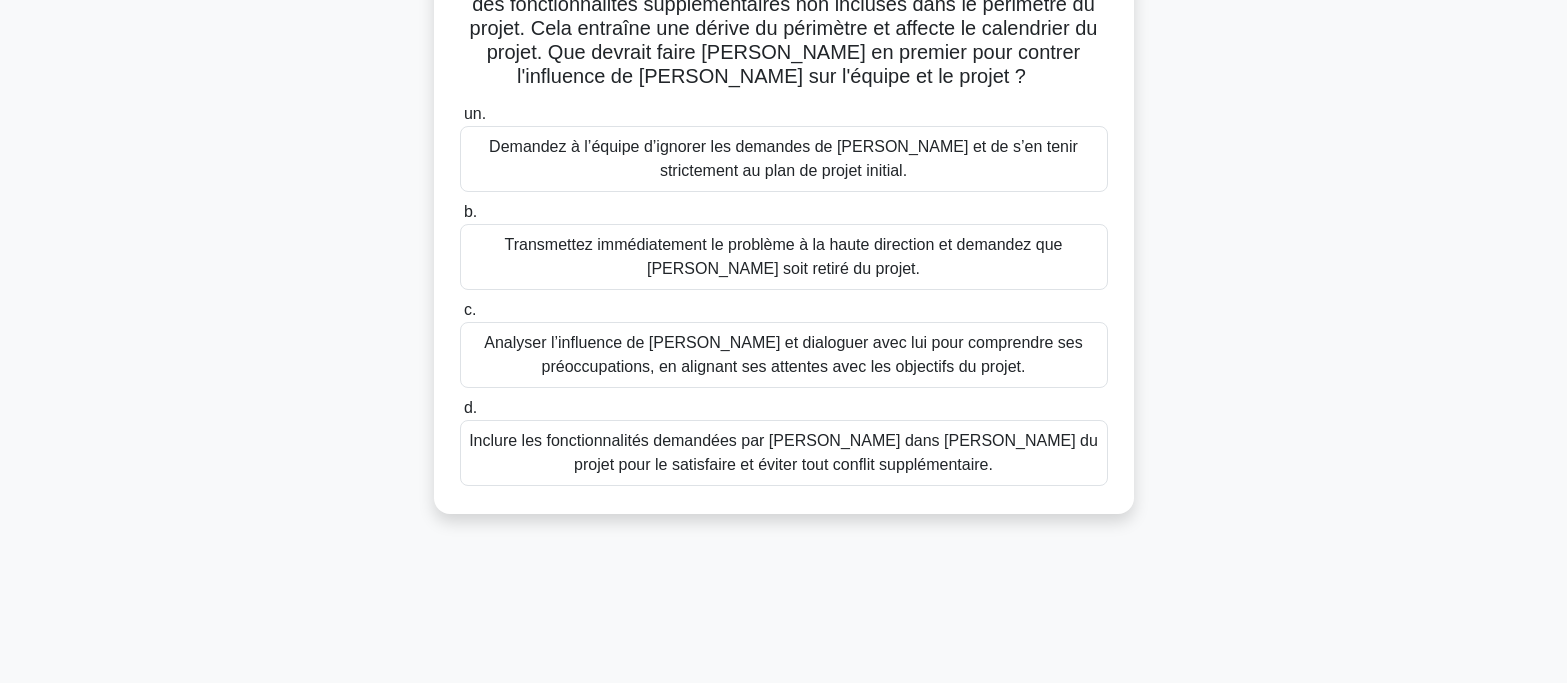 click on "Analyser l’influence de [PERSON_NAME] et dialoguer avec lui pour comprendre ses préoccupations, en alignant ses attentes avec les objectifs du projet." at bounding box center (783, 354) 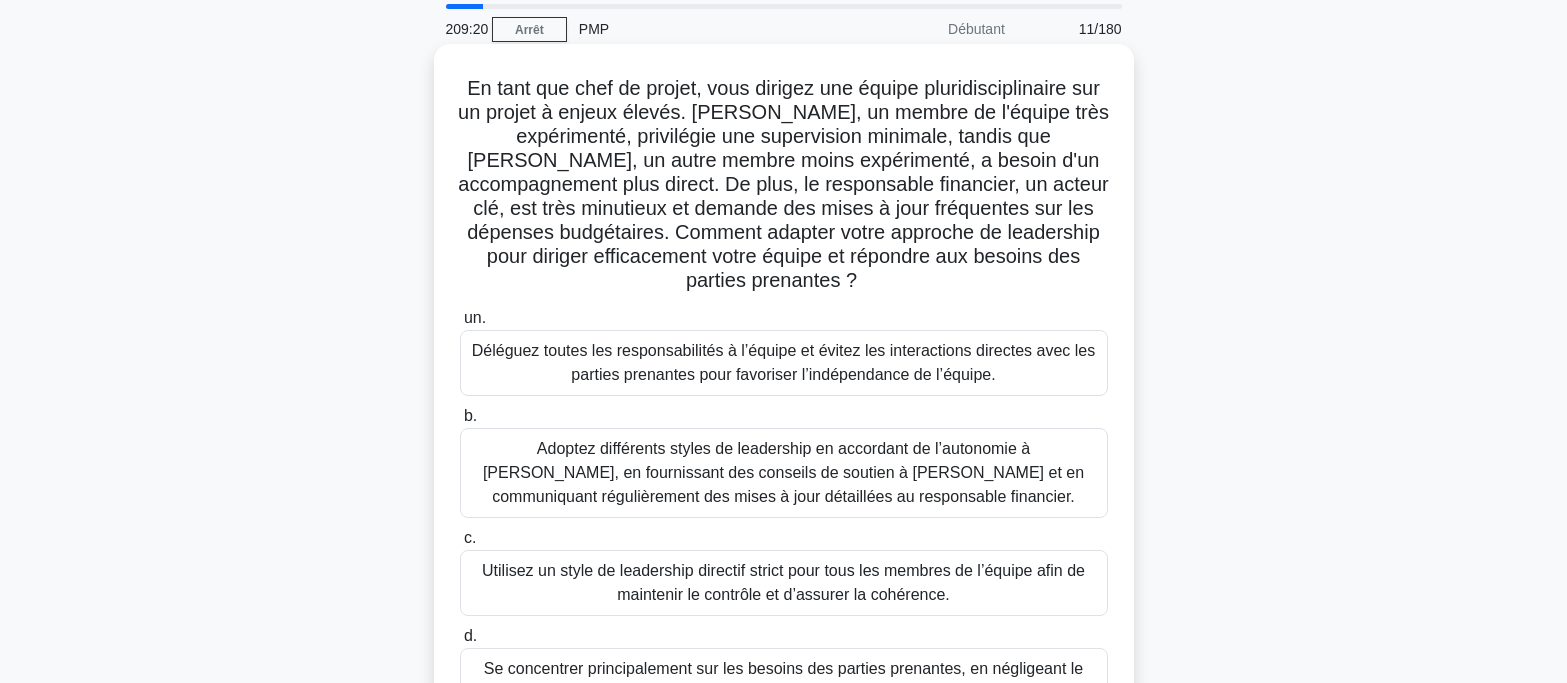 scroll, scrollTop: 200, scrollLeft: 0, axis: vertical 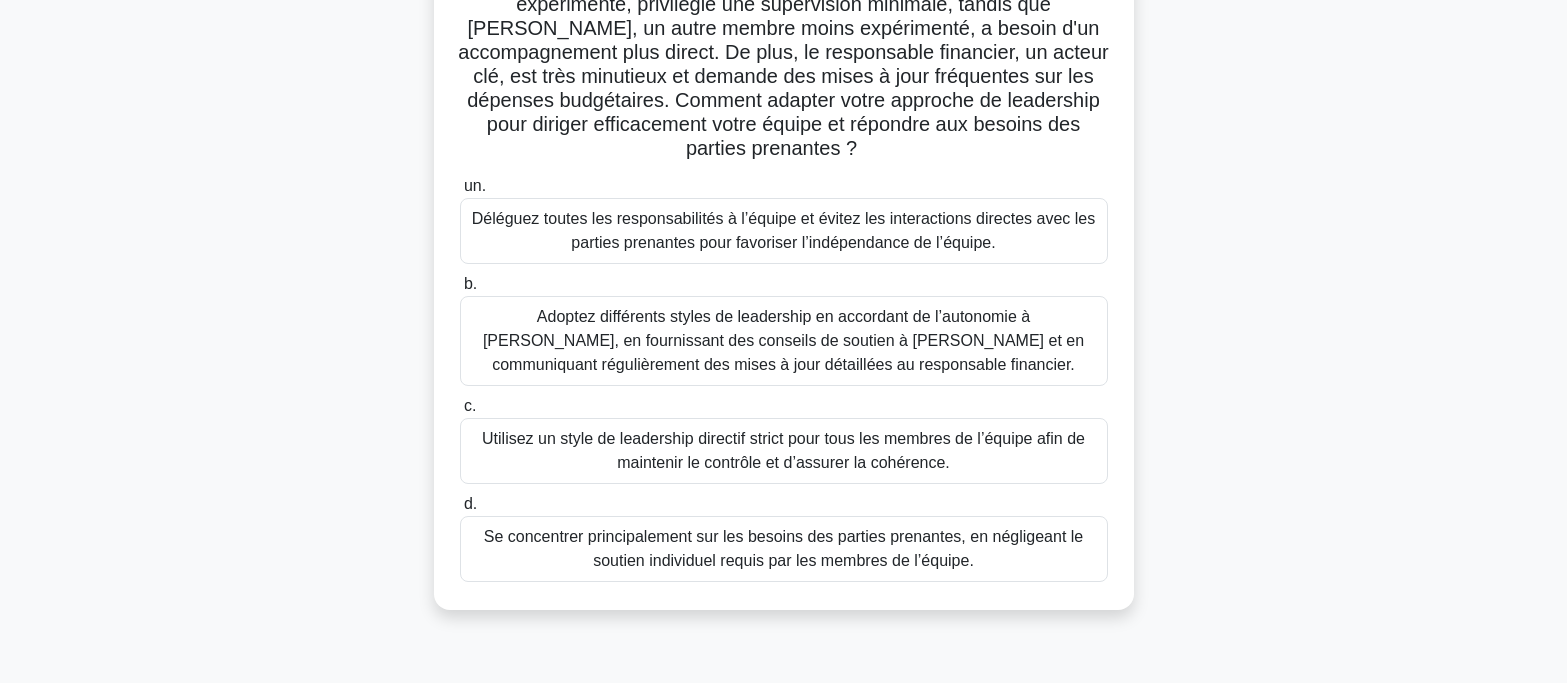 click on "Adoptez différents styles de leadership en accordant de l’autonomie à [PERSON_NAME], en fournissant des conseils de soutien à [PERSON_NAME] et en communiquant régulièrement des mises à jour détaillées au responsable financier." at bounding box center [783, 340] 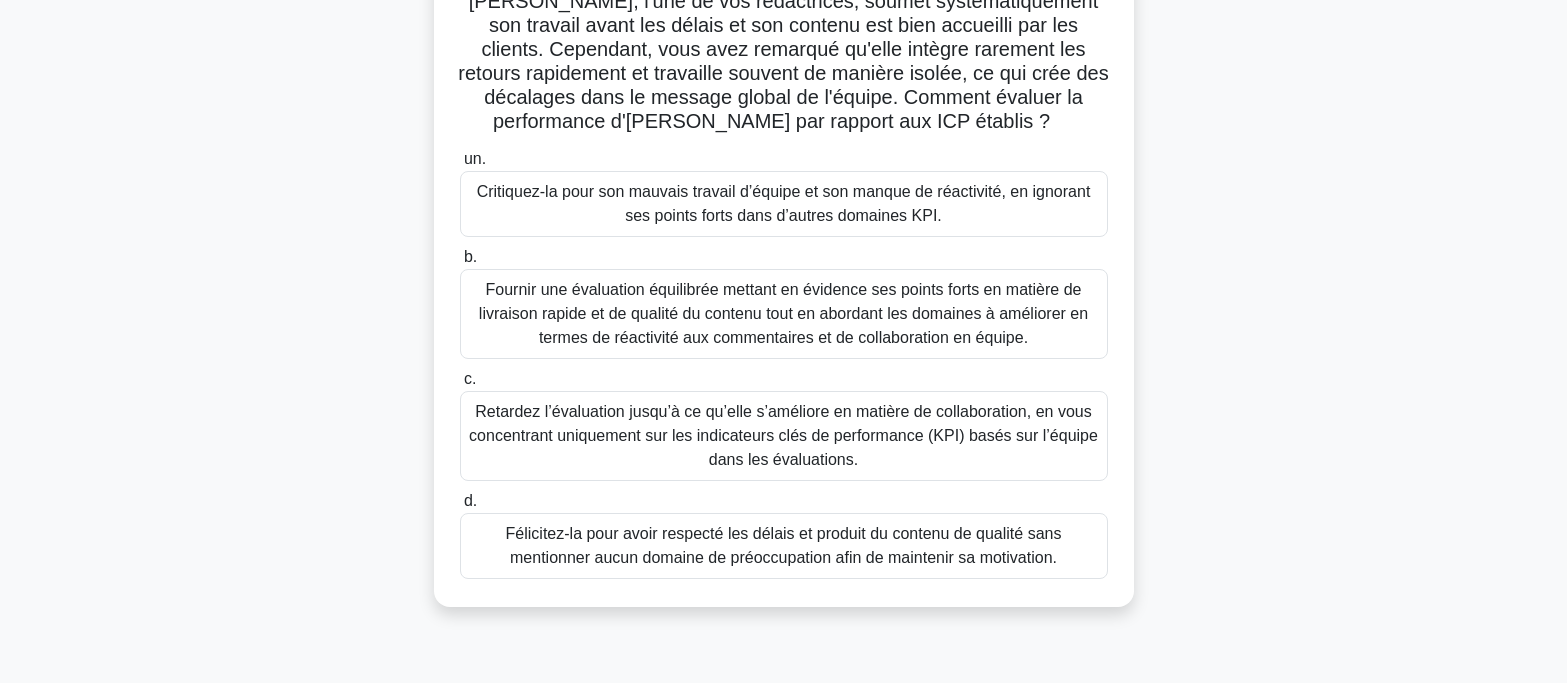 scroll, scrollTop: 300, scrollLeft: 0, axis: vertical 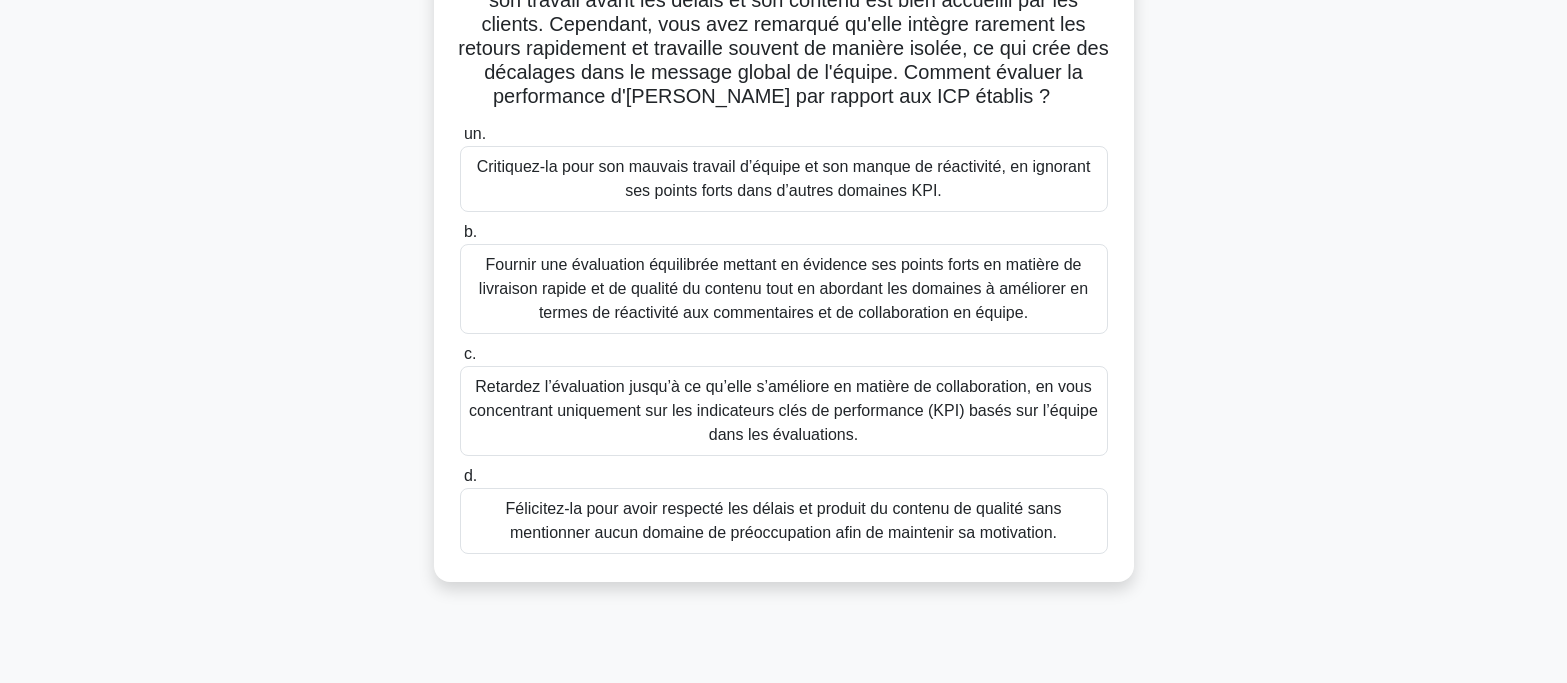 click on "Fournir une évaluation équilibrée mettant en évidence ses points forts en matière de livraison rapide et de qualité du contenu tout en abordant les domaines à améliorer en termes de réactivité aux commentaires et de collaboration en équipe." at bounding box center [783, 288] 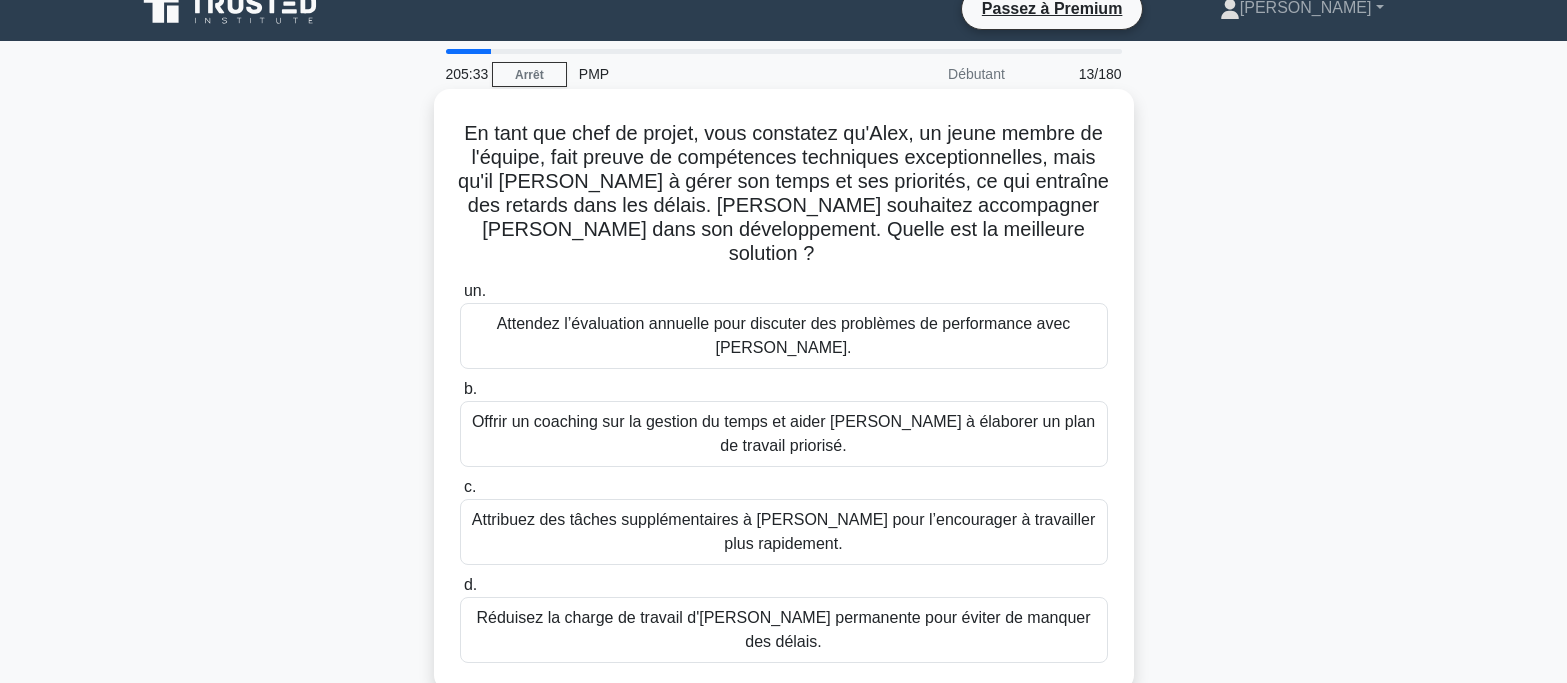 scroll, scrollTop: 0, scrollLeft: 0, axis: both 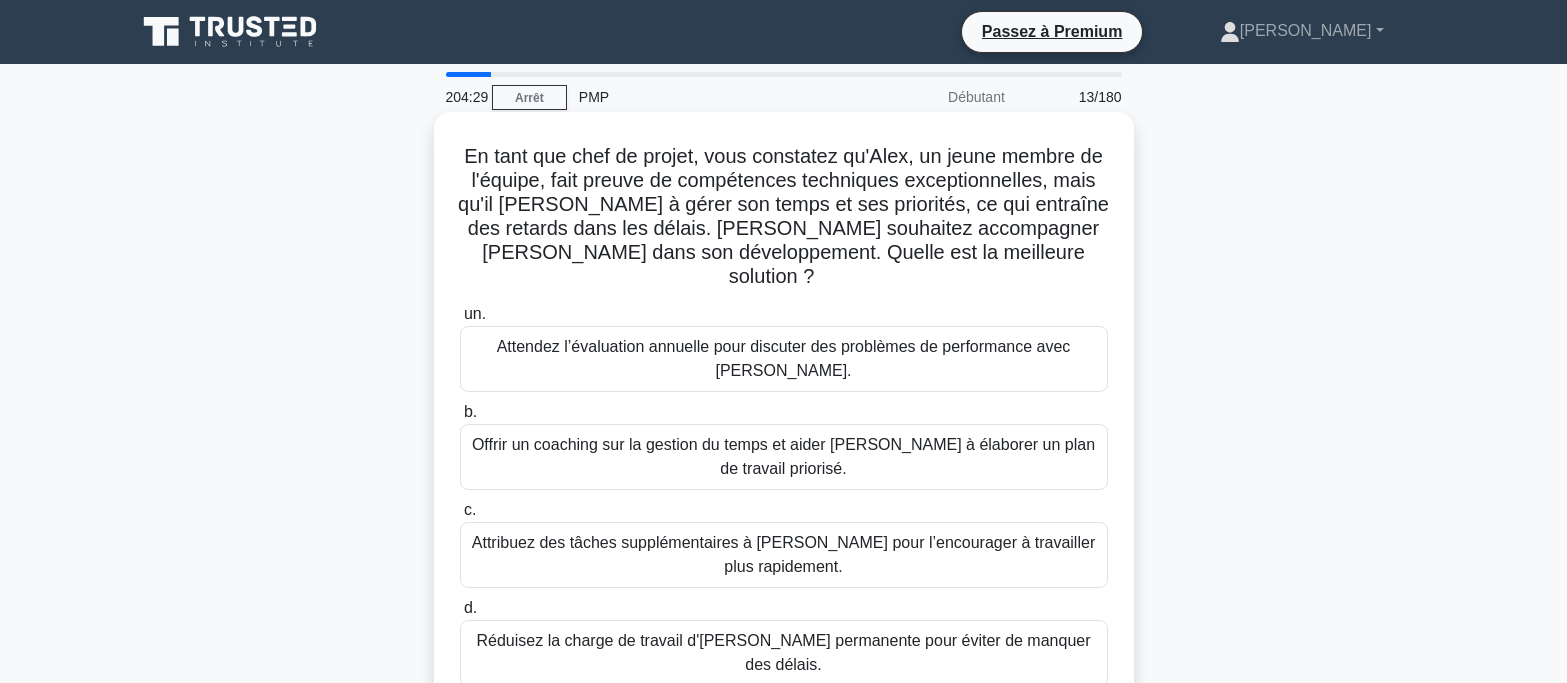 click on "Offrir un coaching sur la gestion du temps et aider [PERSON_NAME] à élaborer un plan de travail priorisé." at bounding box center (784, 457) 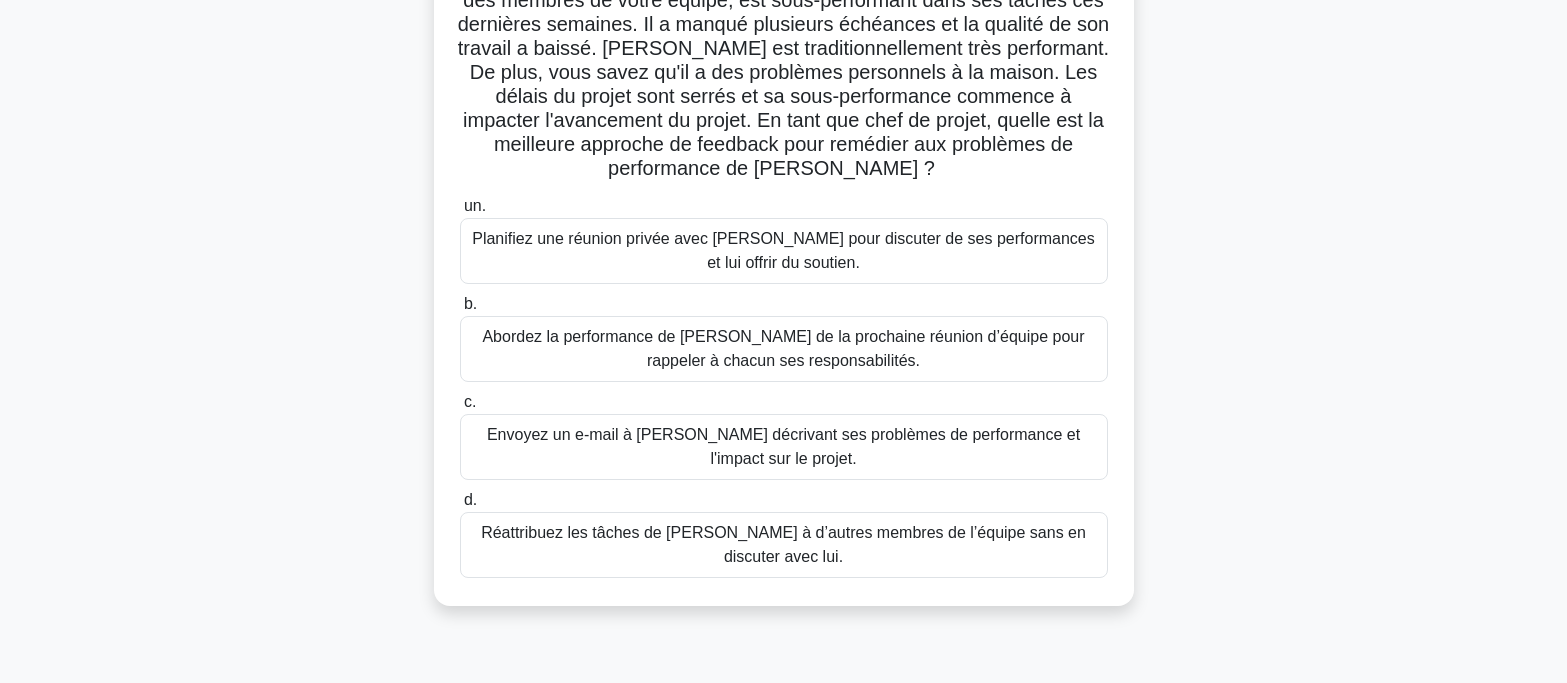 scroll, scrollTop: 200, scrollLeft: 0, axis: vertical 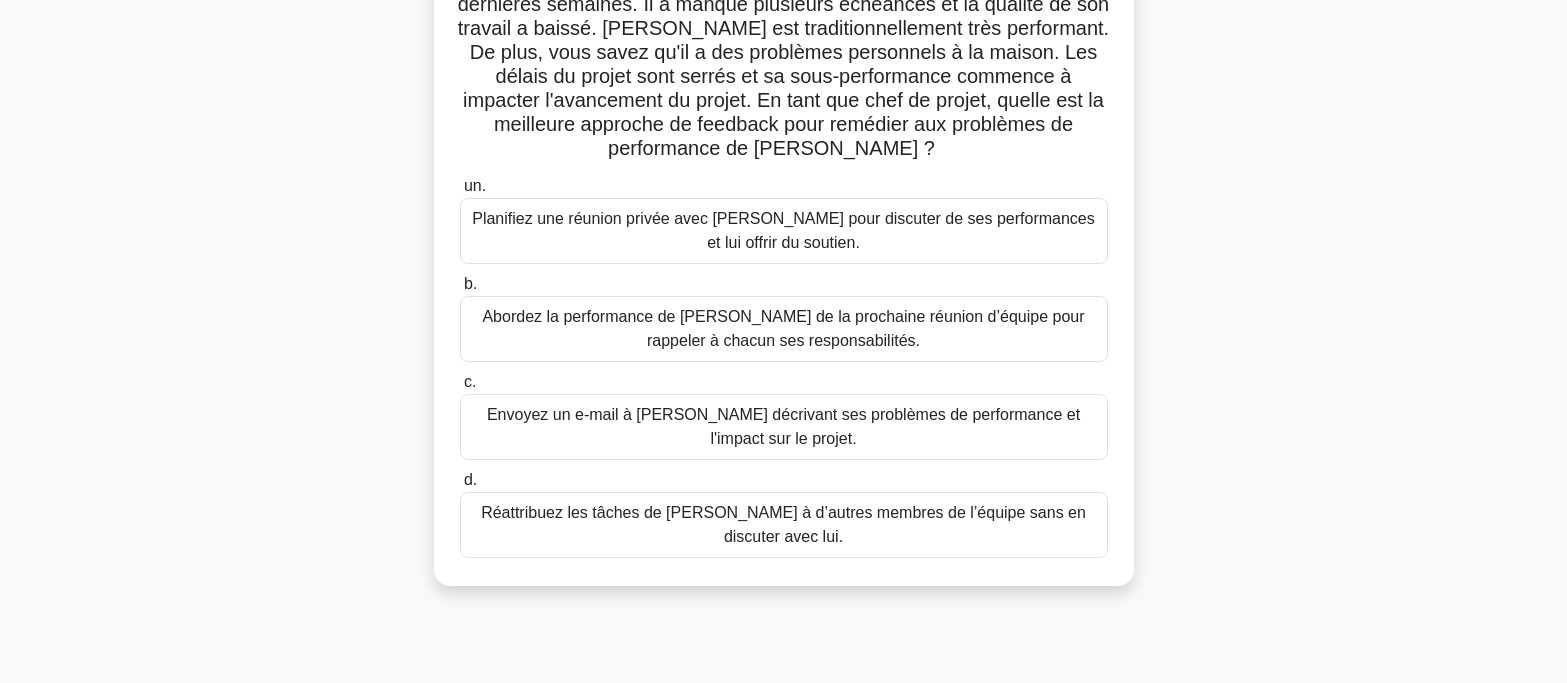click on "Planifiez une réunion privée avec [PERSON_NAME] pour discuter de ses performances et lui offrir du soutien." at bounding box center [783, 230] 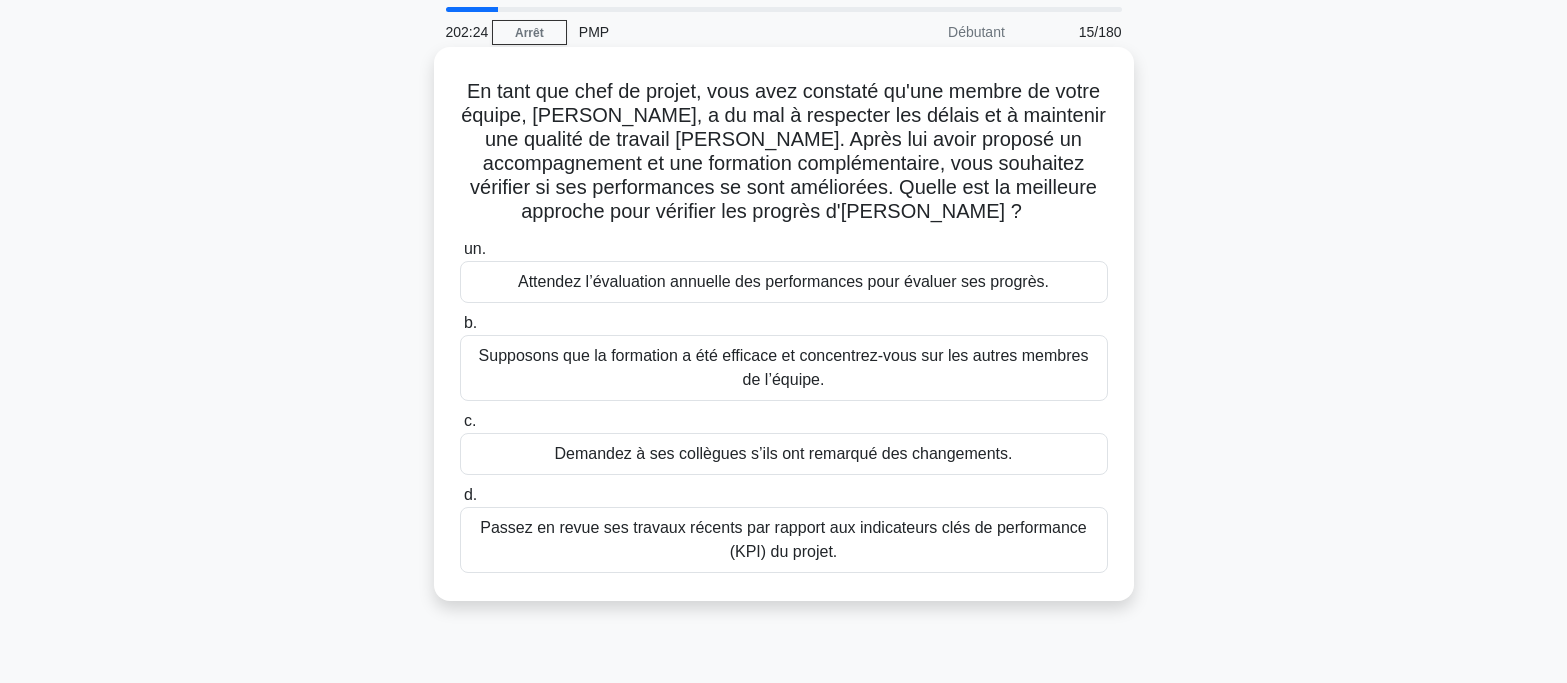 scroll, scrollTop: 100, scrollLeft: 0, axis: vertical 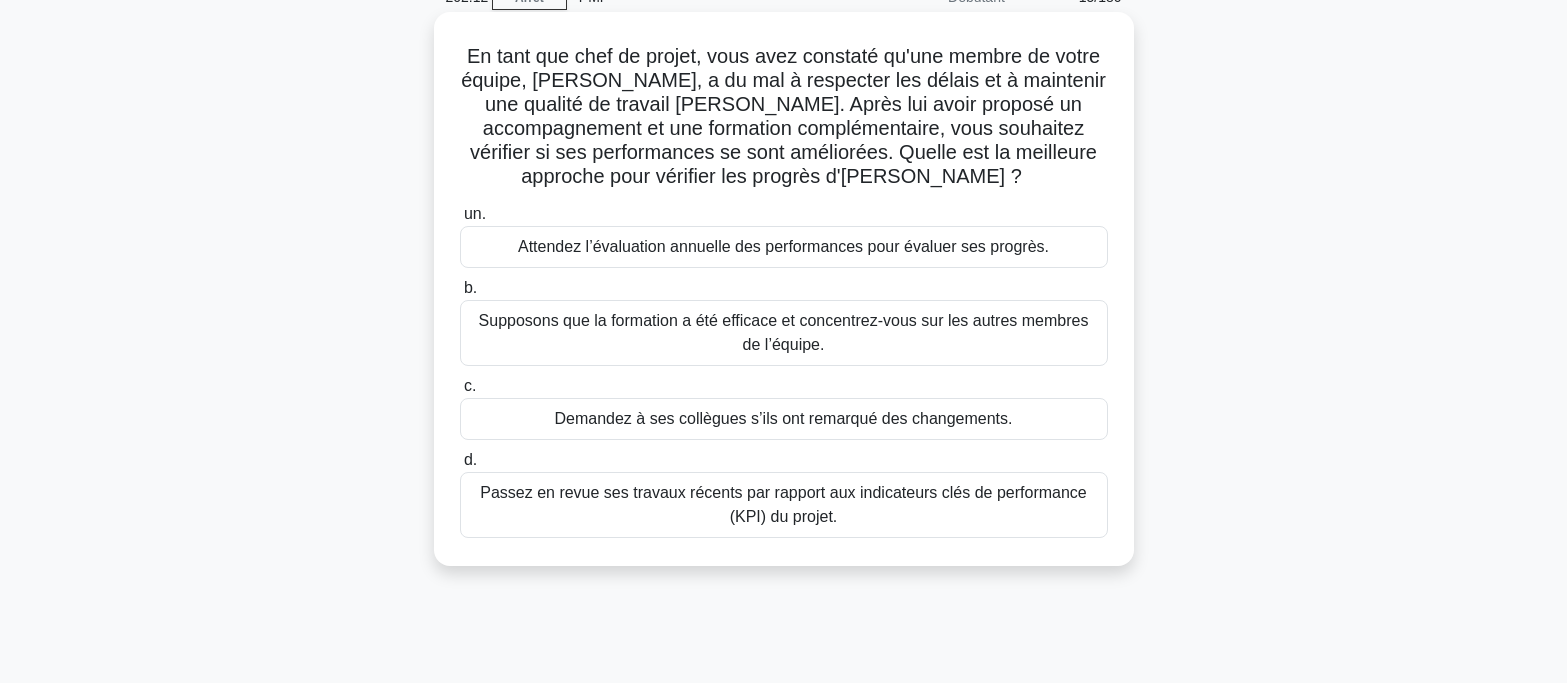 click on "Passez en revue ses travaux récents par rapport aux indicateurs clés de performance (KPI) du projet." at bounding box center [784, 505] 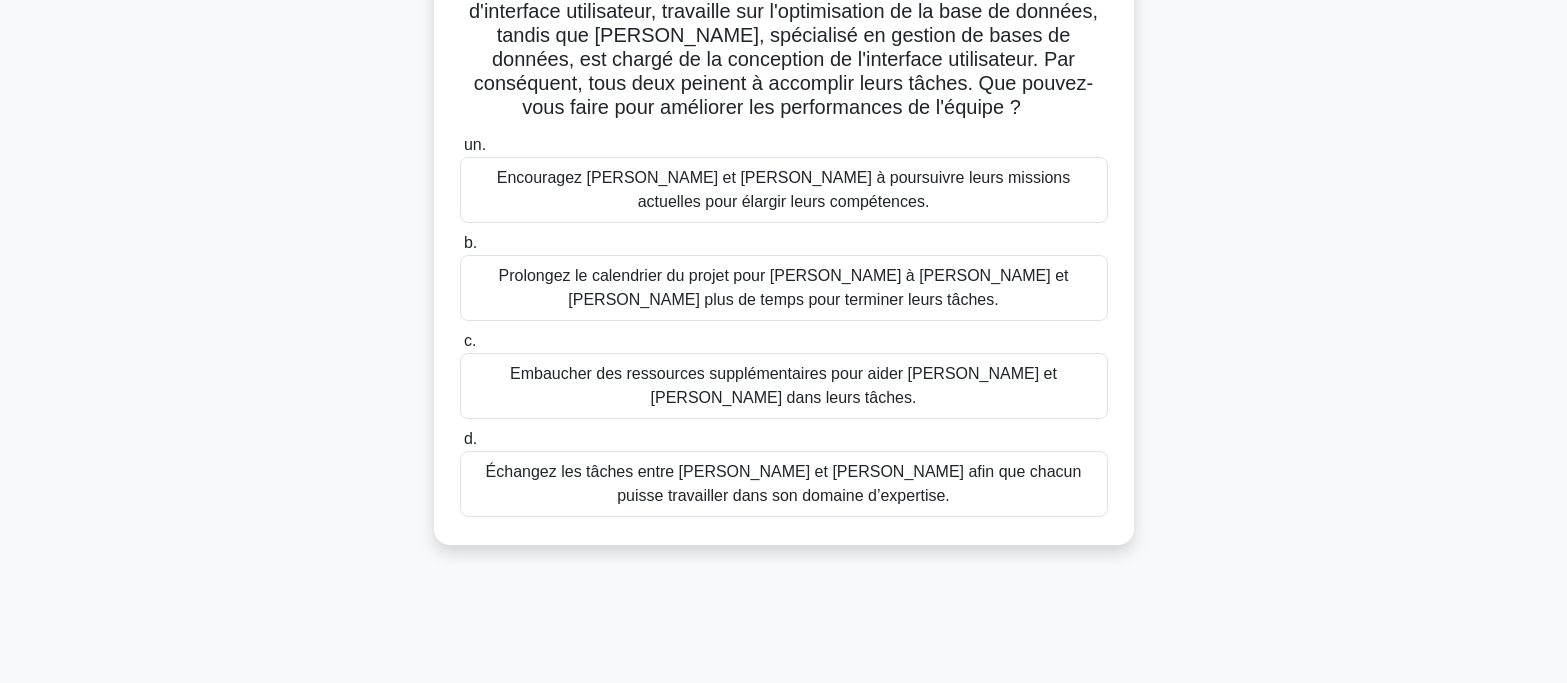 scroll, scrollTop: 300, scrollLeft: 0, axis: vertical 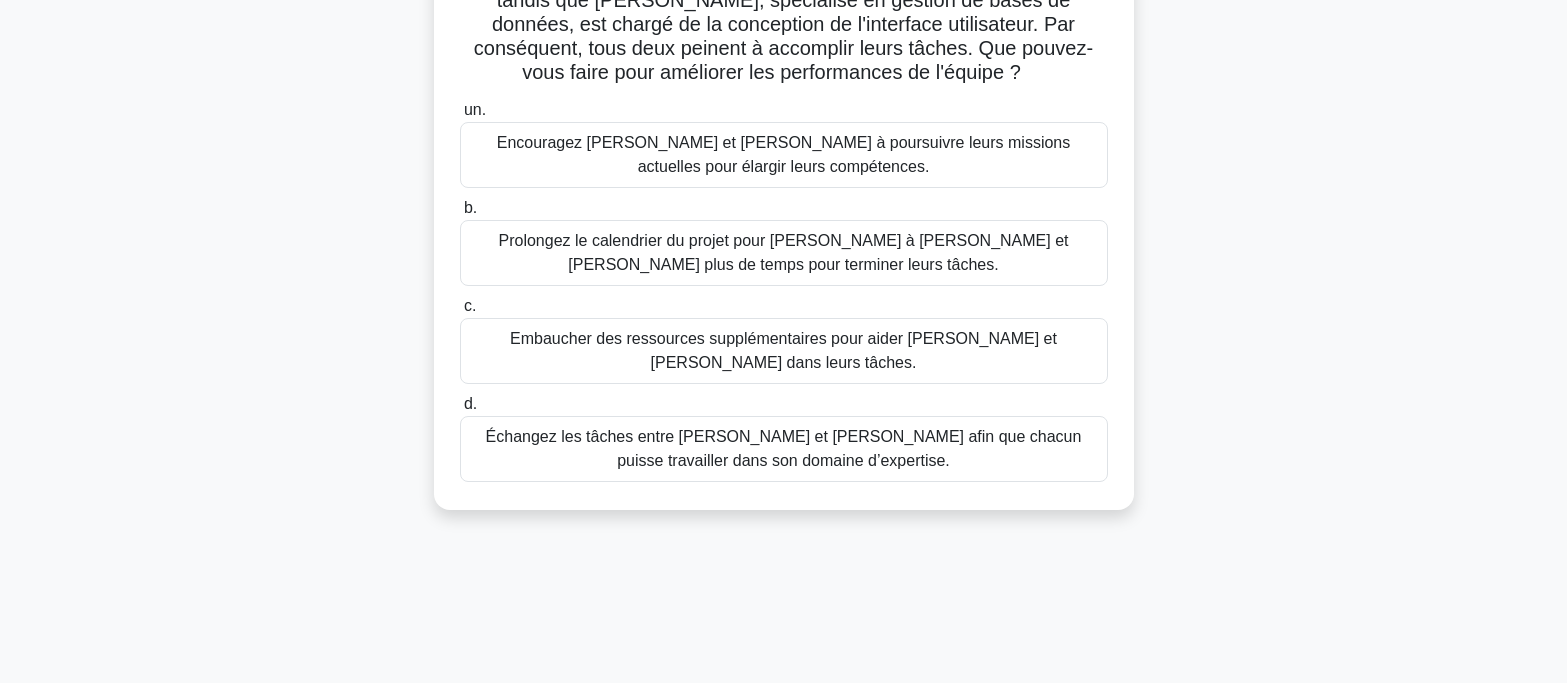click on "Échangez les tâches entre [PERSON_NAME] et [PERSON_NAME] afin que chacun puisse travailler dans son domaine d’expertise." at bounding box center (784, 448) 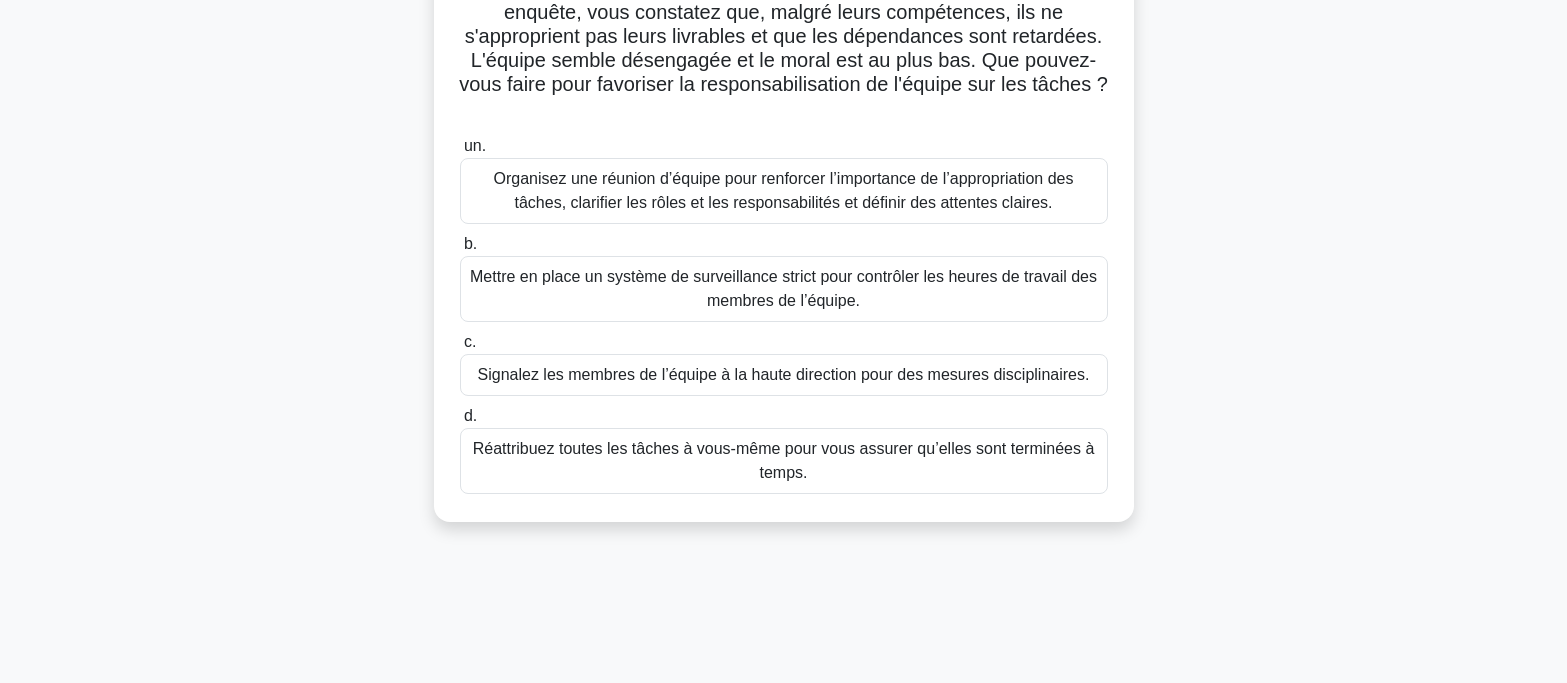 scroll, scrollTop: 200, scrollLeft: 0, axis: vertical 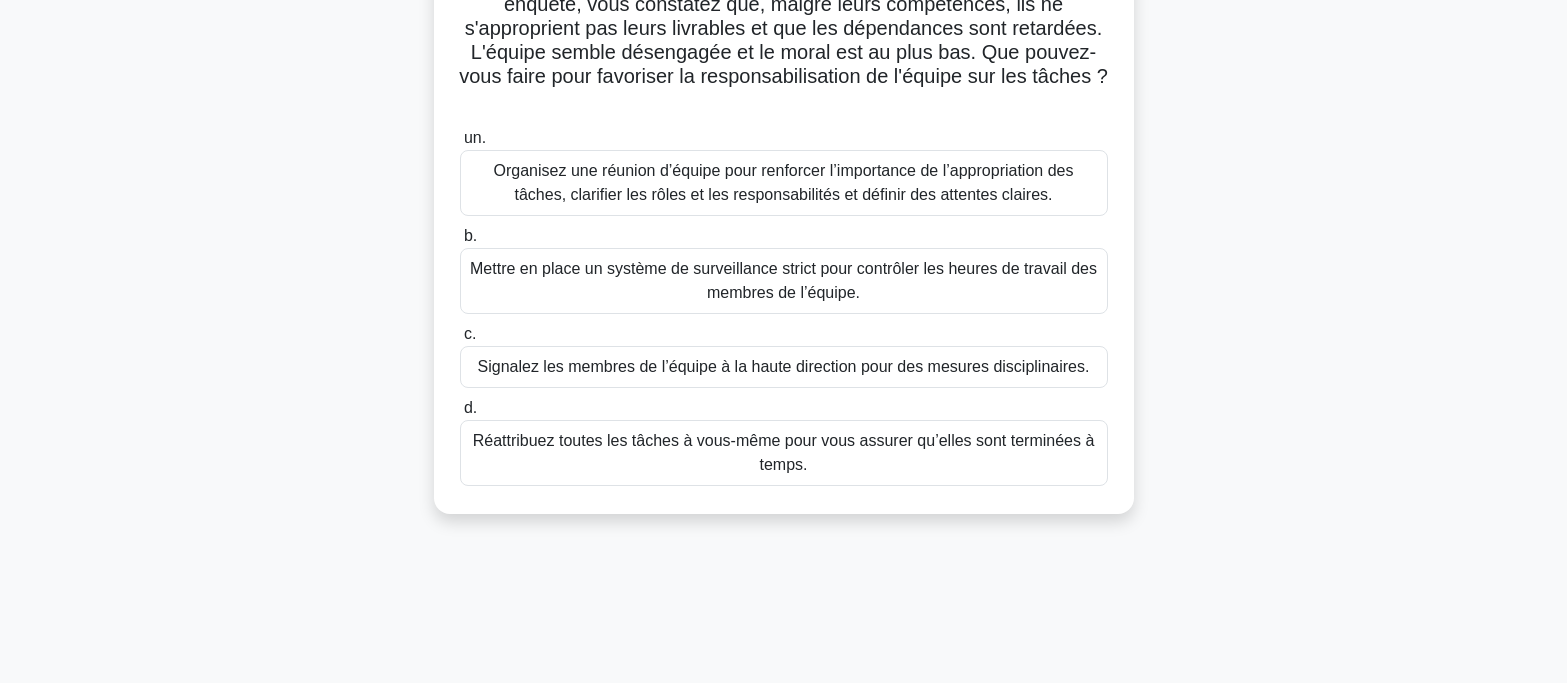 click on "Organisez une réunion d’équipe pour renforcer l’importance de l’appropriation des tâches, clarifier les rôles et les responsabilités et définir des attentes claires." at bounding box center [784, 182] 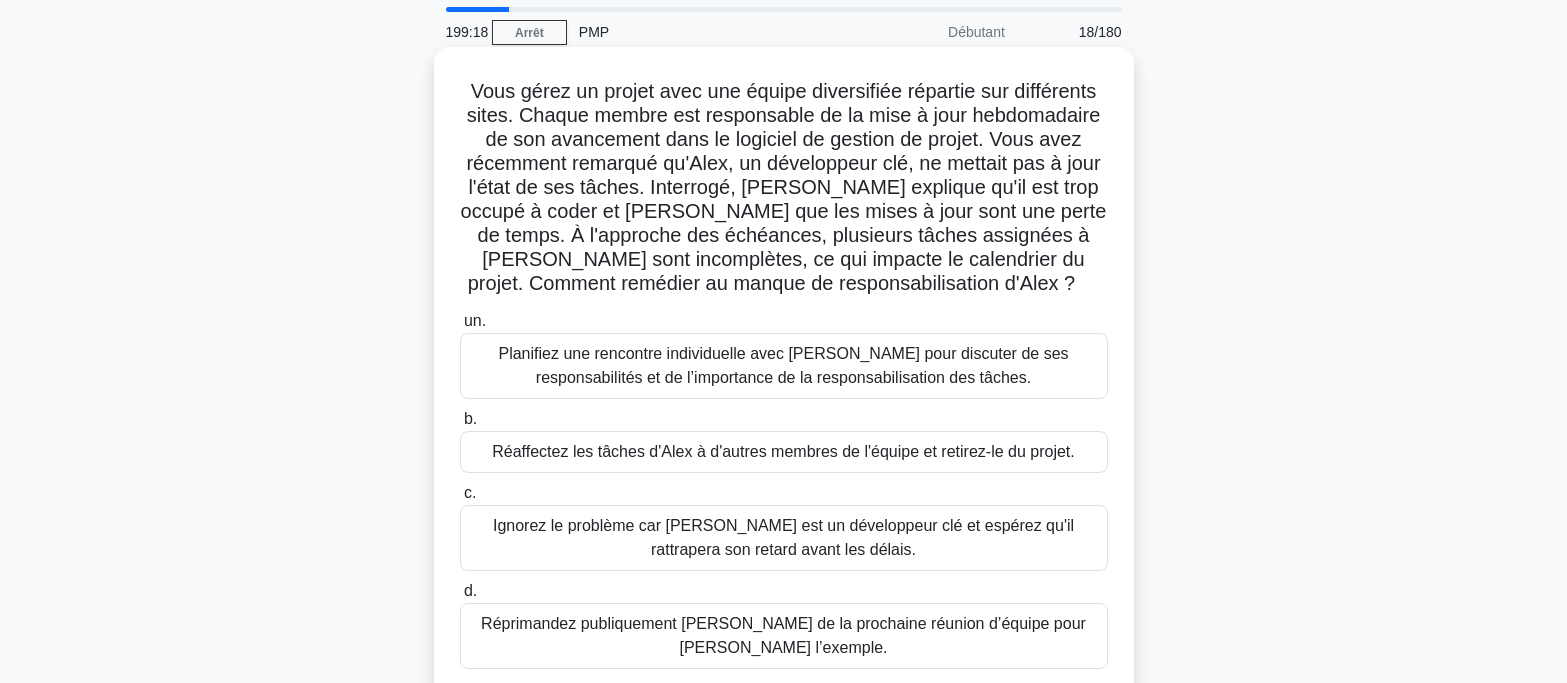 scroll, scrollTop: 200, scrollLeft: 0, axis: vertical 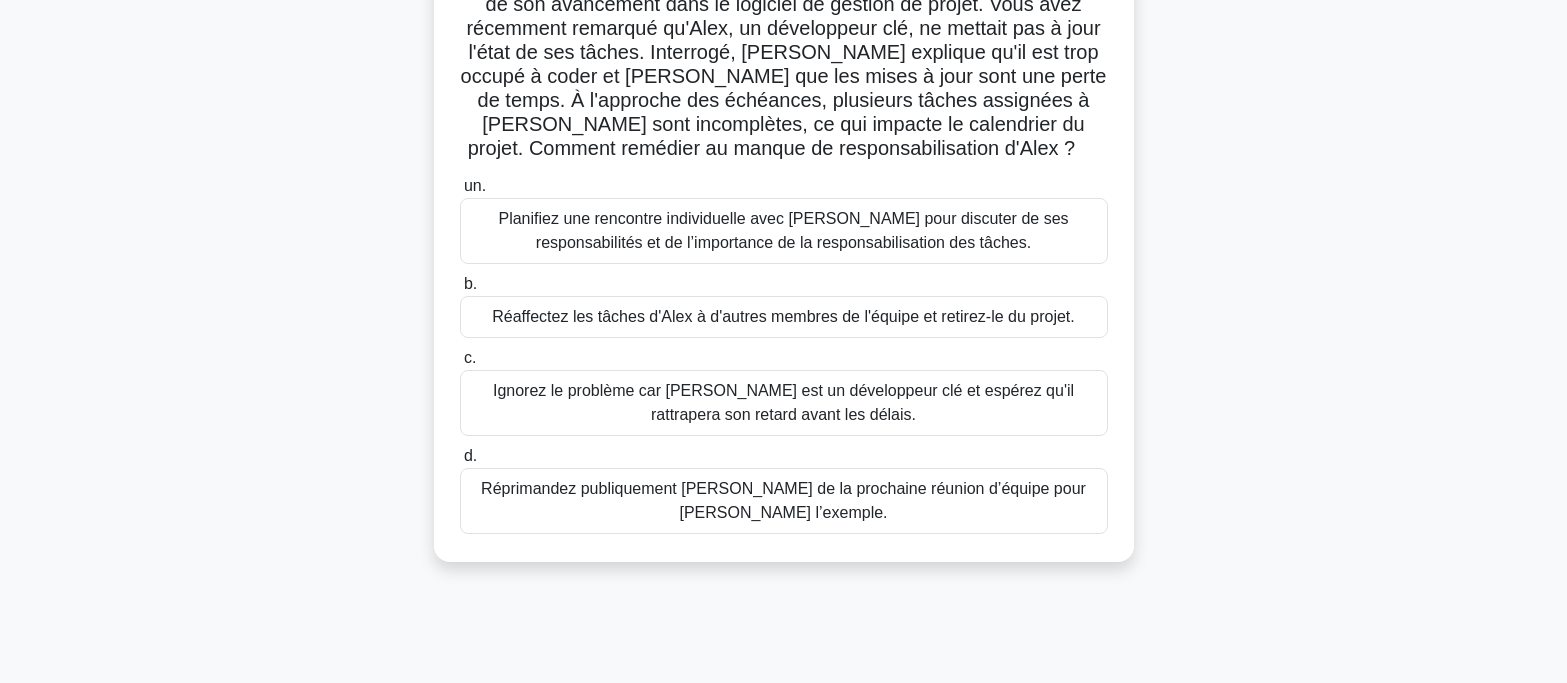 click on "Planifiez une rencontre individuelle avec [PERSON_NAME] pour discuter de ses responsabilités et de l’importance de la responsabilisation des tâches." at bounding box center (783, 230) 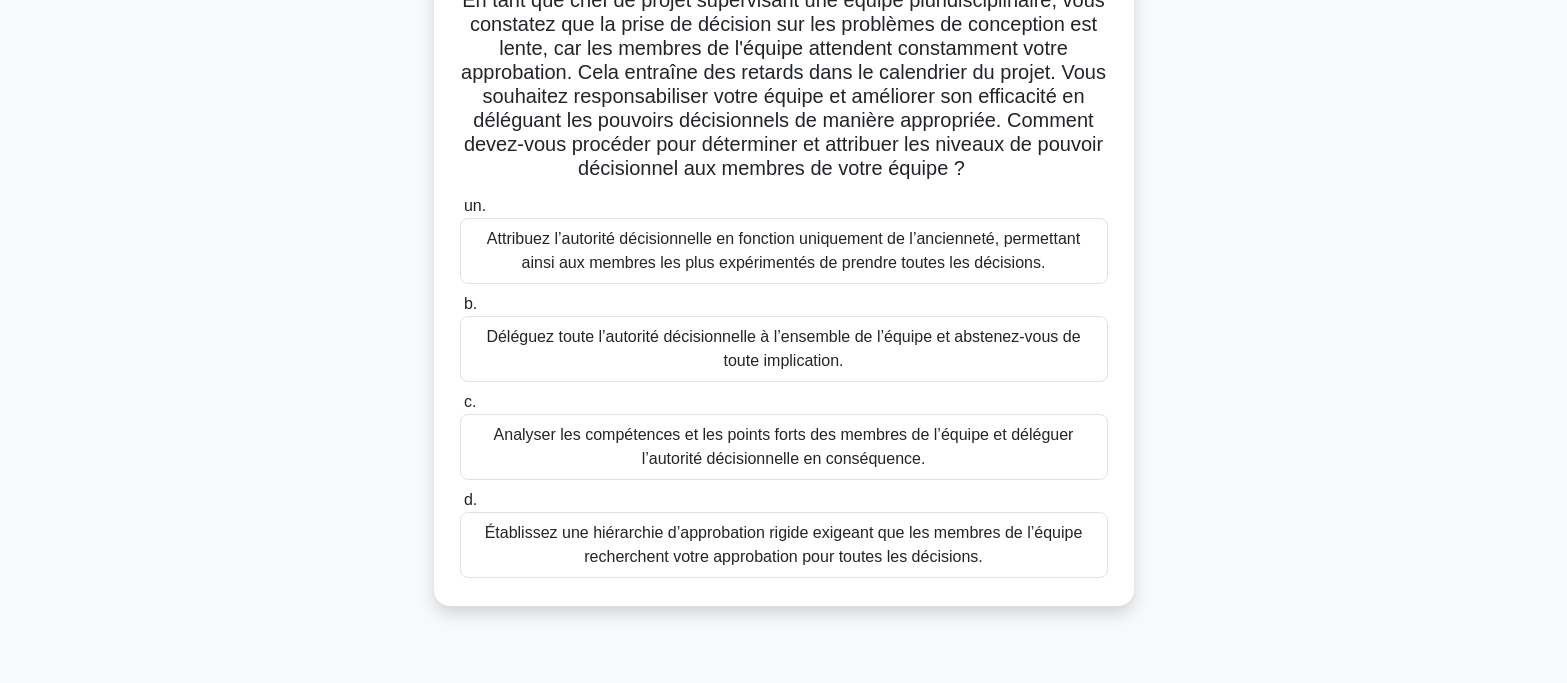scroll, scrollTop: 200, scrollLeft: 0, axis: vertical 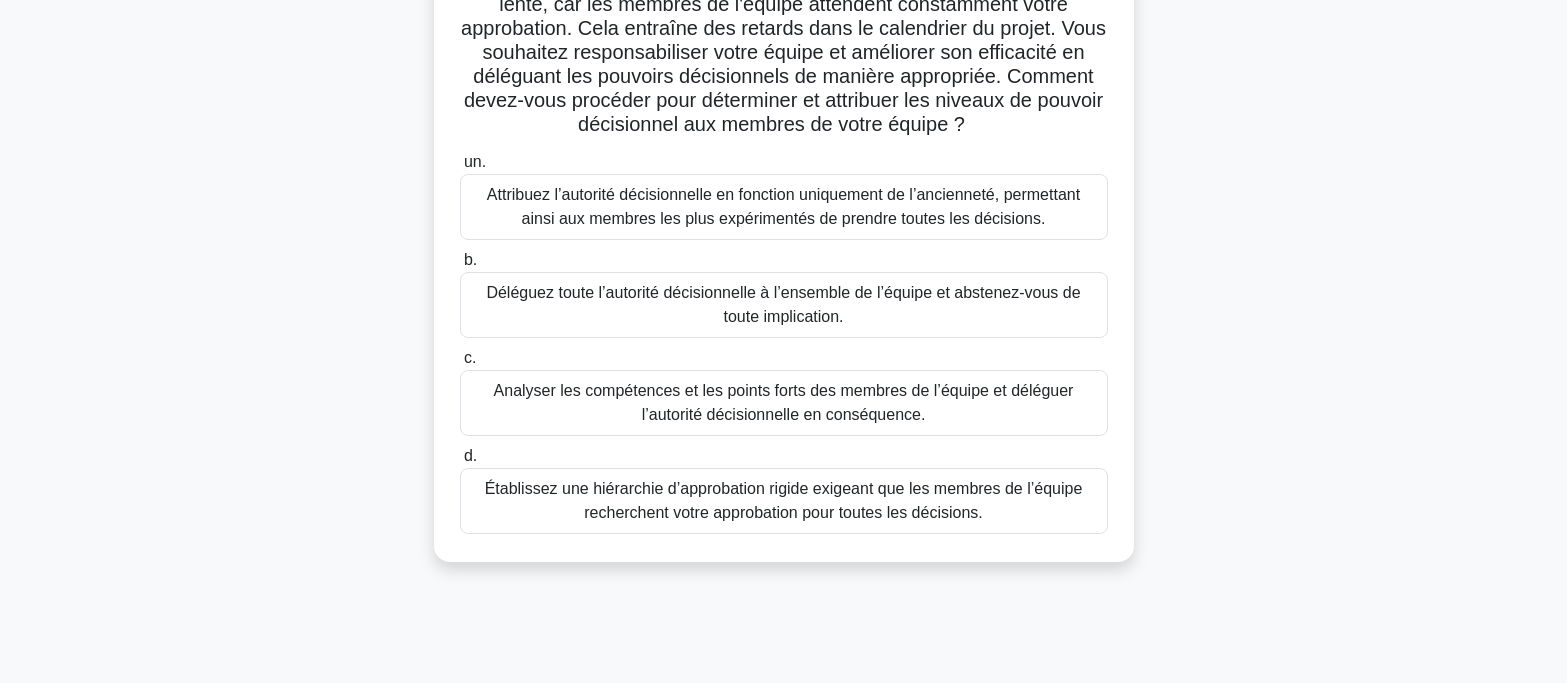 click on "Déléguez toute l’autorité décisionnelle à l’ensemble de l’équipe et abstenez-vous de toute implication." at bounding box center [783, 304] 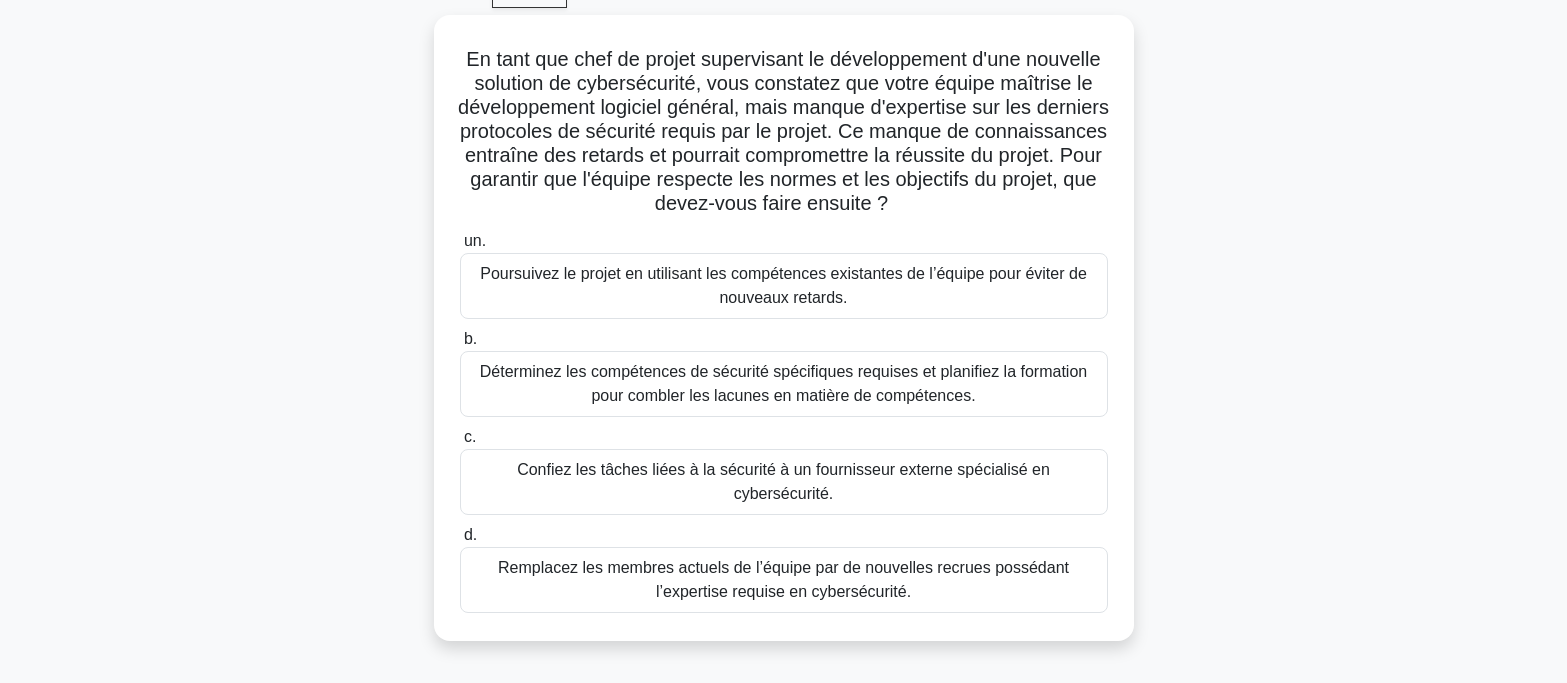 scroll, scrollTop: 200, scrollLeft: 0, axis: vertical 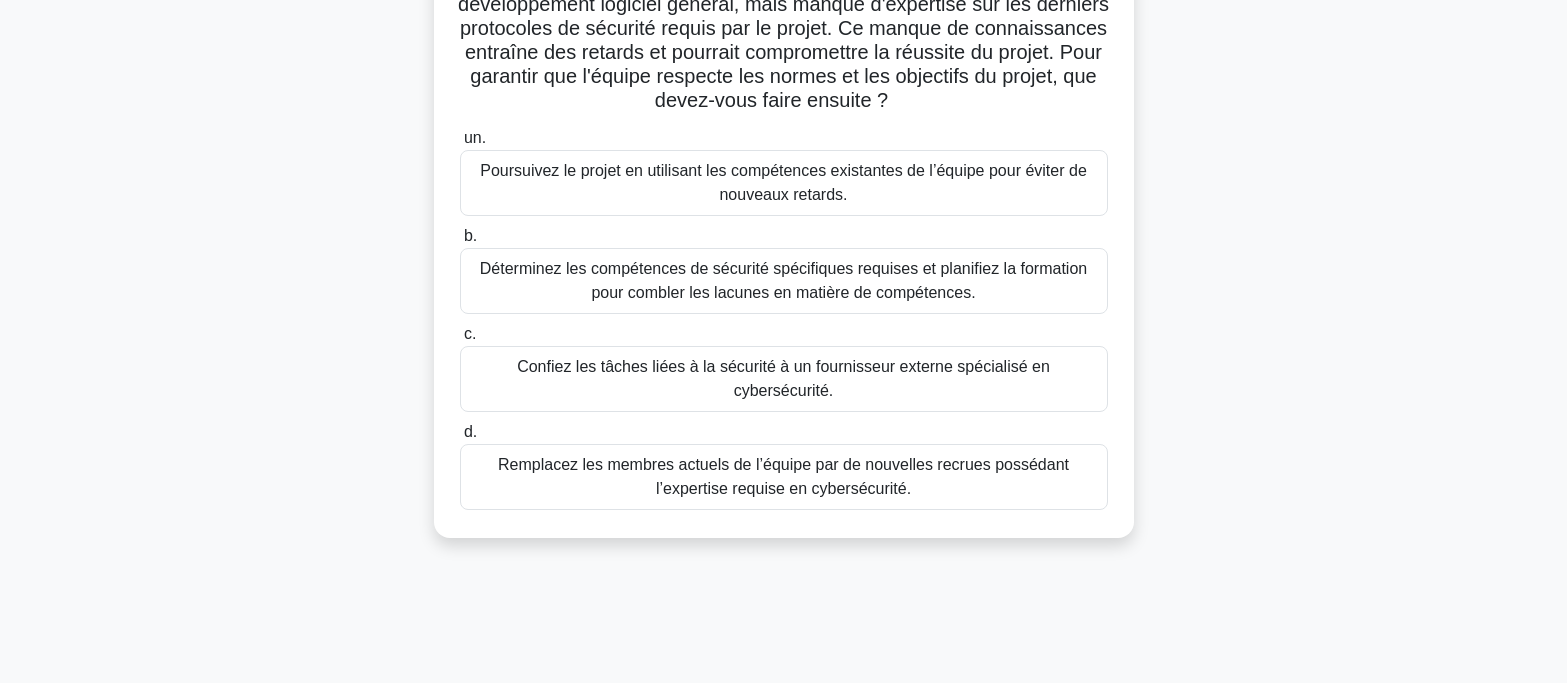 click on "Déterminez les compétences de sécurité spécifiques requises et planifiez la formation pour combler les lacunes en matière de compétences." at bounding box center (783, 280) 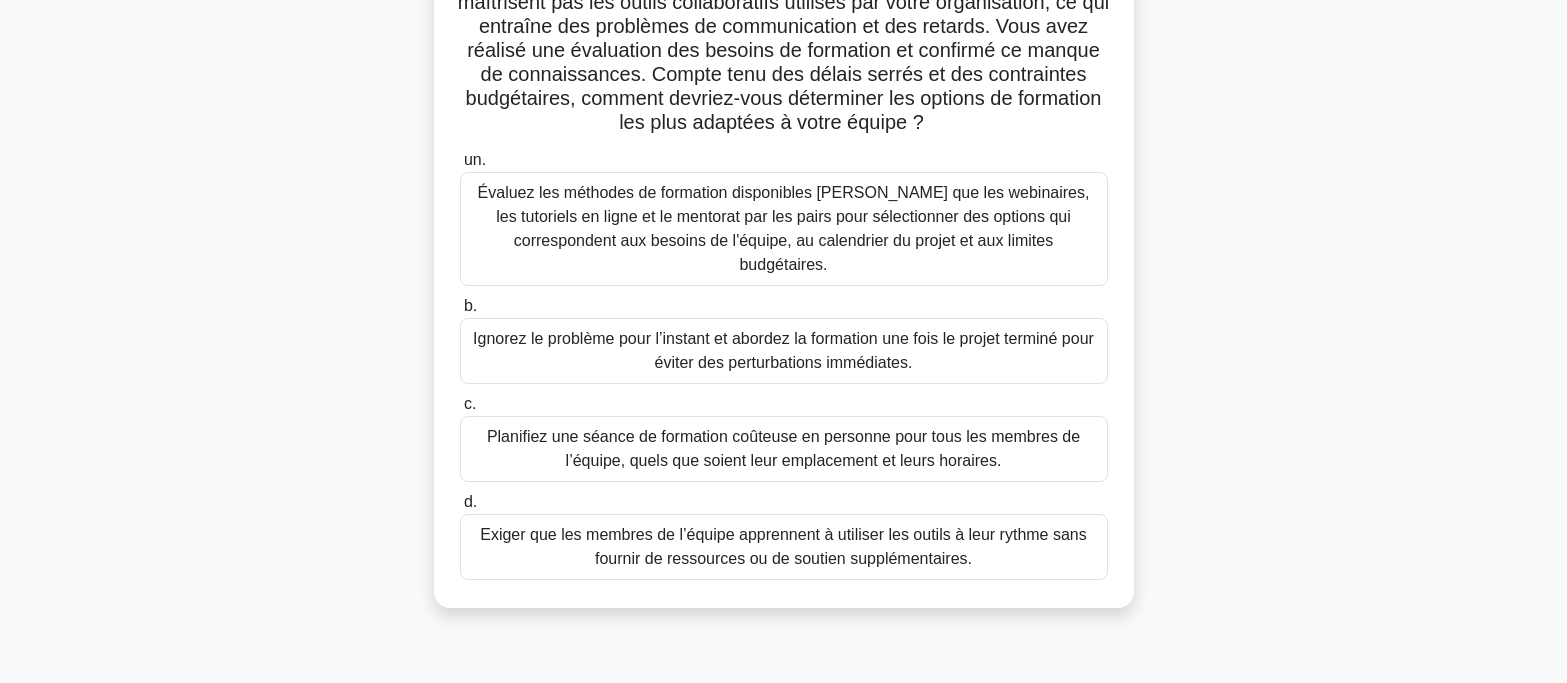 scroll, scrollTop: 300, scrollLeft: 0, axis: vertical 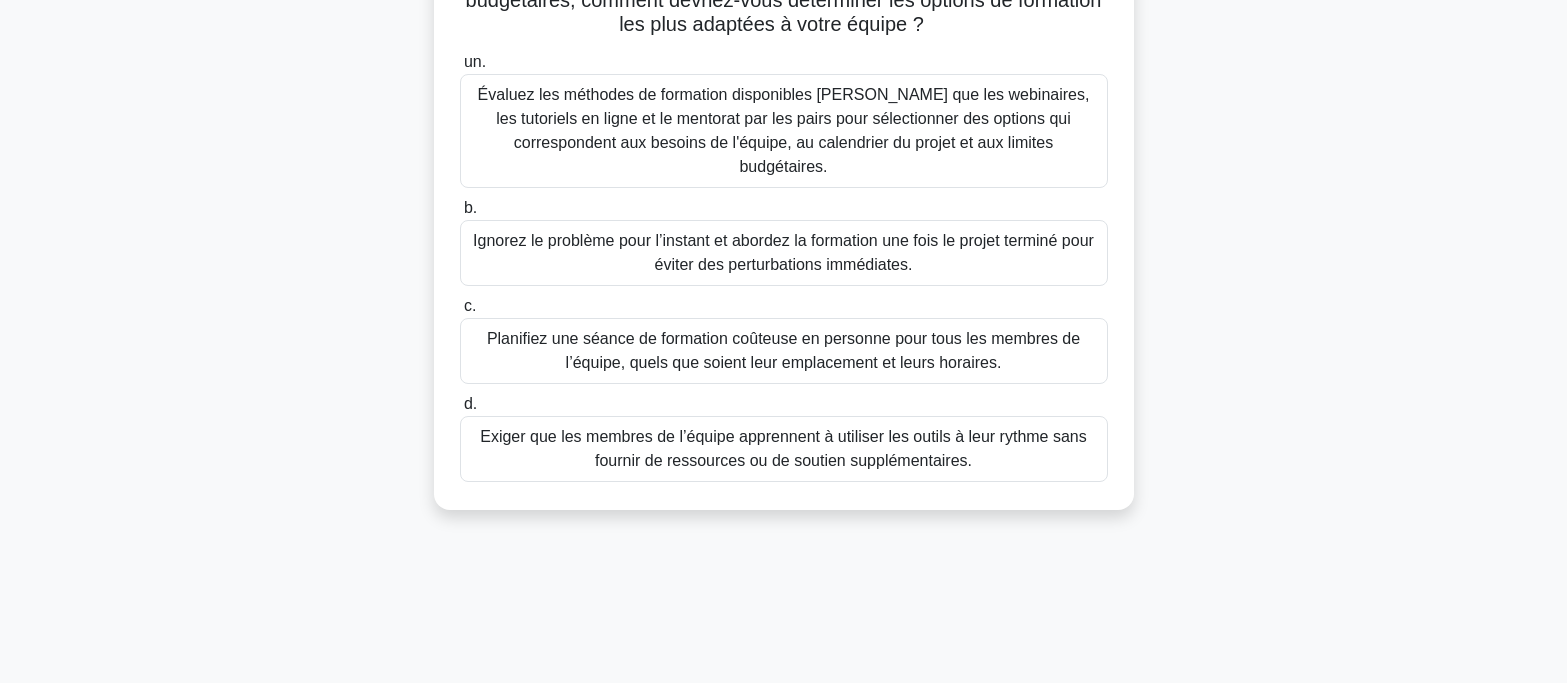 click on "Évaluez les méthodes de formation disponibles [PERSON_NAME] que les webinaires, les tutoriels en ligne et le mentorat par les pairs pour sélectionner des options qui correspondent aux besoins de l'équipe, au calendrier du projet et aux limites budgétaires." at bounding box center (784, 131) 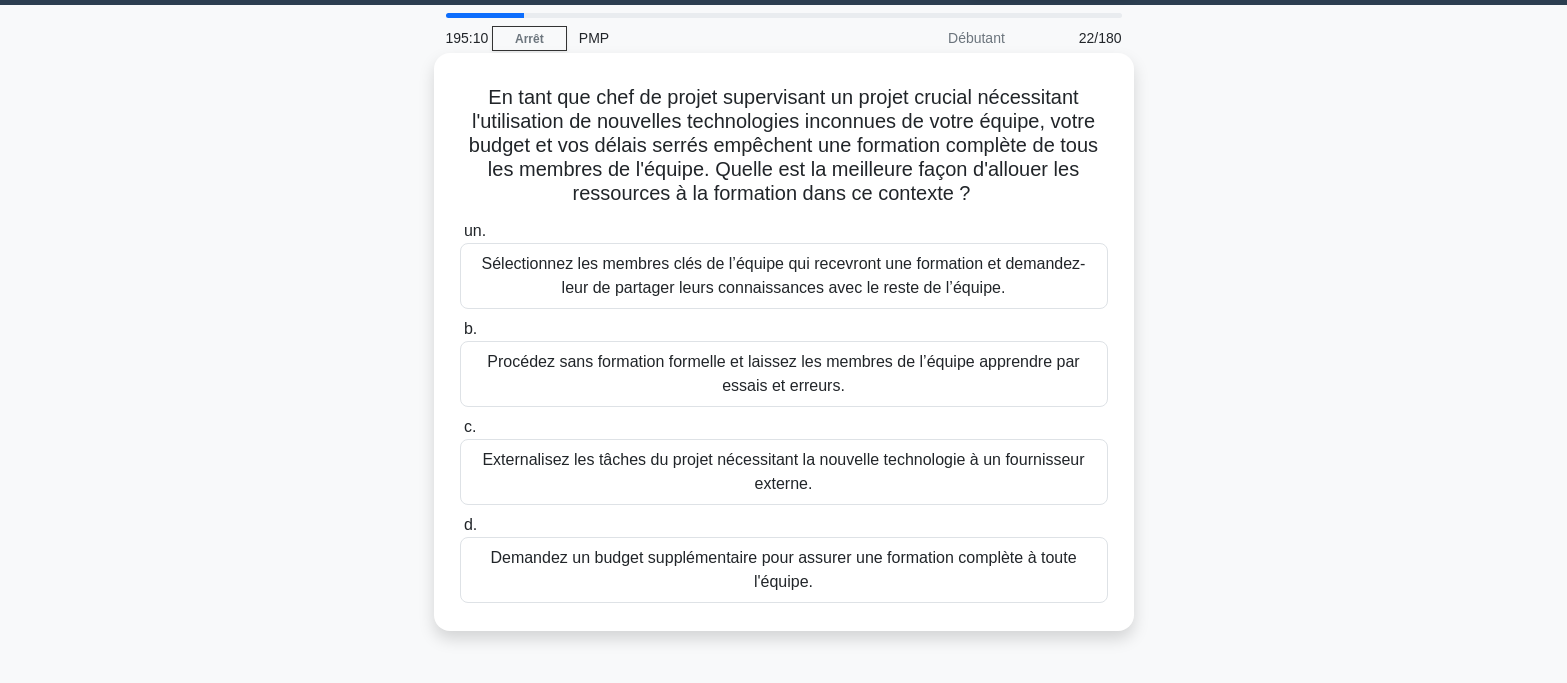 scroll, scrollTop: 0, scrollLeft: 0, axis: both 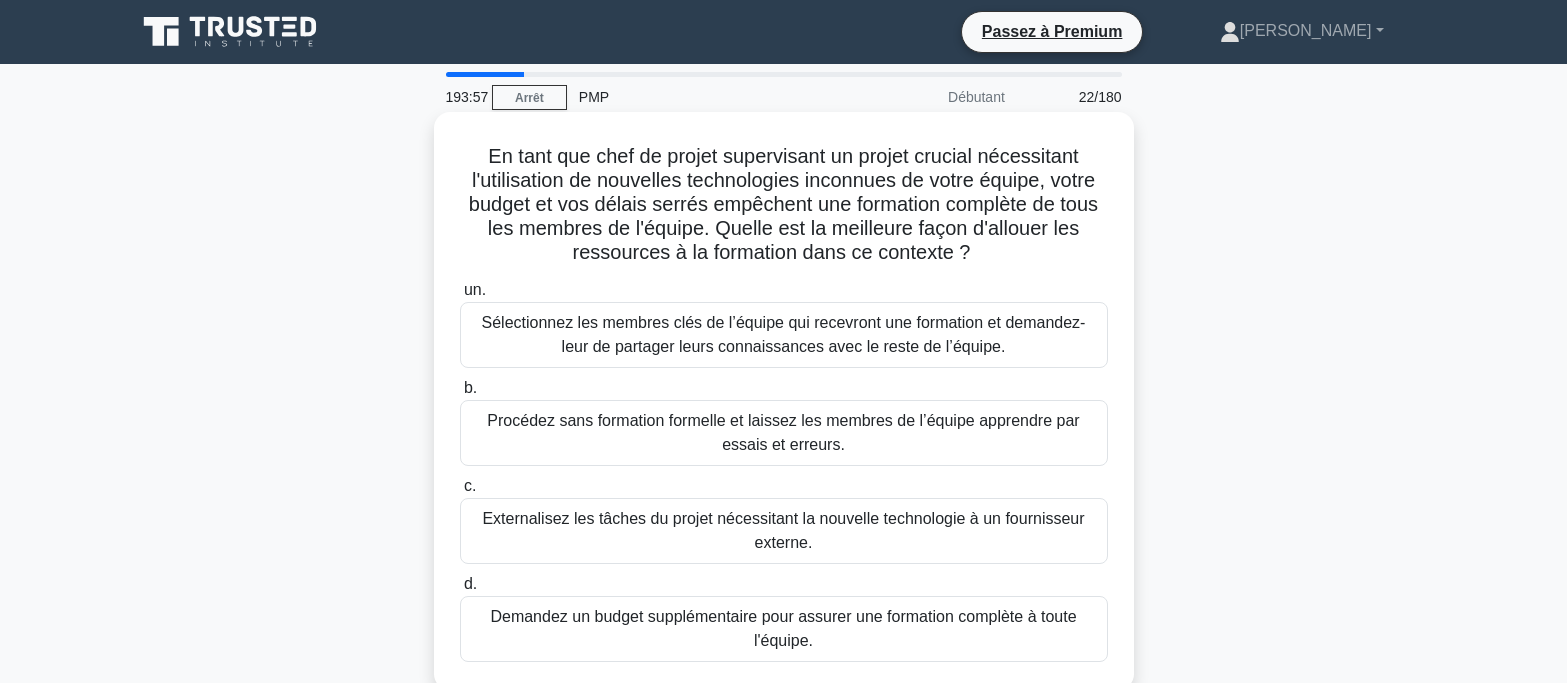 click on "Sélectionnez les membres clés de l’équipe qui recevront une formation et demandez-leur de partager leurs connaissances avec le reste de l’équipe." at bounding box center (784, 334) 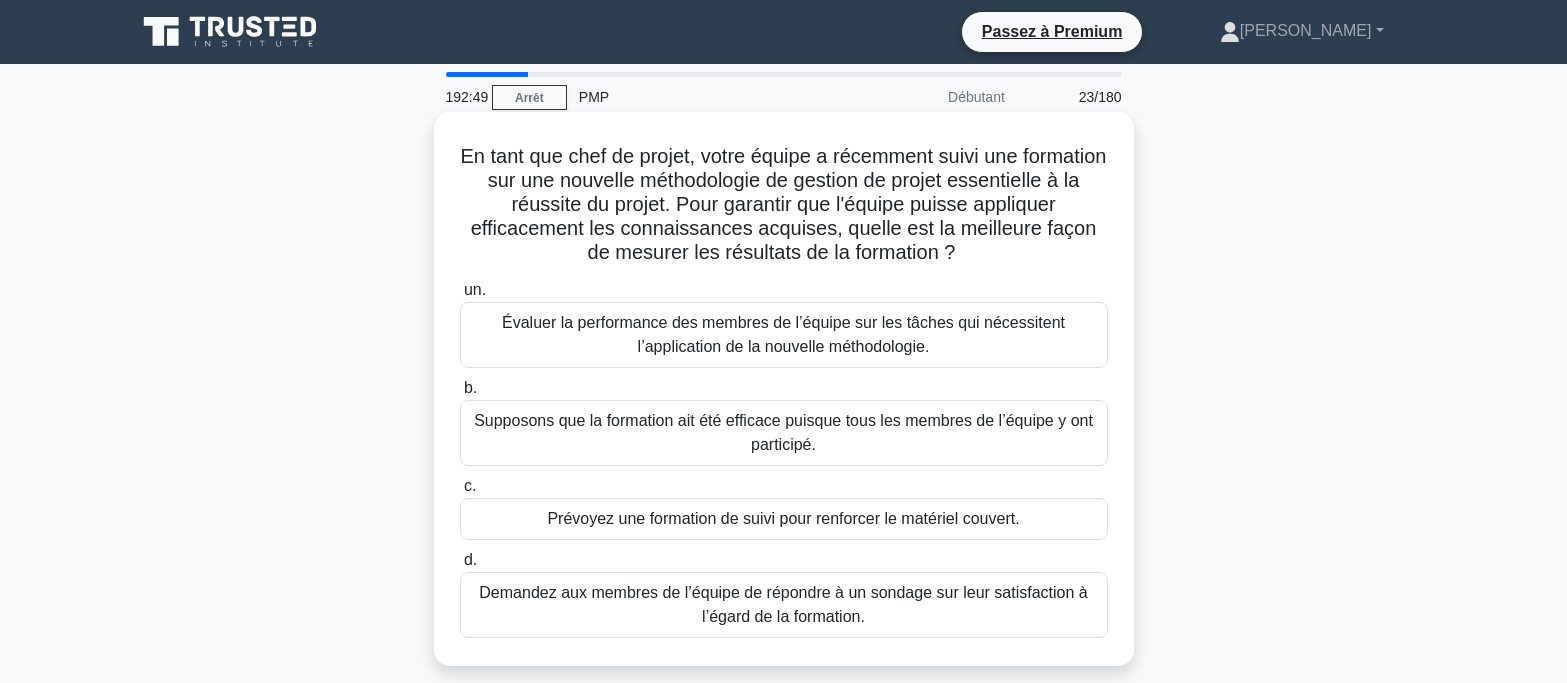 click on "Demandez aux membres de l’équipe de répondre à un sondage sur leur satisfaction à l’égard de la formation." at bounding box center [783, 604] 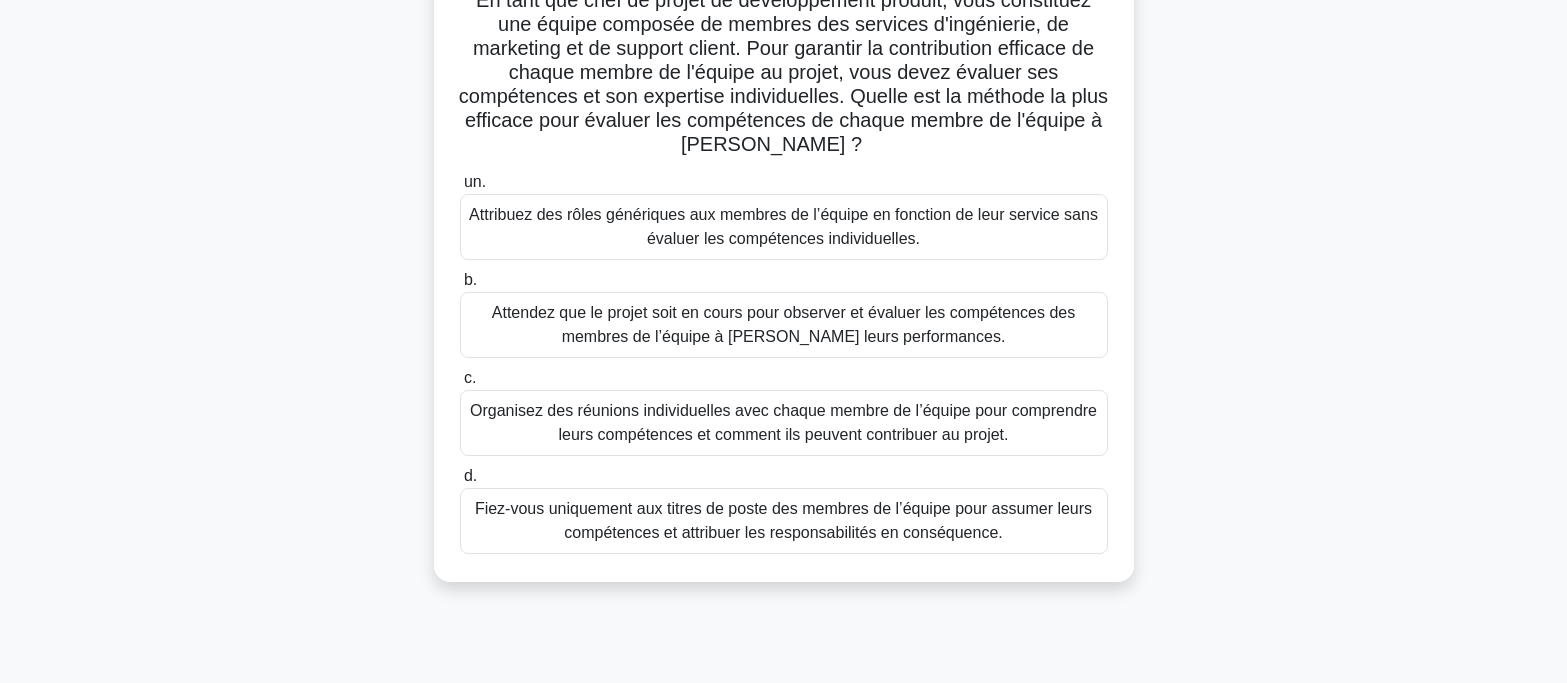 scroll, scrollTop: 200, scrollLeft: 0, axis: vertical 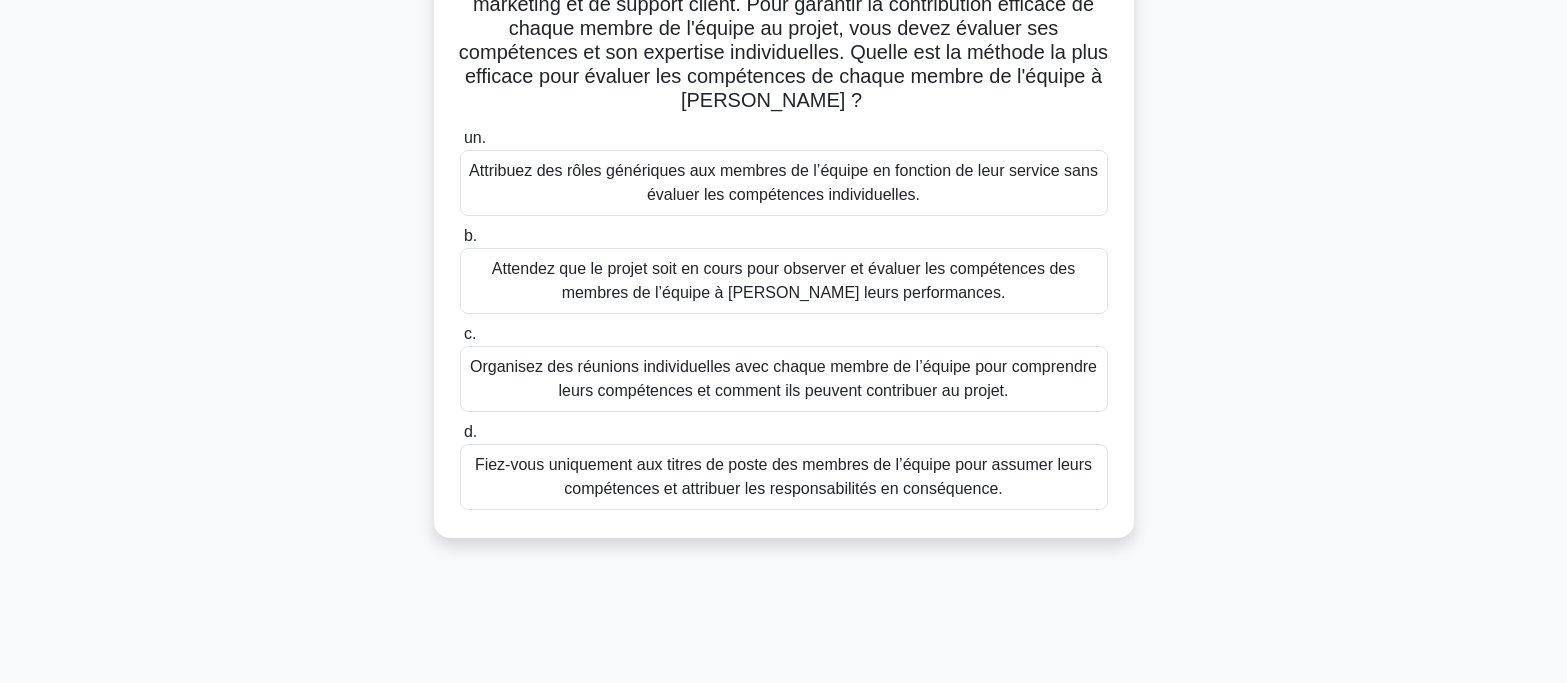 click on "Organisez des réunions individuelles avec chaque membre de l’équipe pour comprendre leurs compétences et comment ils peuvent contribuer au projet." at bounding box center (783, 378) 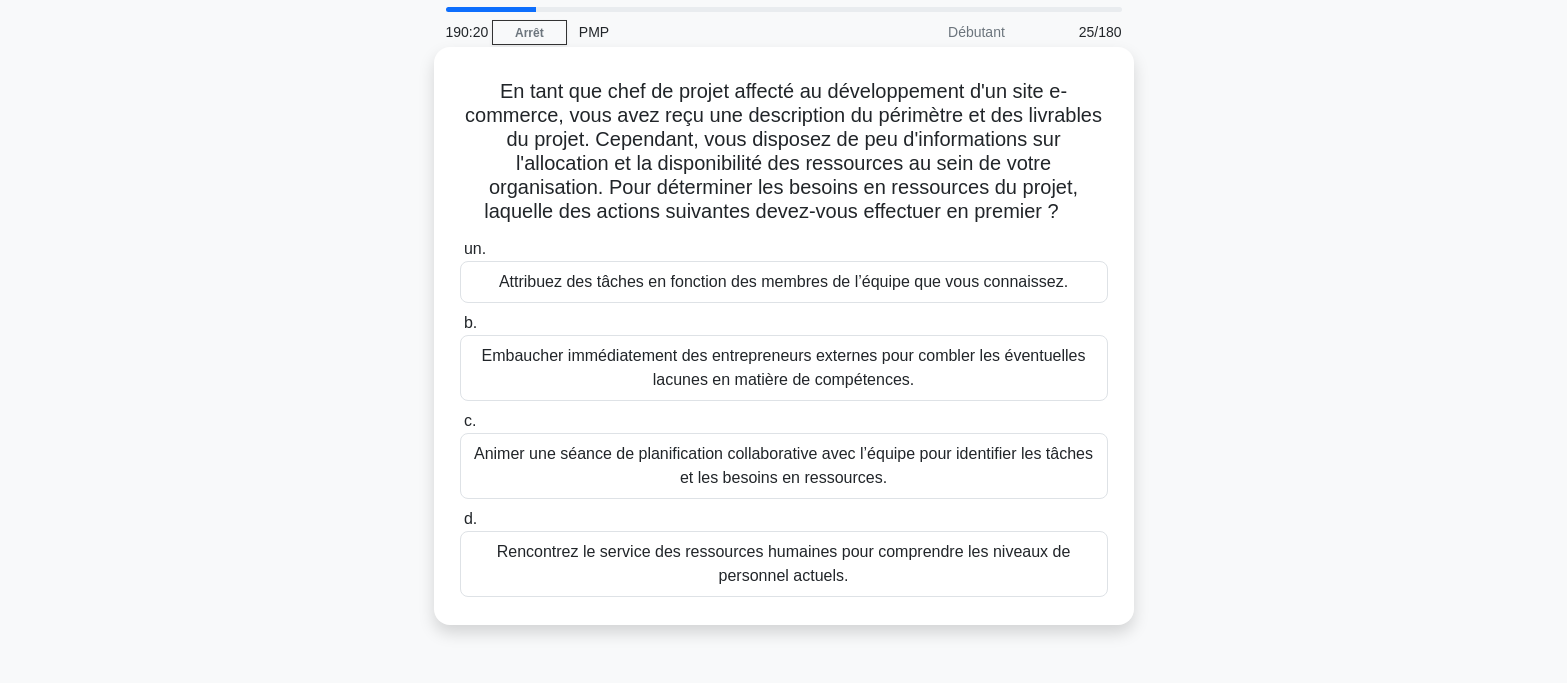 scroll, scrollTop: 100, scrollLeft: 0, axis: vertical 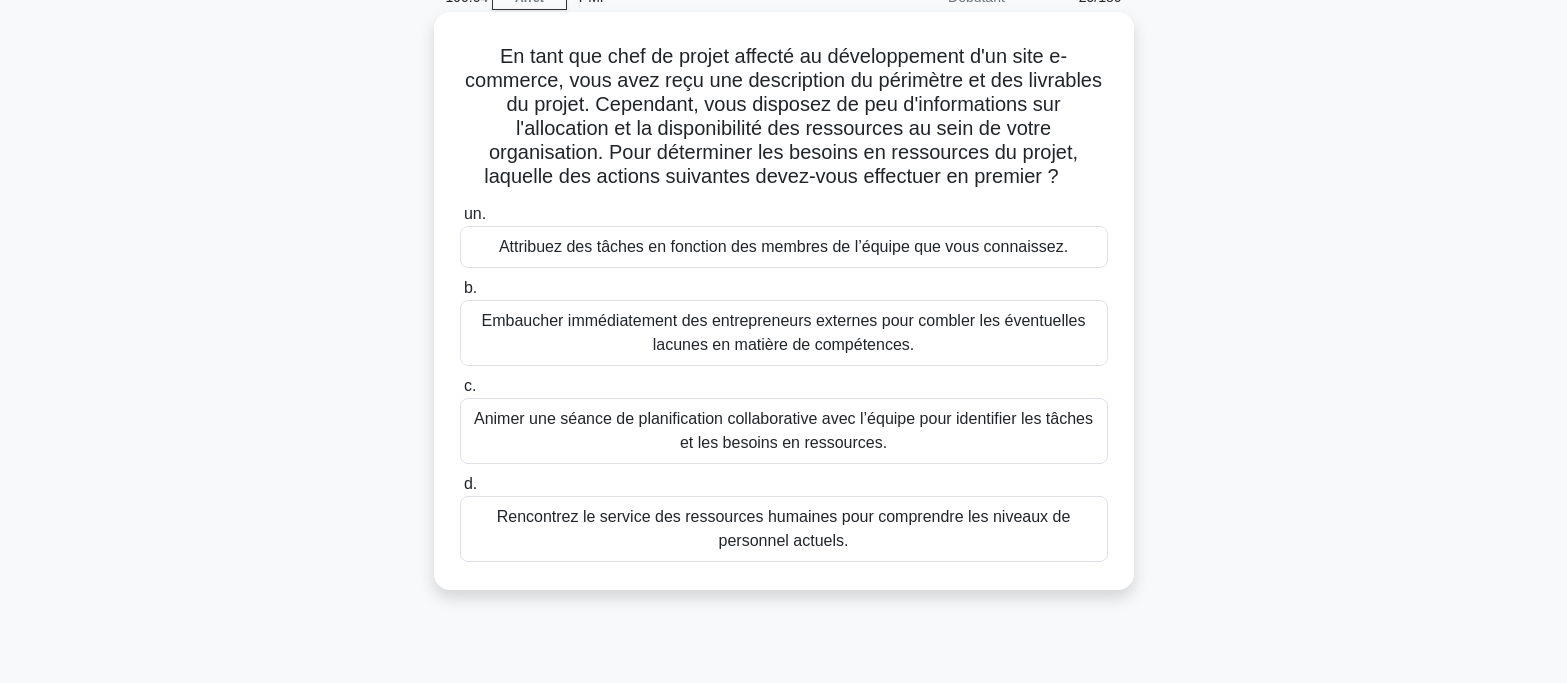 click on "Animer une séance de planification collaborative avec l’équipe pour identifier les tâches et les besoins en ressources." at bounding box center (784, 431) 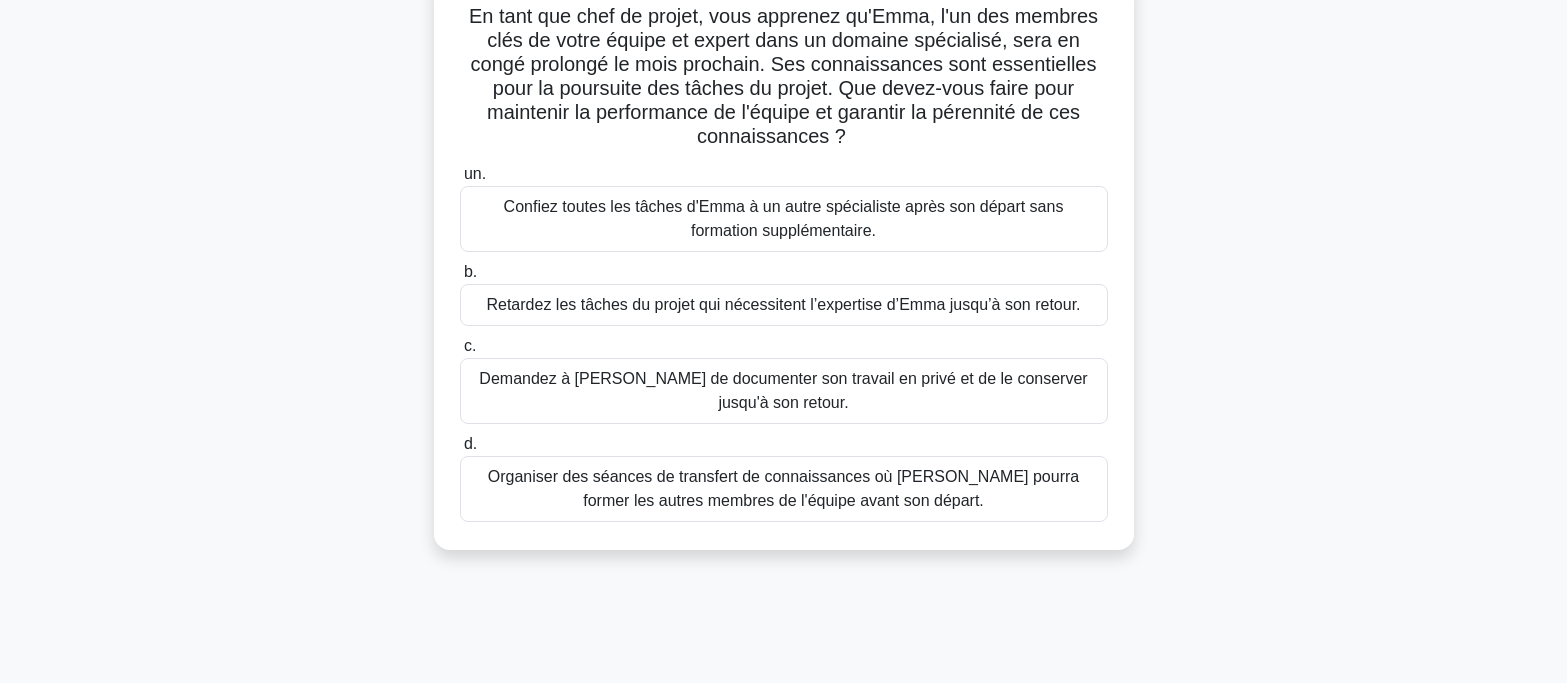 scroll, scrollTop: 200, scrollLeft: 0, axis: vertical 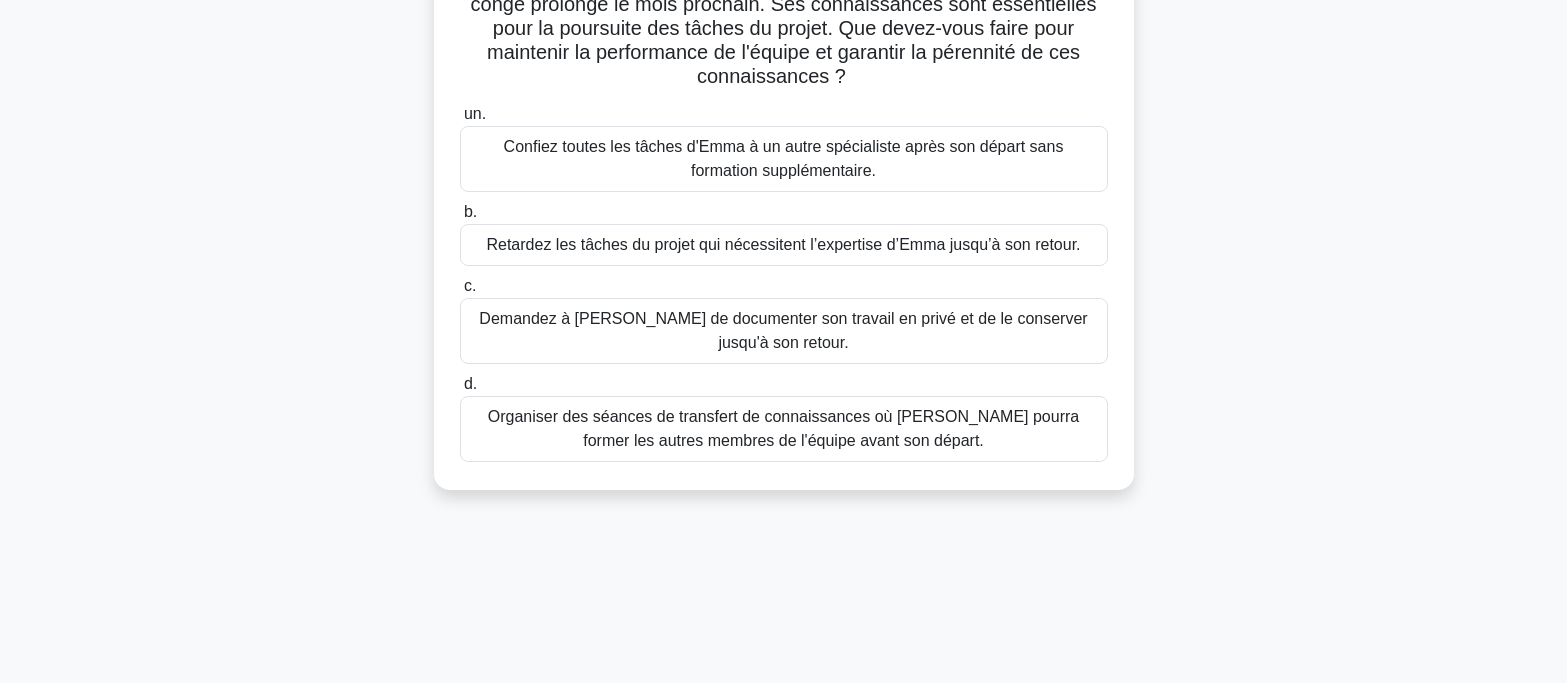 click on "Organiser des séances de transfert de connaissances où [PERSON_NAME] pourra former les autres membres de l'équipe avant son départ." at bounding box center [784, 429] 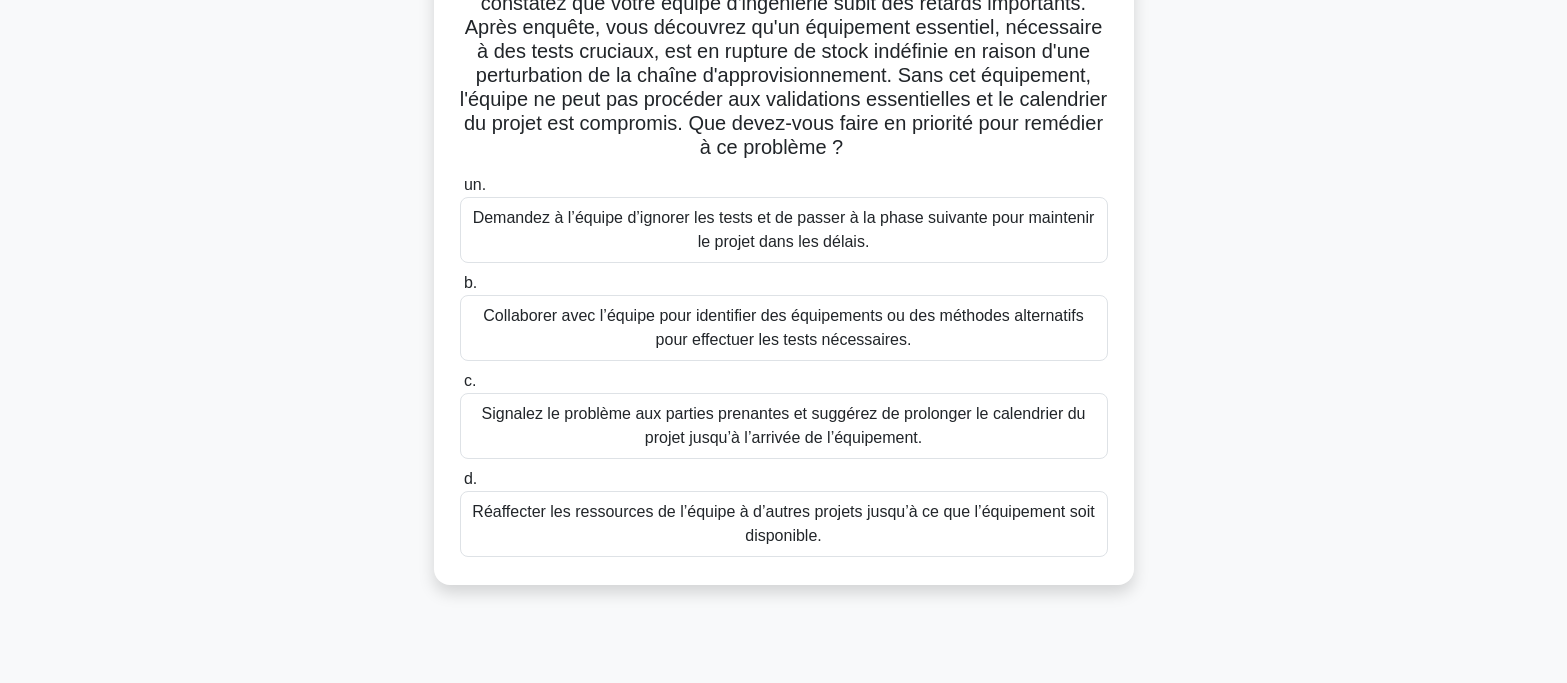 scroll, scrollTop: 200, scrollLeft: 0, axis: vertical 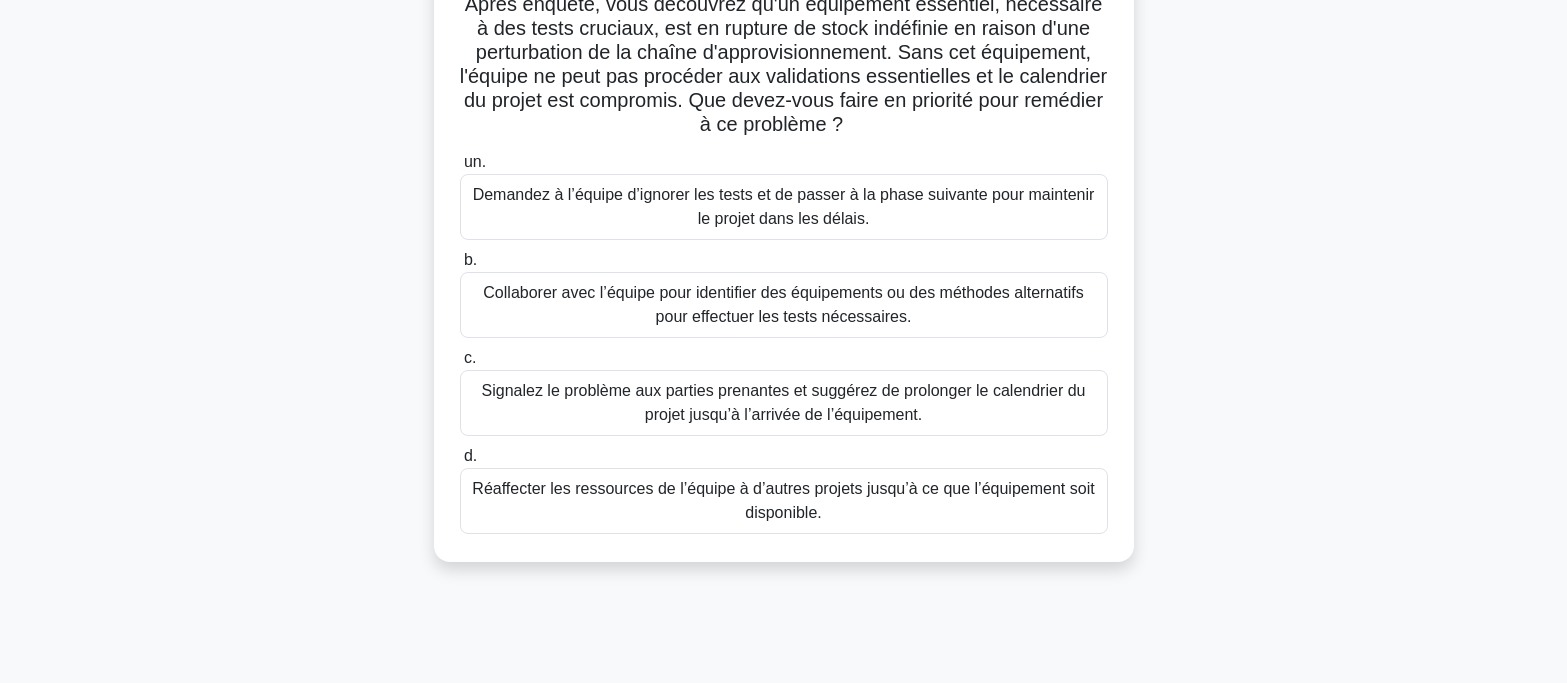 click on "Collaborer avec l’équipe pour identifier des équipements ou des méthodes alternatifs pour effectuer les tests nécessaires." at bounding box center [784, 305] 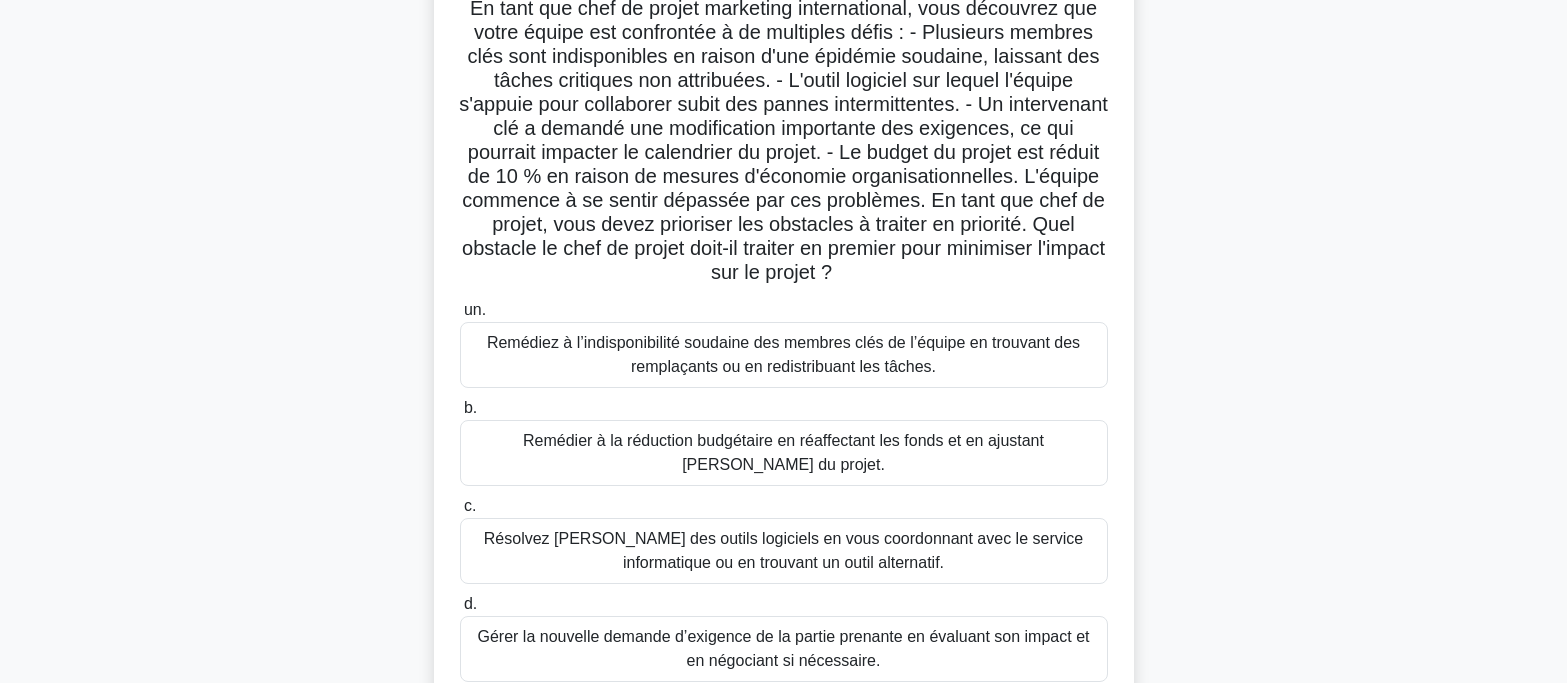 scroll, scrollTop: 200, scrollLeft: 0, axis: vertical 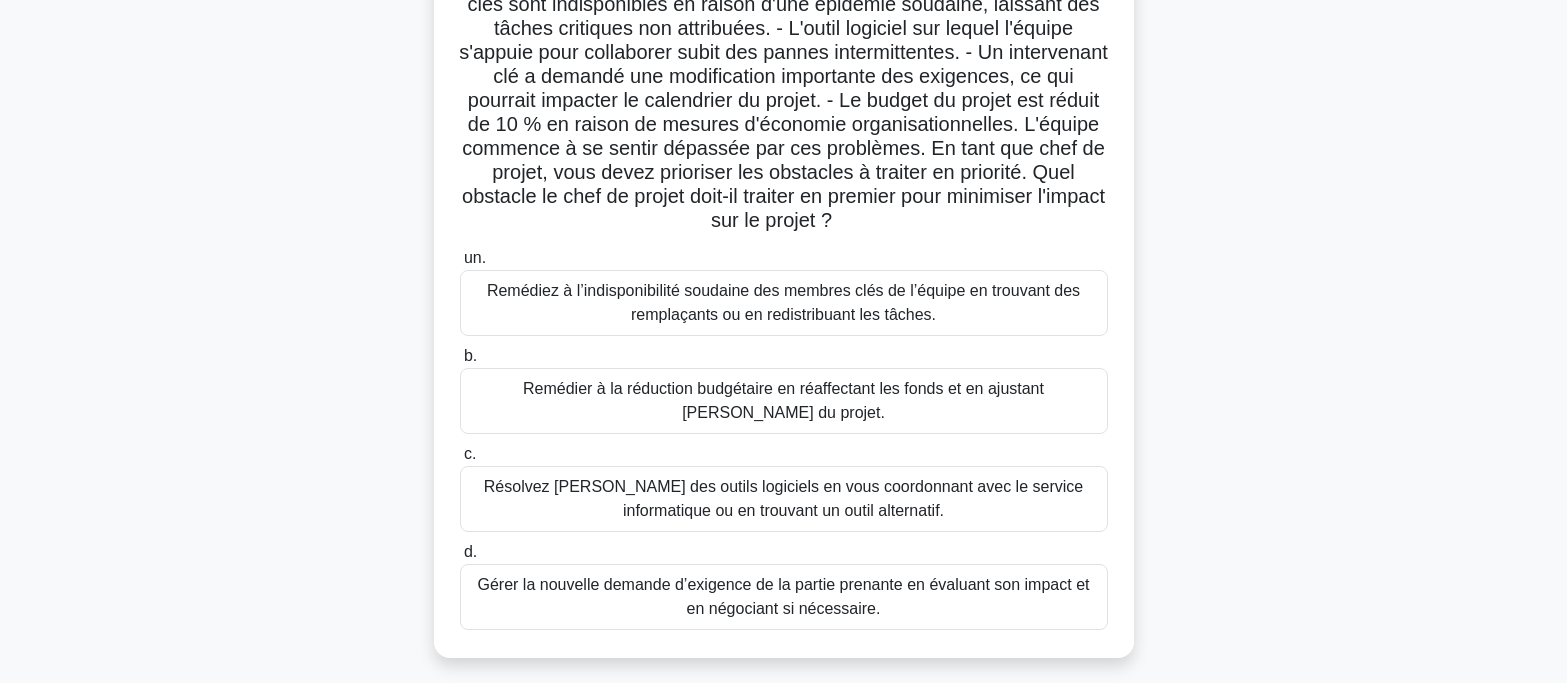 click on "Gérer la nouvelle demande d’exigence de la partie prenante en évaluant son impact et en négociant si nécessaire." at bounding box center (784, 597) 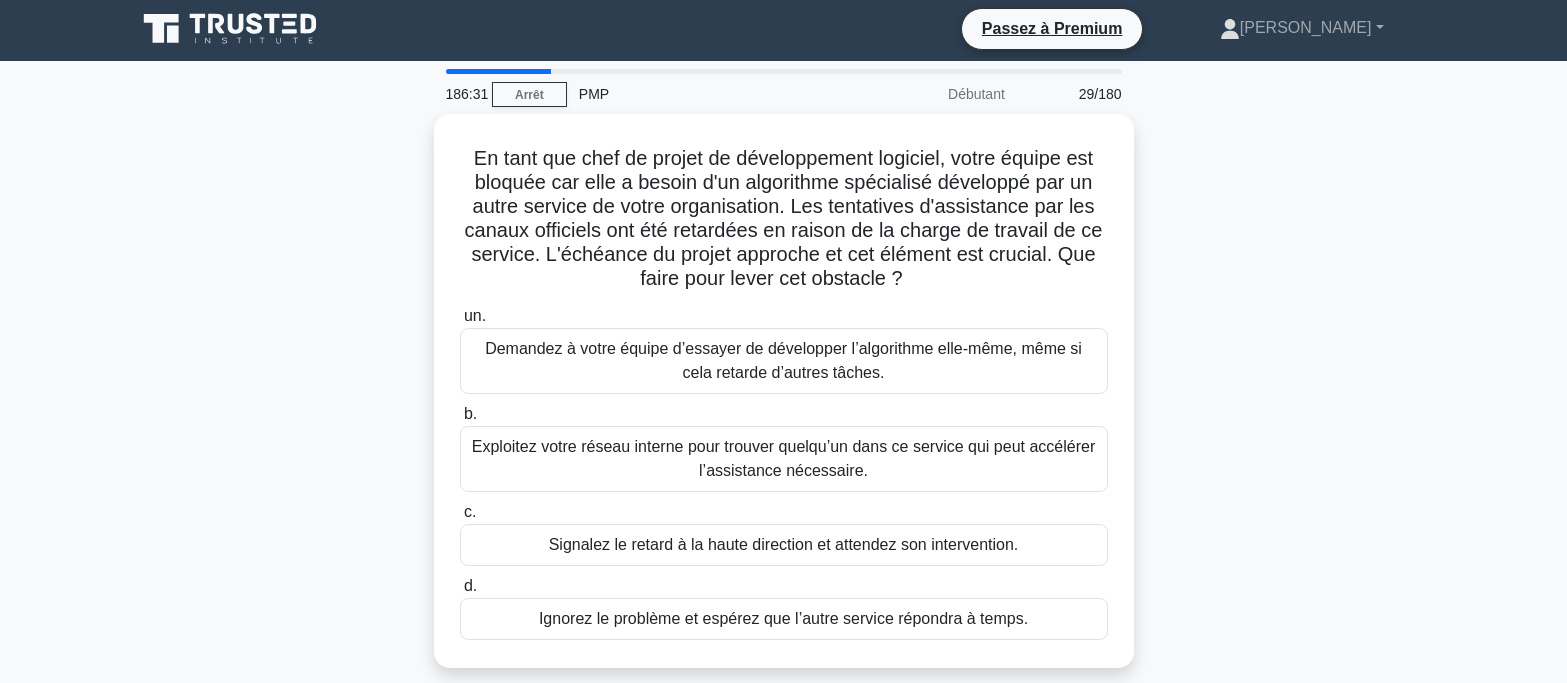 scroll, scrollTop: 0, scrollLeft: 0, axis: both 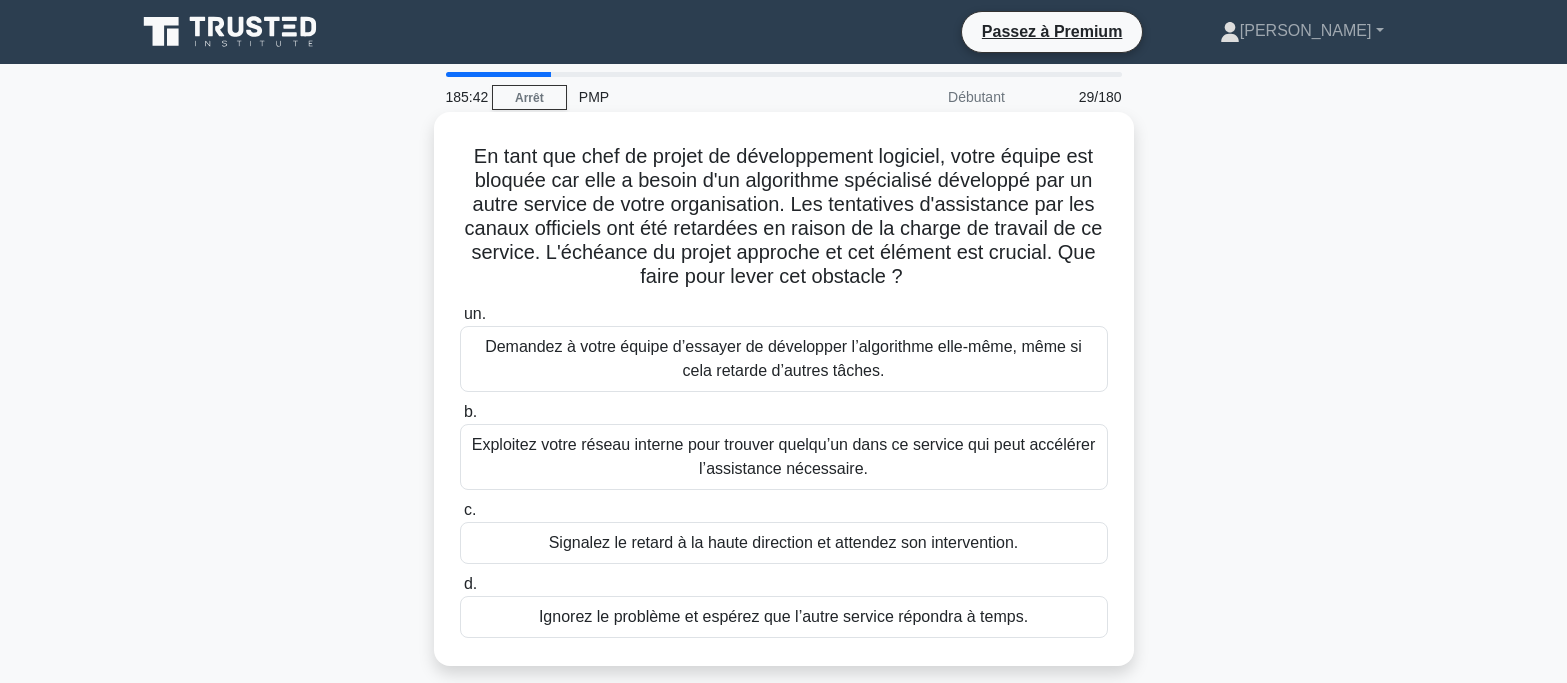 click on "Demandez à votre équipe d’essayer de développer l’algorithme elle-même, même si cela retarde d’autres tâches." at bounding box center [783, 358] 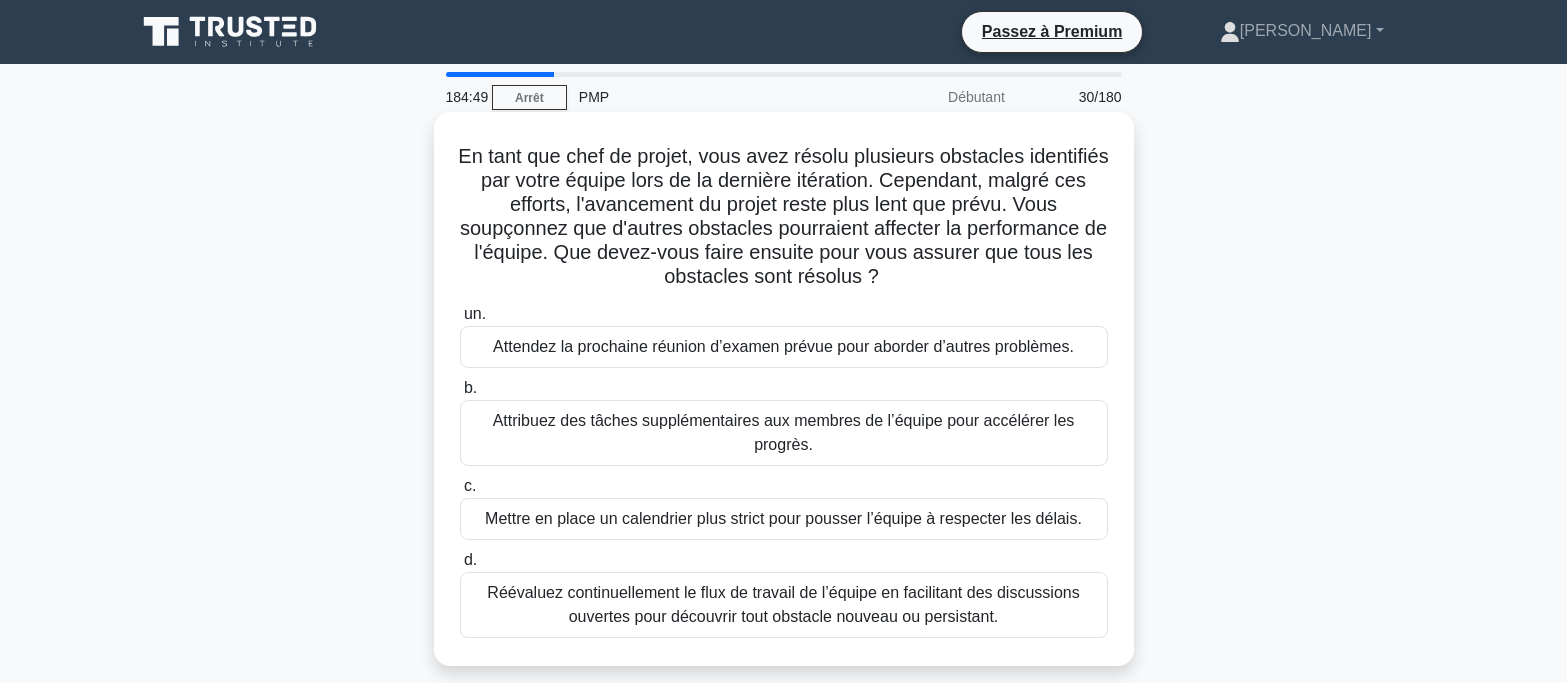 click on "Réévaluez continuellement le flux de travail de l’équipe en facilitant des discussions ouvertes pour découvrir tout obstacle nouveau ou persistant." at bounding box center [783, 604] 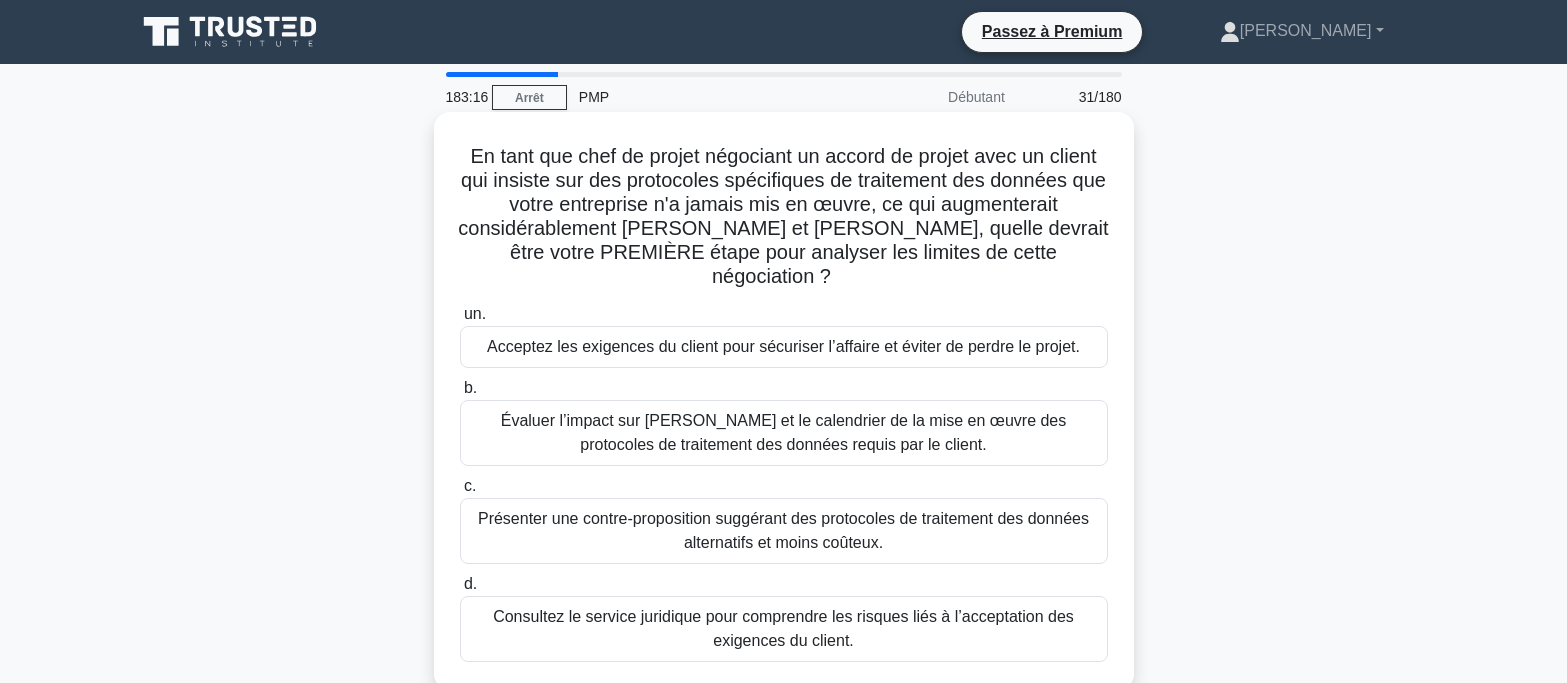 click on "Évaluer l’impact sur [PERSON_NAME] et le calendrier de la mise en œuvre des protocoles de traitement des données requis par le client." at bounding box center (784, 432) 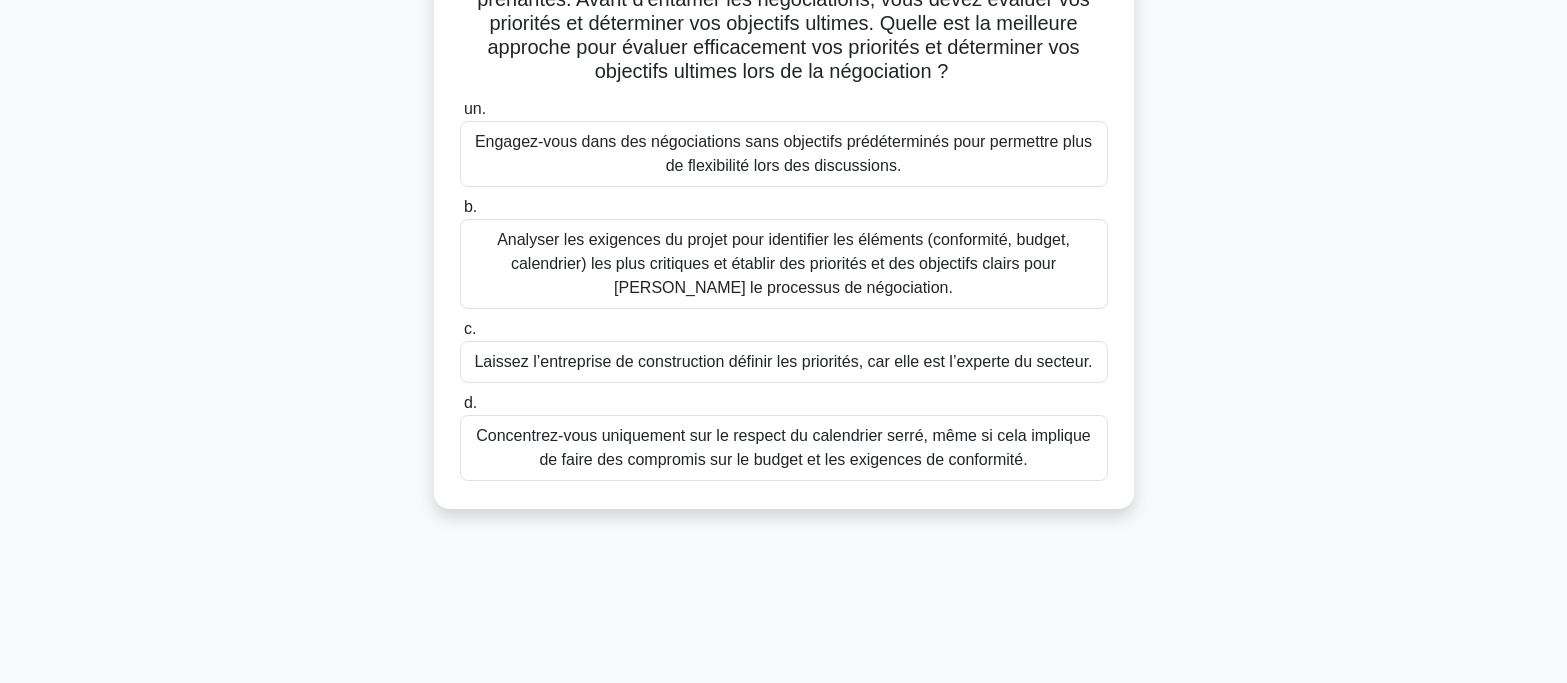 scroll, scrollTop: 300, scrollLeft: 0, axis: vertical 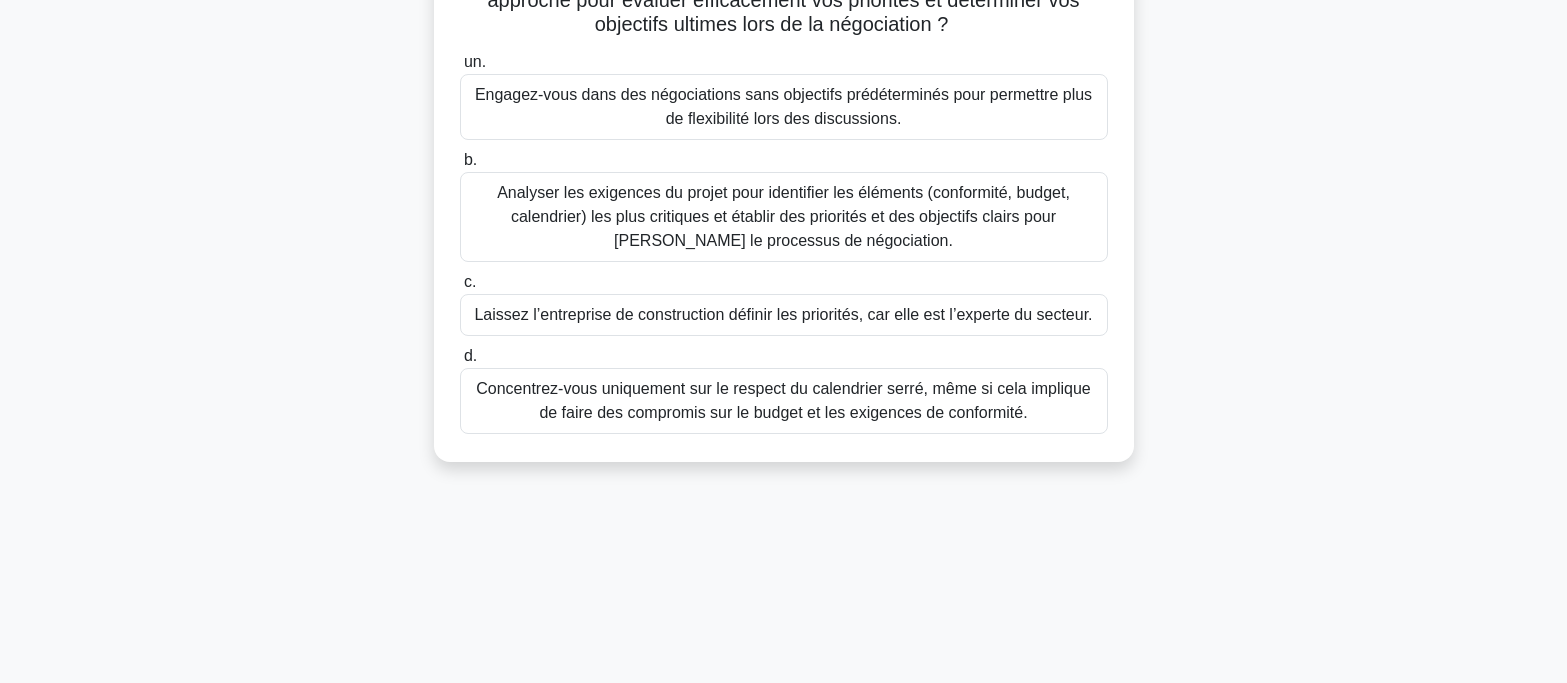 click on "Analyser les exigences du projet pour identifier les éléments (conformité, budget, calendrier) les plus critiques et établir des priorités et des objectifs clairs pour [PERSON_NAME] le processus de négociation." at bounding box center (784, 217) 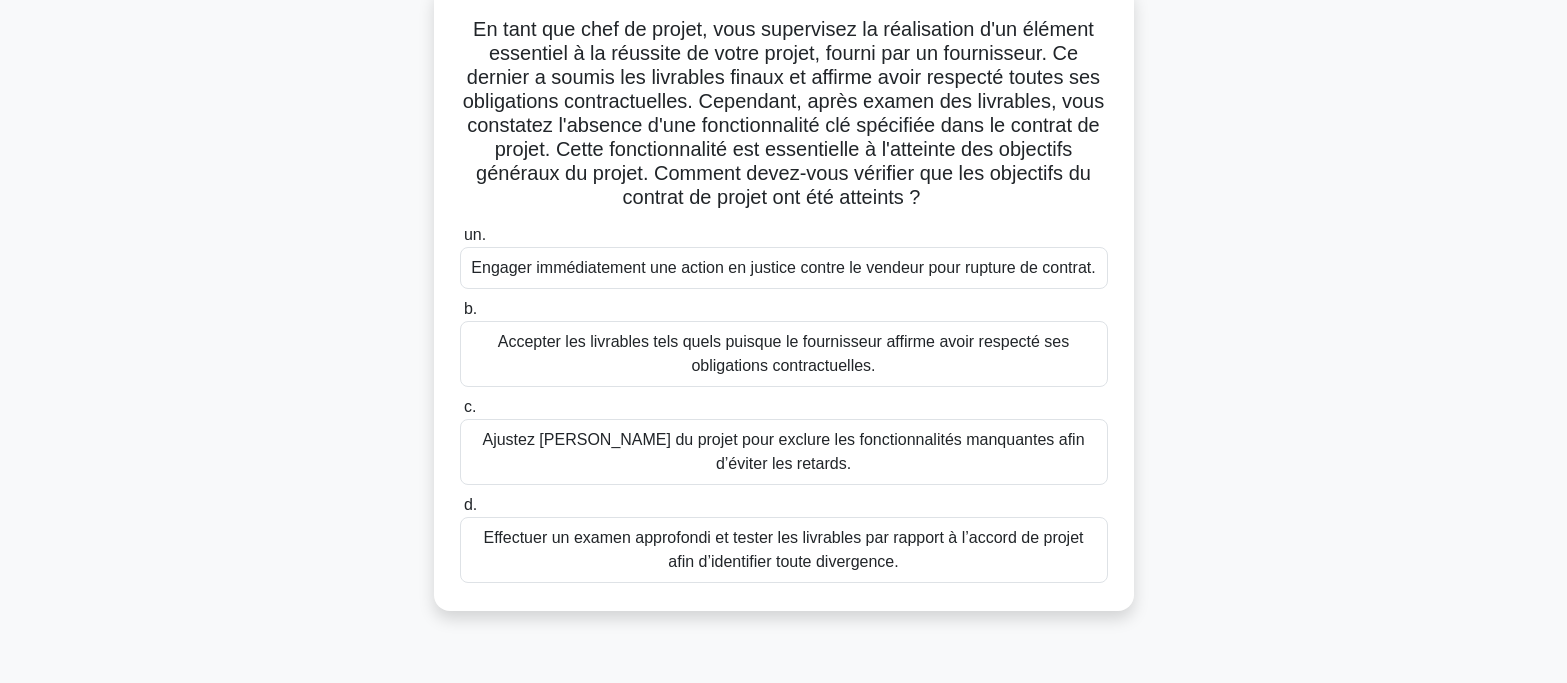 scroll, scrollTop: 200, scrollLeft: 0, axis: vertical 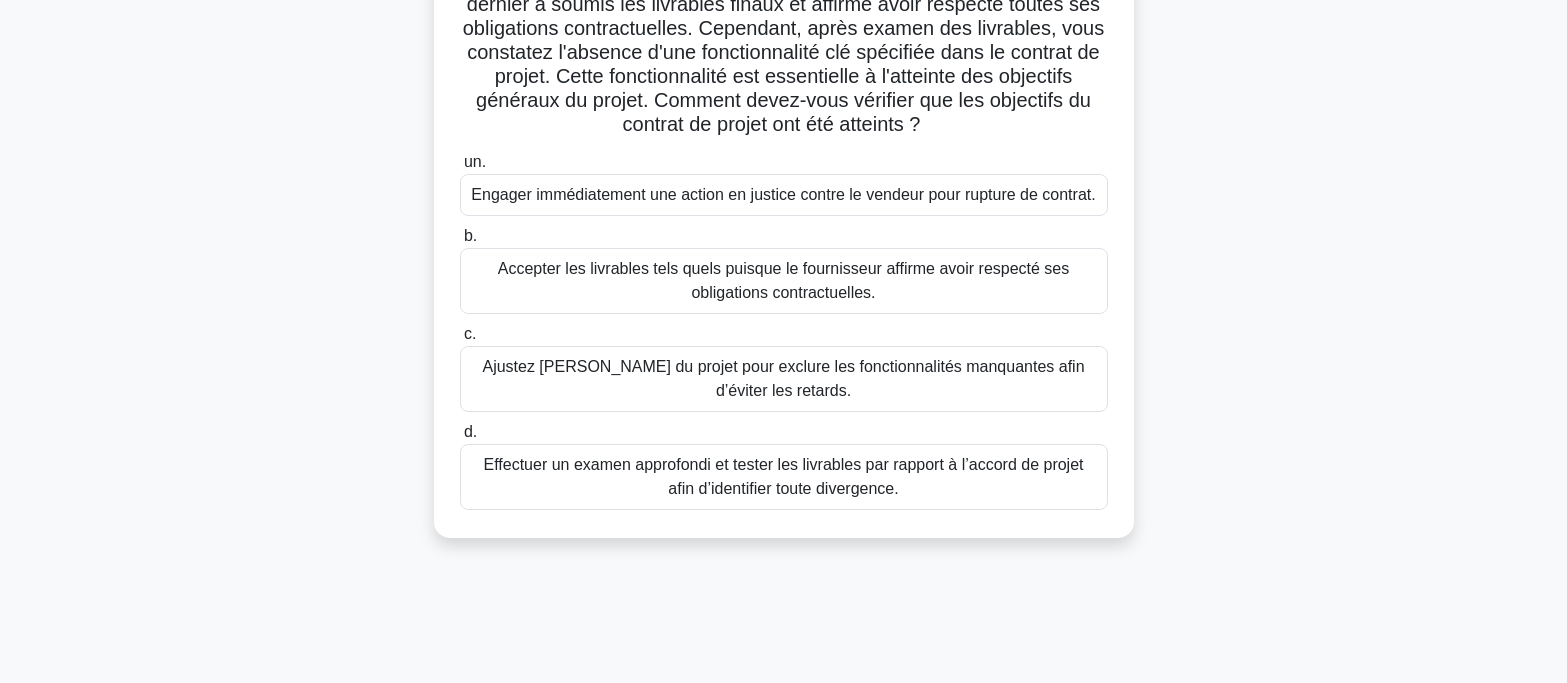 click on "Effectuer un examen approfondi et tester les livrables par rapport à l’accord de projet afin d’identifier toute divergence." at bounding box center (784, 477) 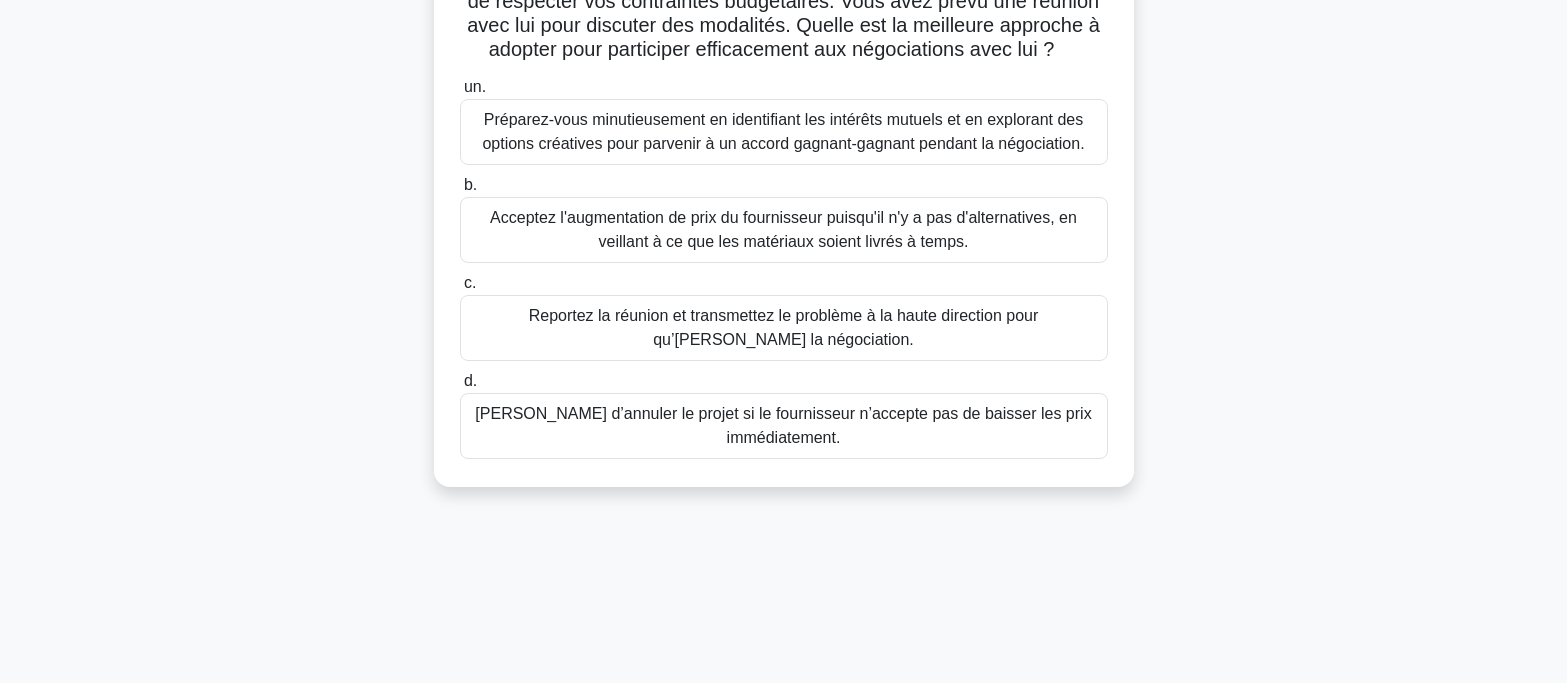scroll, scrollTop: 300, scrollLeft: 0, axis: vertical 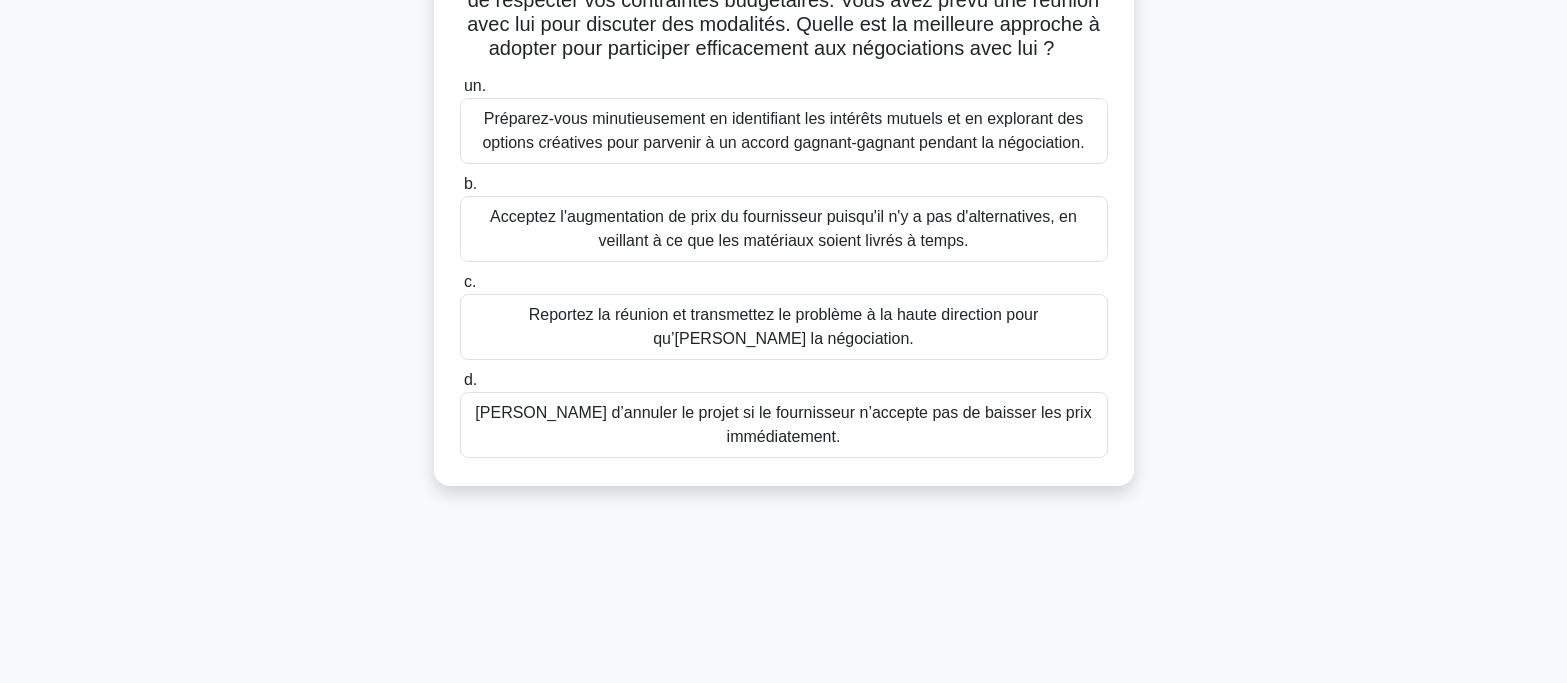 click on "Préparez-vous minutieusement en identifiant les intérêts mutuels et en explorant des options créatives pour parvenir à un accord gagnant-gagnant pendant la négociation." at bounding box center [783, 130] 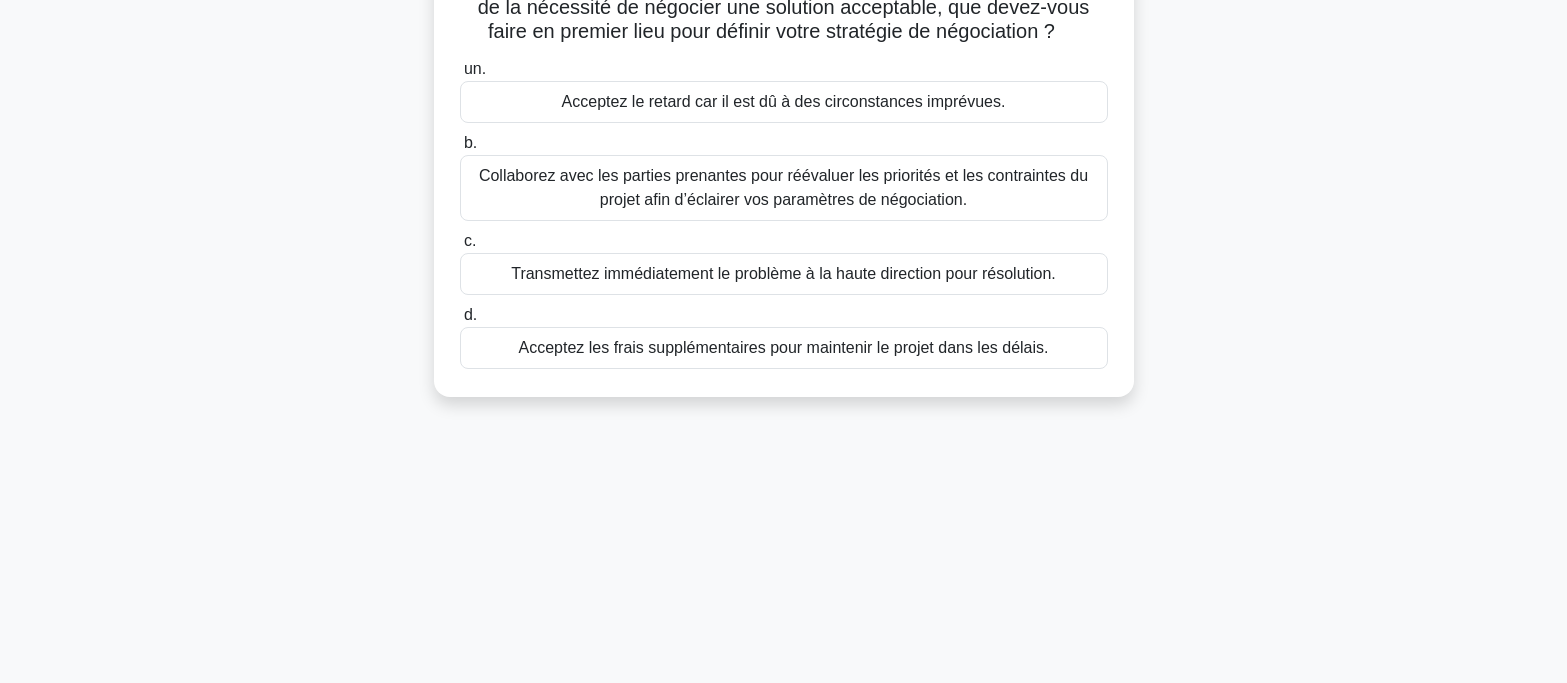 scroll, scrollTop: 300, scrollLeft: 0, axis: vertical 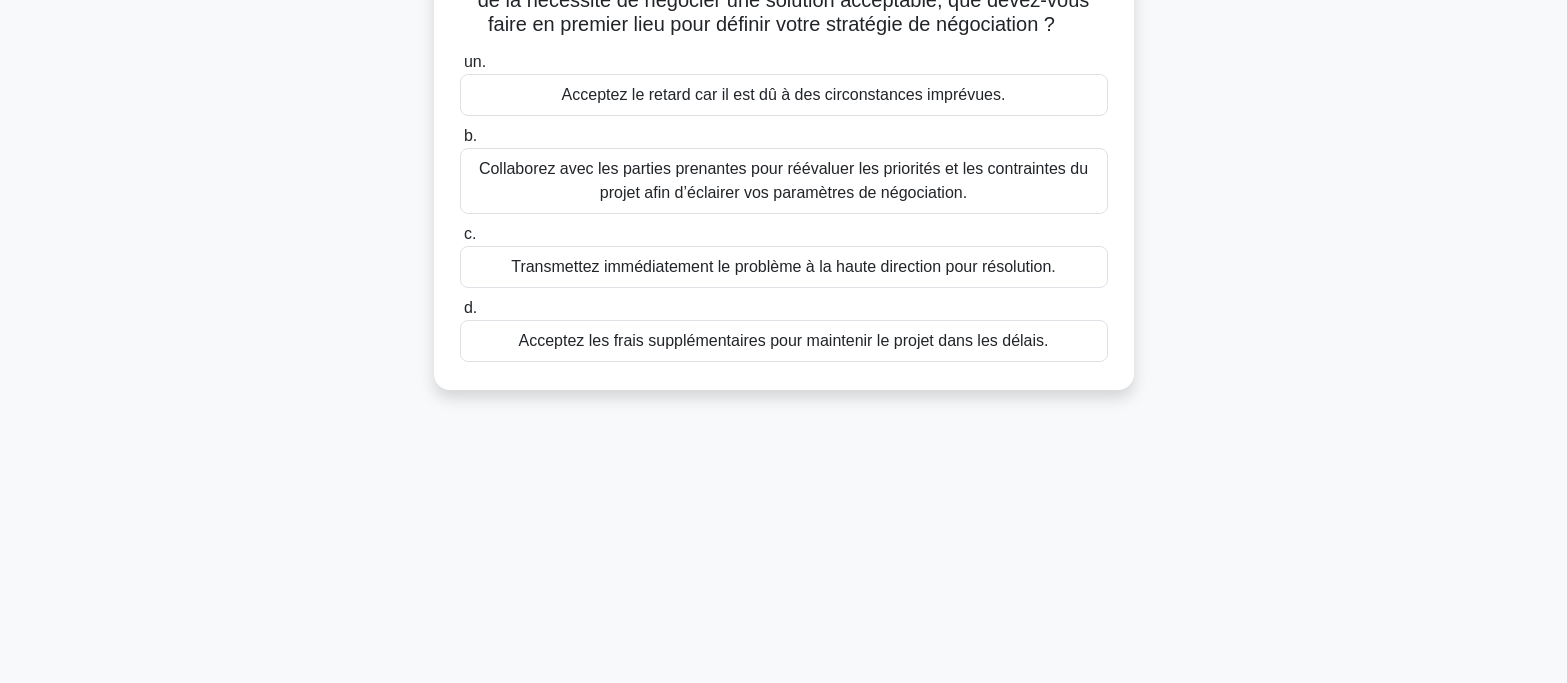 click on "Collaborez avec les parties prenantes pour réévaluer les priorités et les contraintes du projet afin d’éclairer vos paramètres de négociation." at bounding box center (783, 180) 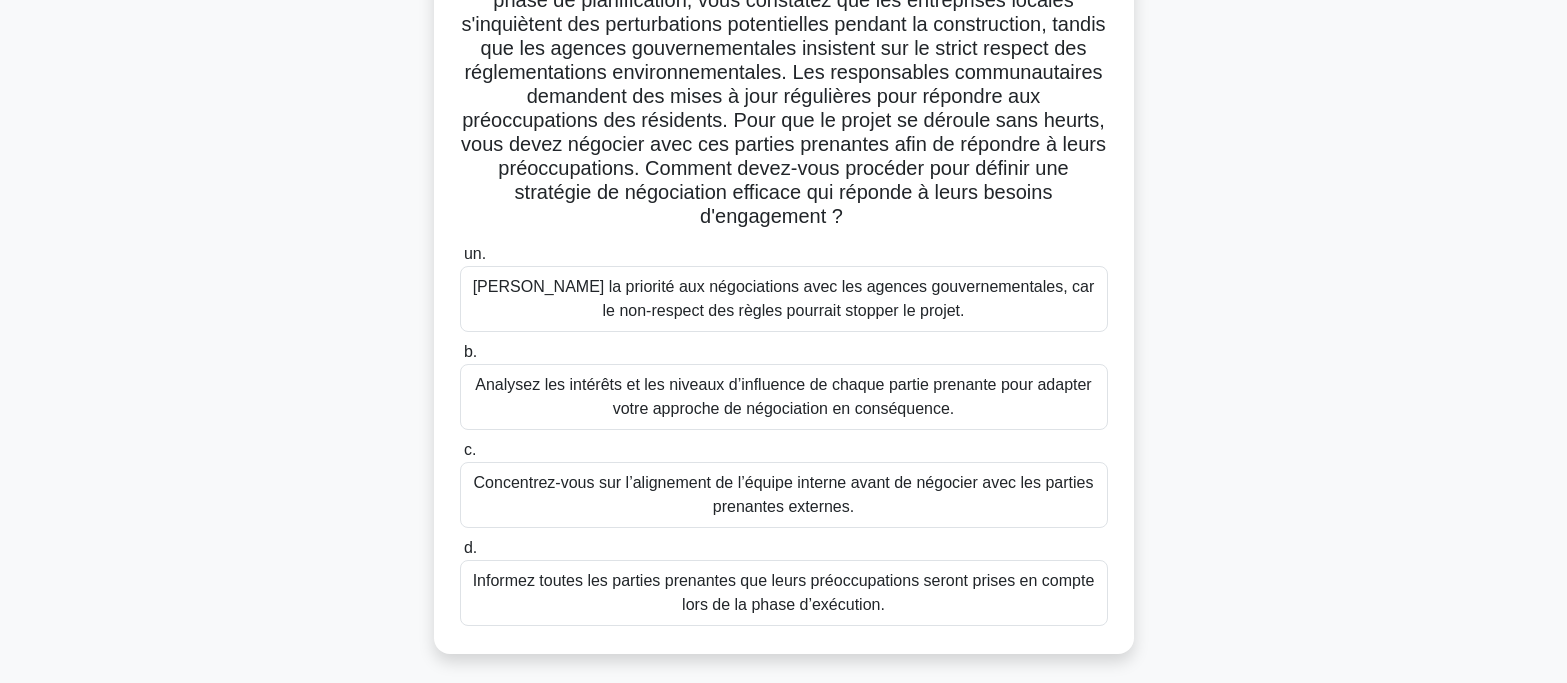 scroll, scrollTop: 300, scrollLeft: 0, axis: vertical 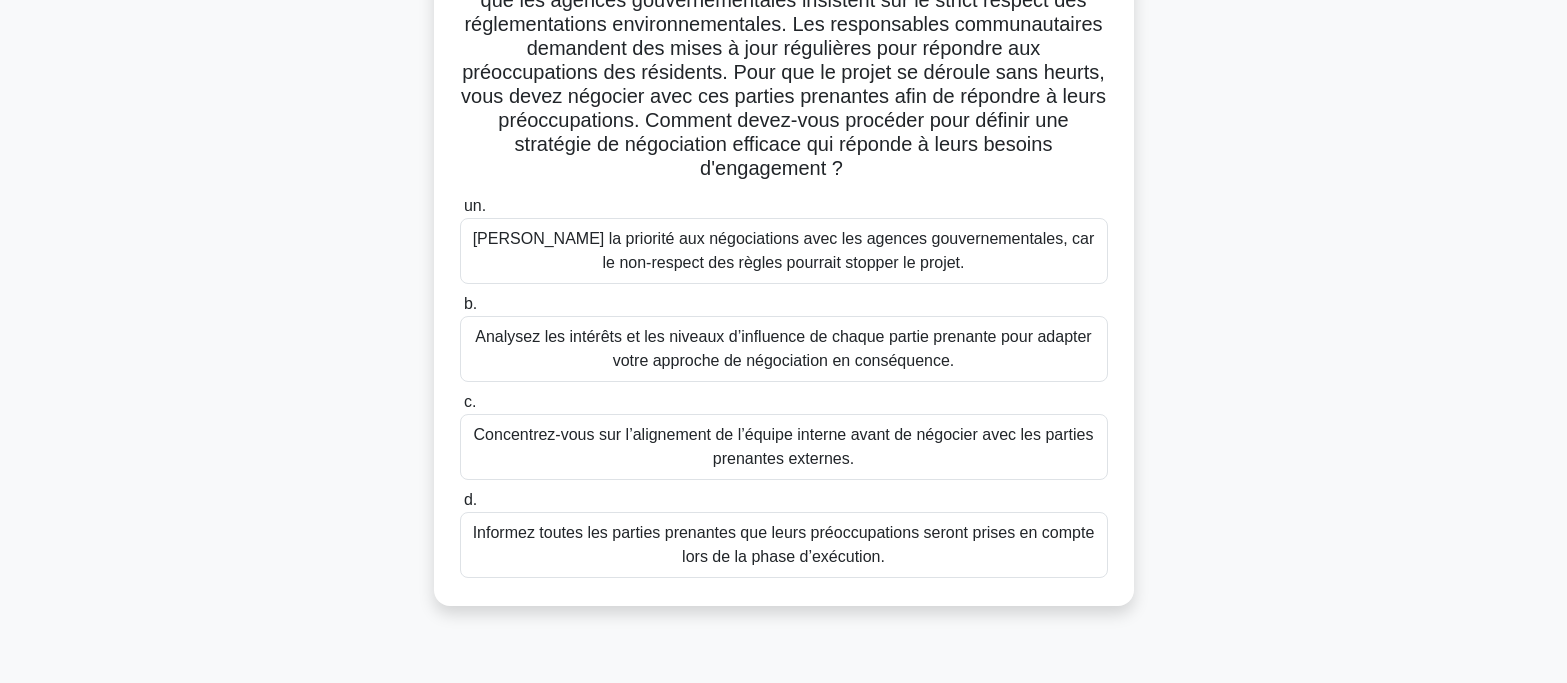 click on "Informez toutes les parties prenantes que leurs préoccupations seront prises en compte lors de la phase d’exécution." at bounding box center [784, 544] 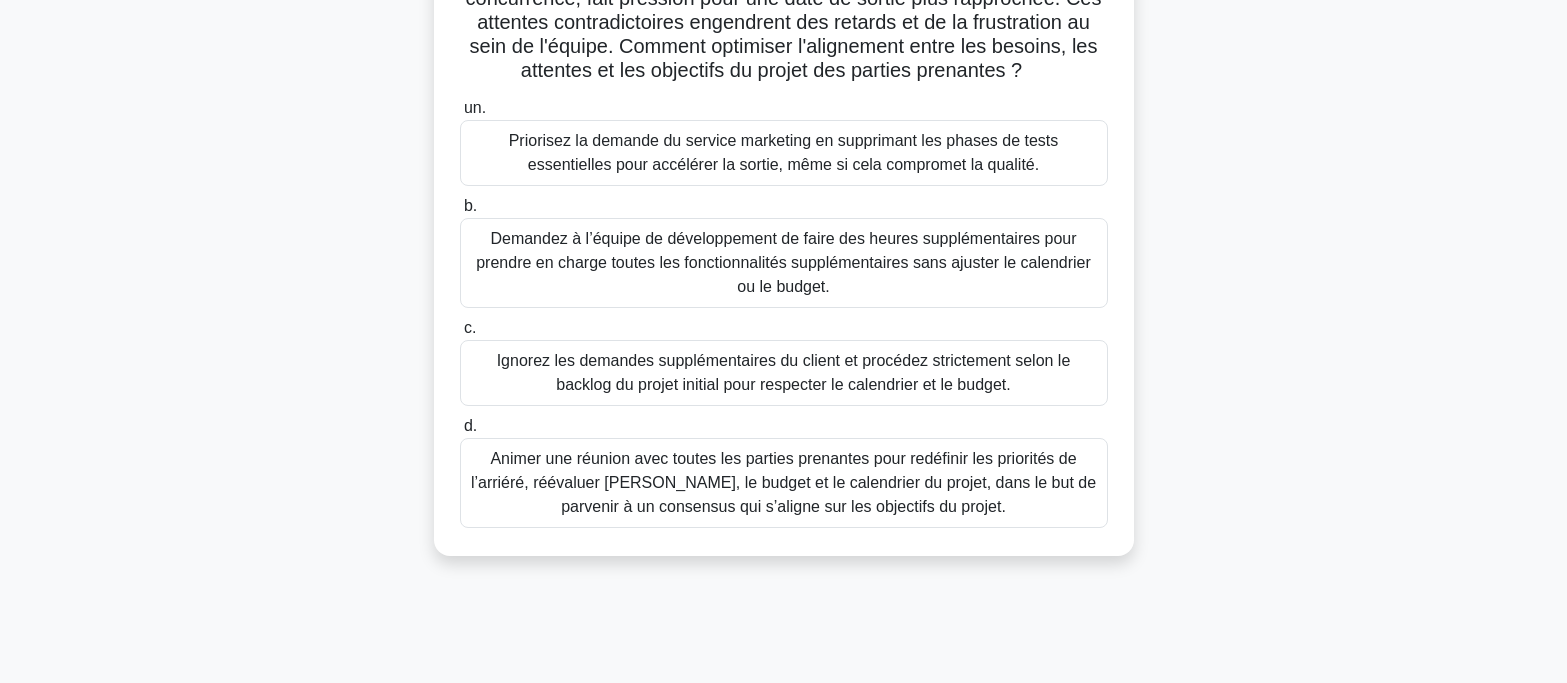 scroll, scrollTop: 397, scrollLeft: 0, axis: vertical 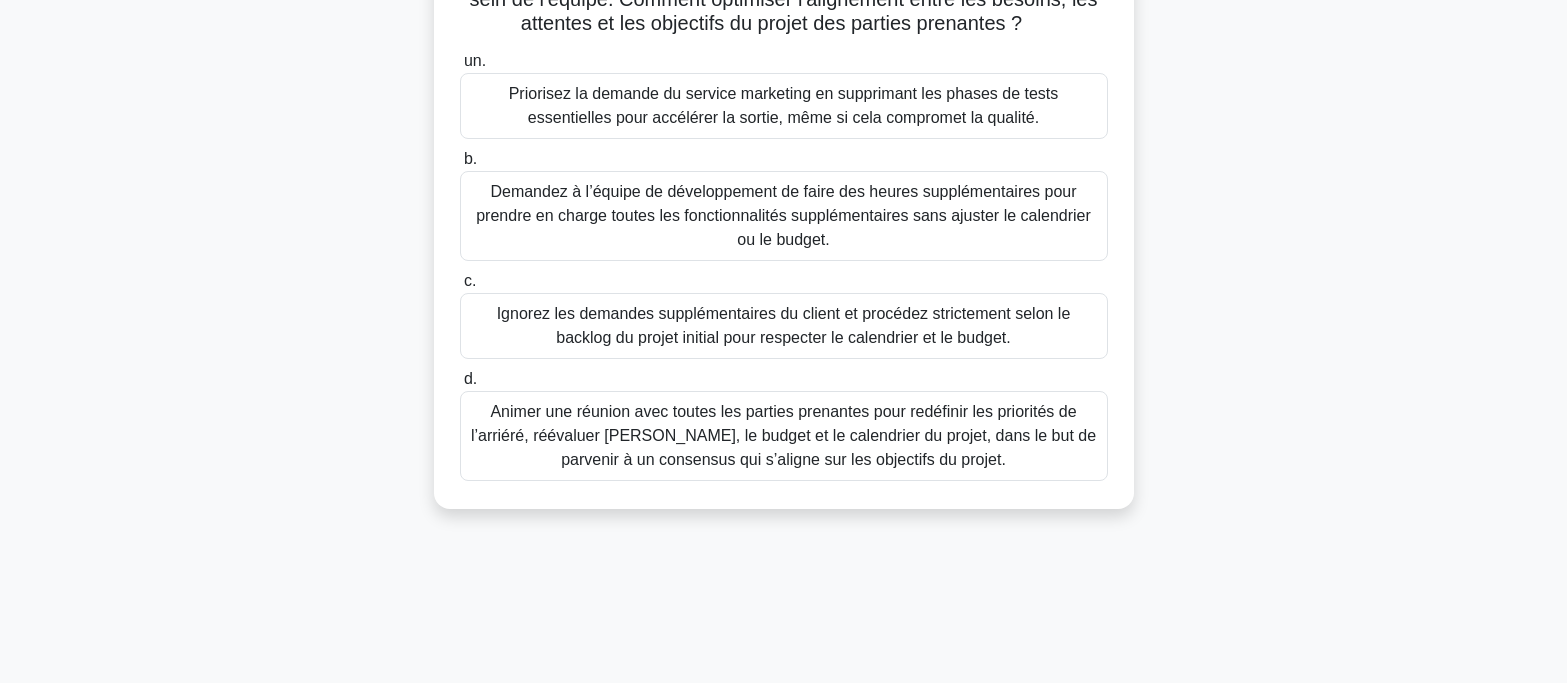 click on "Animer une réunion avec toutes les parties prenantes pour redéfinir les priorités de l’arriéré, réévaluer [PERSON_NAME], le budget et le calendrier du projet, dans le but de parvenir à un consensus qui s’aligne sur les objectifs du projet." at bounding box center [783, 435] 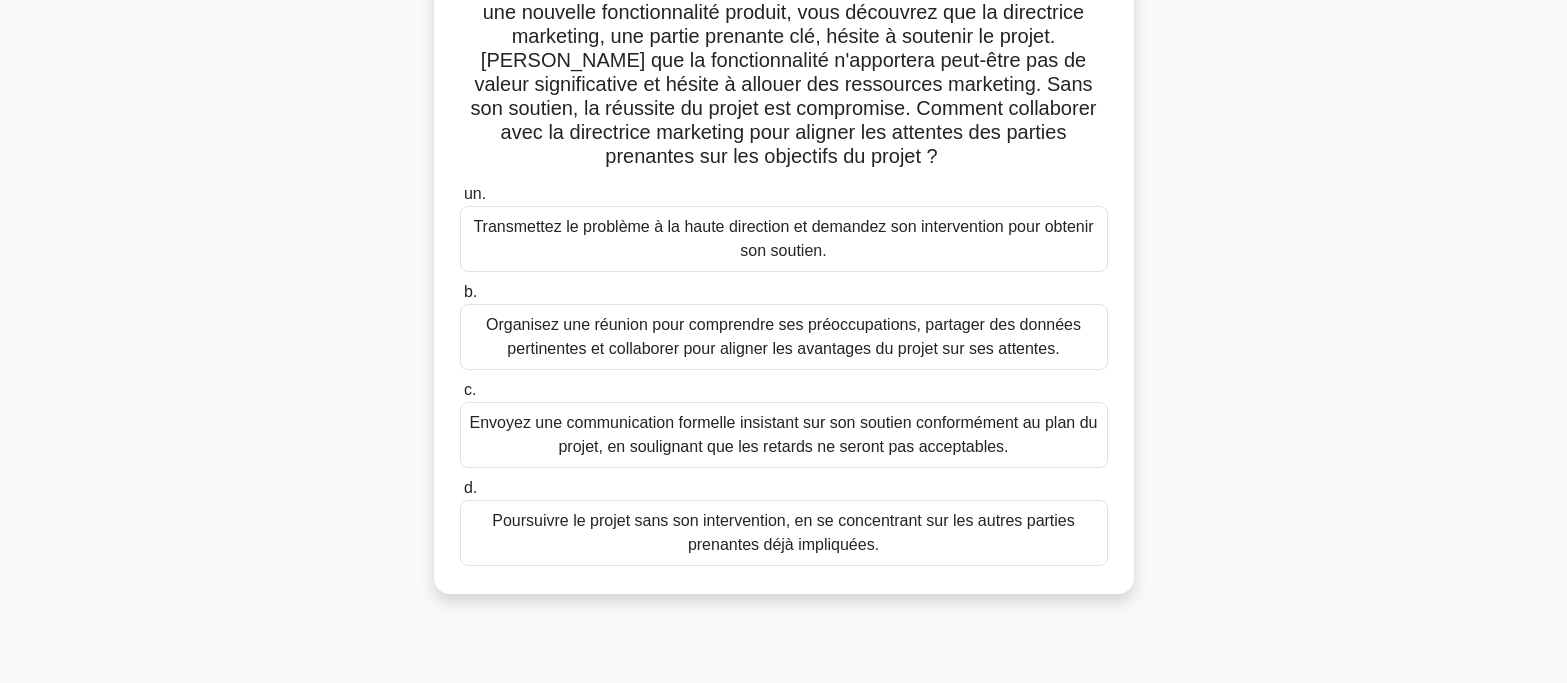 scroll, scrollTop: 200, scrollLeft: 0, axis: vertical 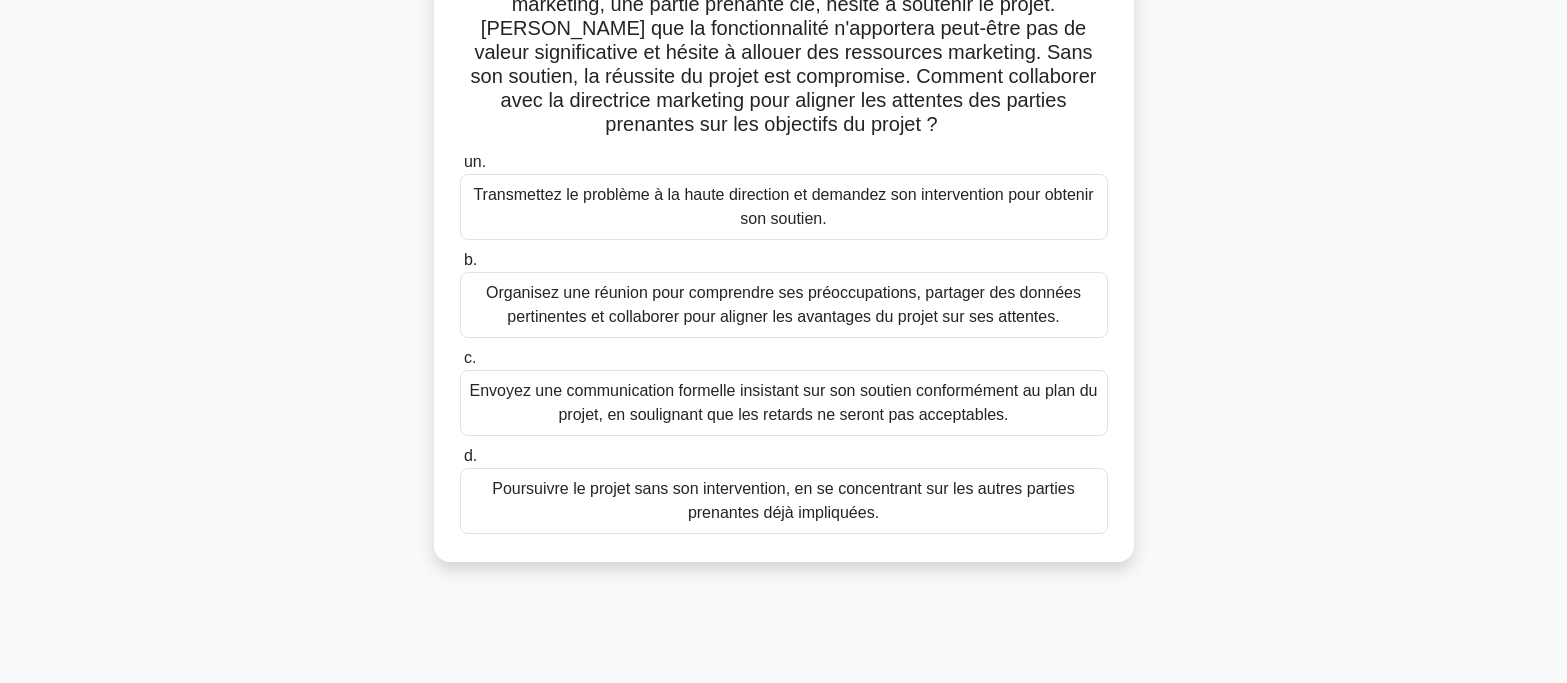 click on "Organisez une réunion pour comprendre ses préoccupations, partager des données pertinentes et collaborer pour aligner les avantages du projet sur ses attentes." at bounding box center (783, 304) 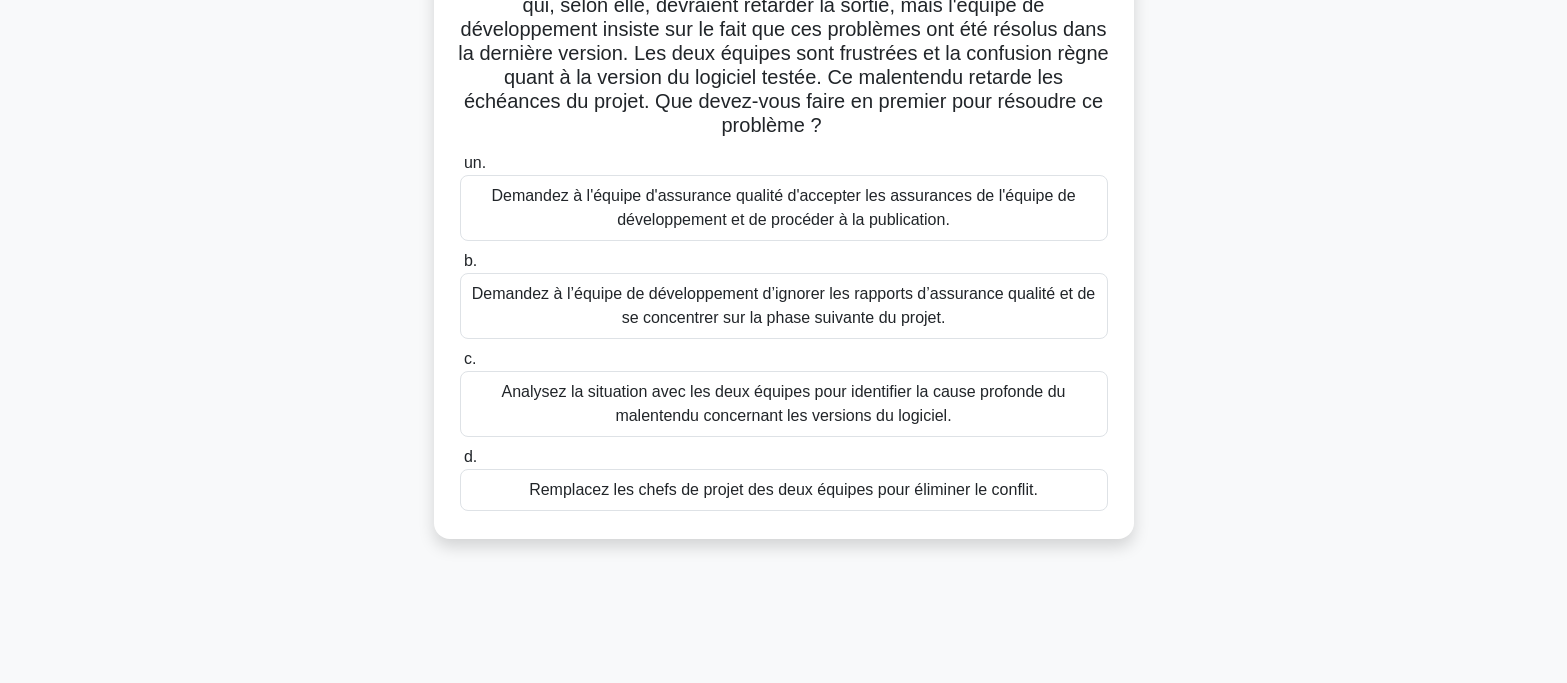 scroll, scrollTop: 300, scrollLeft: 0, axis: vertical 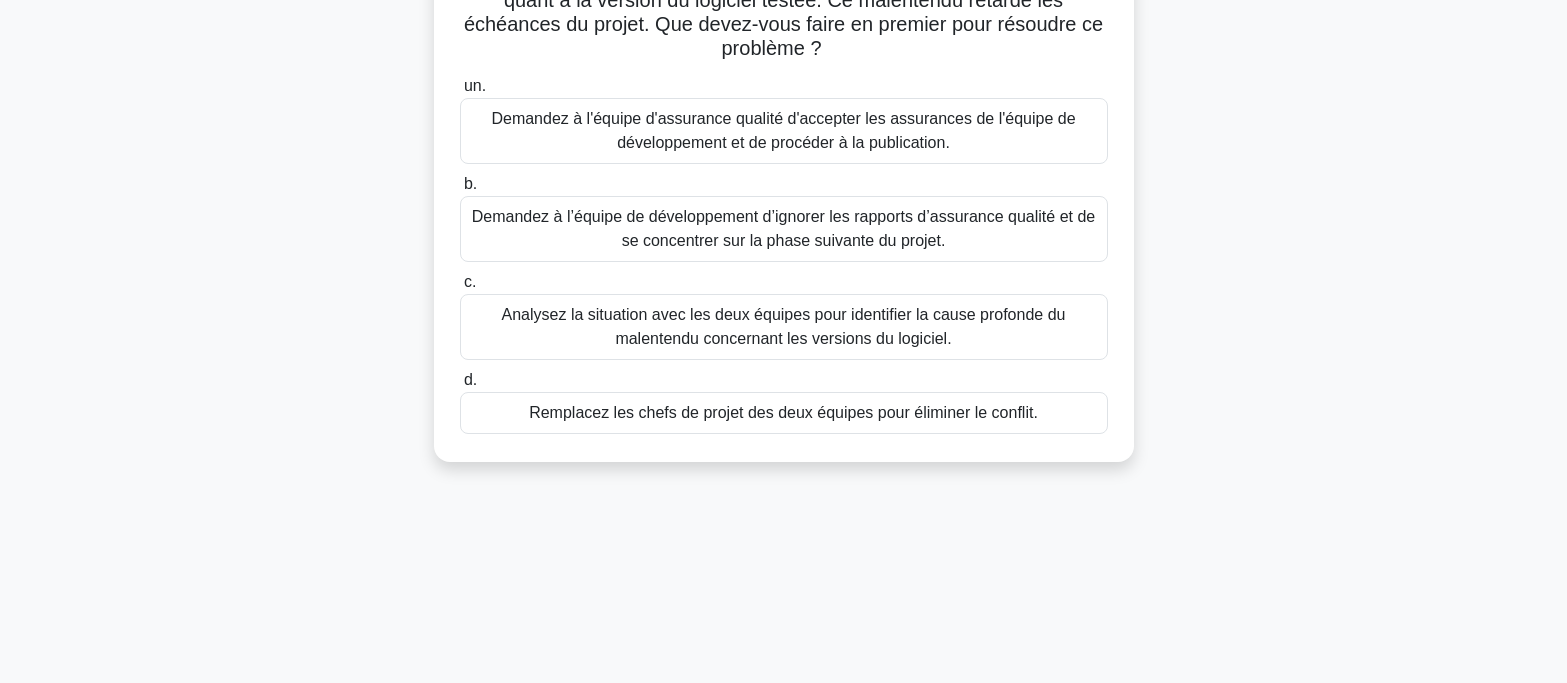 click on "Analysez la situation avec les deux équipes pour identifier la cause profonde du malentendu concernant les versions du logiciel." at bounding box center (784, 326) 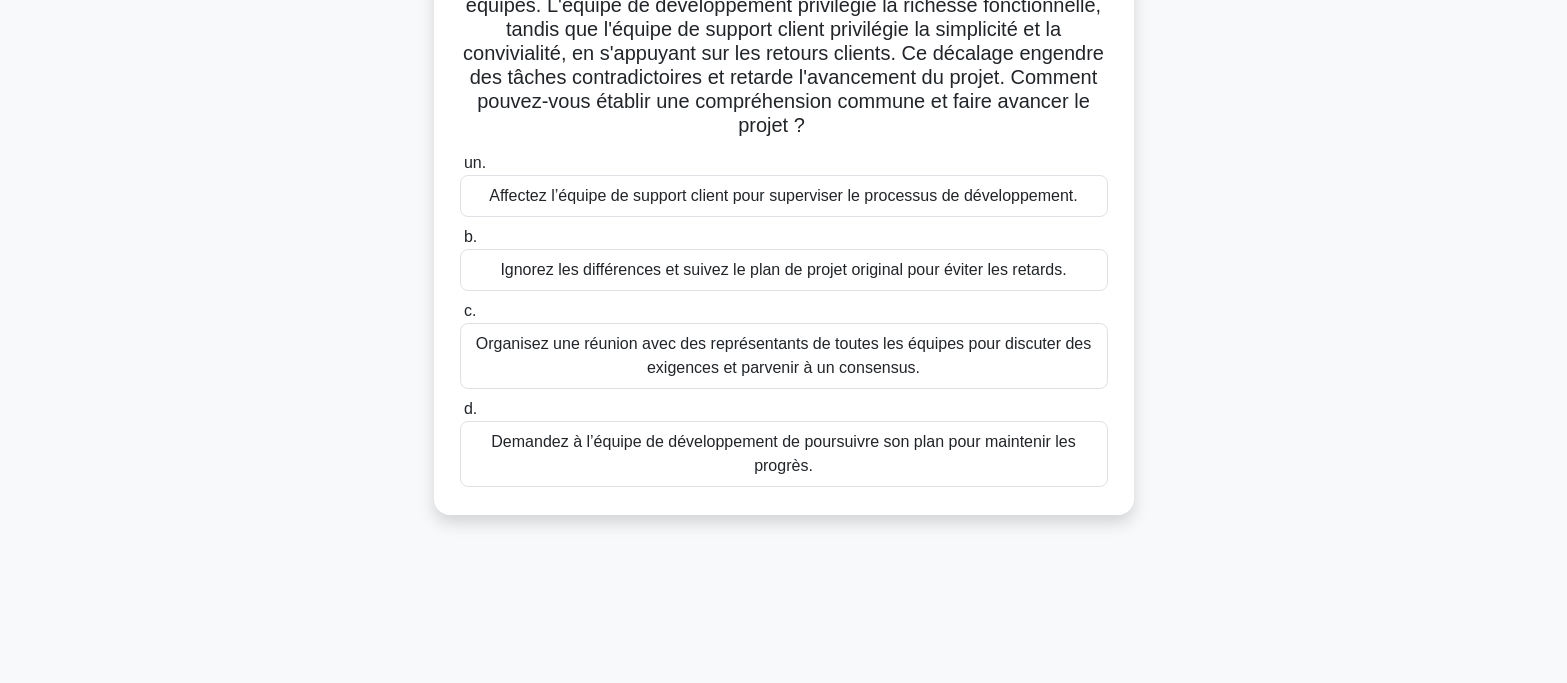 scroll, scrollTop: 200, scrollLeft: 0, axis: vertical 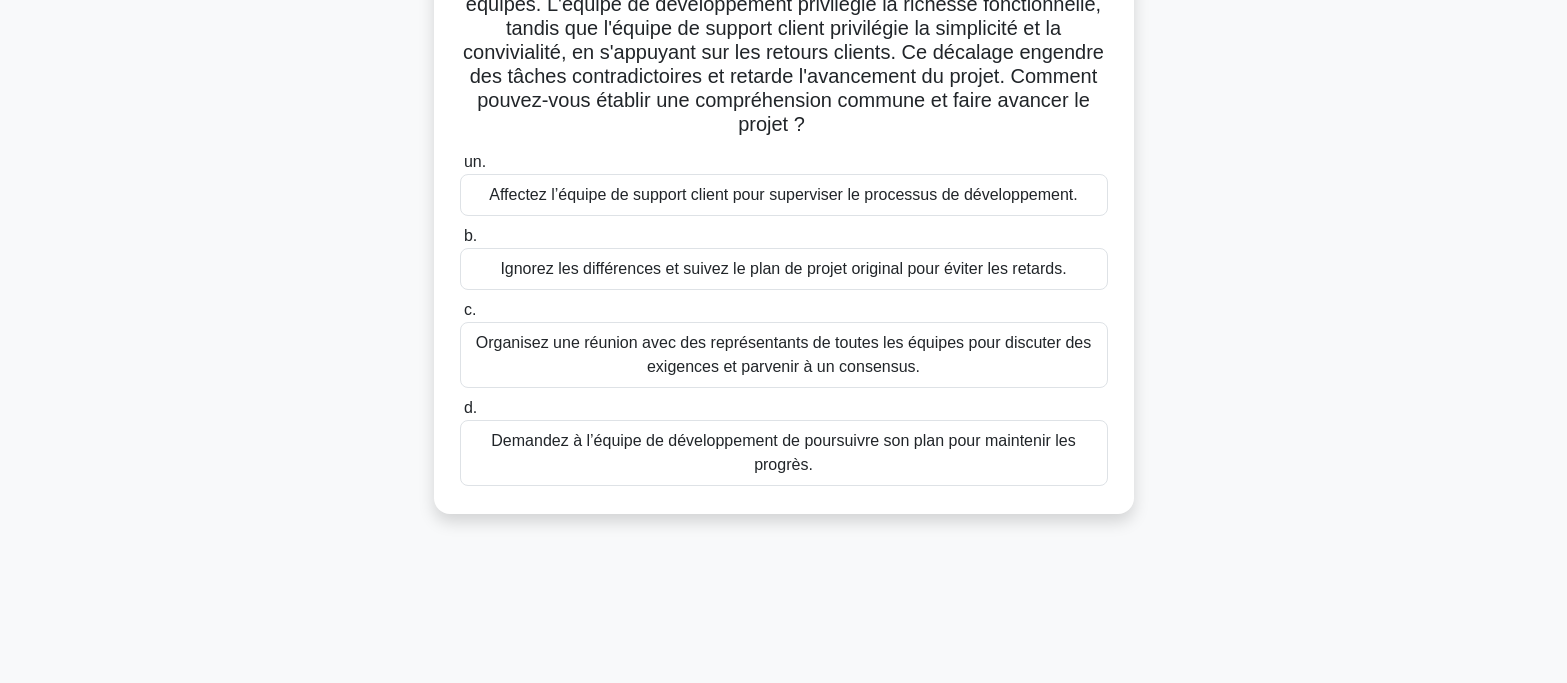 click on "Organisez une réunion avec des représentants de toutes les équipes pour discuter des exigences et parvenir à un consensus." at bounding box center [784, 354] 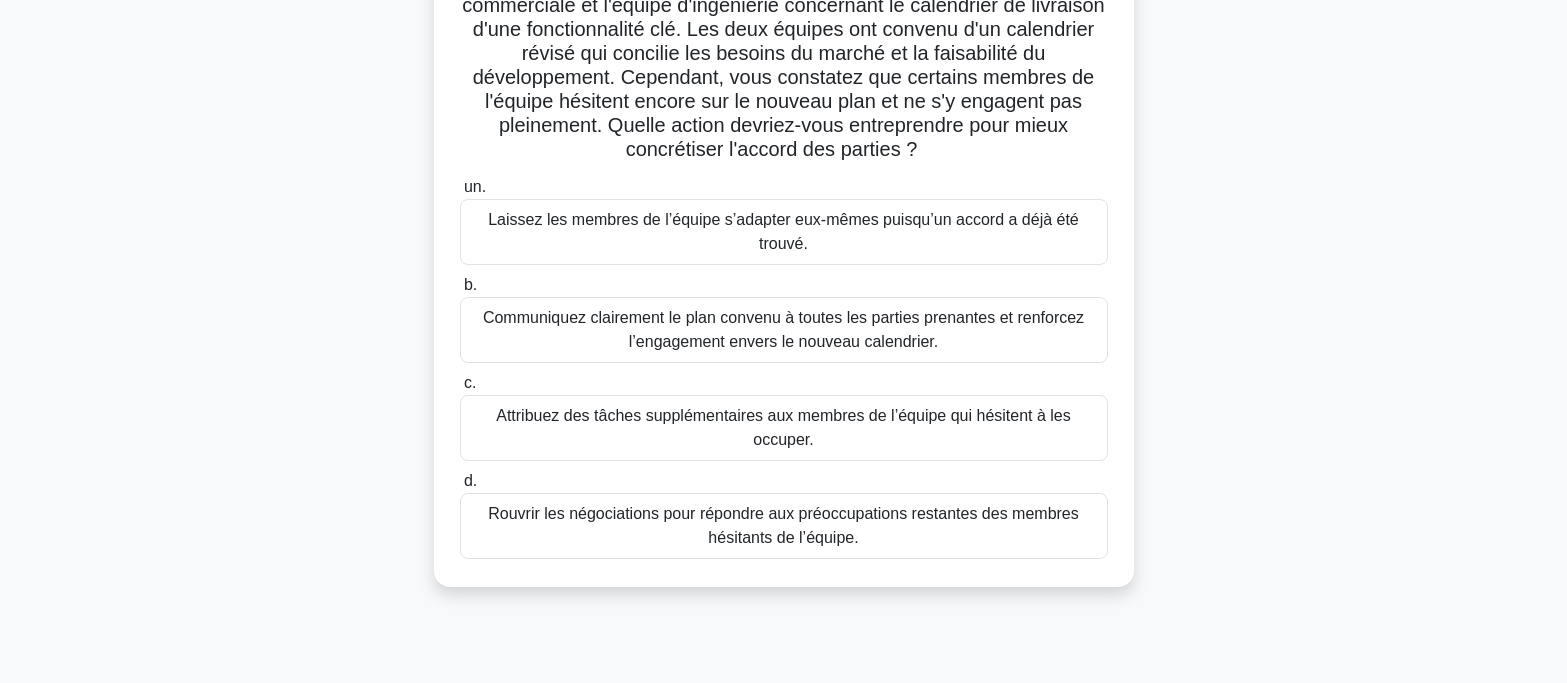 scroll, scrollTop: 200, scrollLeft: 0, axis: vertical 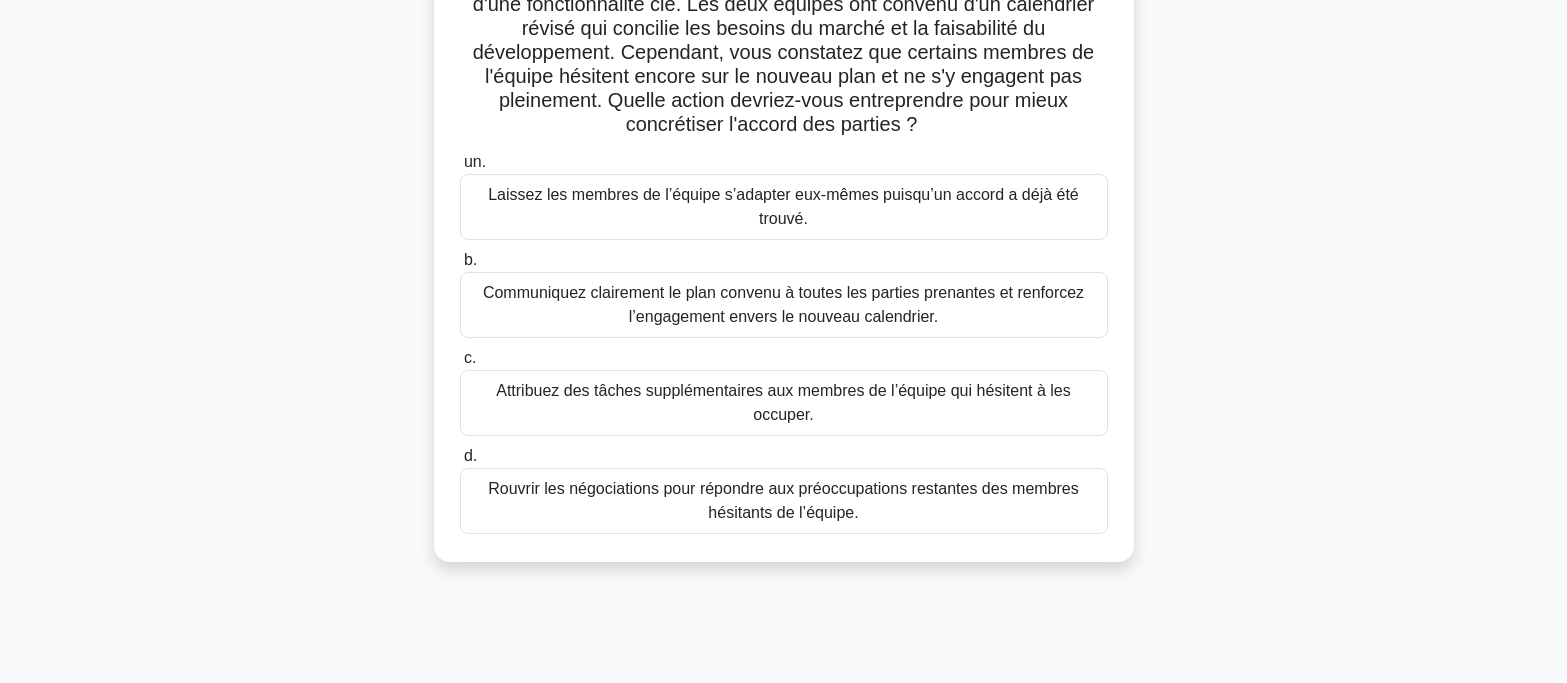 click on "Laissez les membres de l’équipe s’adapter eux-mêmes puisqu’un accord a déjà été trouvé." at bounding box center (784, 207) 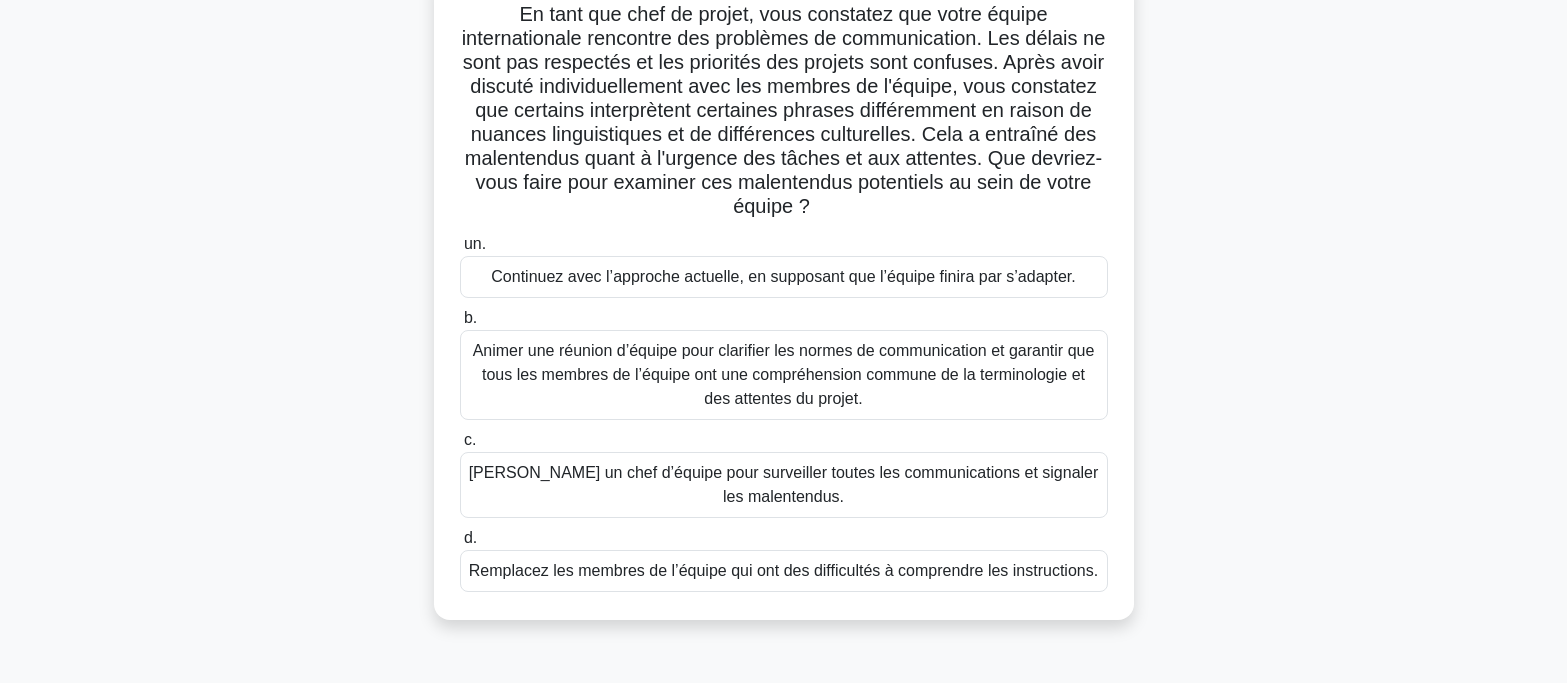 scroll, scrollTop: 200, scrollLeft: 0, axis: vertical 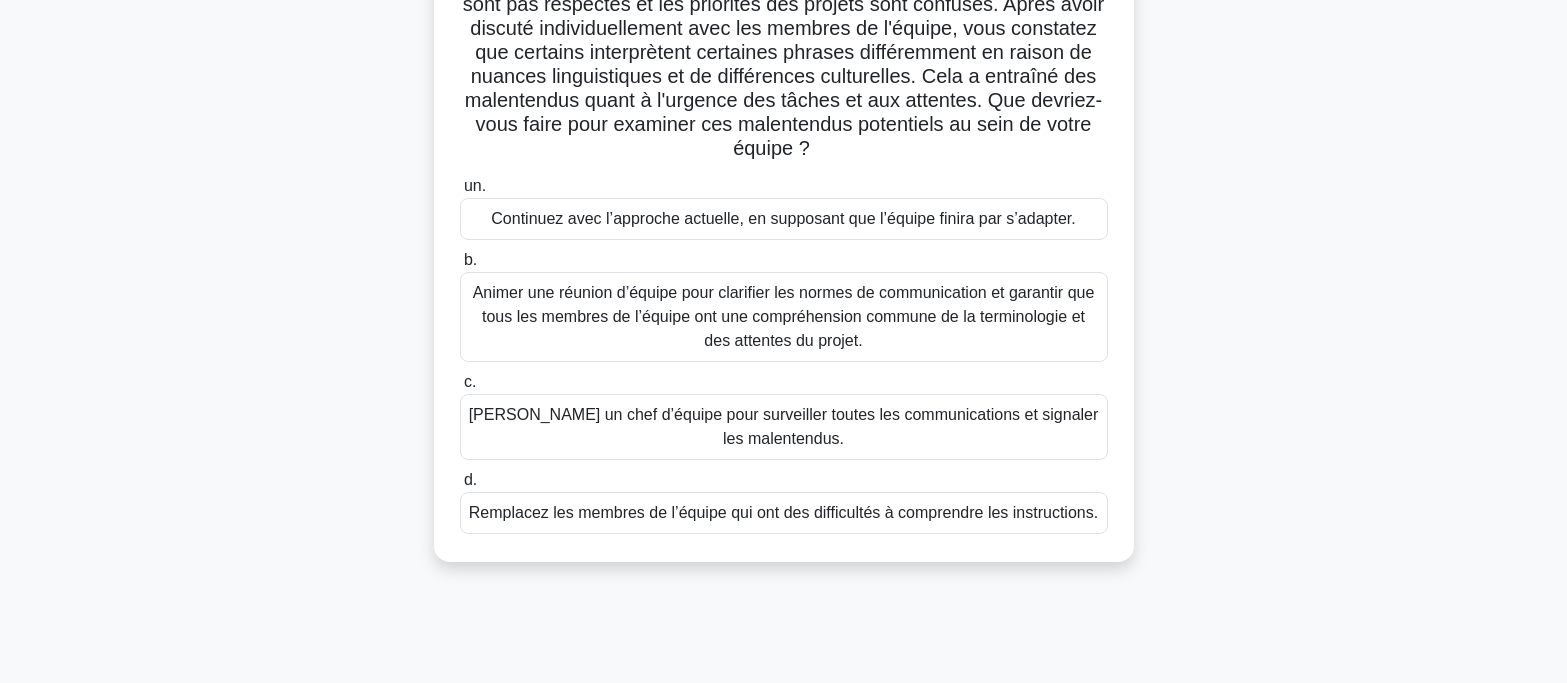 click on "Animer une réunion d’équipe pour clarifier les normes de communication et garantir que tous les membres de l’équipe ont une compréhension commune de la terminologie et des attentes du projet." at bounding box center (784, 316) 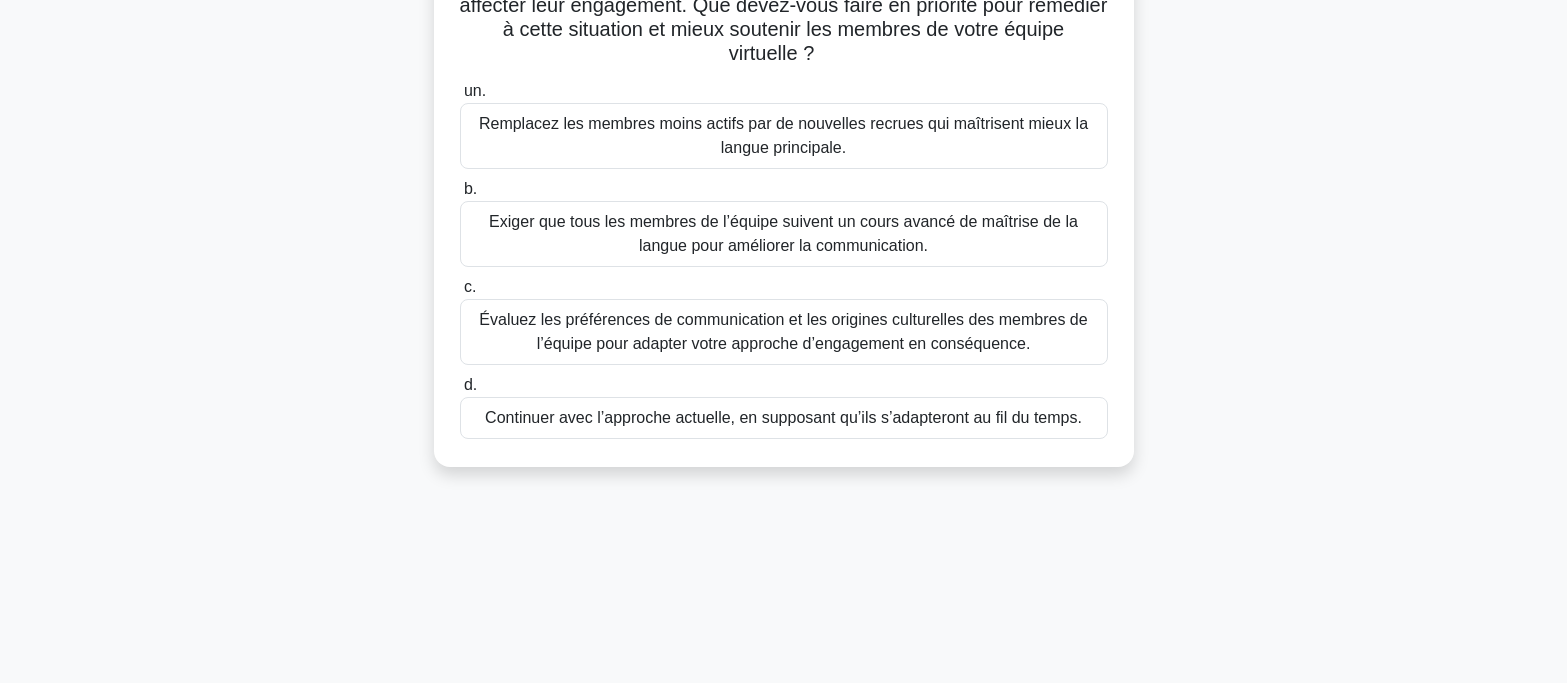 scroll, scrollTop: 300, scrollLeft: 0, axis: vertical 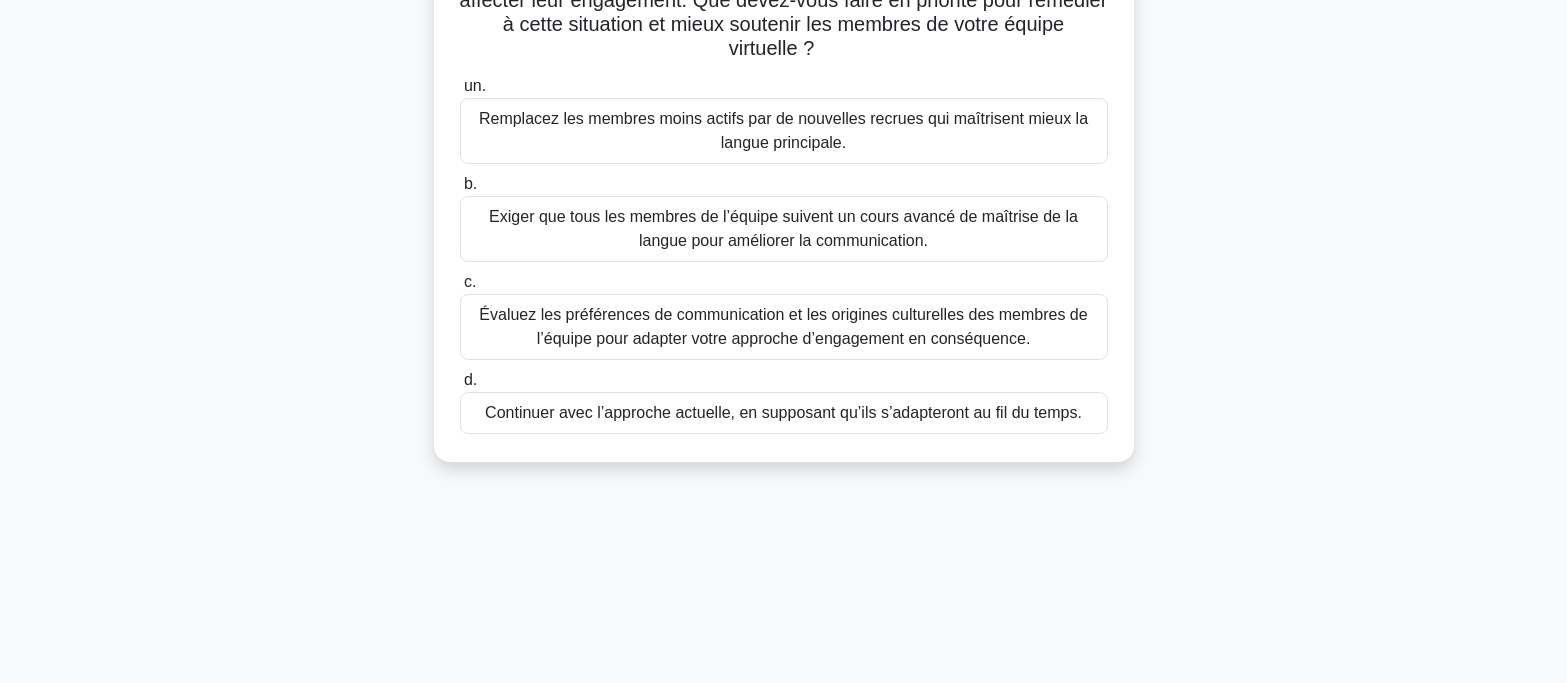 click on "Évaluez les préférences de communication et les origines culturelles des membres de l’équipe pour adapter votre approche d’engagement en conséquence." at bounding box center (783, 326) 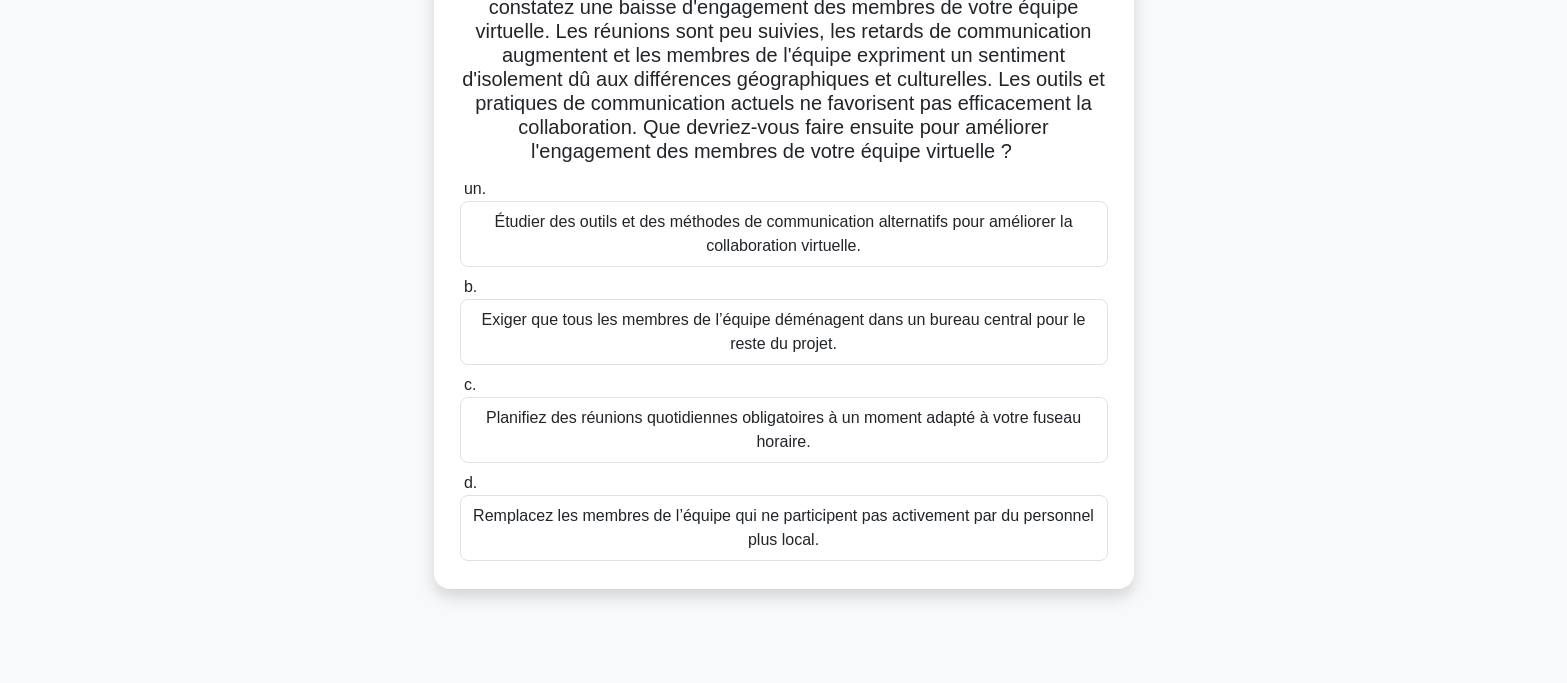 scroll, scrollTop: 200, scrollLeft: 0, axis: vertical 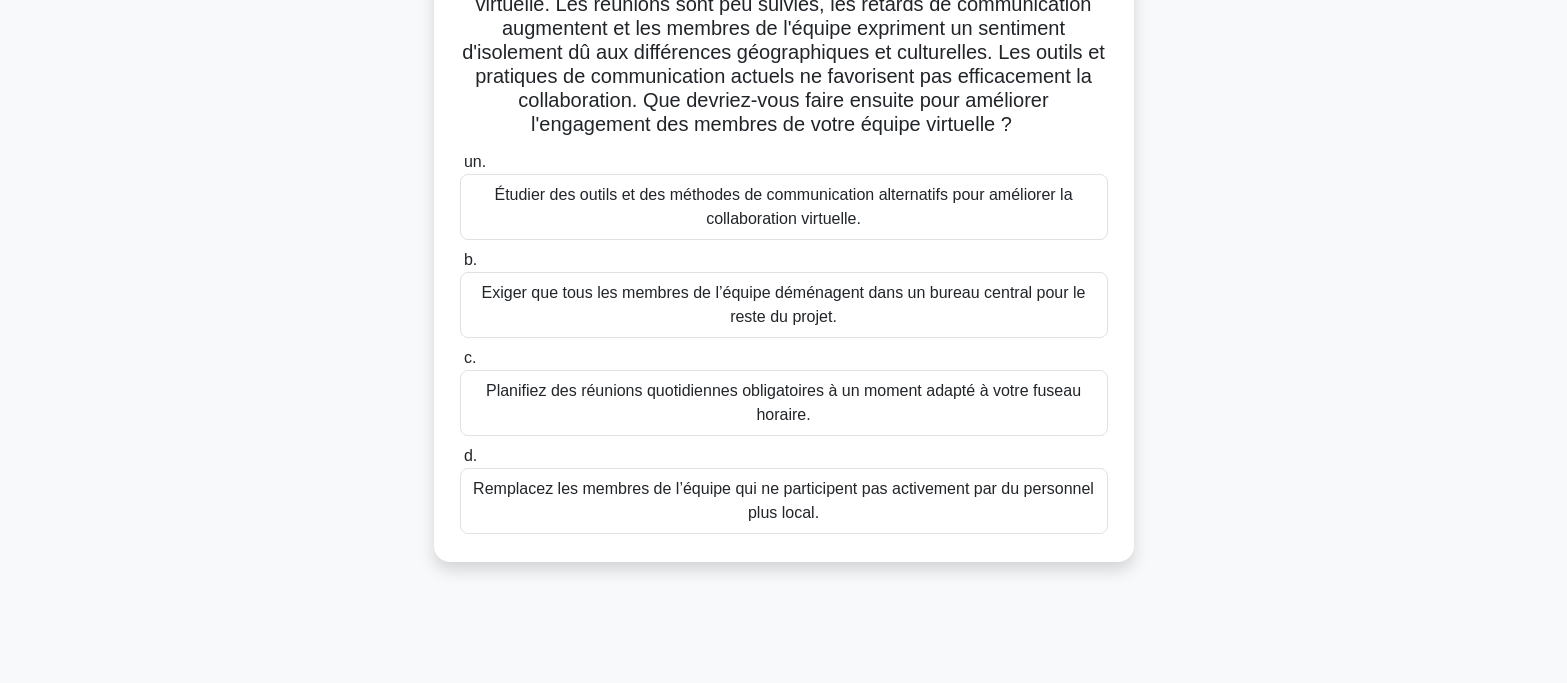 click on "Étudier des outils et des méthodes de communication alternatifs pour améliorer la collaboration virtuelle." at bounding box center [783, 206] 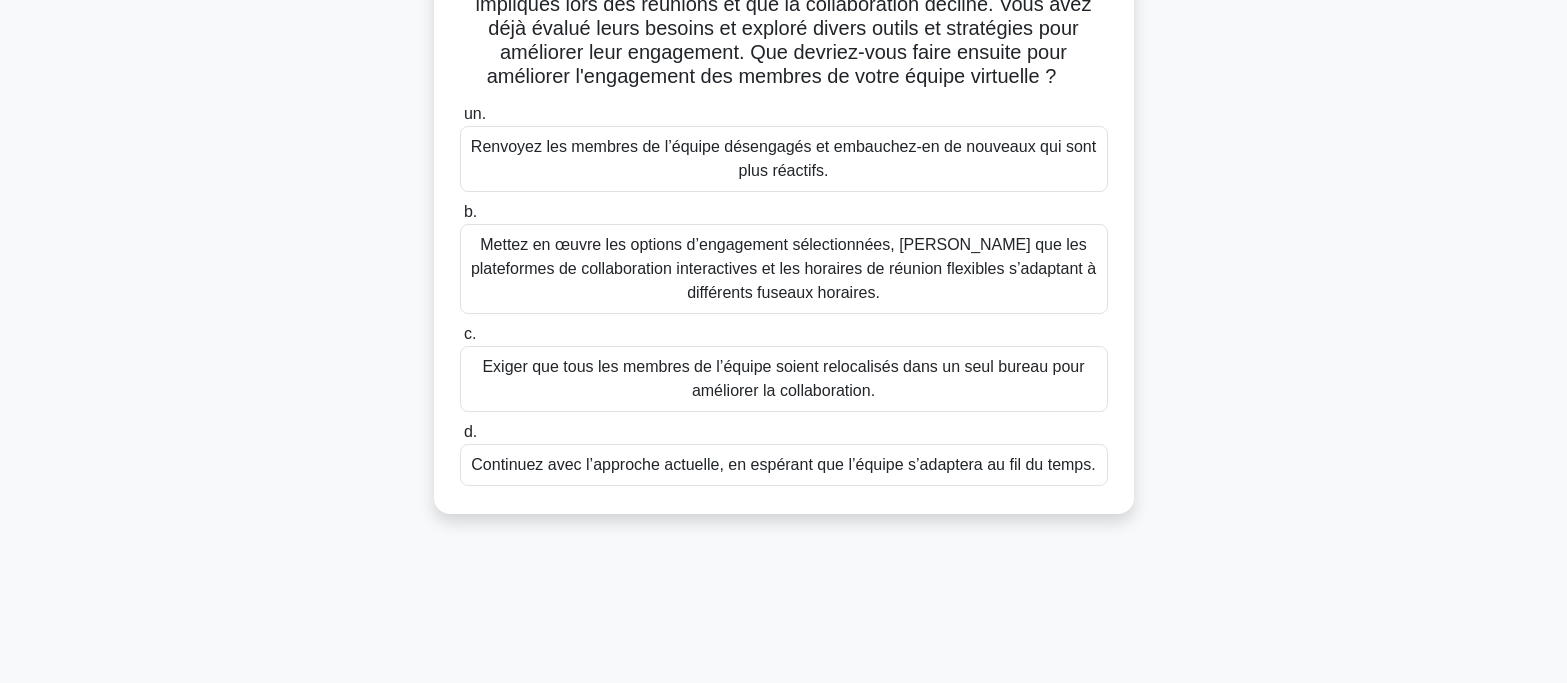 scroll, scrollTop: 300, scrollLeft: 0, axis: vertical 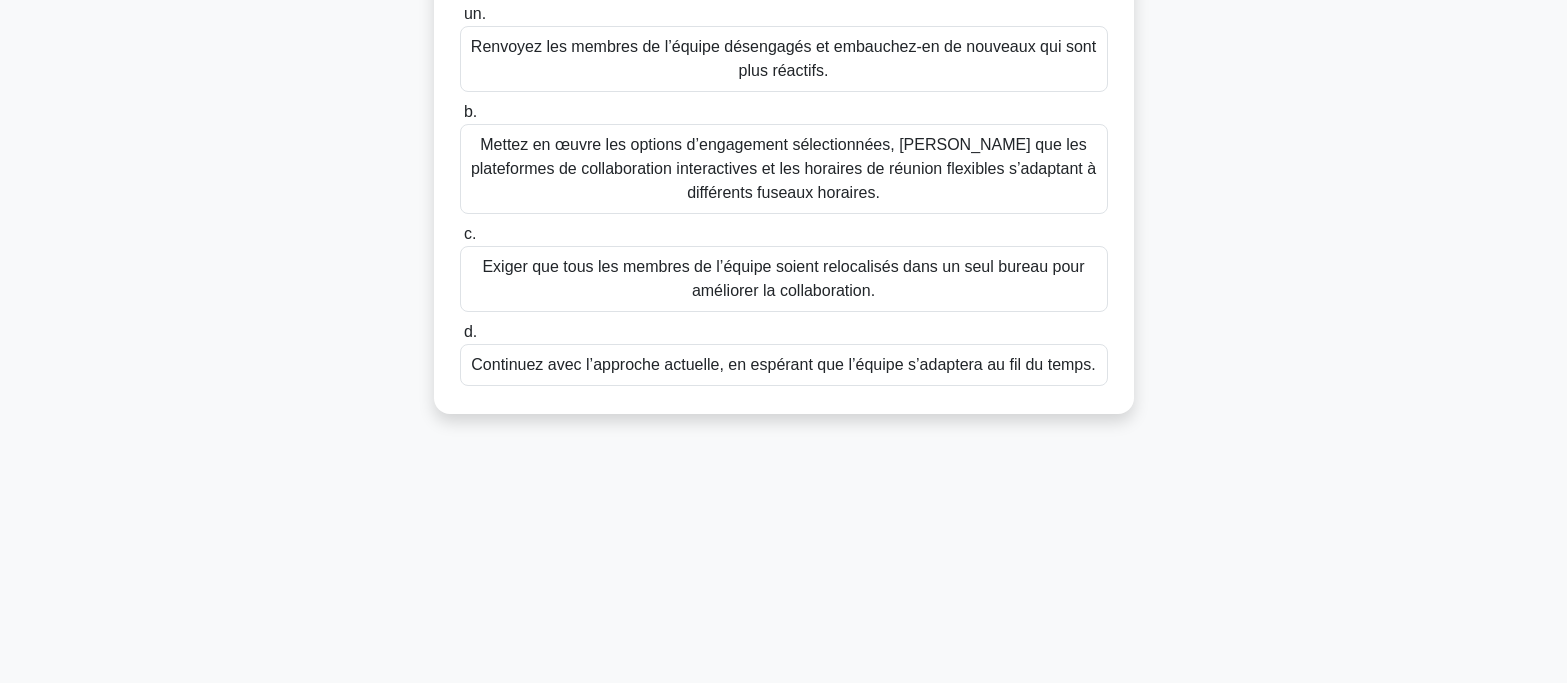click on "Mettez en œuvre les options d’engagement sélectionnées, [PERSON_NAME] que les plateformes de collaboration interactives et les horaires de réunion flexibles s’adaptant à différents fuseaux horaires." at bounding box center [783, 168] 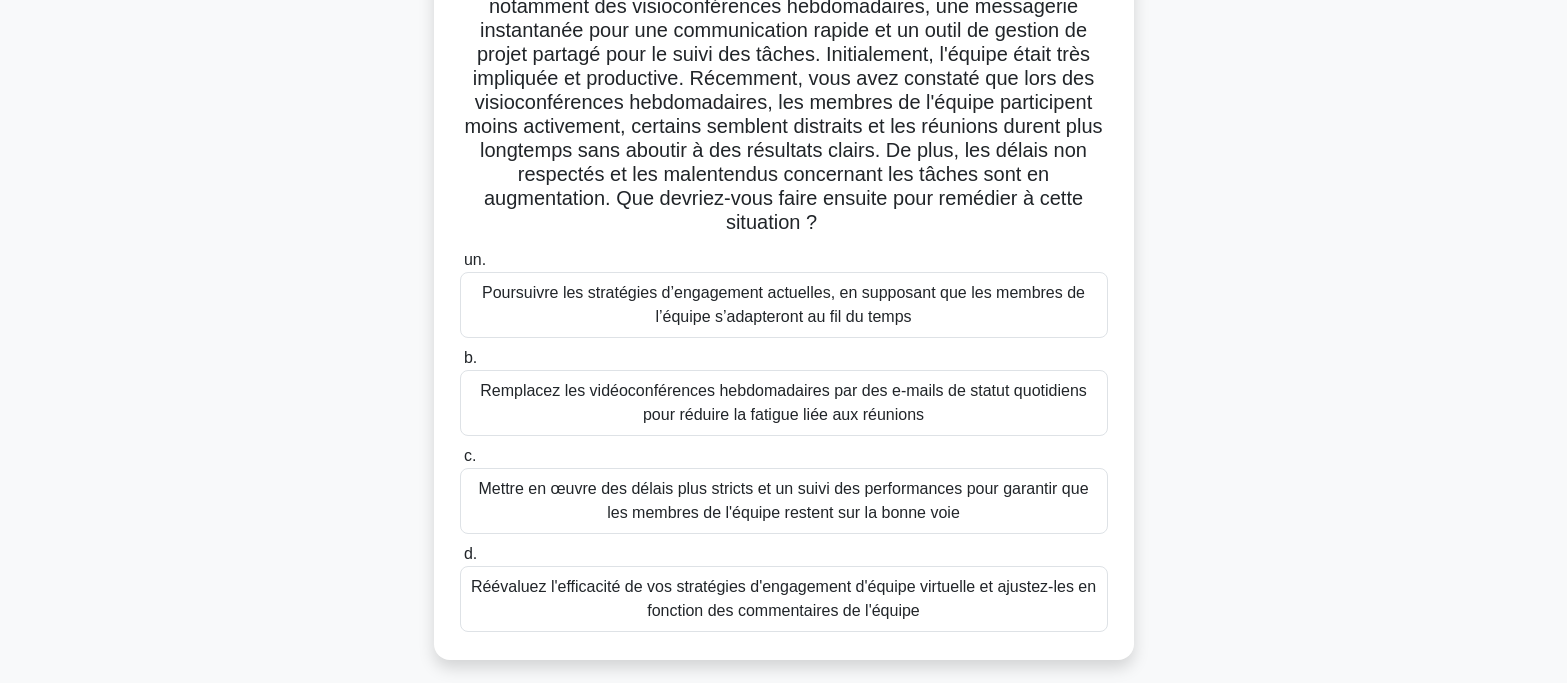 scroll, scrollTop: 300, scrollLeft: 0, axis: vertical 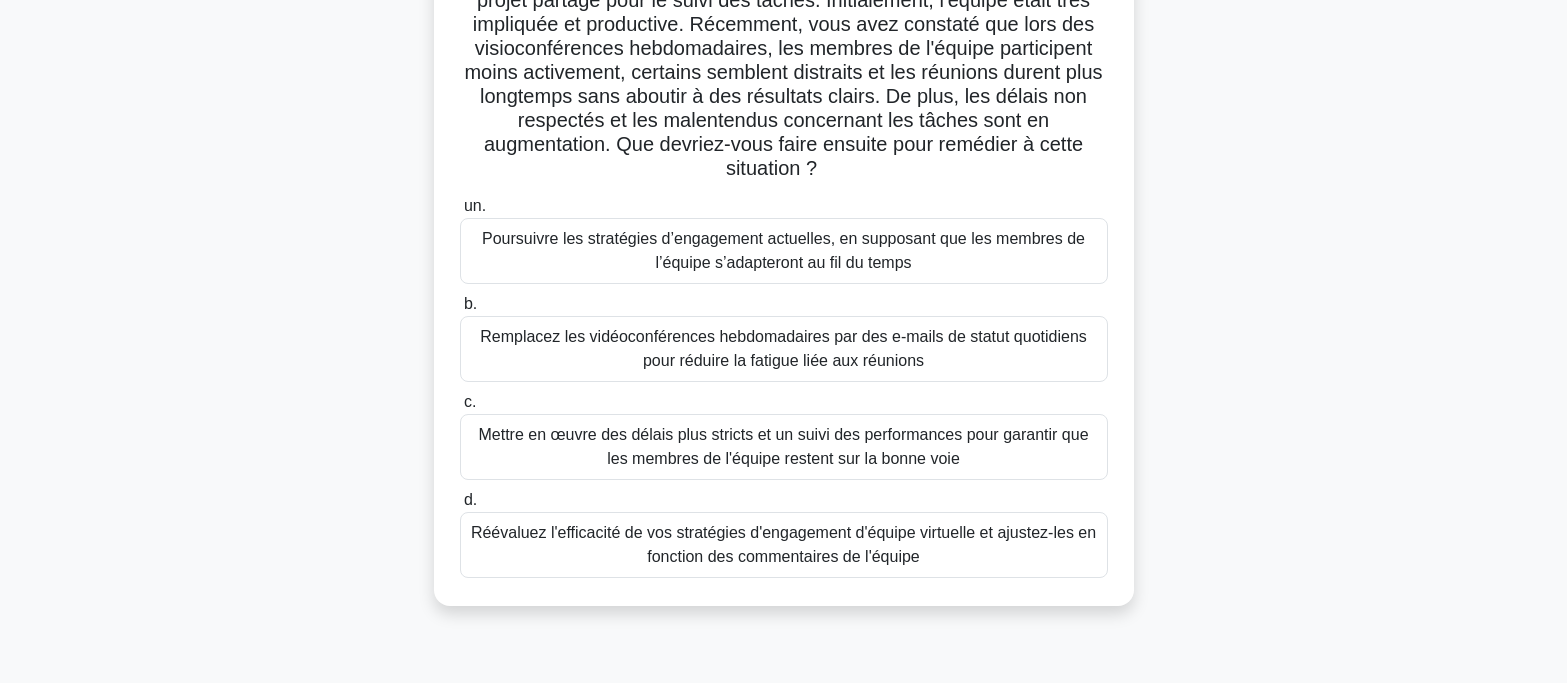 click on "Réévaluez l'efficacité de vos stratégies d'engagement d'équipe virtuelle et ajustez-les en fonction des commentaires de l'équipe" at bounding box center (783, 544) 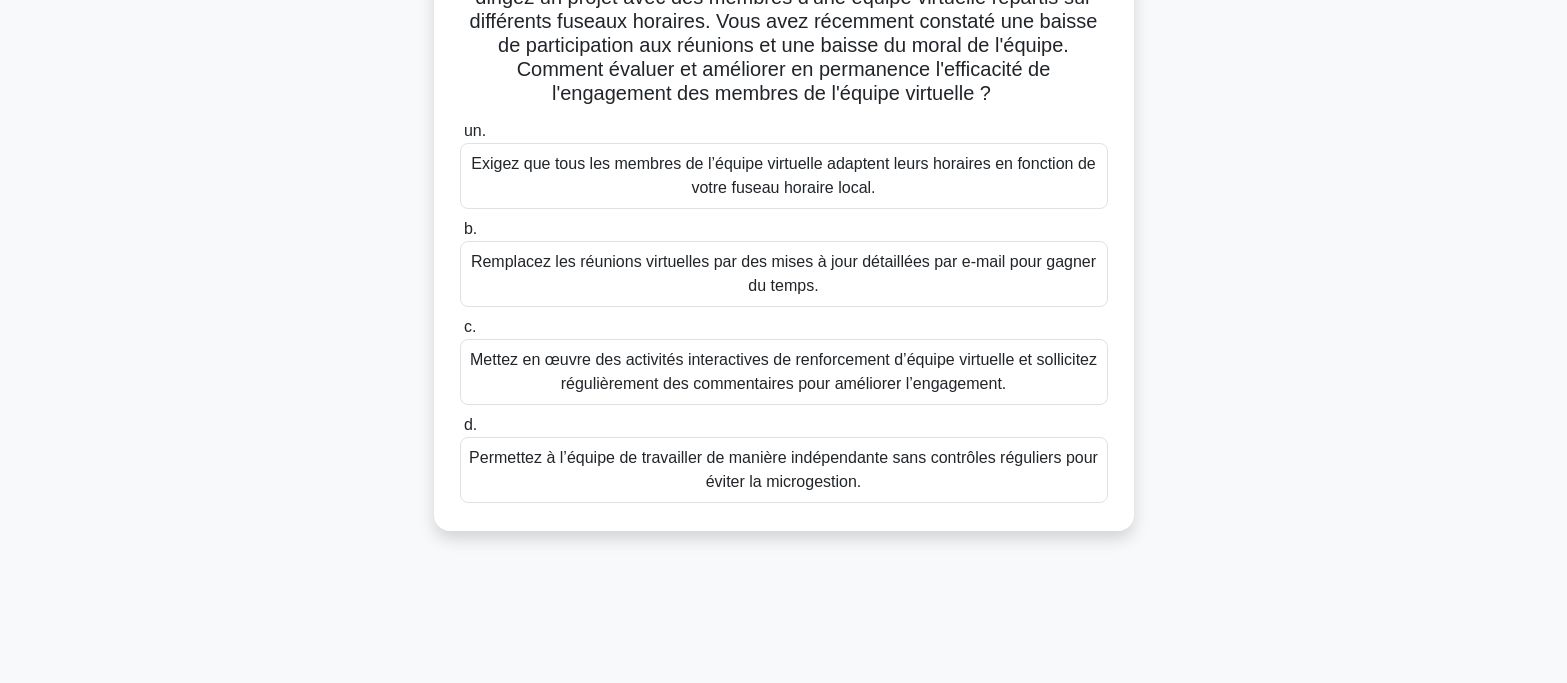 scroll, scrollTop: 200, scrollLeft: 0, axis: vertical 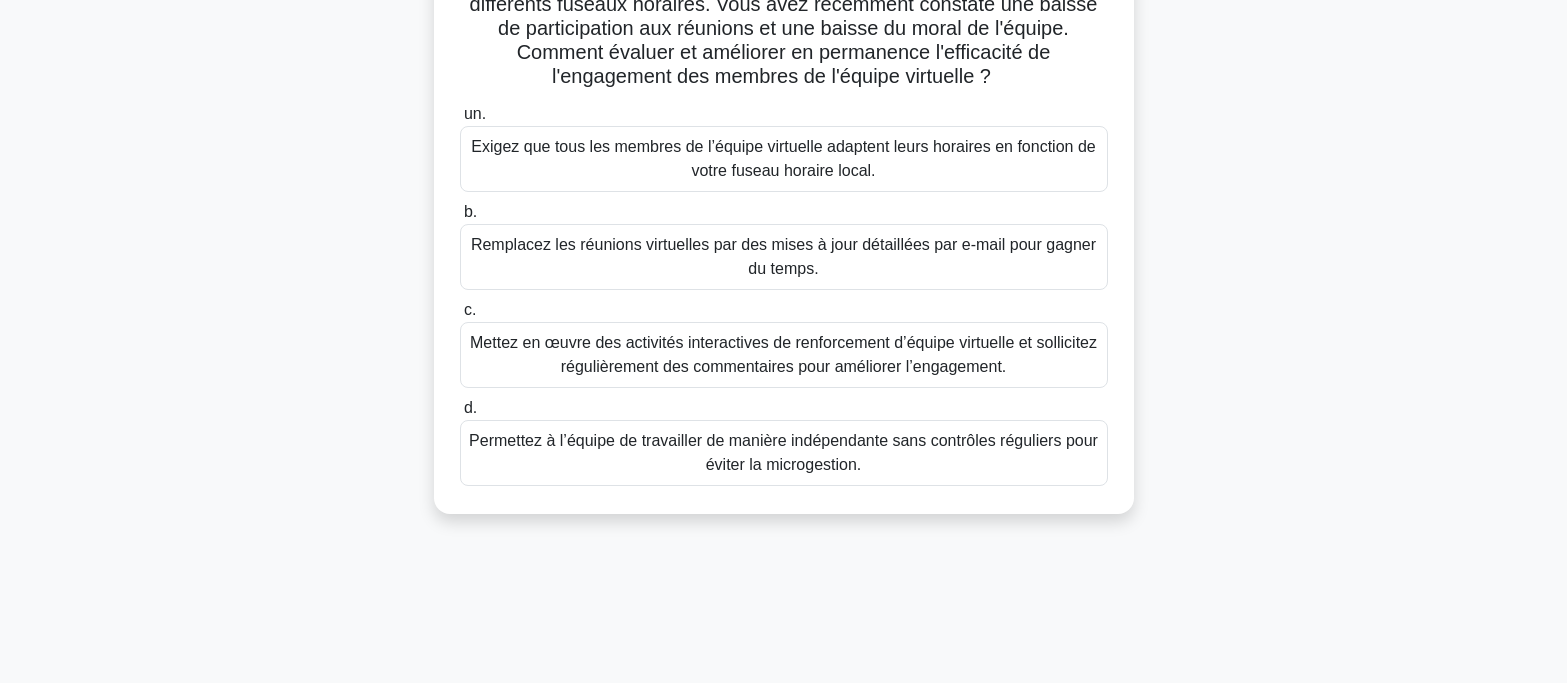 click on "Mettez en œuvre des activités interactives de renforcement d’équipe virtuelle et sollicitez régulièrement des commentaires pour améliorer l’engagement." at bounding box center [783, 354] 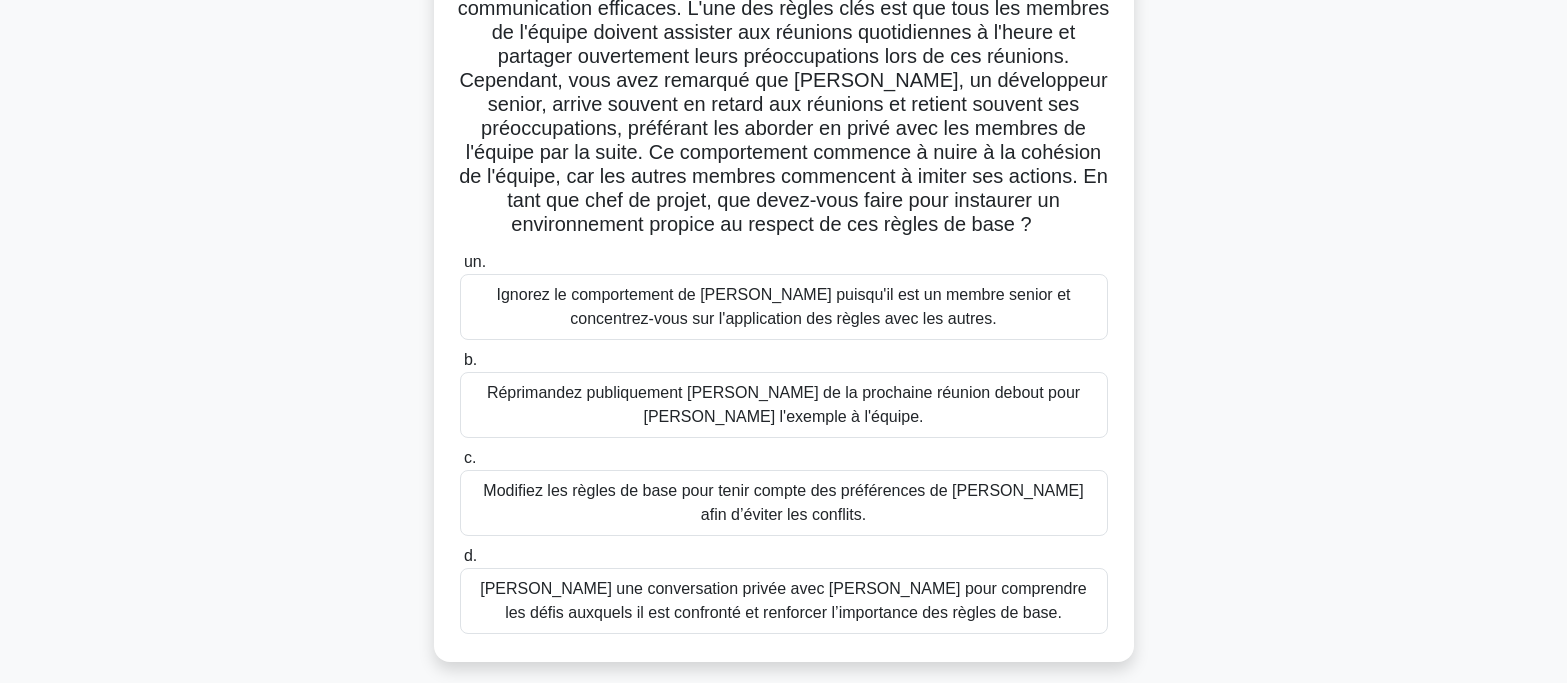 scroll, scrollTop: 200, scrollLeft: 0, axis: vertical 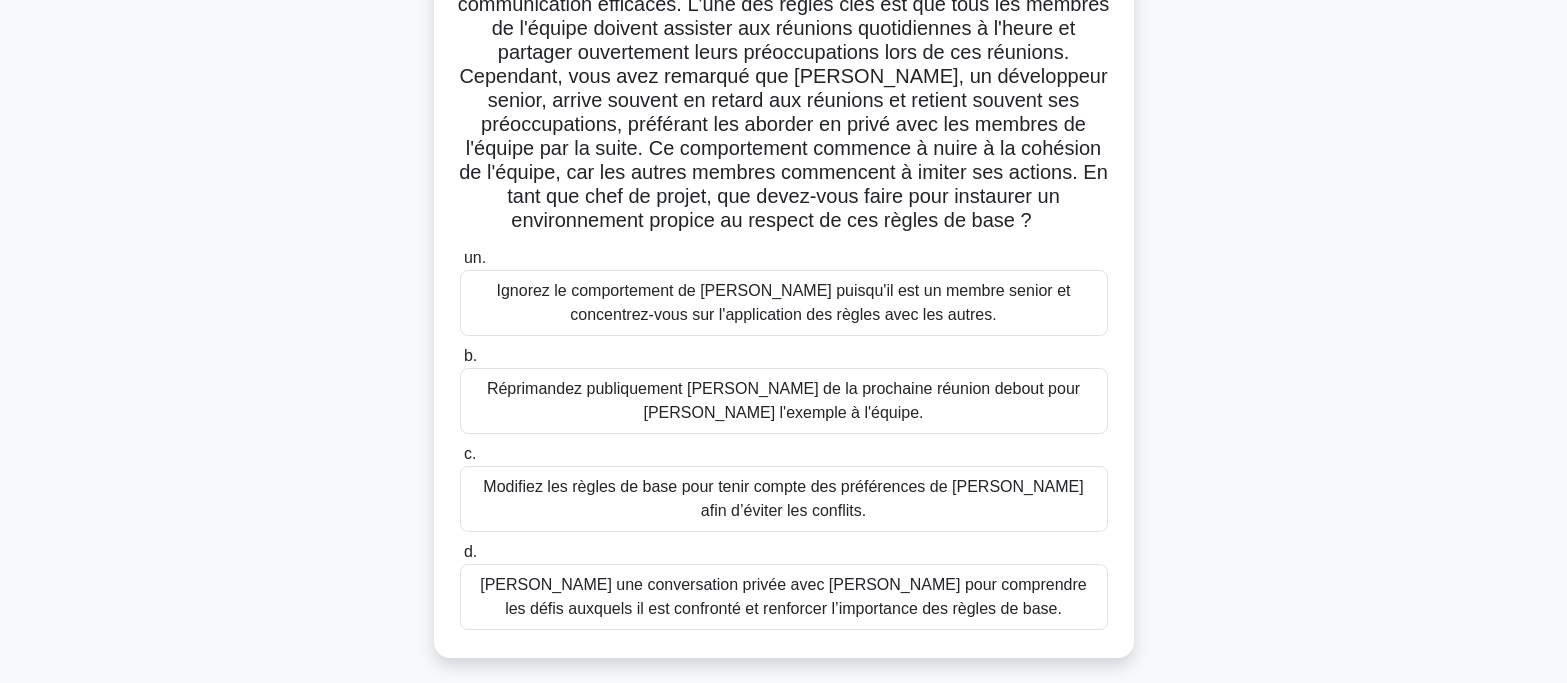 click on "[PERSON_NAME] une conversation privée avec [PERSON_NAME] pour comprendre les défis auxquels il est confronté et renforcer l’importance des règles de base." at bounding box center (783, 596) 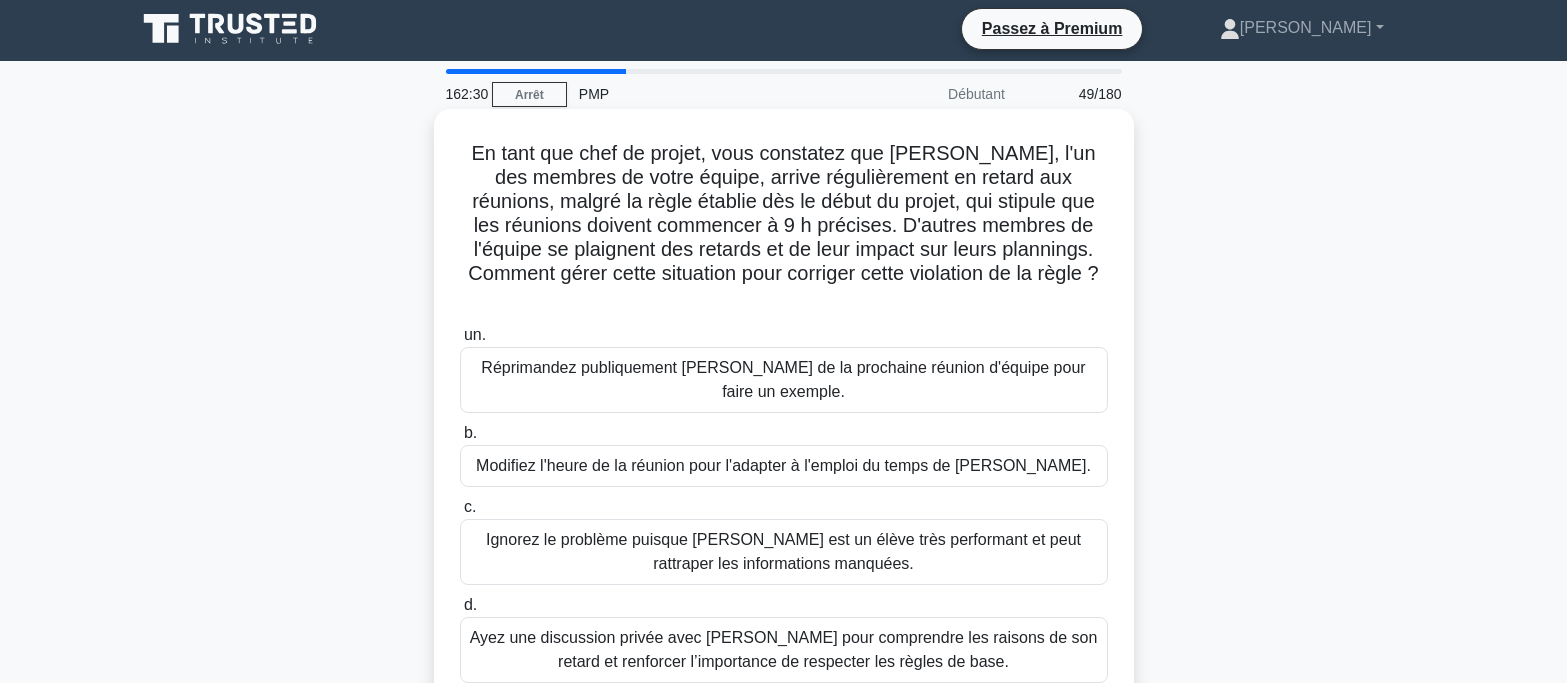 scroll, scrollTop: 0, scrollLeft: 0, axis: both 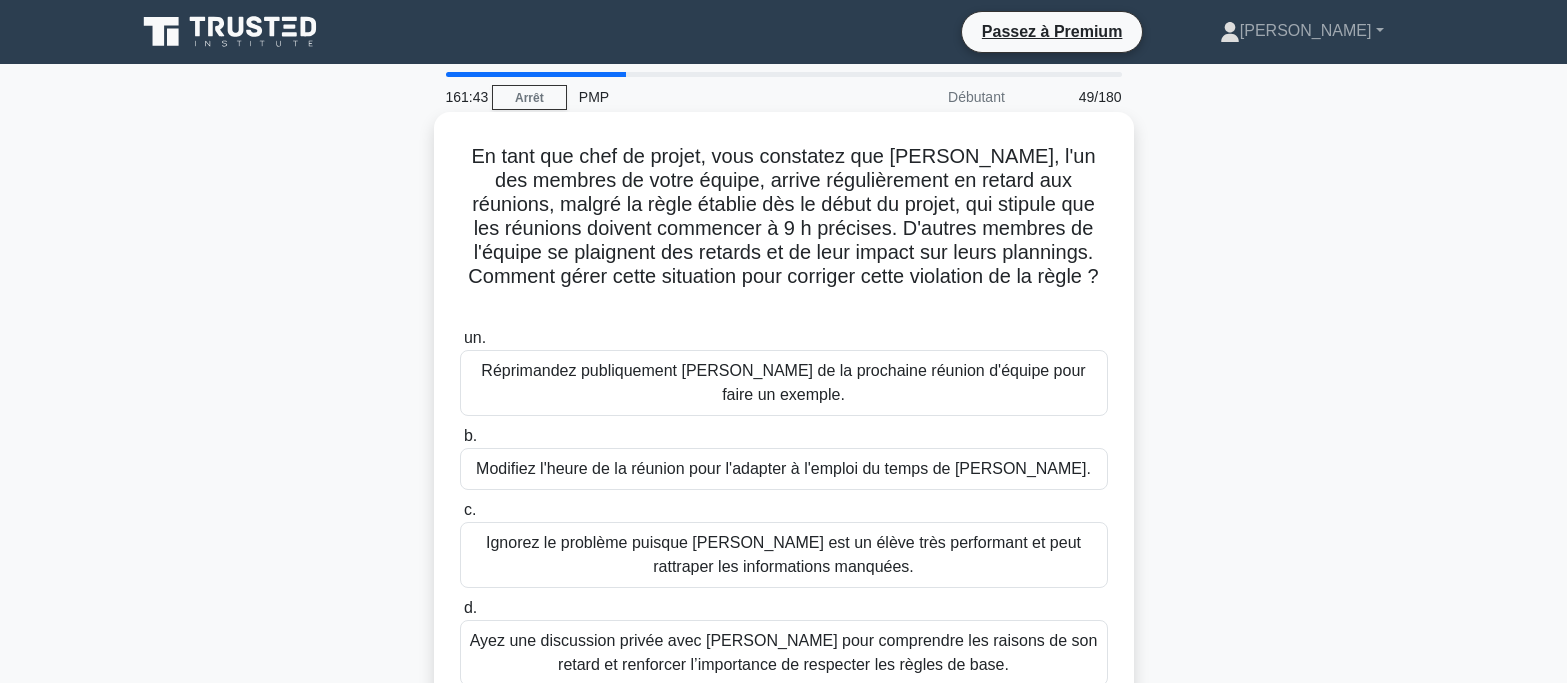 click on "Ayez une discussion privée avec [PERSON_NAME] pour comprendre les raisons de son retard et renforcer l’importance de respecter les règles de base." at bounding box center (784, 652) 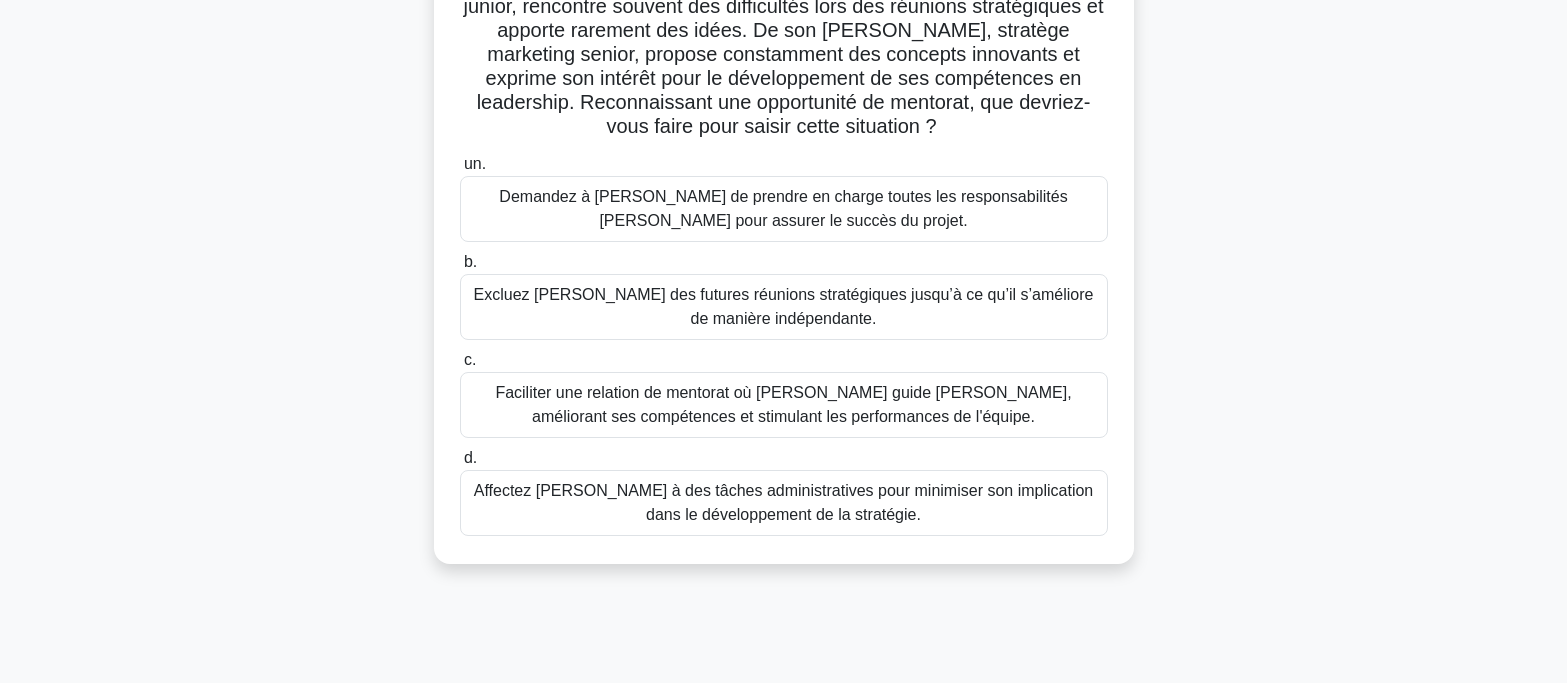 scroll, scrollTop: 200, scrollLeft: 0, axis: vertical 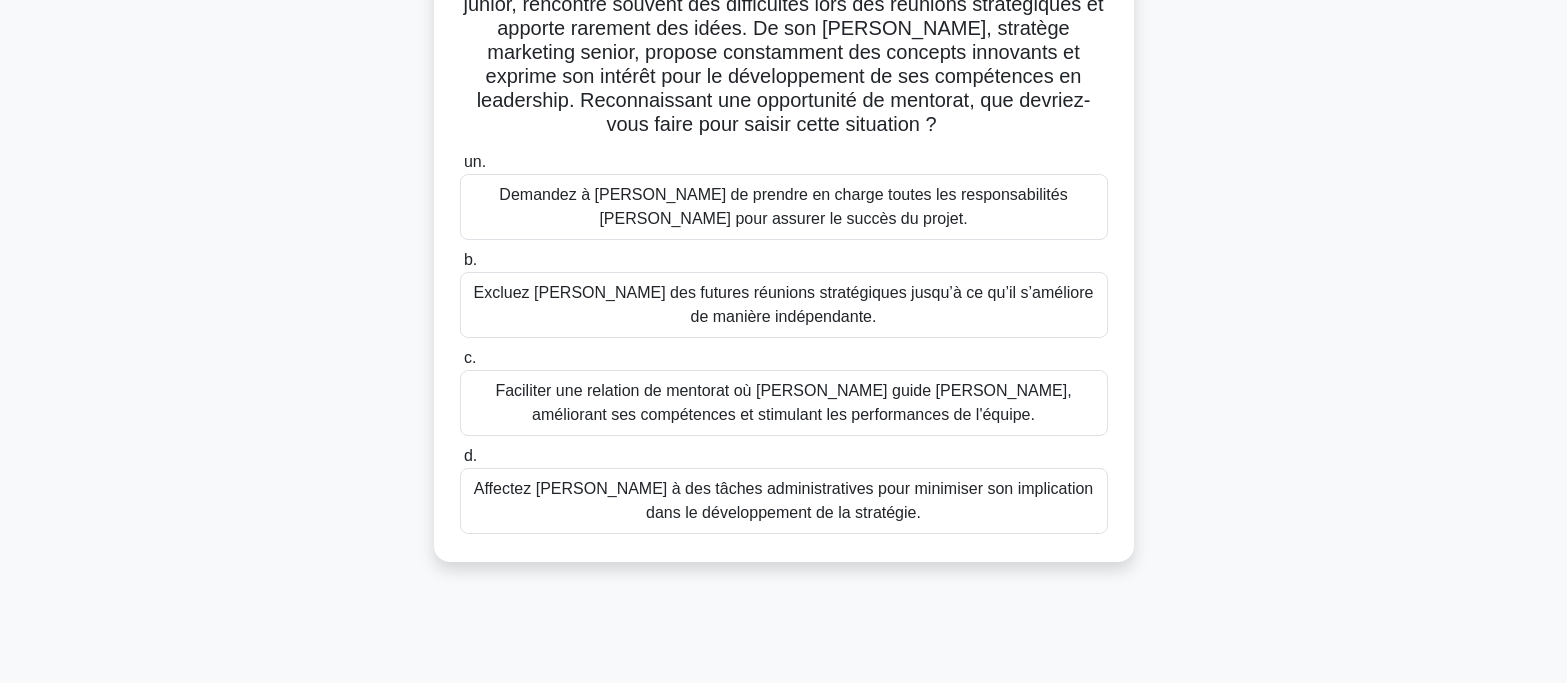click on "Faciliter une relation de mentorat où [PERSON_NAME] guide [PERSON_NAME], améliorant ses compétences et stimulant les performances de l'équipe." at bounding box center (783, 402) 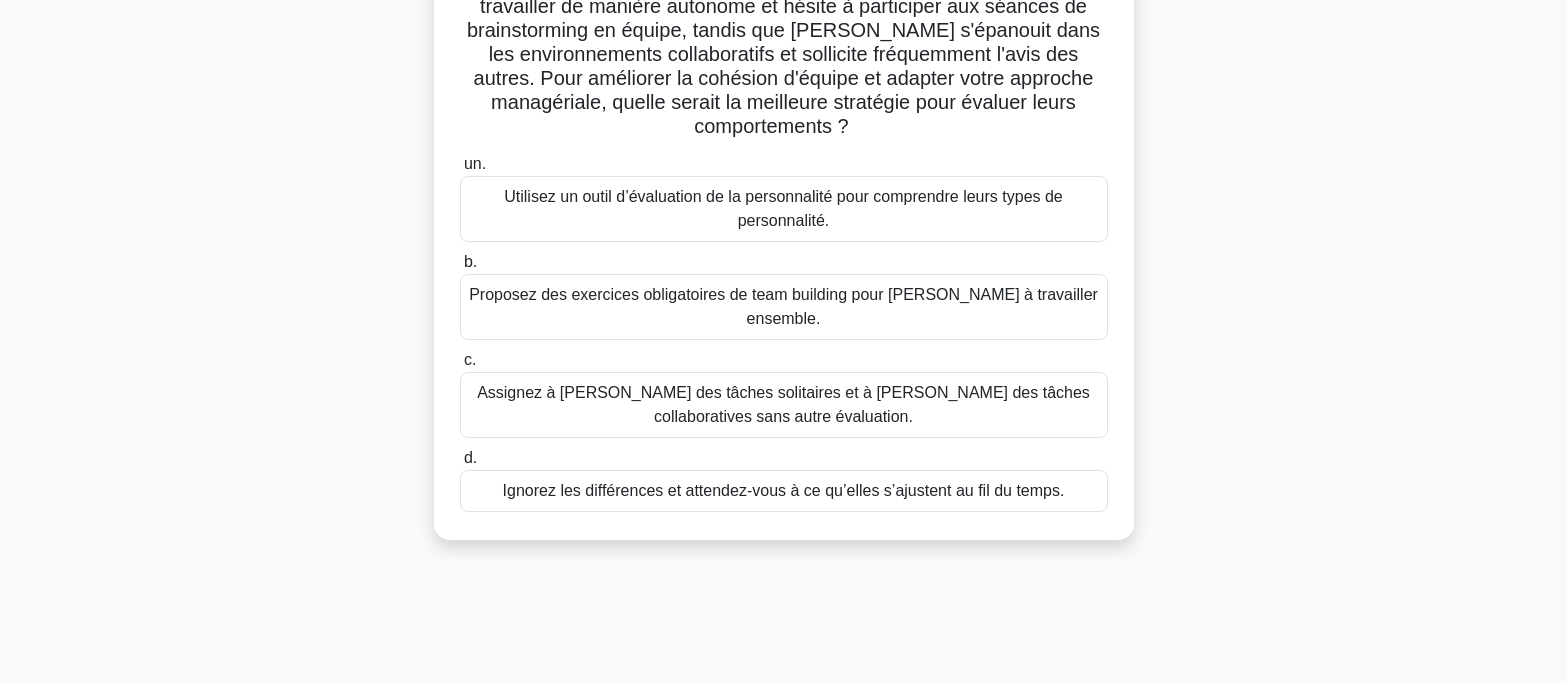 scroll, scrollTop: 200, scrollLeft: 0, axis: vertical 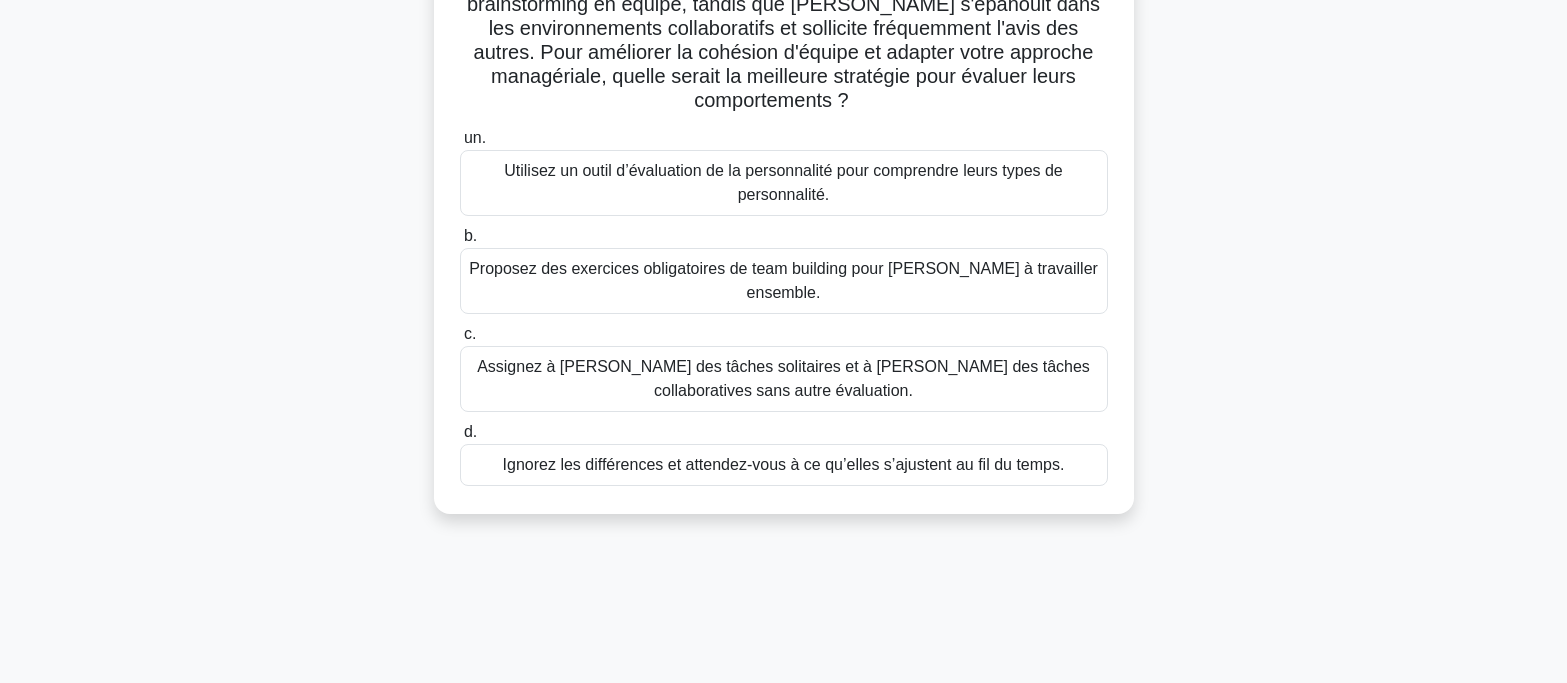 click on "Utilisez un outil d’évaluation de la personnalité pour comprendre leurs types de personnalité." at bounding box center (783, 182) 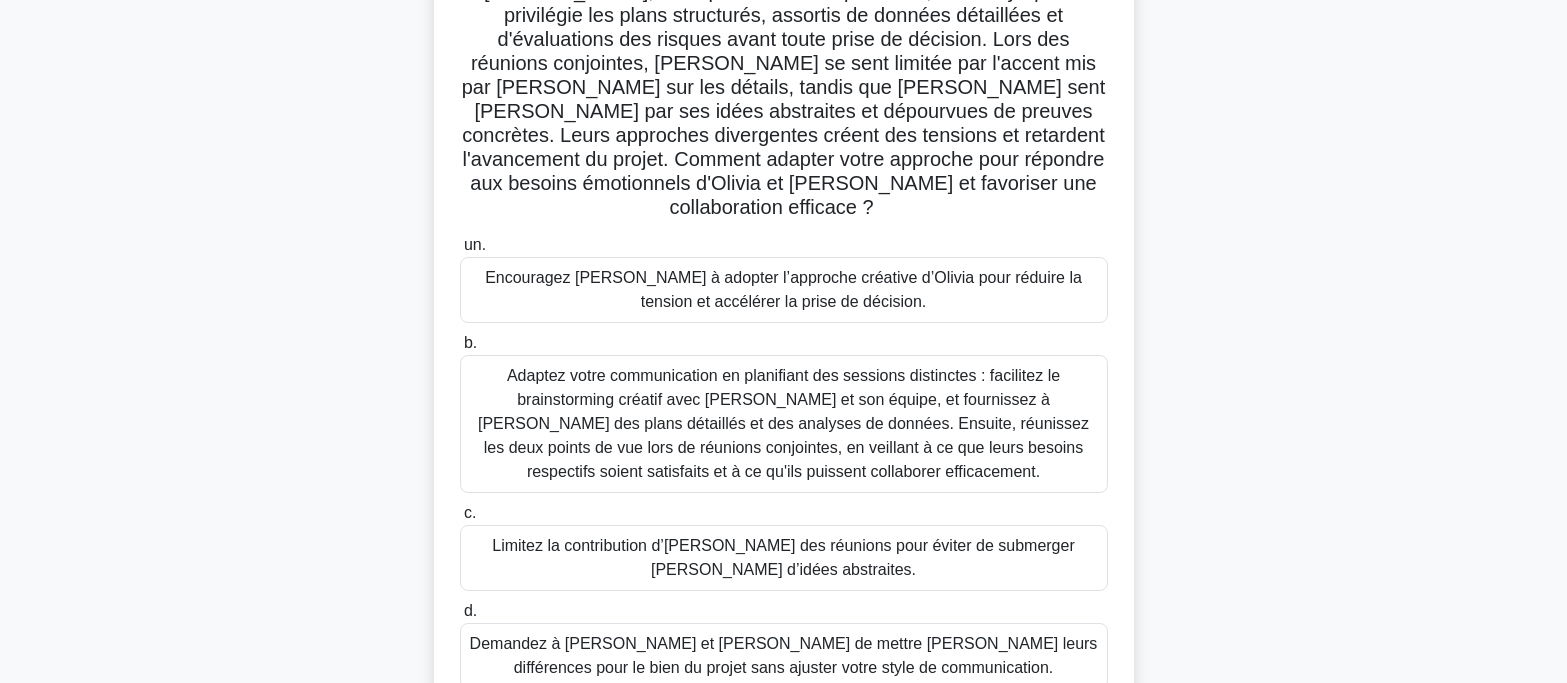 scroll, scrollTop: 397, scrollLeft: 0, axis: vertical 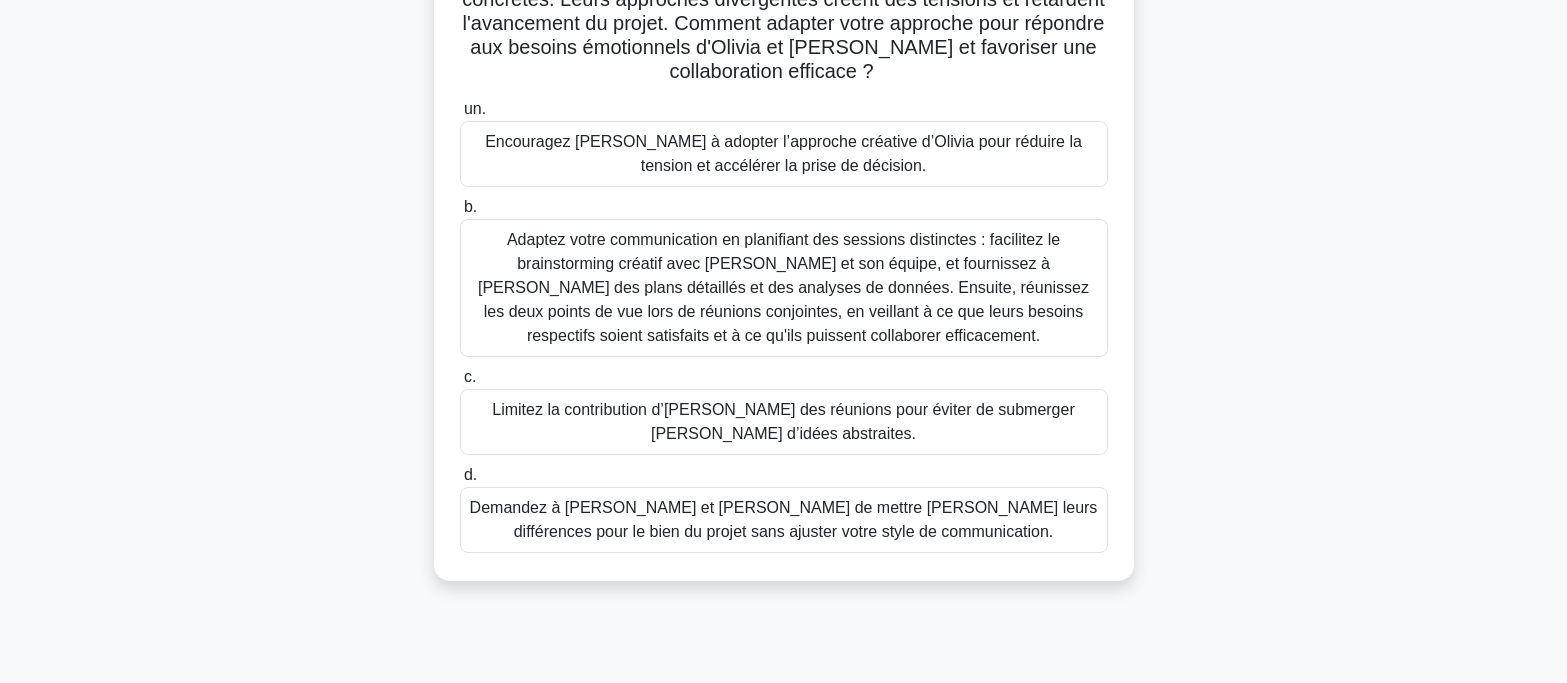 click on "Demandez à [PERSON_NAME] et [PERSON_NAME] de mettre [PERSON_NAME] leurs différences pour le bien du projet sans ajuster votre style de communication." at bounding box center [784, 520] 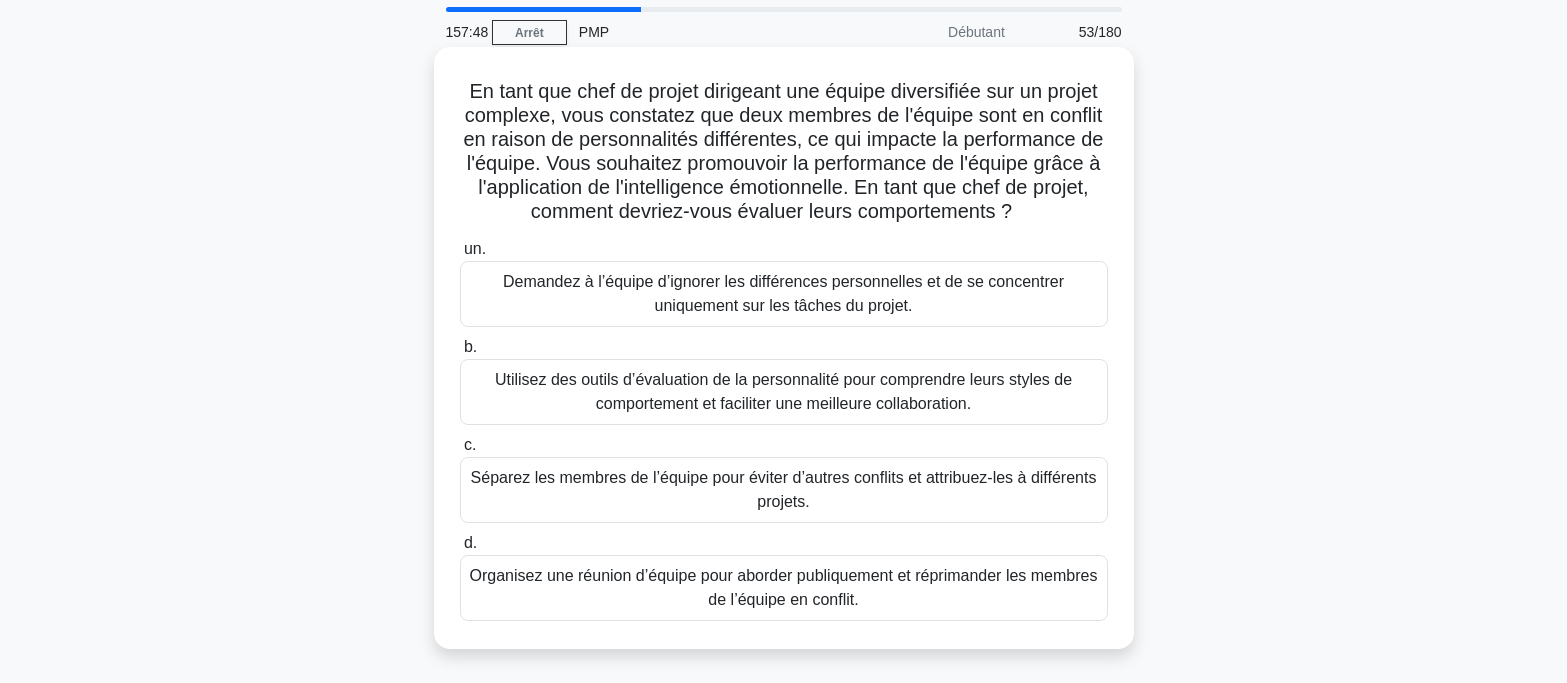 scroll, scrollTop: 100, scrollLeft: 0, axis: vertical 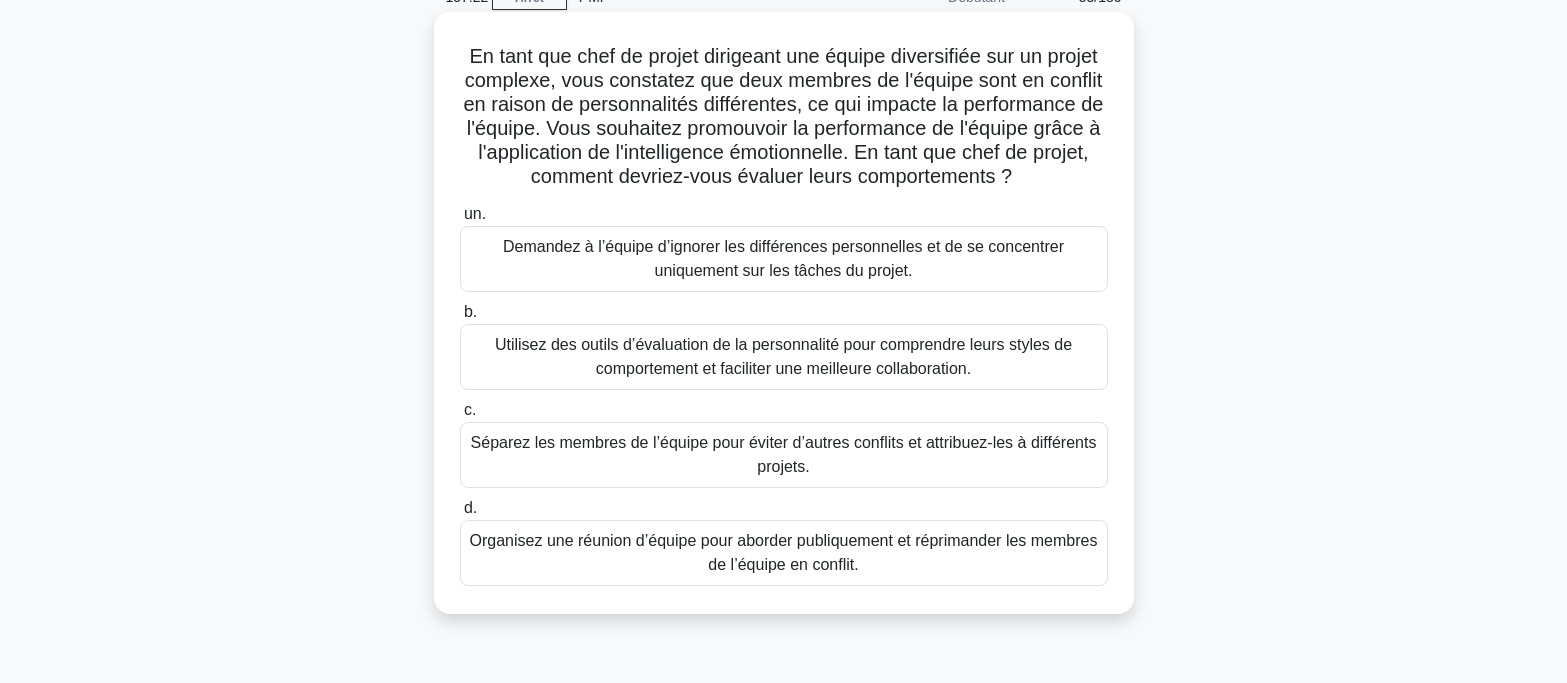 click on "Utilisez des outils d’évaluation de la personnalité pour comprendre leurs styles de comportement et faciliter une meilleure collaboration." at bounding box center [783, 356] 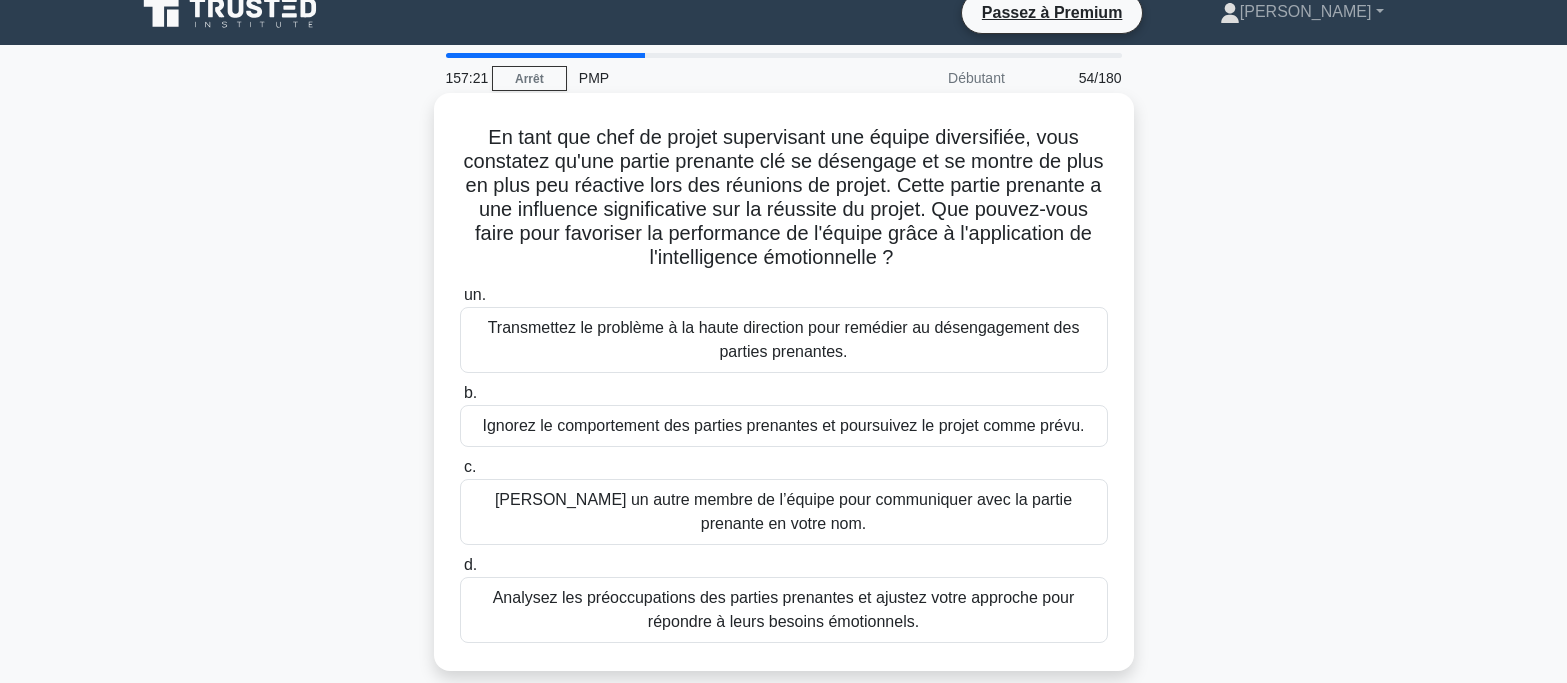 scroll, scrollTop: 0, scrollLeft: 0, axis: both 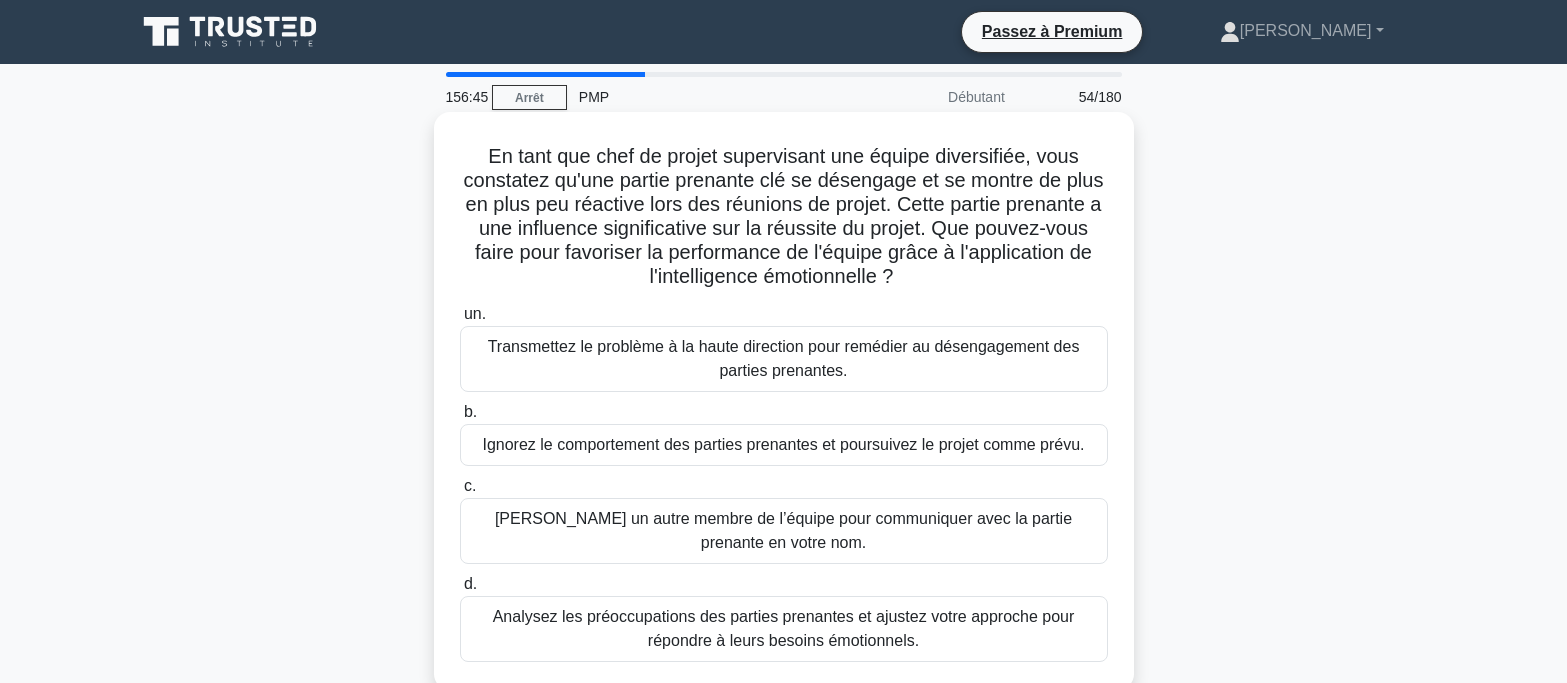 click on "Analysez les préoccupations des parties prenantes et ajustez votre approche pour répondre à leurs besoins émotionnels." at bounding box center (784, 628) 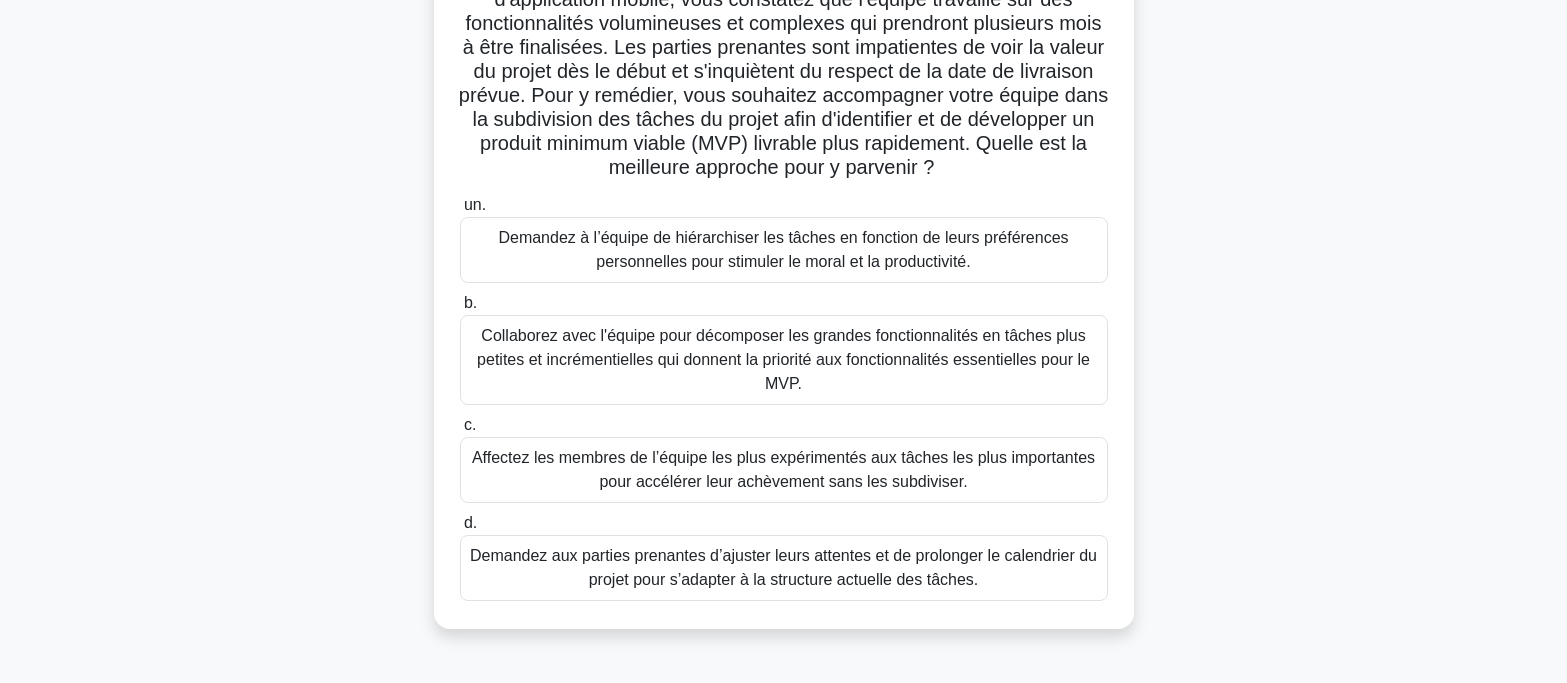 scroll, scrollTop: 200, scrollLeft: 0, axis: vertical 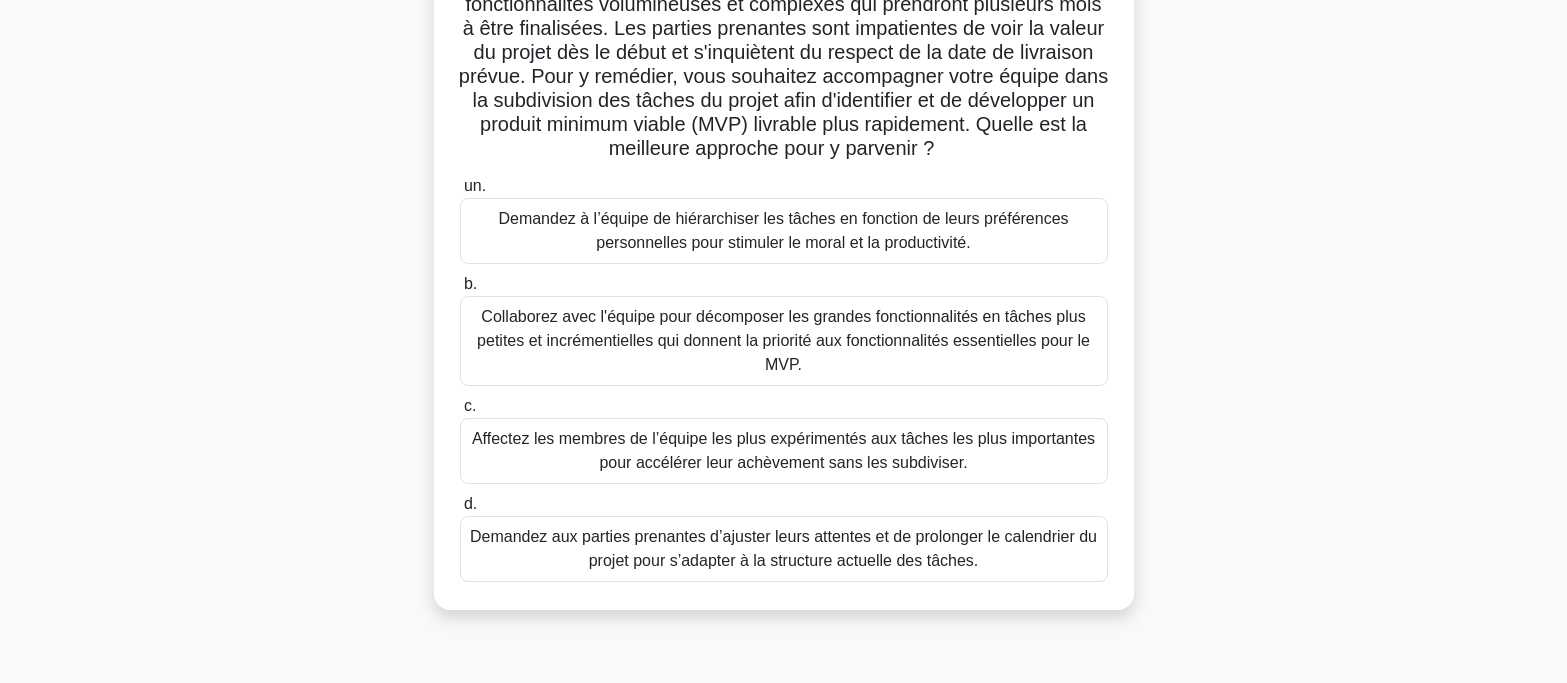 click on "Collaborez avec l'équipe pour décomposer les grandes fonctionnalités en tâches plus petites et incrémentielles qui donnent la priorité aux fonctionnalités essentielles pour le MVP." at bounding box center (783, 340) 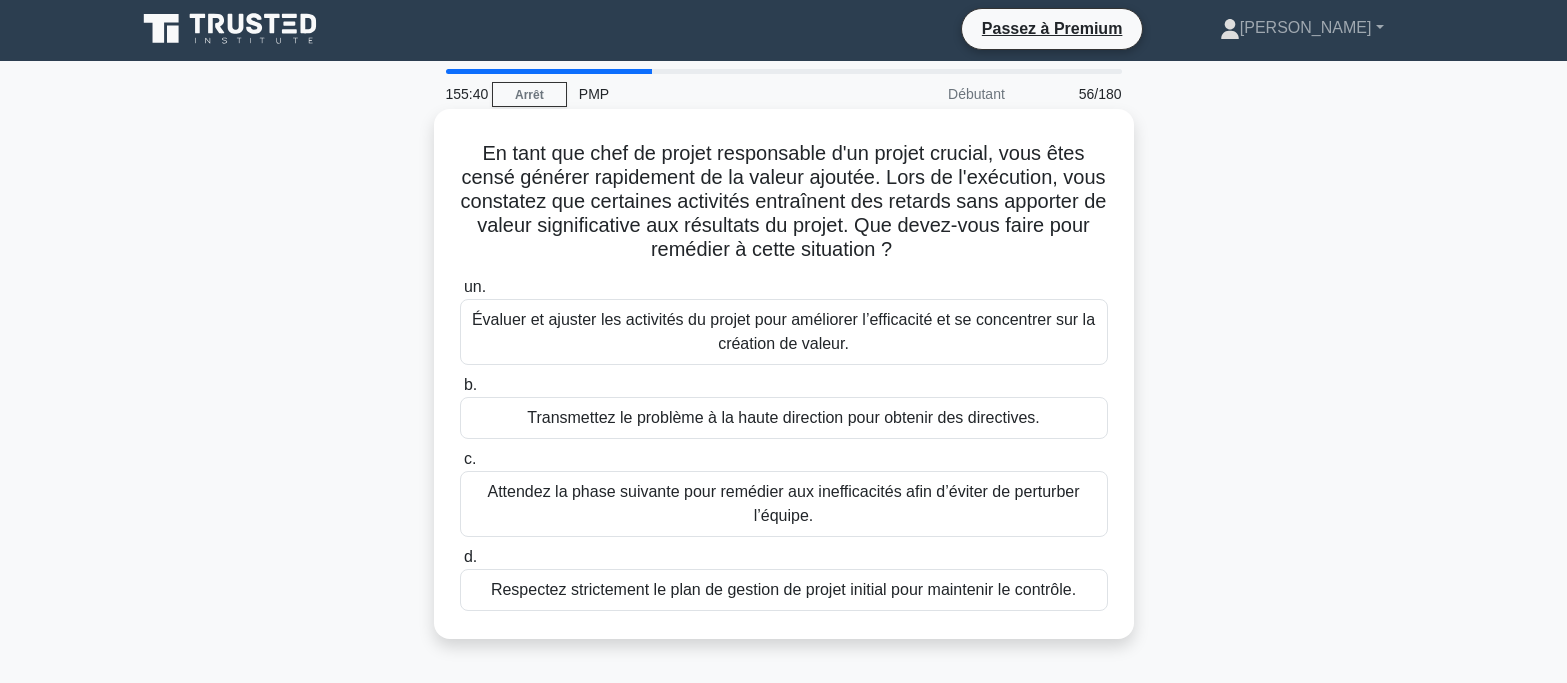 scroll, scrollTop: 0, scrollLeft: 0, axis: both 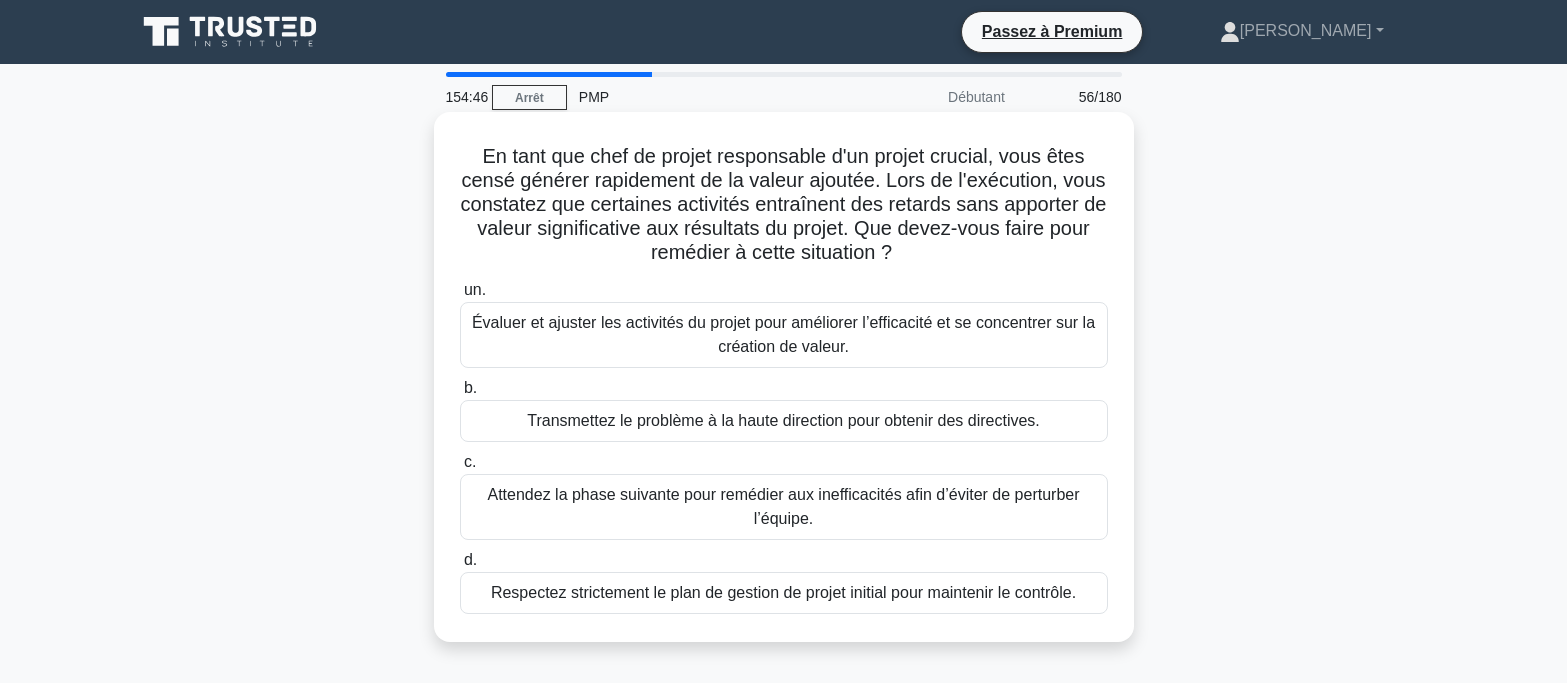 click on "Évaluer et ajuster les activités du projet pour améliorer l’efficacité et se concentrer sur la création de valeur." at bounding box center (783, 334) 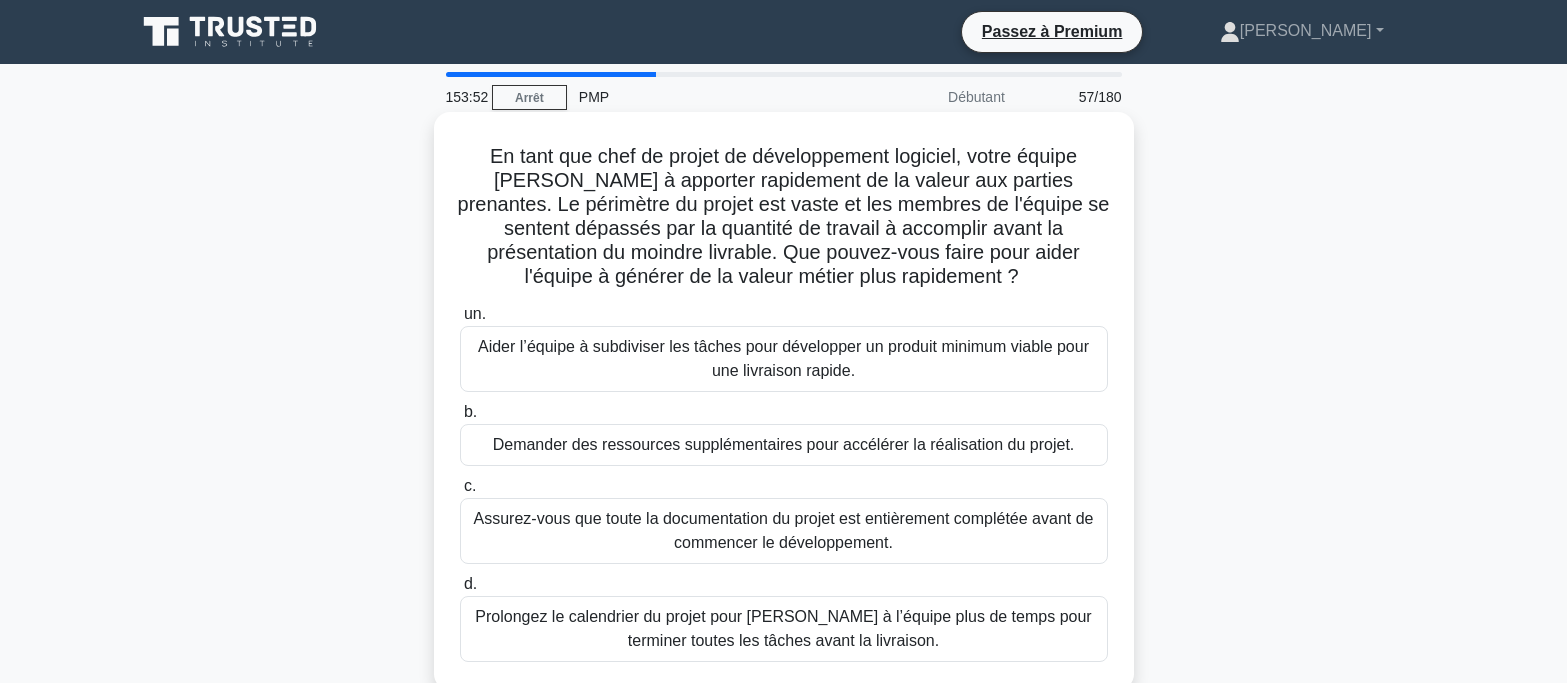 click on "Aider l’équipe à subdiviser les tâches pour développer un produit minimum viable pour une livraison rapide." at bounding box center (784, 359) 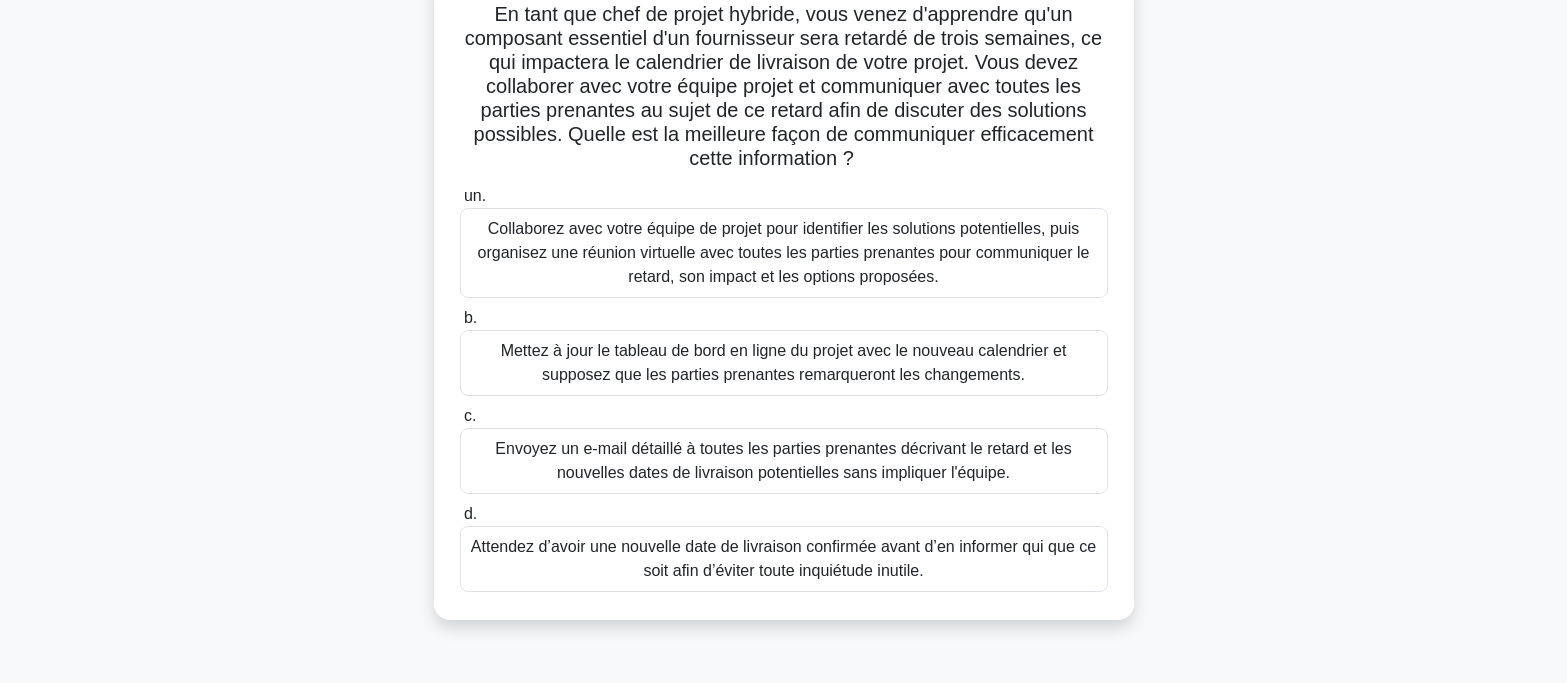 scroll, scrollTop: 200, scrollLeft: 0, axis: vertical 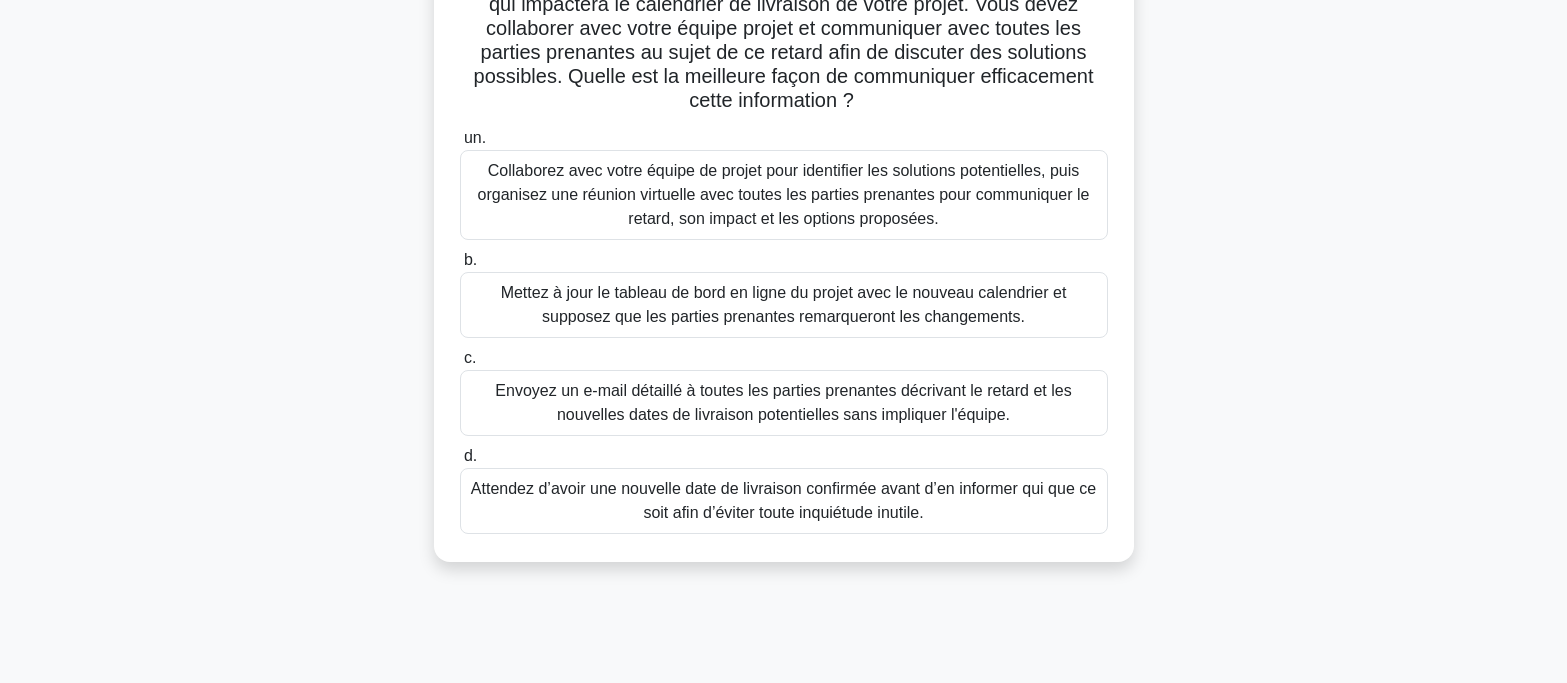 click on "Collaborez avec votre équipe de projet pour identifier les solutions potentielles, puis organisez une réunion virtuelle avec toutes les parties prenantes pour communiquer le retard, son impact et les options proposées." at bounding box center [784, 194] 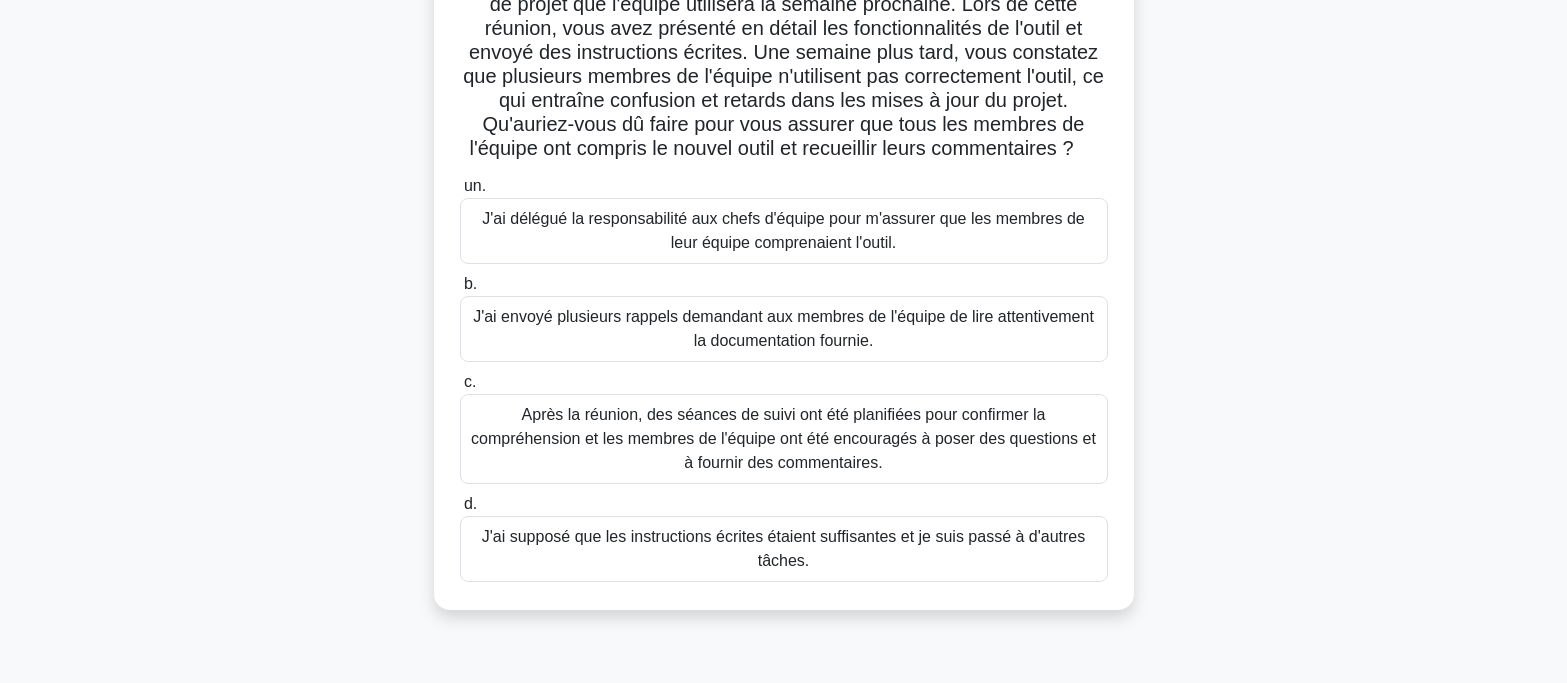 scroll, scrollTop: 300, scrollLeft: 0, axis: vertical 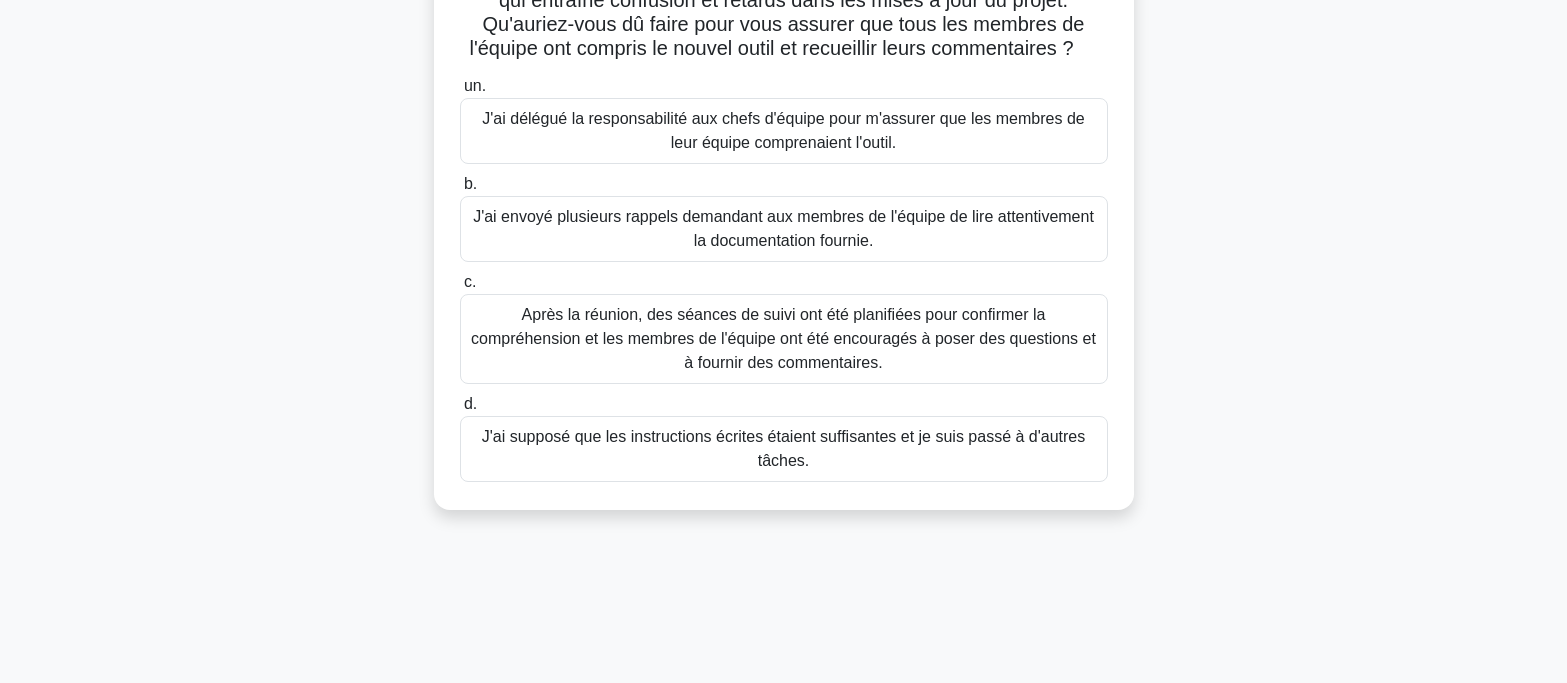 click on "Après la réunion, des séances de suivi ont été planifiées pour confirmer la compréhension et les membres de l'équipe ont été encouragés à poser des questions et à fournir des commentaires." at bounding box center (783, 338) 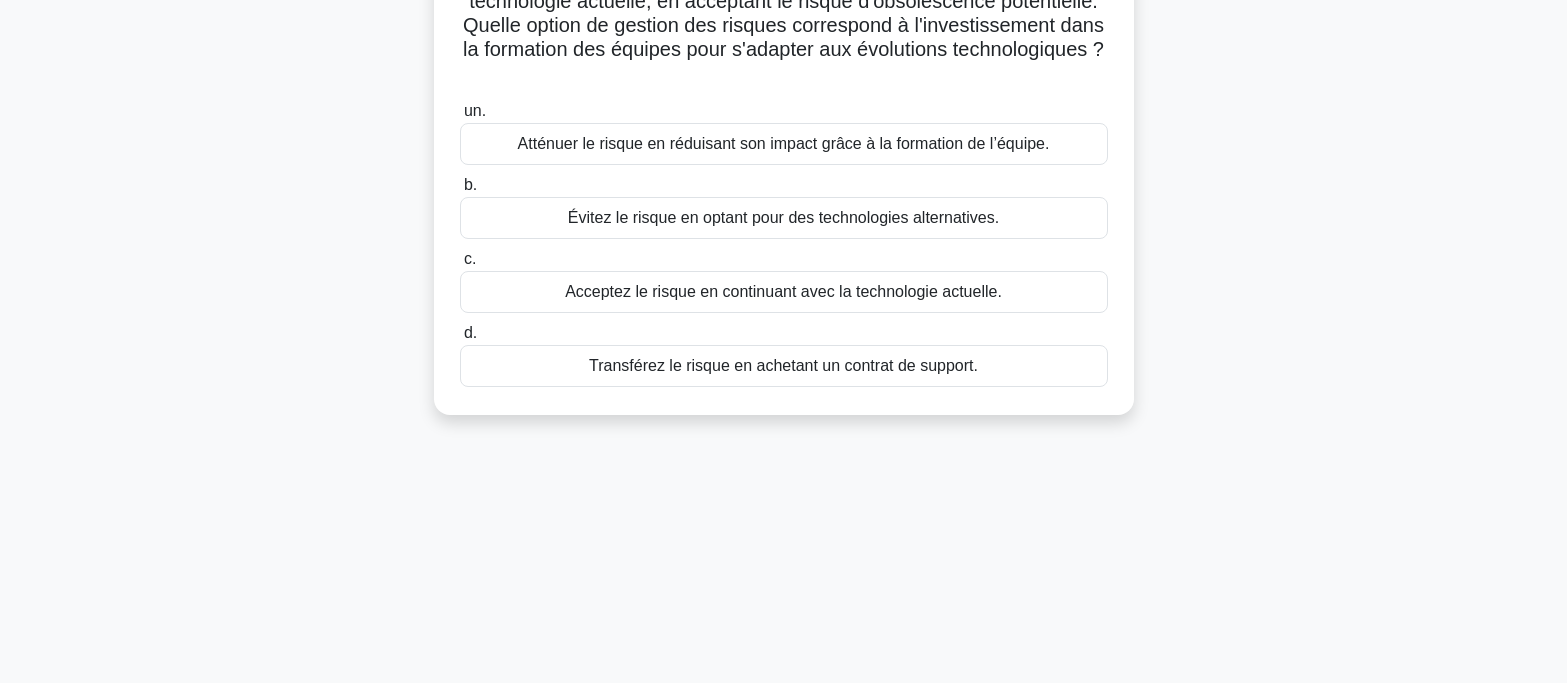 scroll, scrollTop: 397, scrollLeft: 0, axis: vertical 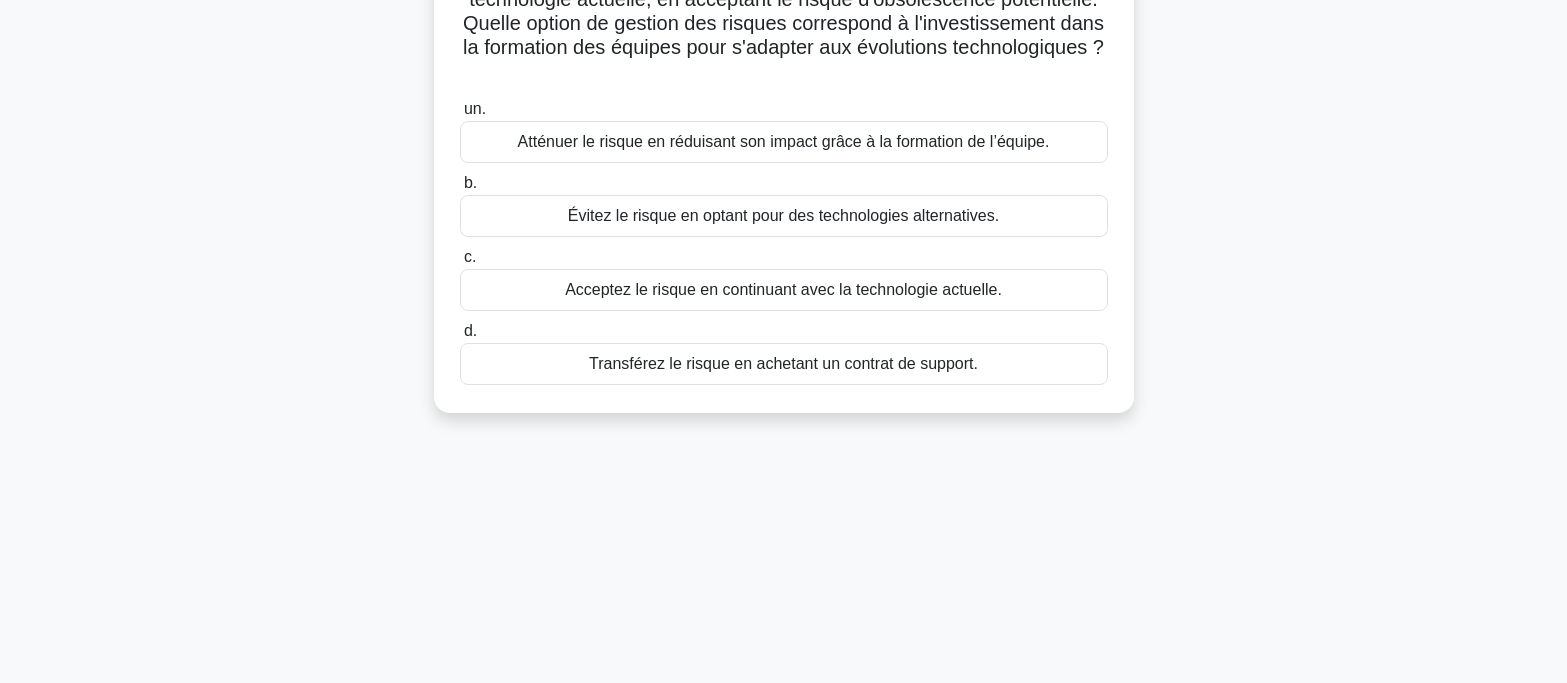 click on "Atténuer le risque en réduisant son impact grâce à la formation de l’équipe." at bounding box center (784, 141) 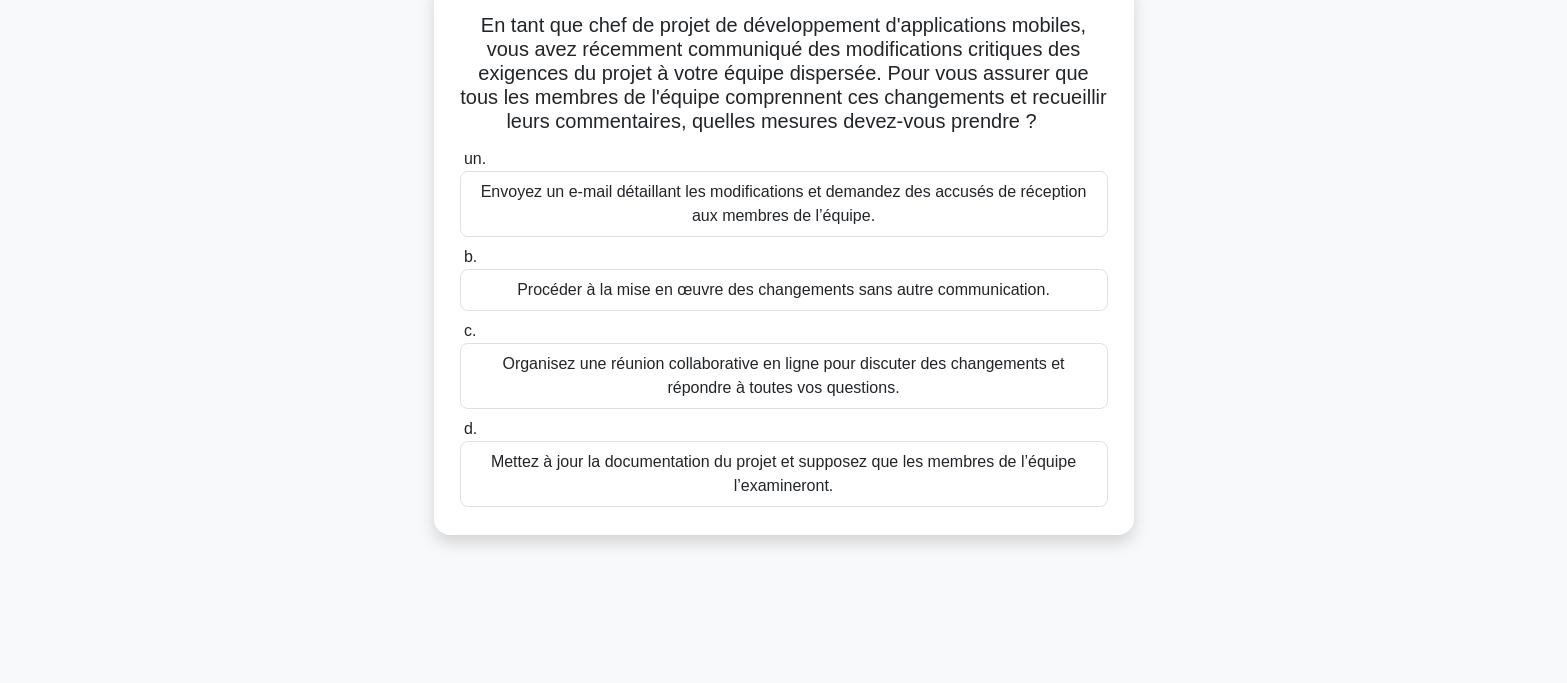 scroll, scrollTop: 0, scrollLeft: 0, axis: both 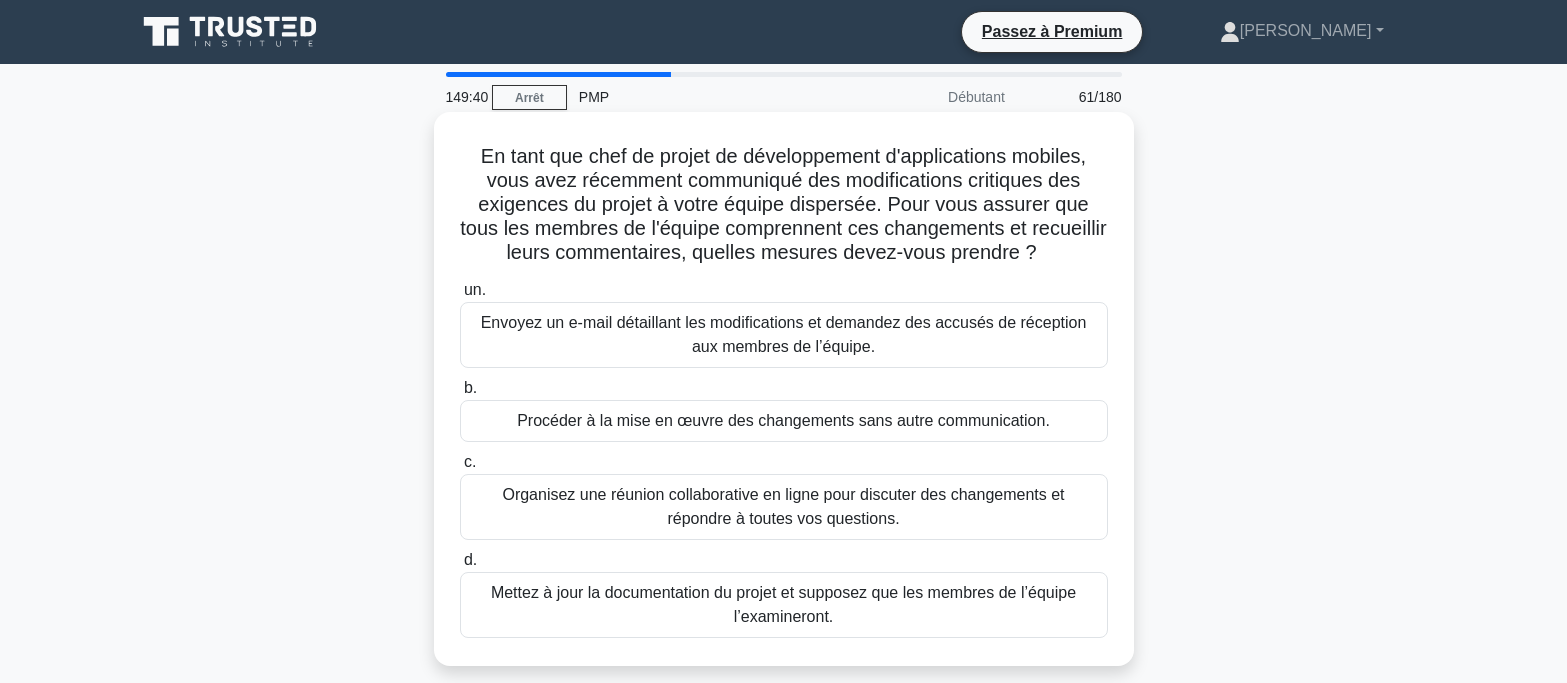 click on "Organisez une réunion collaborative en ligne pour discuter des changements et répondre à toutes vos questions." at bounding box center (783, 506) 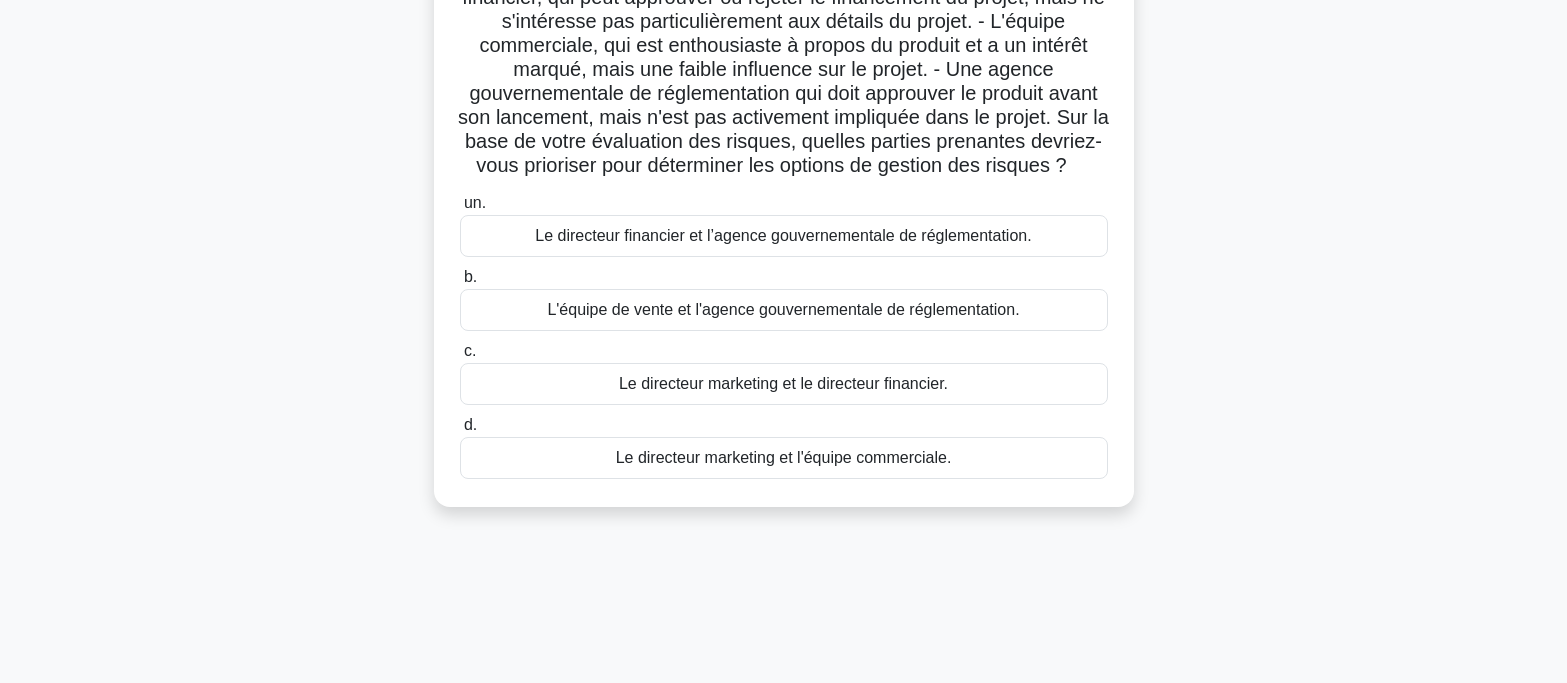 scroll, scrollTop: 300, scrollLeft: 0, axis: vertical 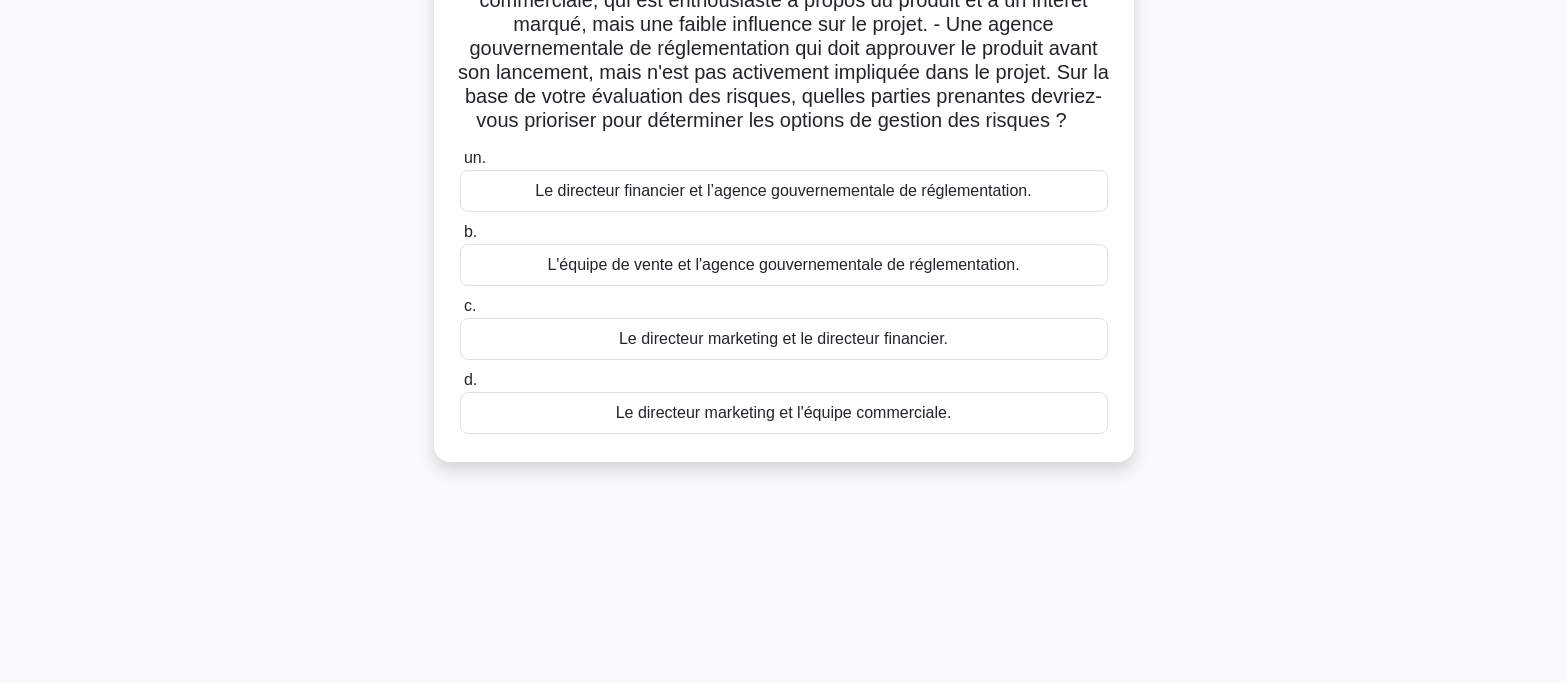 click on "Le directeur marketing et le directeur financier." at bounding box center (783, 338) 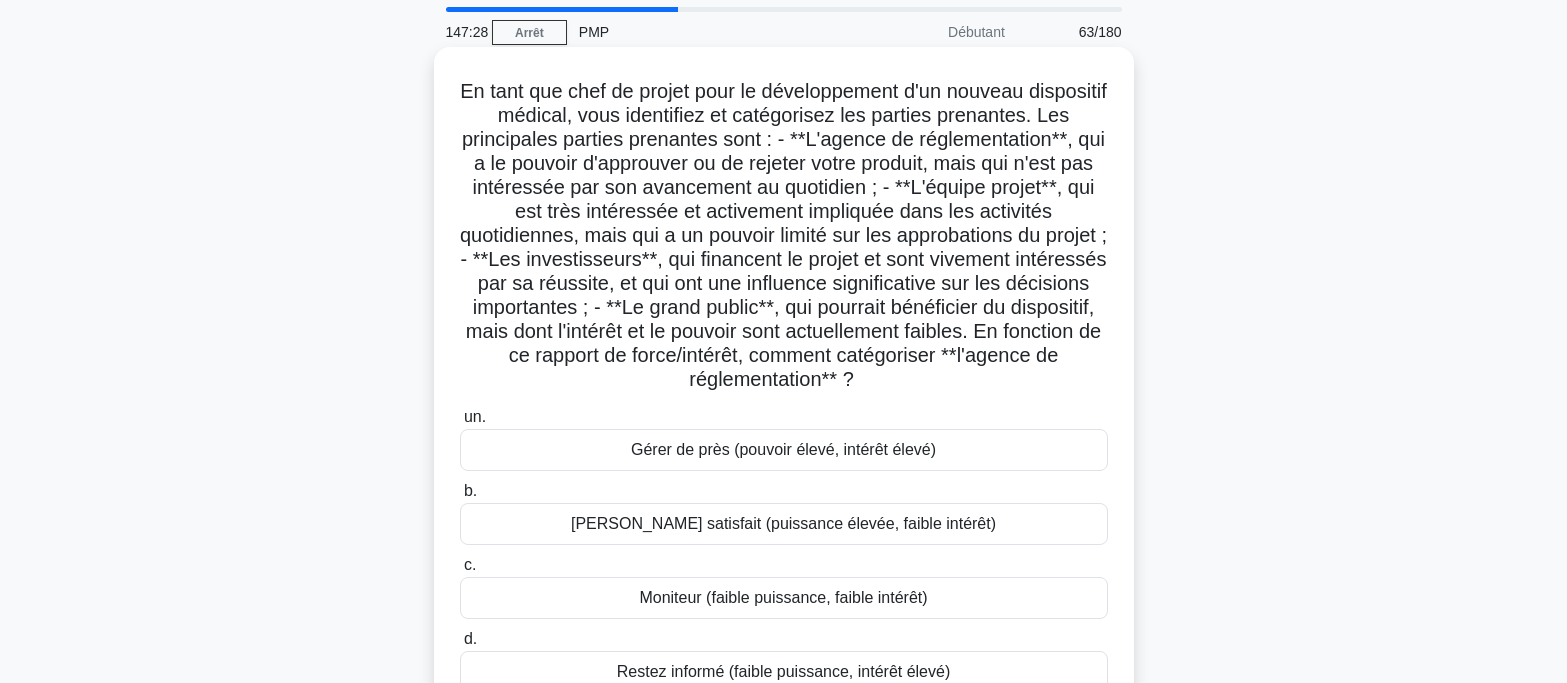 scroll, scrollTop: 100, scrollLeft: 0, axis: vertical 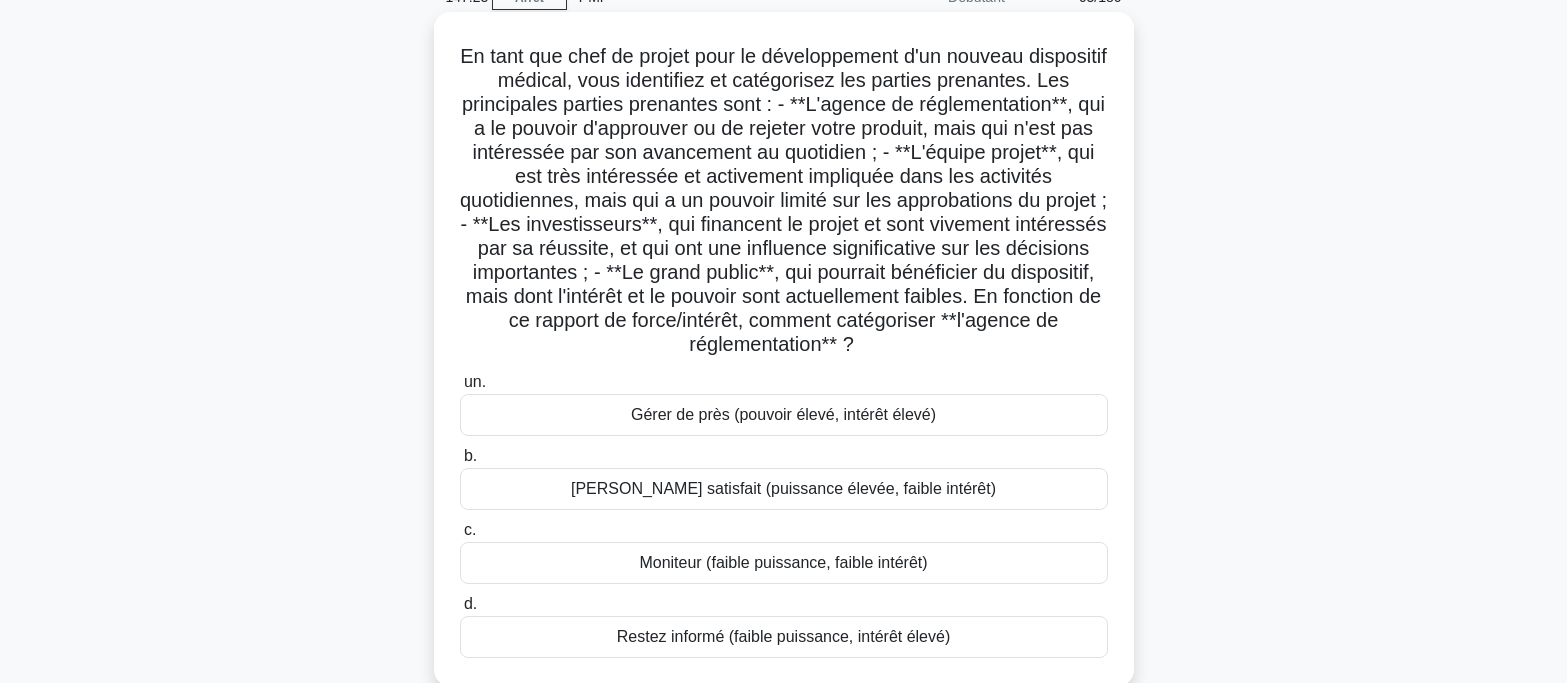click on "Gérer de près (pouvoir élevé, intérêt élevé)" at bounding box center [783, 414] 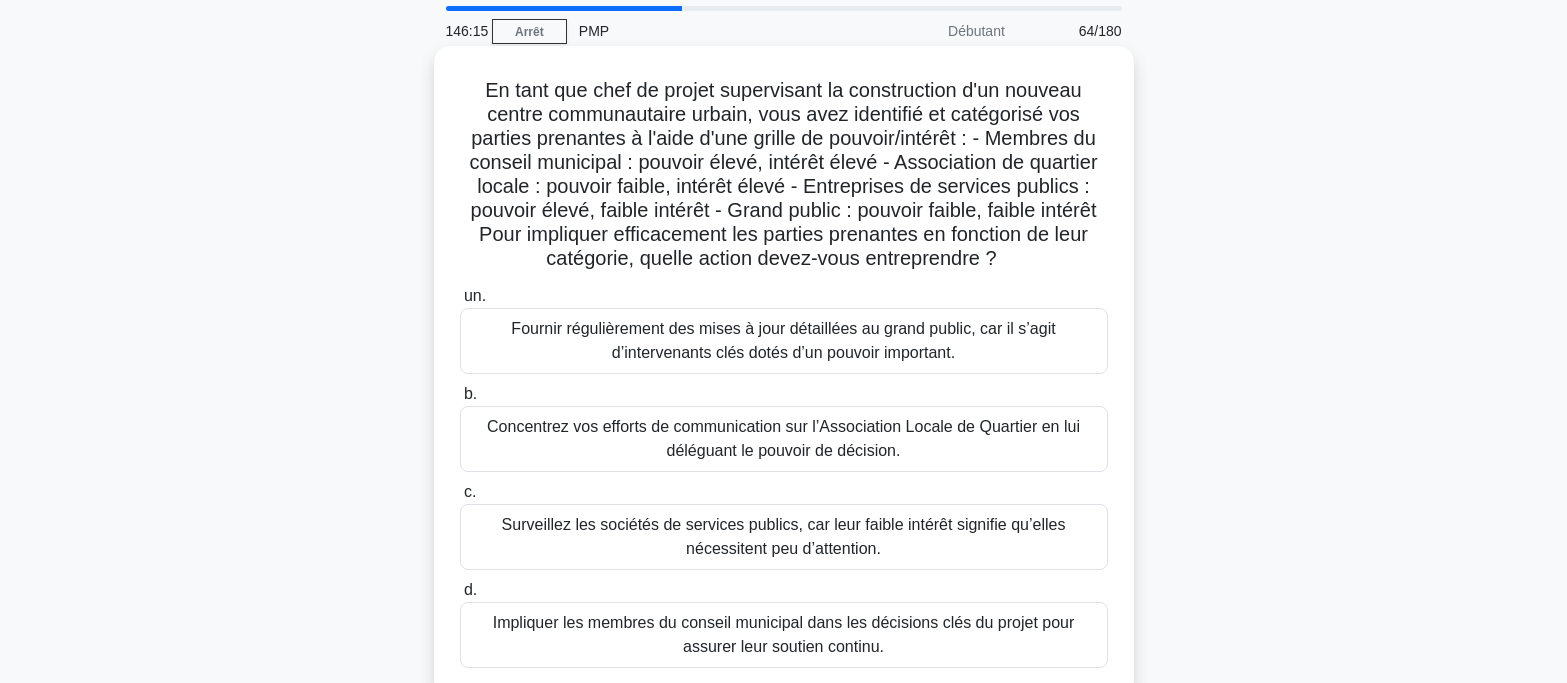 scroll, scrollTop: 200, scrollLeft: 0, axis: vertical 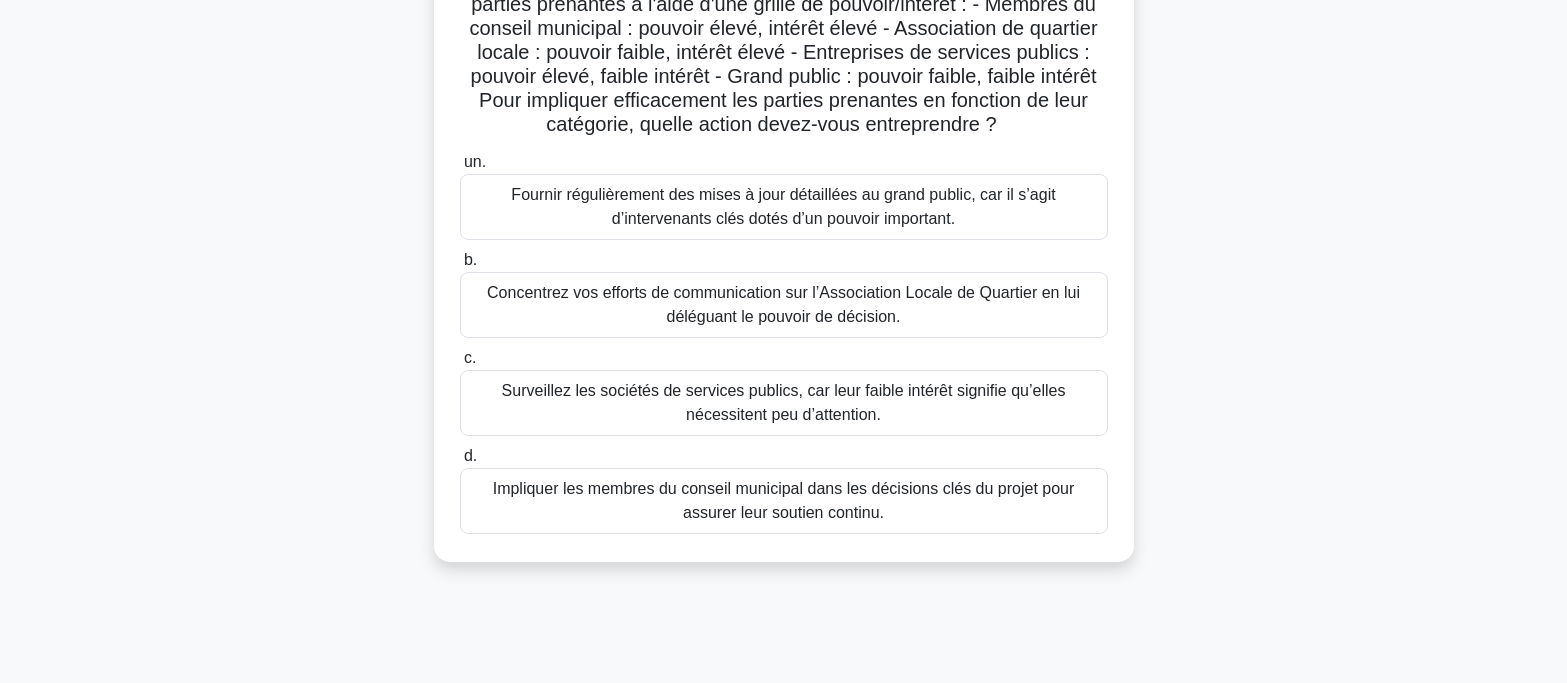 click on "Impliquer les membres du conseil municipal dans les décisions clés du projet pour assurer leur soutien continu." at bounding box center [784, 501] 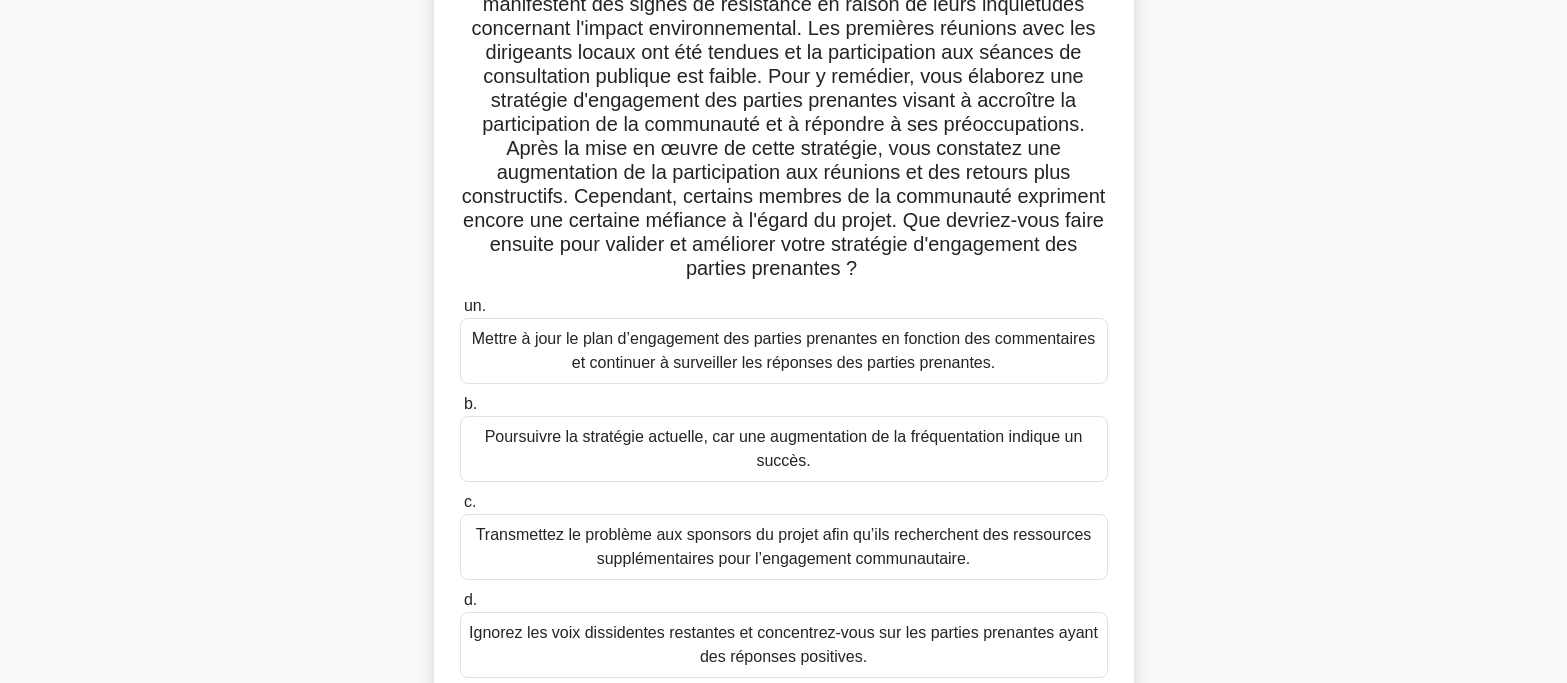 scroll, scrollTop: 300, scrollLeft: 0, axis: vertical 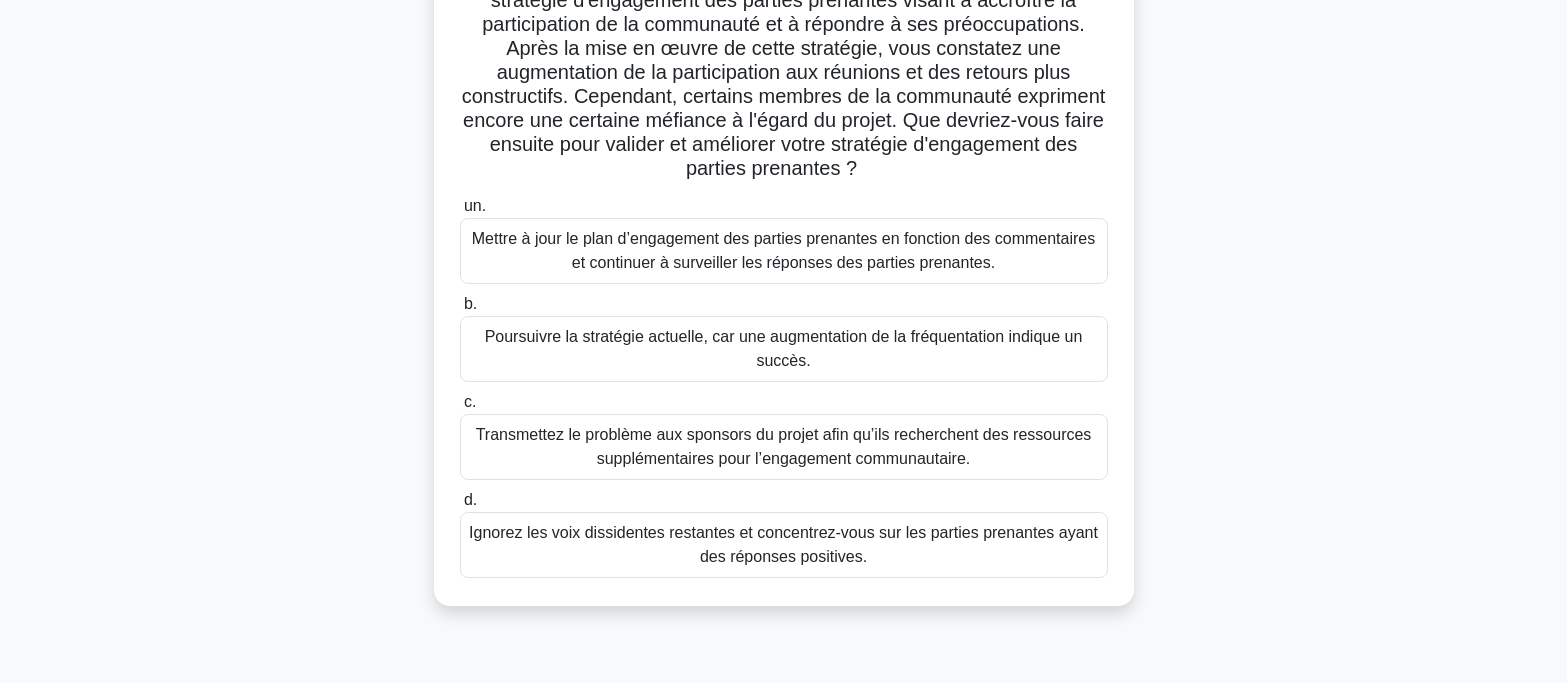 click on "Mettre à jour le plan d’engagement des parties prenantes en fonction des commentaires et continuer à surveiller les réponses des parties prenantes." at bounding box center [783, 250] 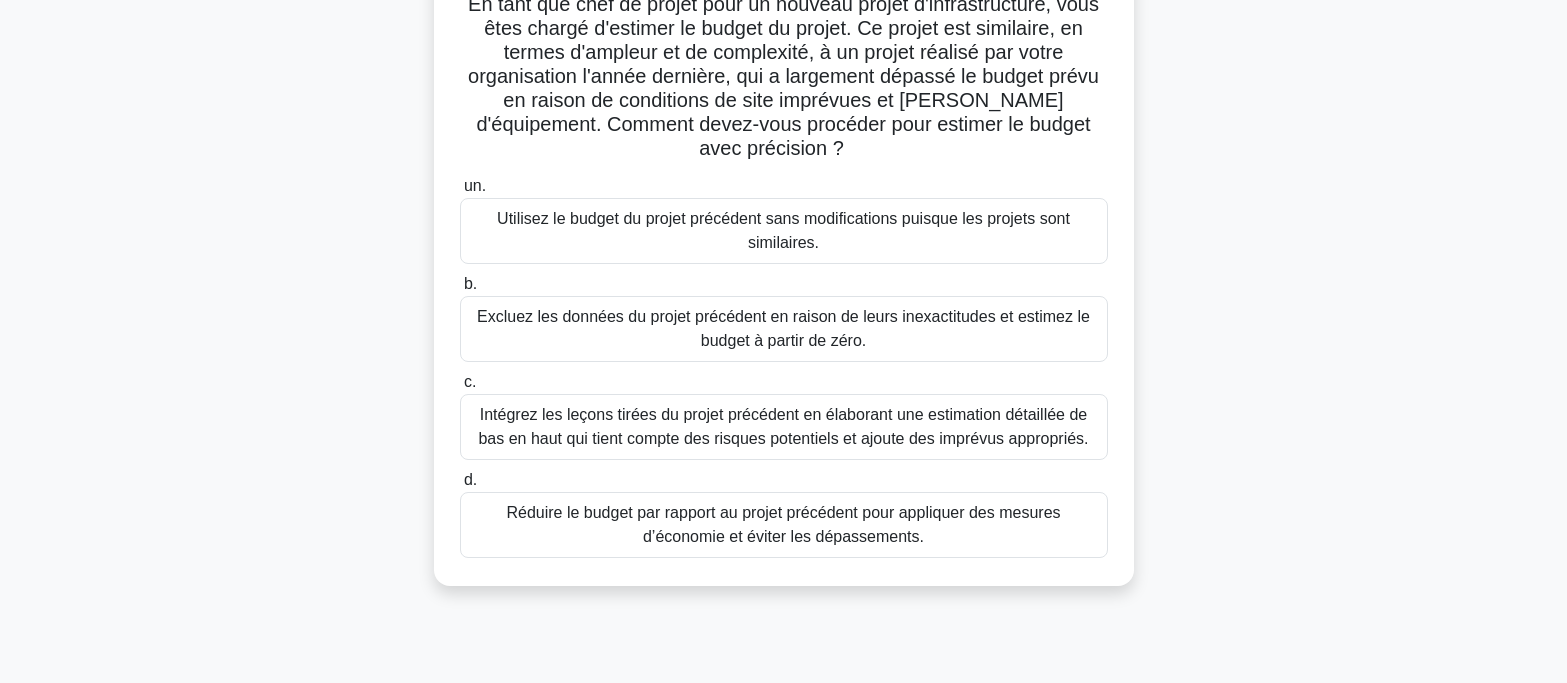 scroll, scrollTop: 200, scrollLeft: 0, axis: vertical 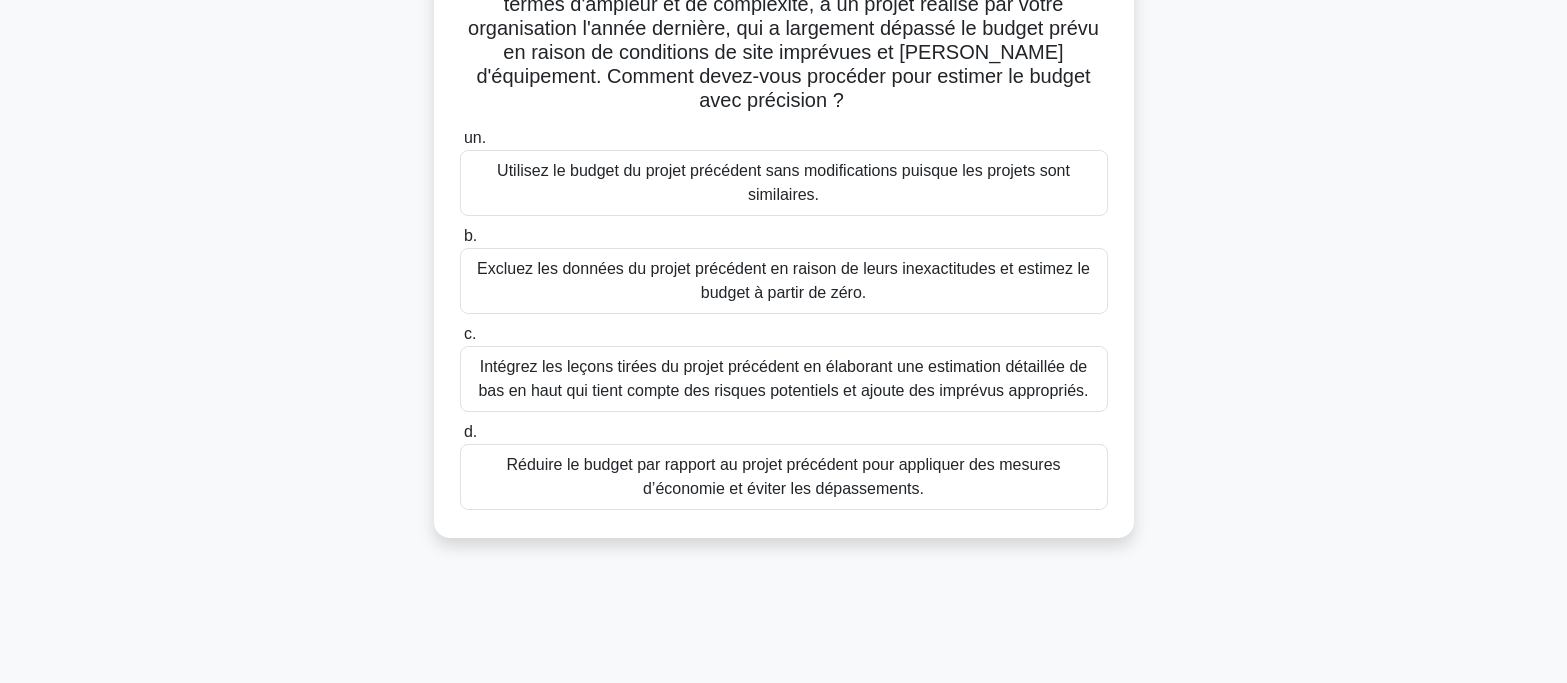 click on "Intégrez les leçons tirées du projet précédent en élaborant une estimation détaillée de bas en haut qui tient compte des risques potentiels et ajoute des imprévus appropriés." at bounding box center (783, 378) 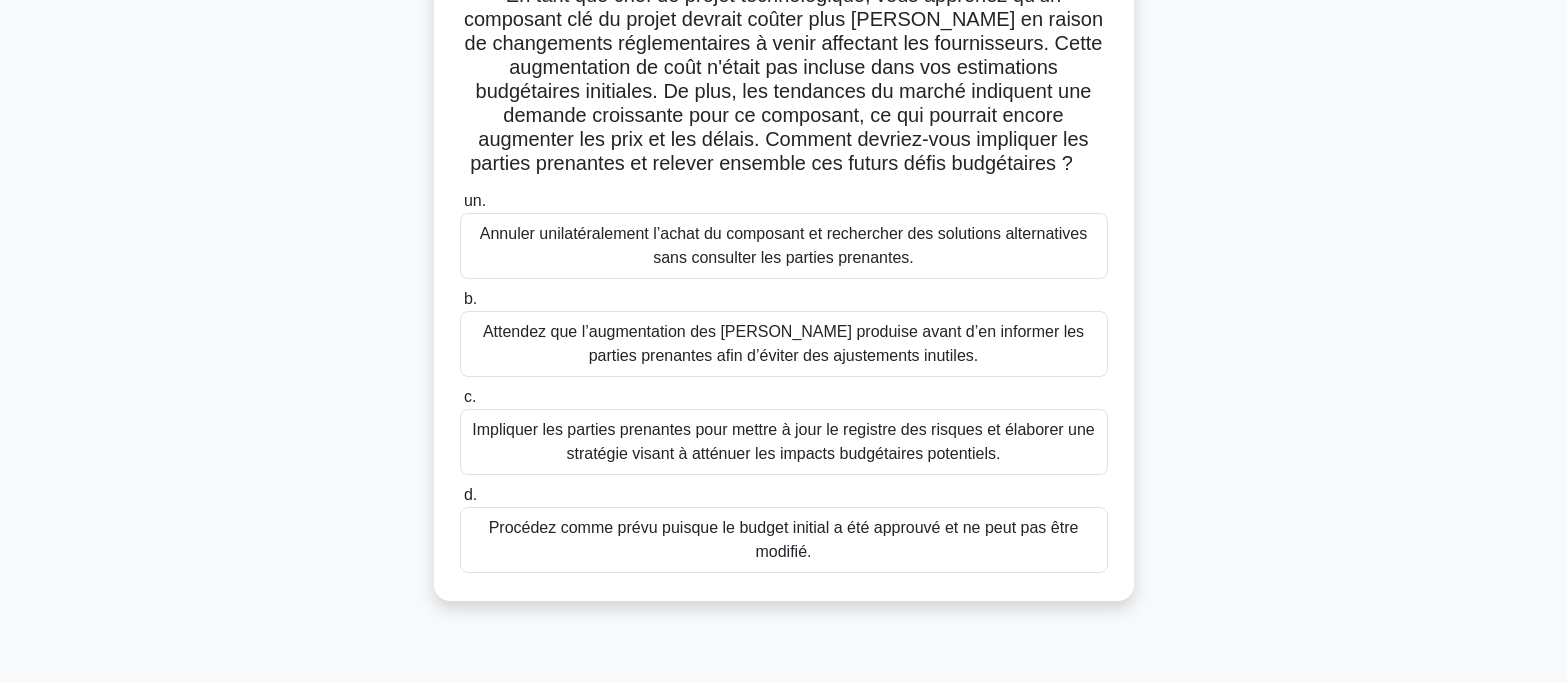 scroll, scrollTop: 200, scrollLeft: 0, axis: vertical 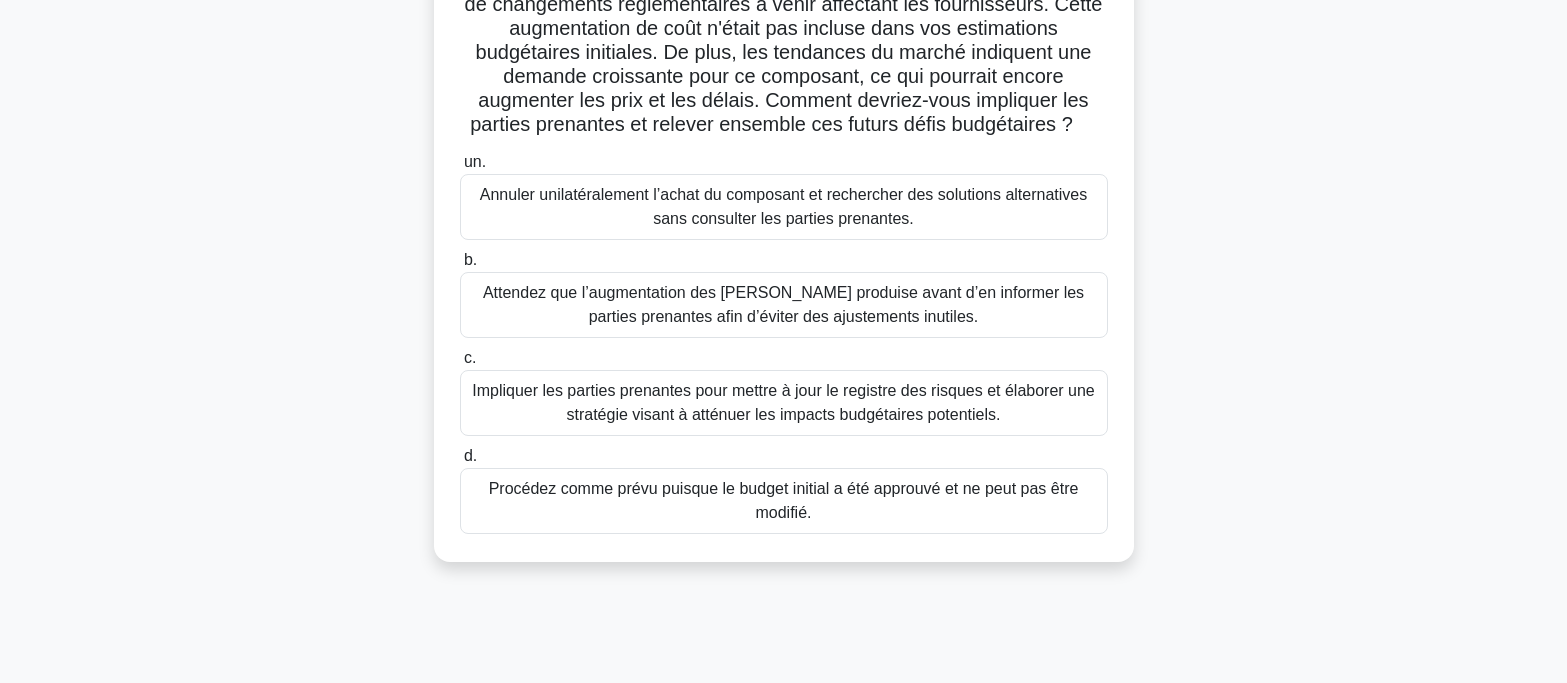 click on "Impliquer les parties prenantes pour mettre à jour le registre des risques et élaborer une stratégie visant à atténuer les impacts budgétaires potentiels." at bounding box center (783, 402) 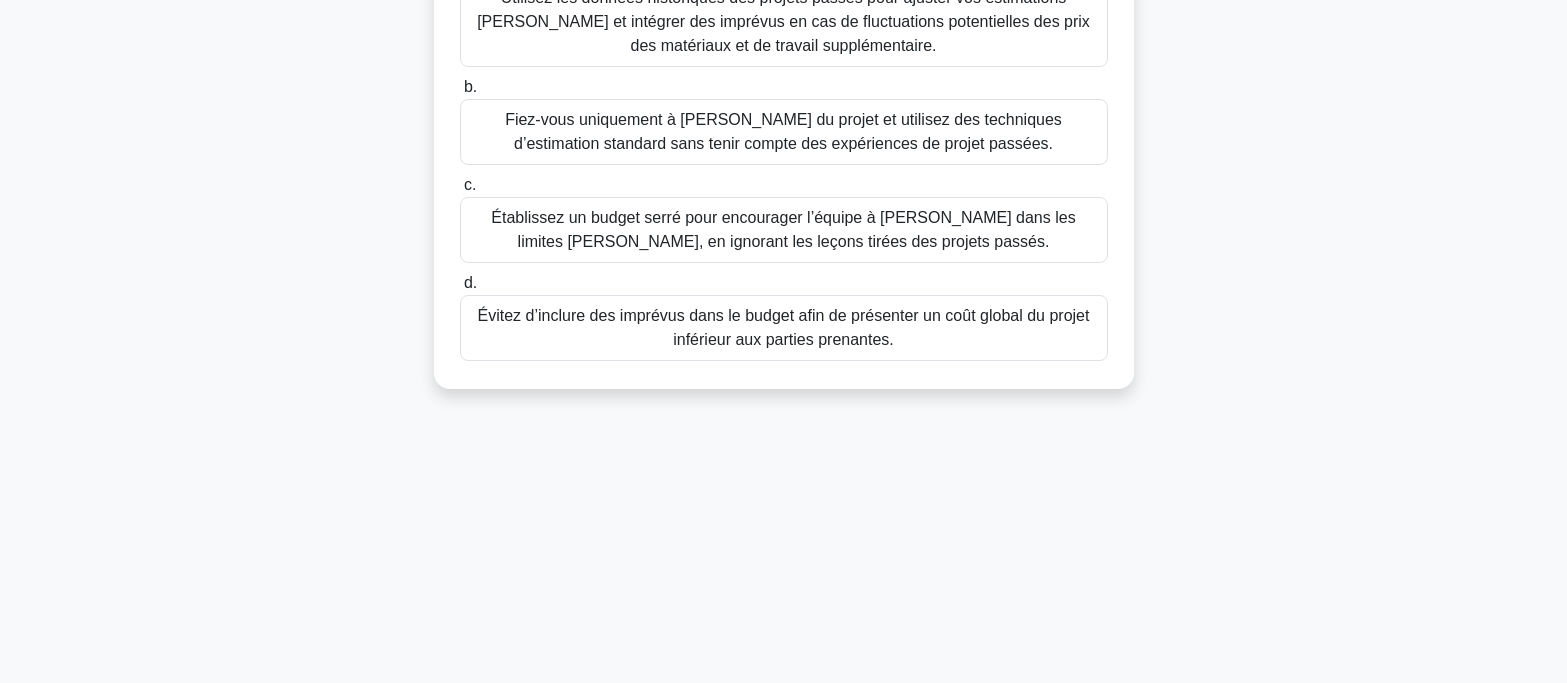 scroll, scrollTop: 197, scrollLeft: 0, axis: vertical 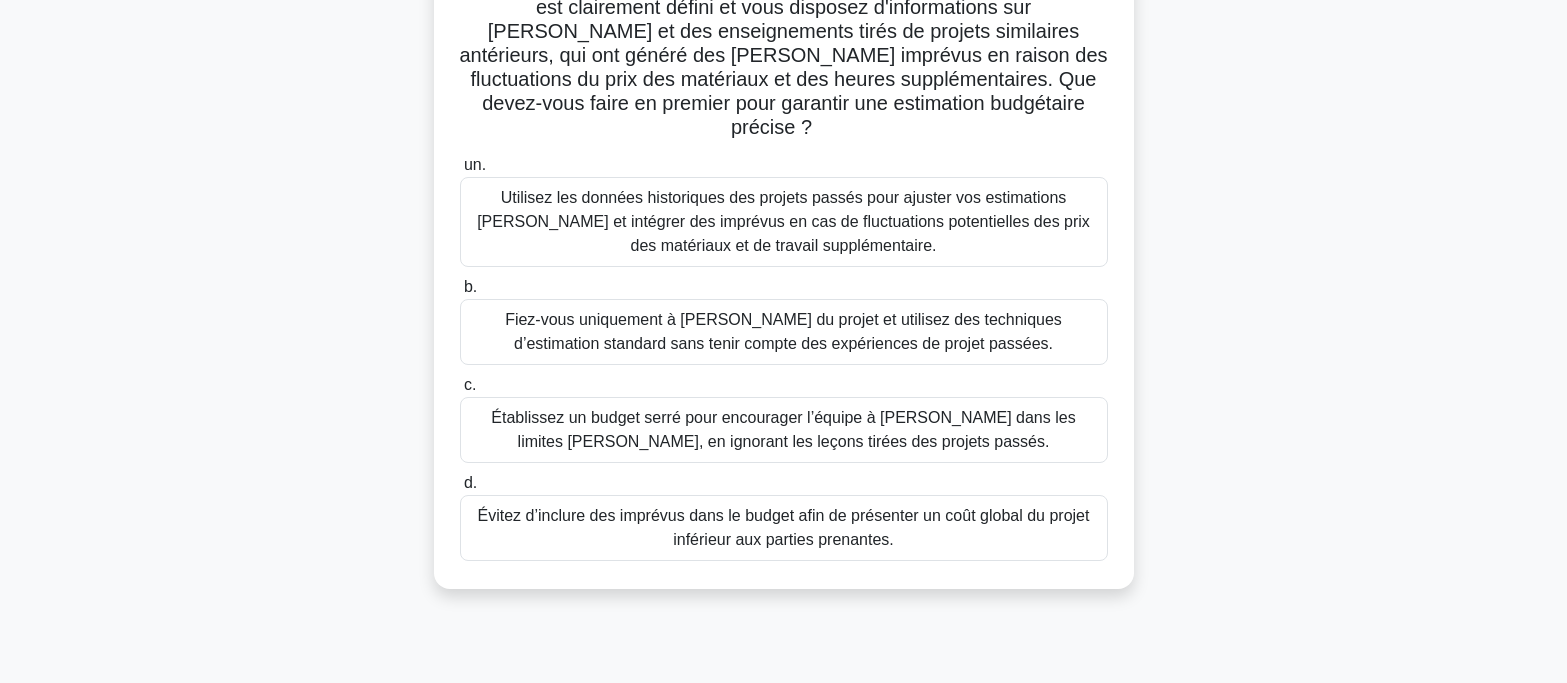 click on "Utilisez les données historiques des projets passés pour ajuster vos estimations [PERSON_NAME] et intégrer des imprévus en cas de fluctuations potentielles des prix des matériaux et de travail supplémentaire." at bounding box center [783, 221] 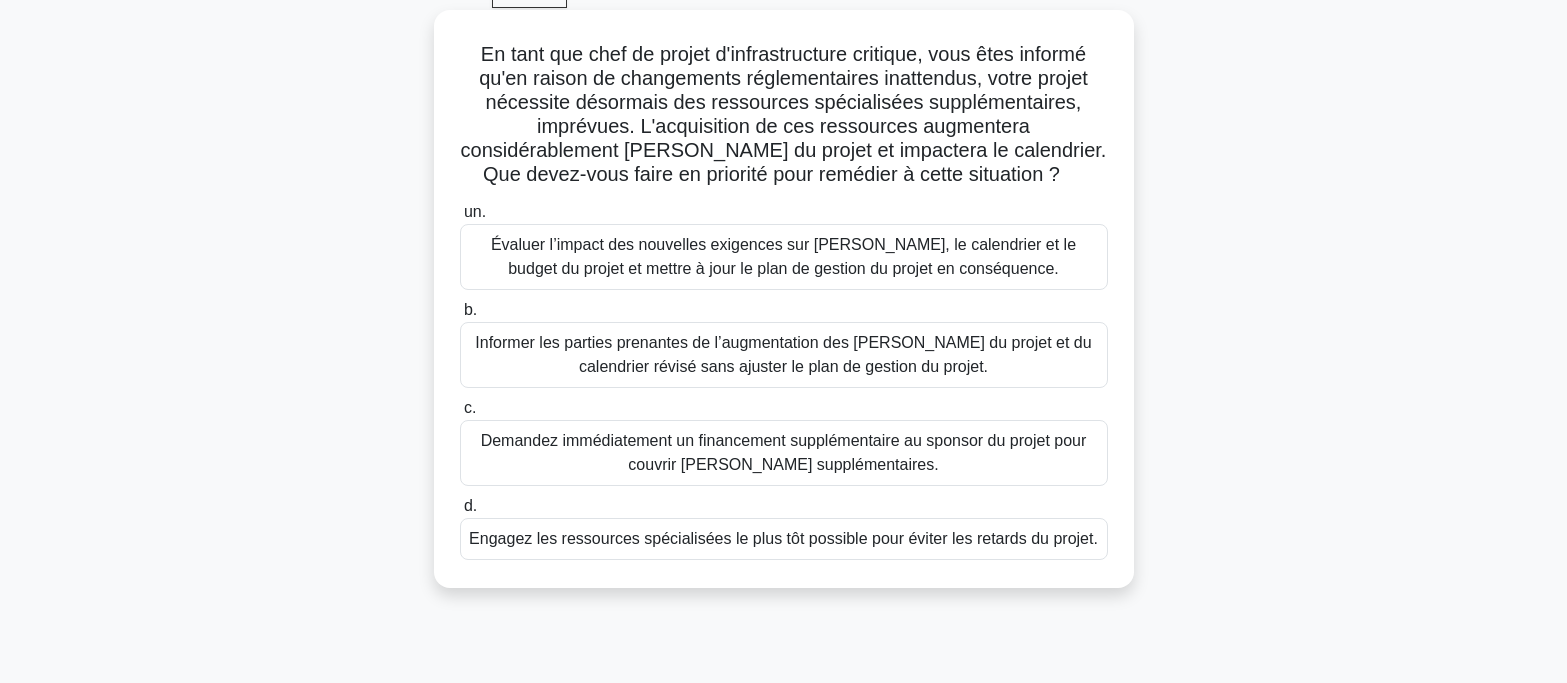 scroll, scrollTop: 100, scrollLeft: 0, axis: vertical 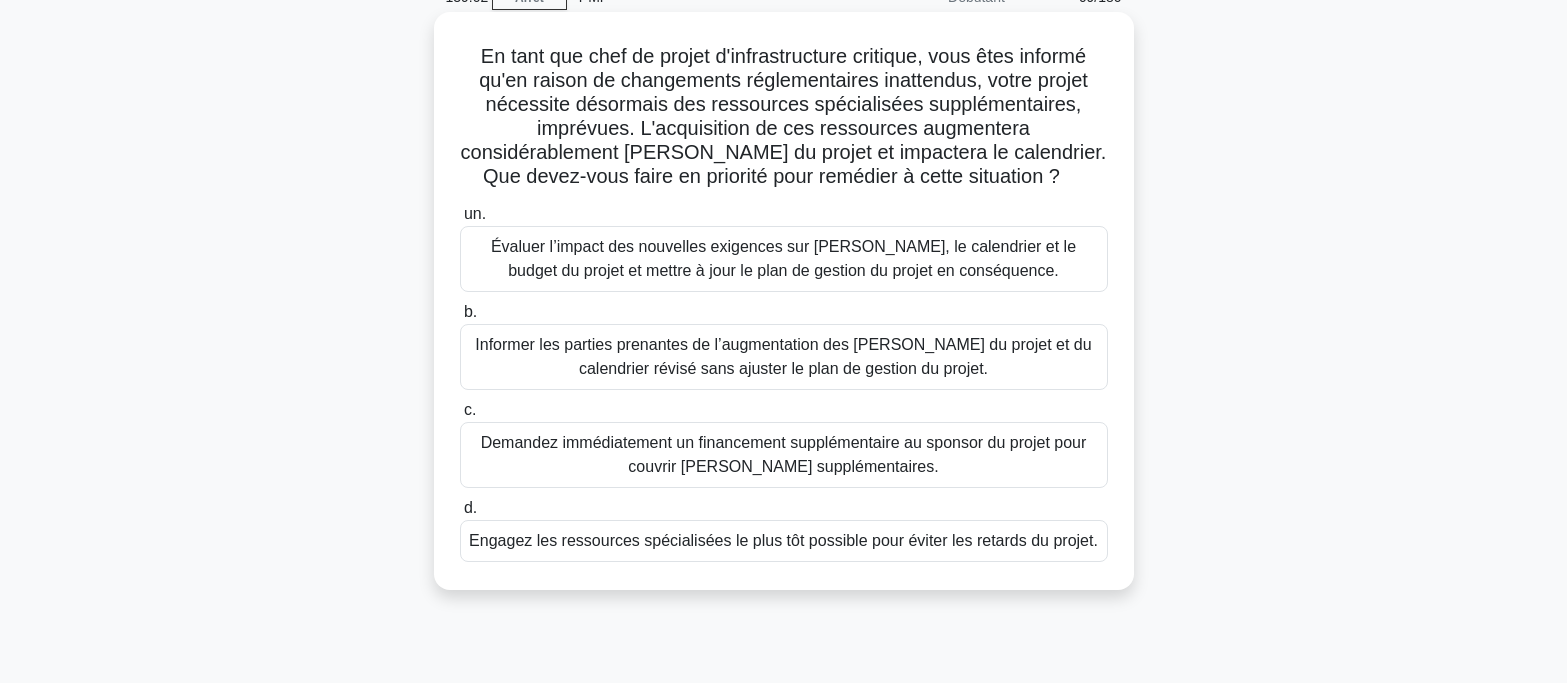 click on "Évaluer l’impact des nouvelles exigences sur [PERSON_NAME], le calendrier et le budget du projet et mettre à jour le plan de gestion du projet en conséquence." at bounding box center (783, 258) 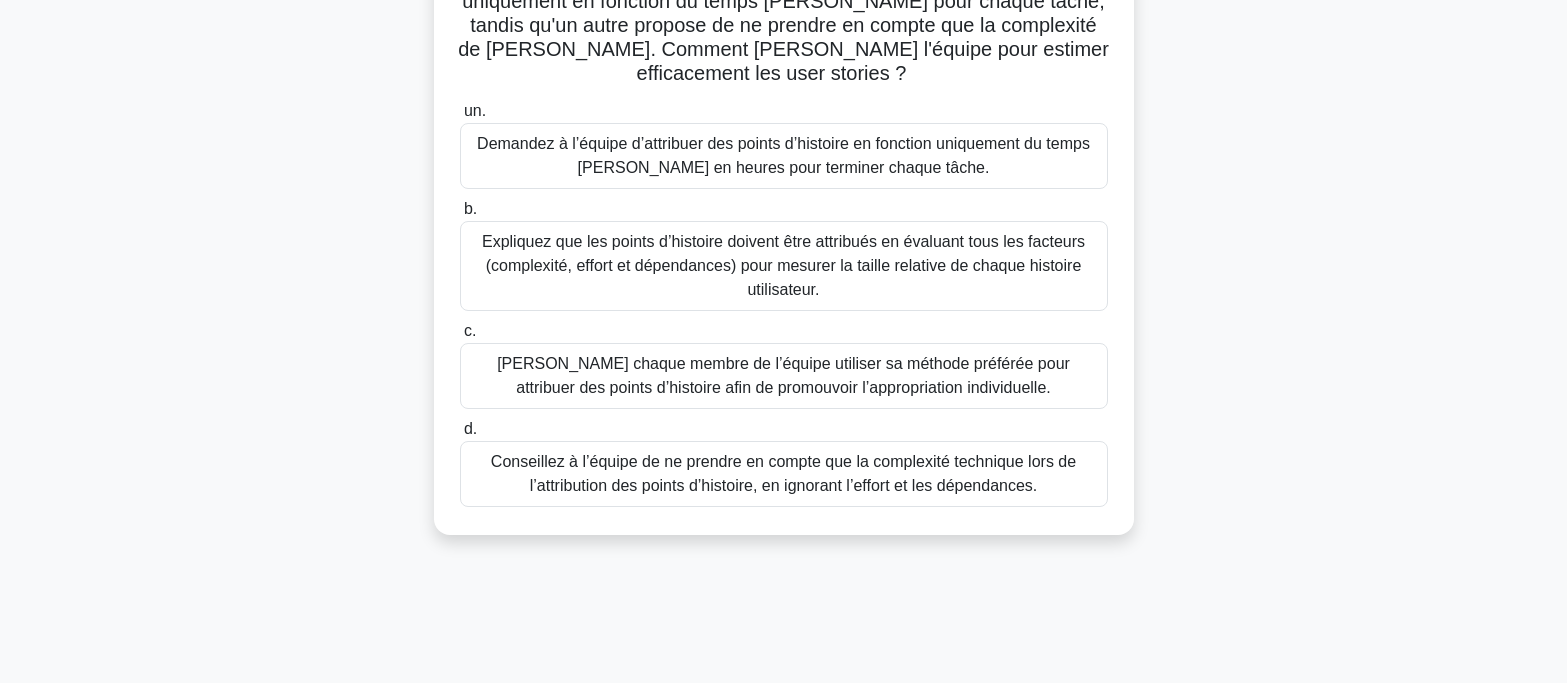 scroll, scrollTop: 300, scrollLeft: 0, axis: vertical 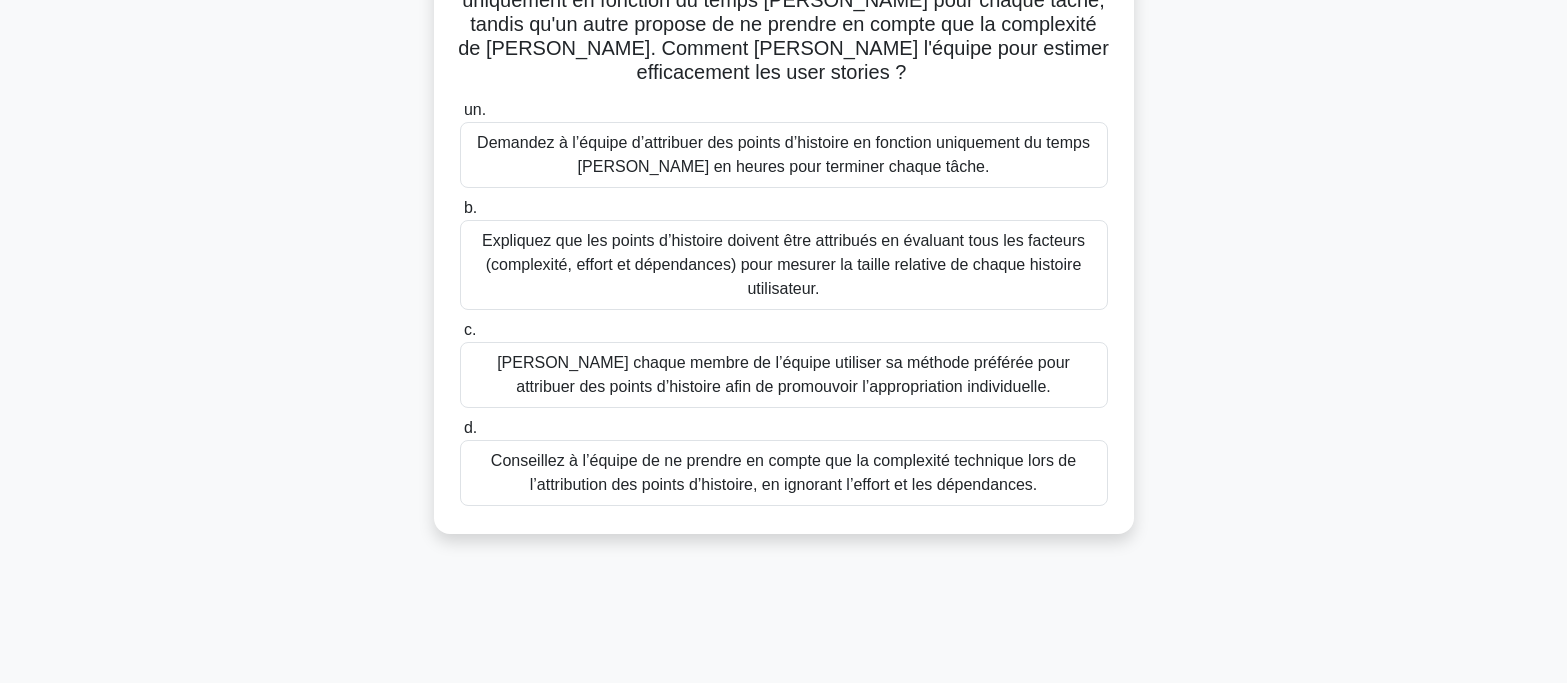 click on "[PERSON_NAME] chaque membre de l’équipe utiliser sa méthode préférée pour attribuer des points d’histoire afin de promouvoir l’appropriation individuelle." at bounding box center [783, 374] 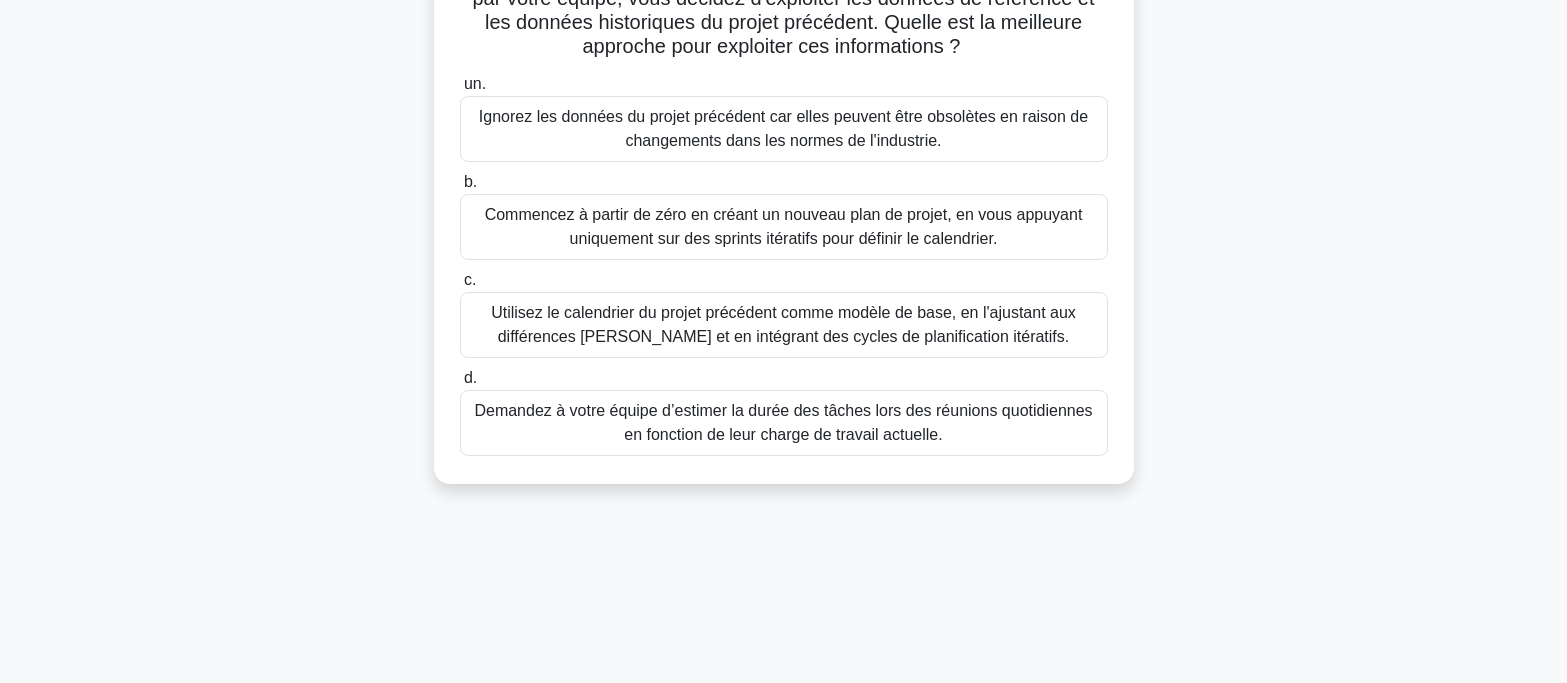 scroll, scrollTop: 300, scrollLeft: 0, axis: vertical 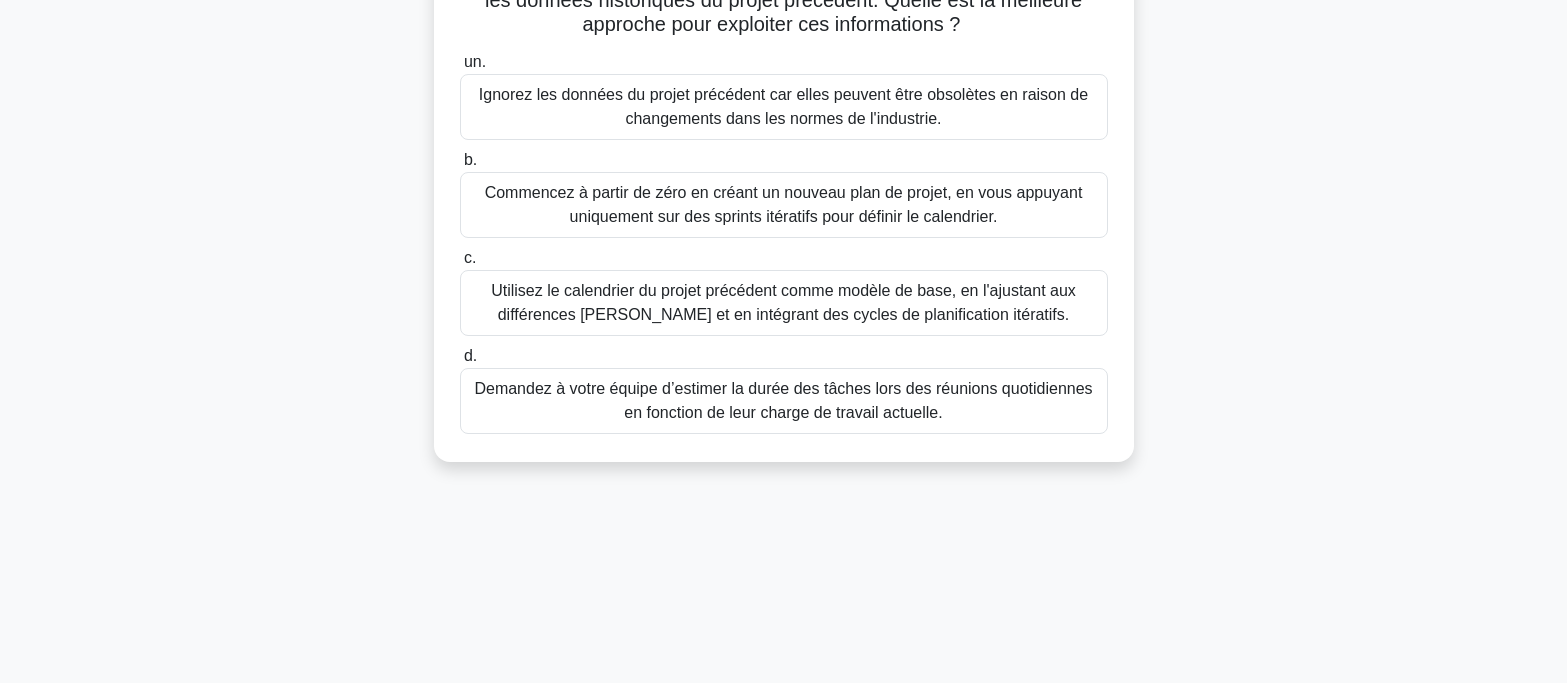 click on "Demandez à votre équipe d’estimer la durée des tâches lors des réunions quotidiennes en fonction de leur charge de travail actuelle." at bounding box center (784, 401) 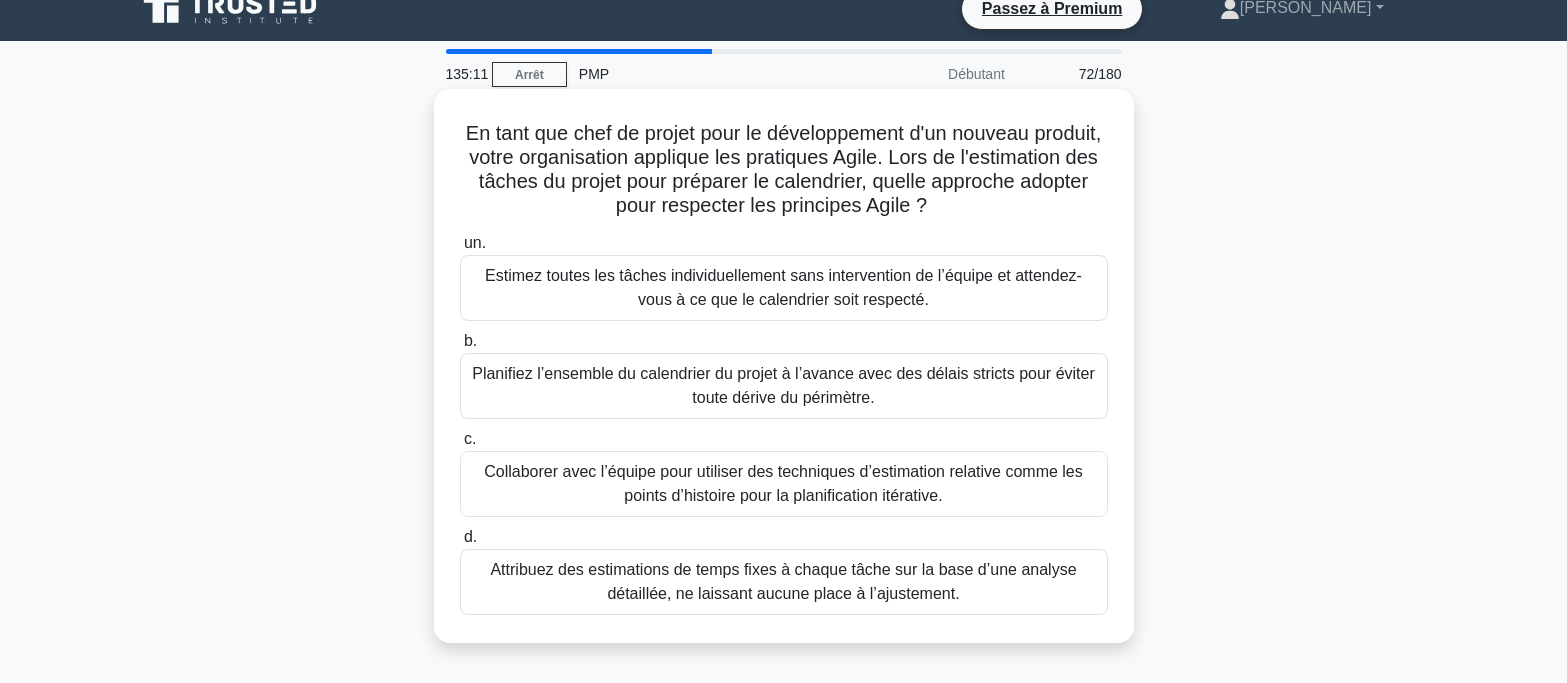 scroll, scrollTop: 0, scrollLeft: 0, axis: both 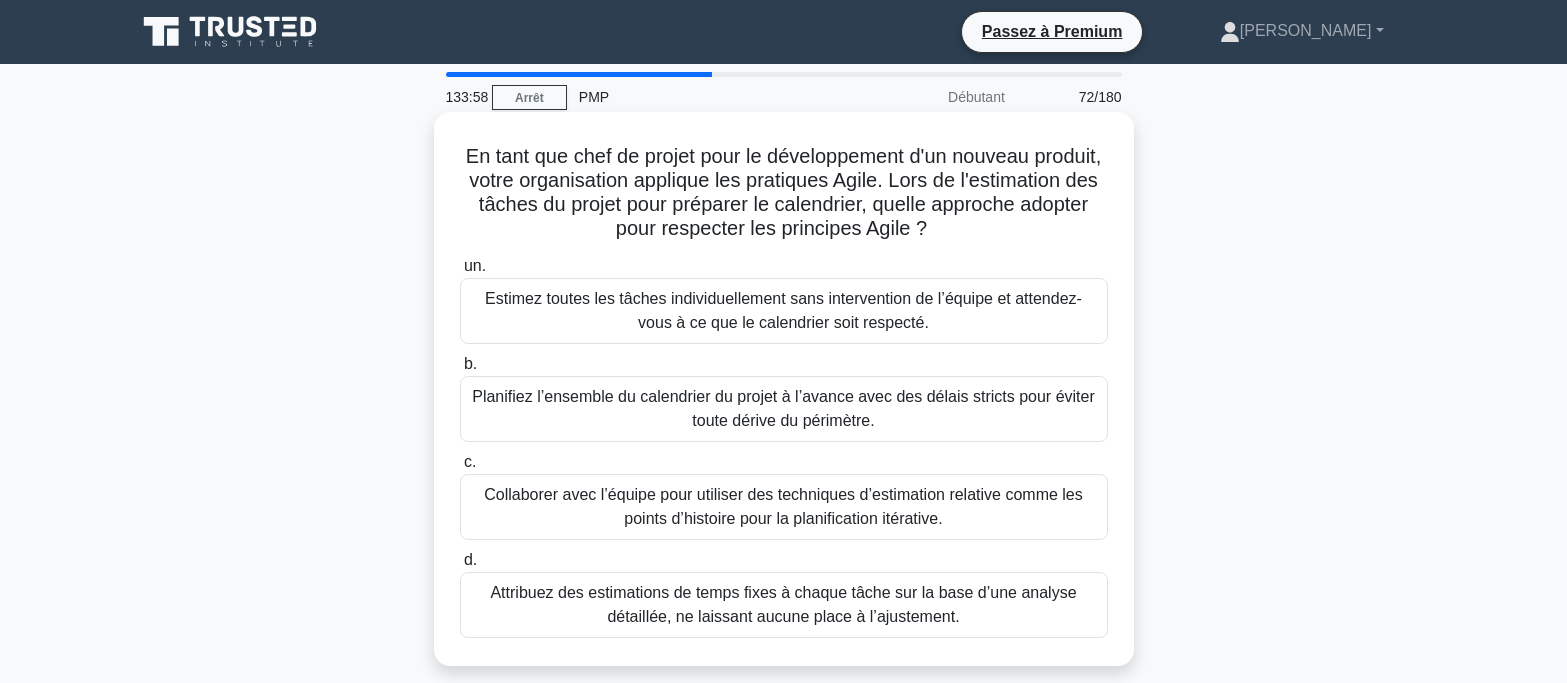 click on "Collaborer avec l’équipe pour utiliser des techniques d’estimation relative comme les points d’histoire pour la planification itérative." at bounding box center [783, 506] 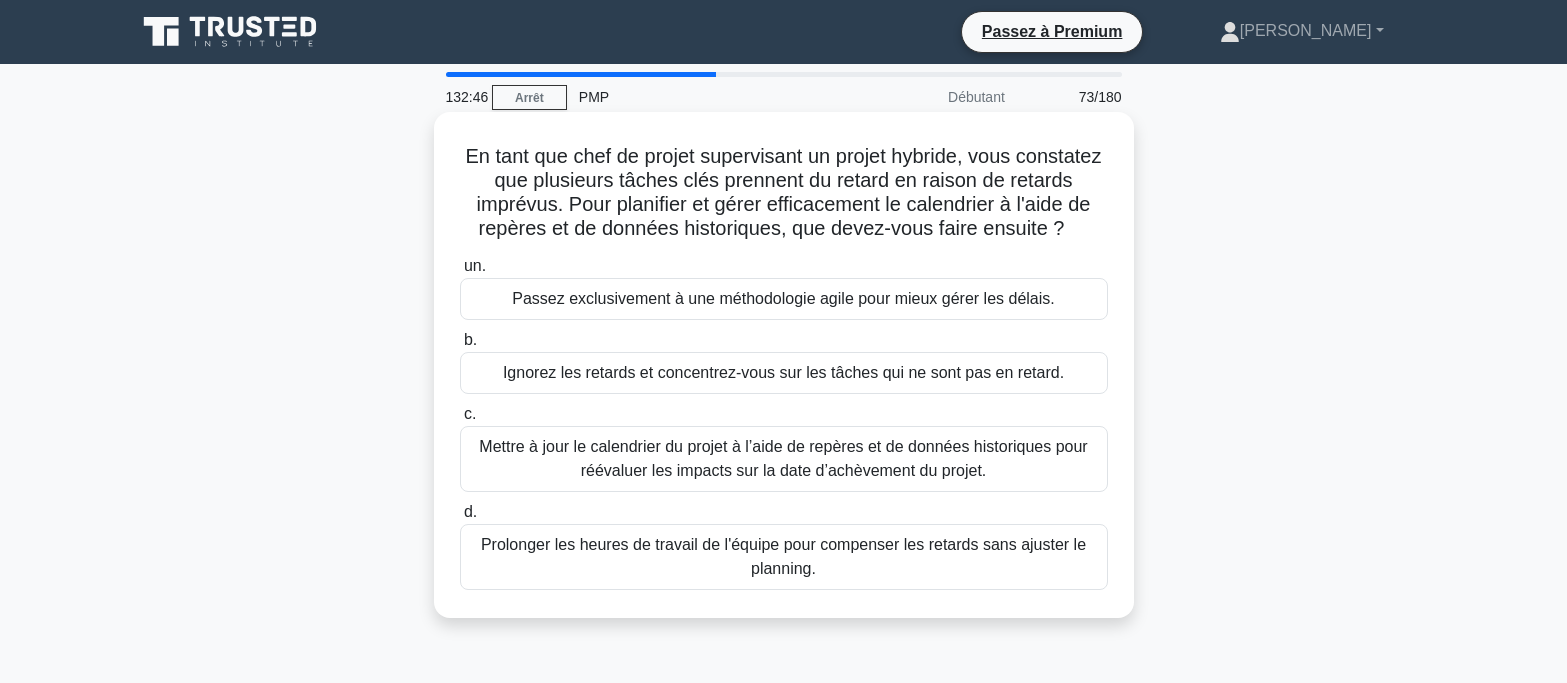 click on "Mettre à jour le calendrier du projet à l’aide de repères et de données historiques pour réévaluer les impacts sur la date d’achèvement du projet." at bounding box center [783, 458] 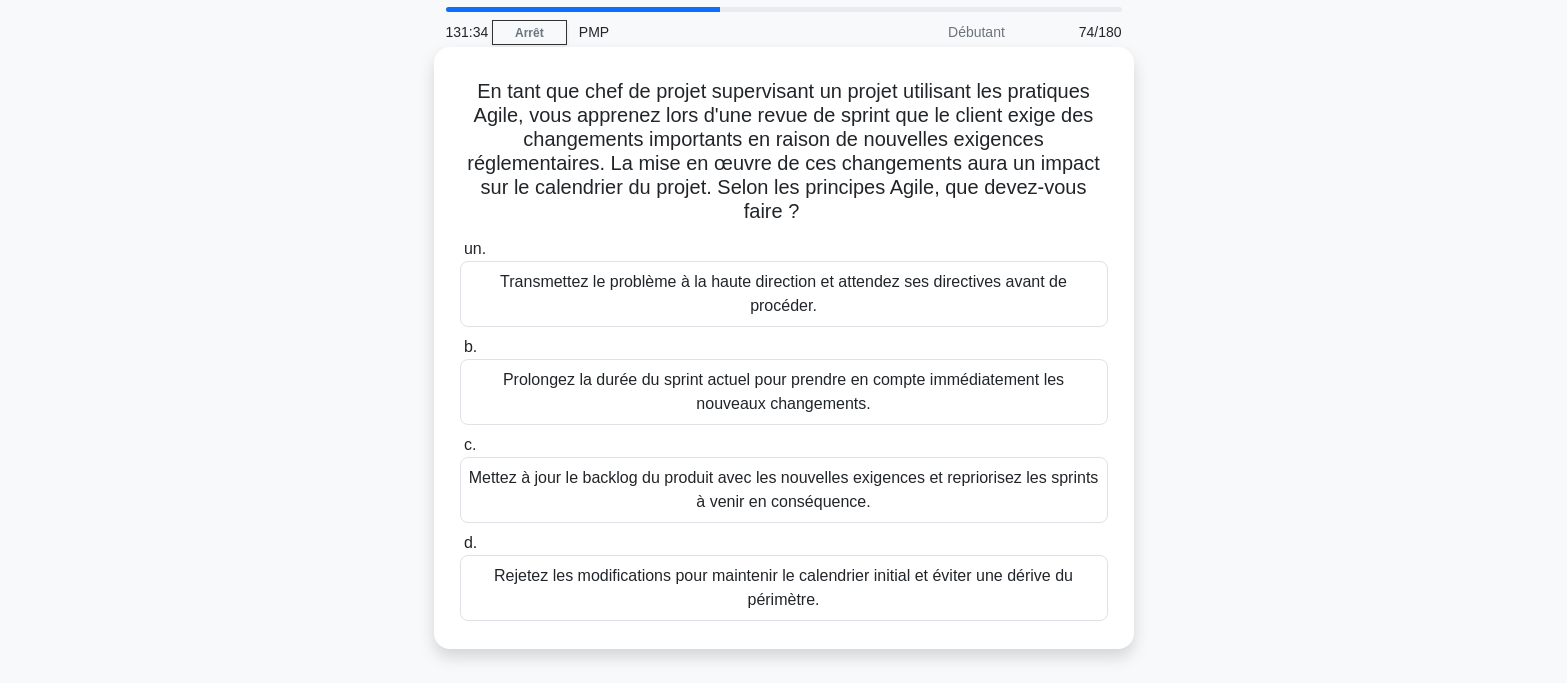 scroll, scrollTop: 100, scrollLeft: 0, axis: vertical 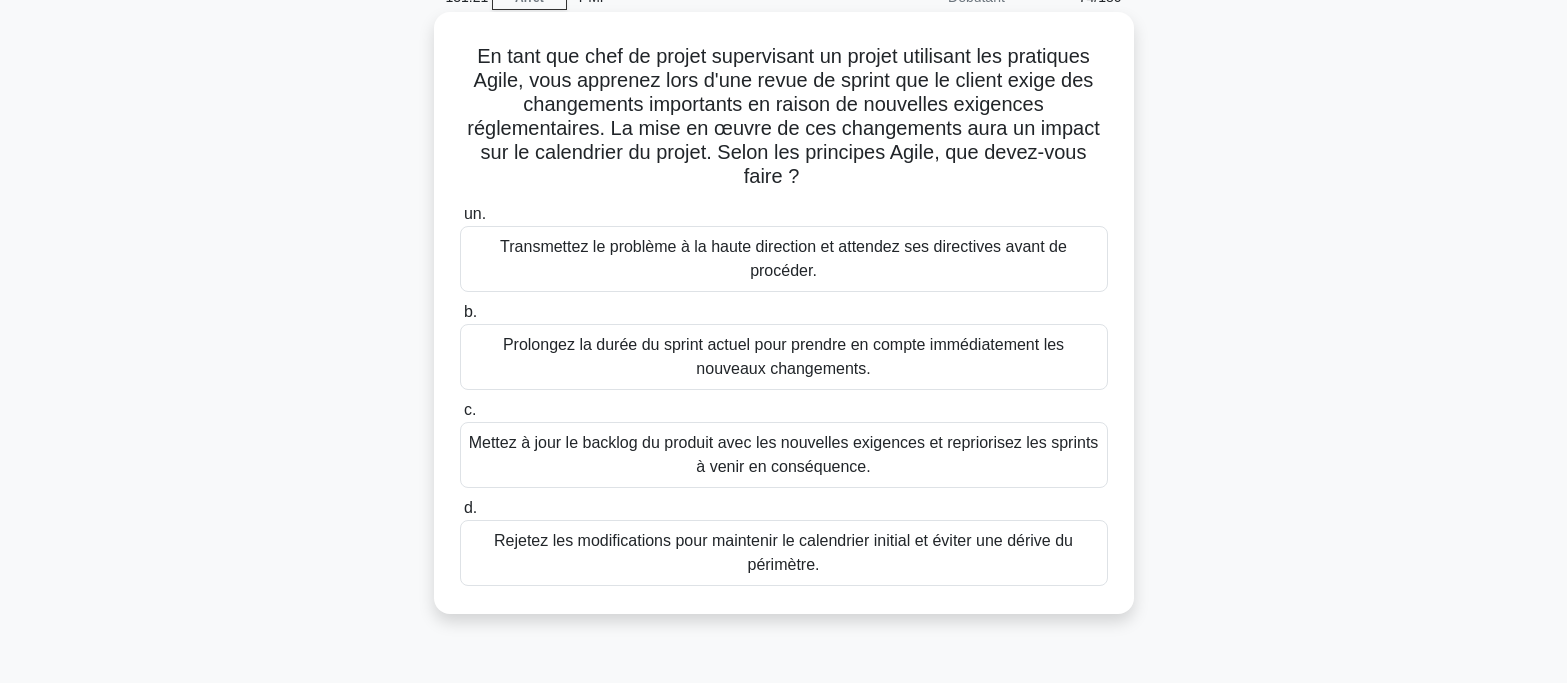 click on "Mettez à jour le backlog du produit avec les nouvelles exigences et repriorisez les sprints à venir en conséquence." at bounding box center [784, 455] 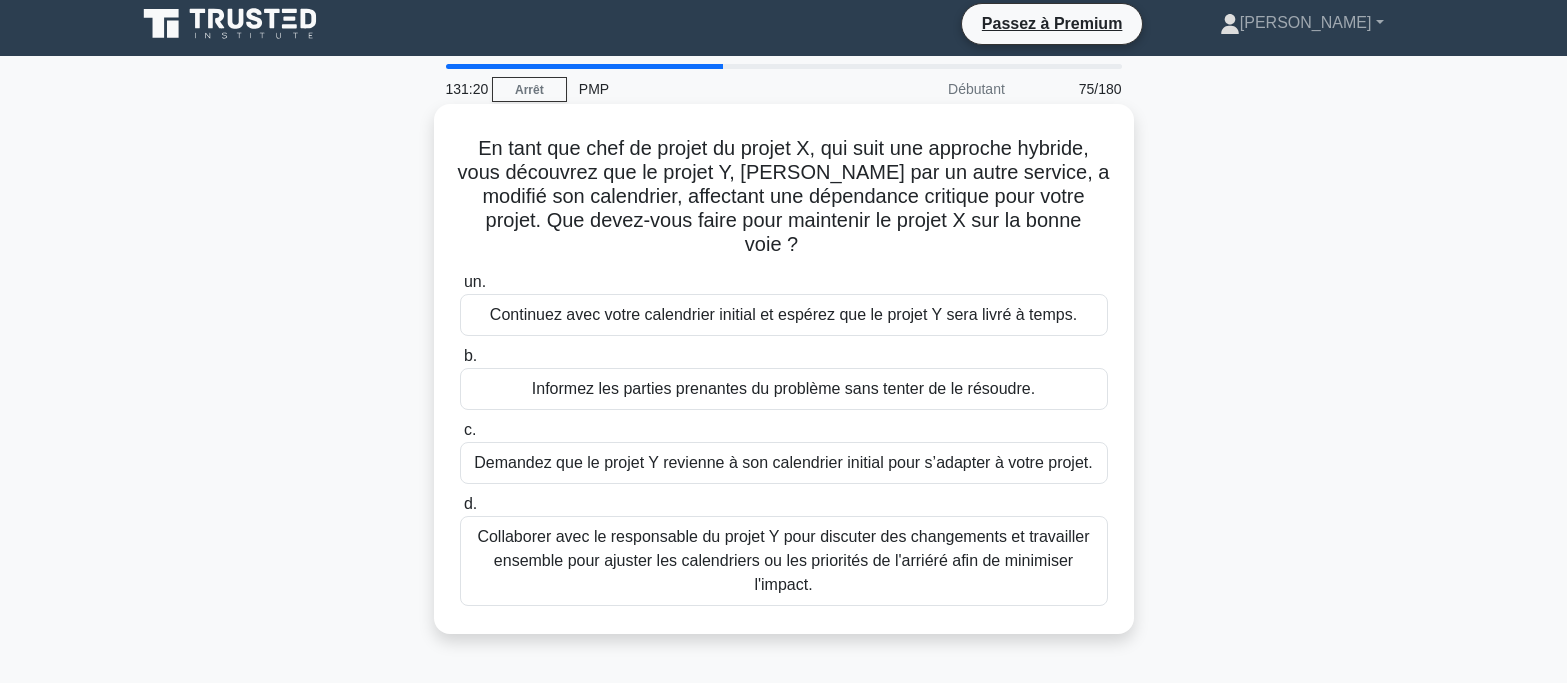 scroll, scrollTop: 0, scrollLeft: 0, axis: both 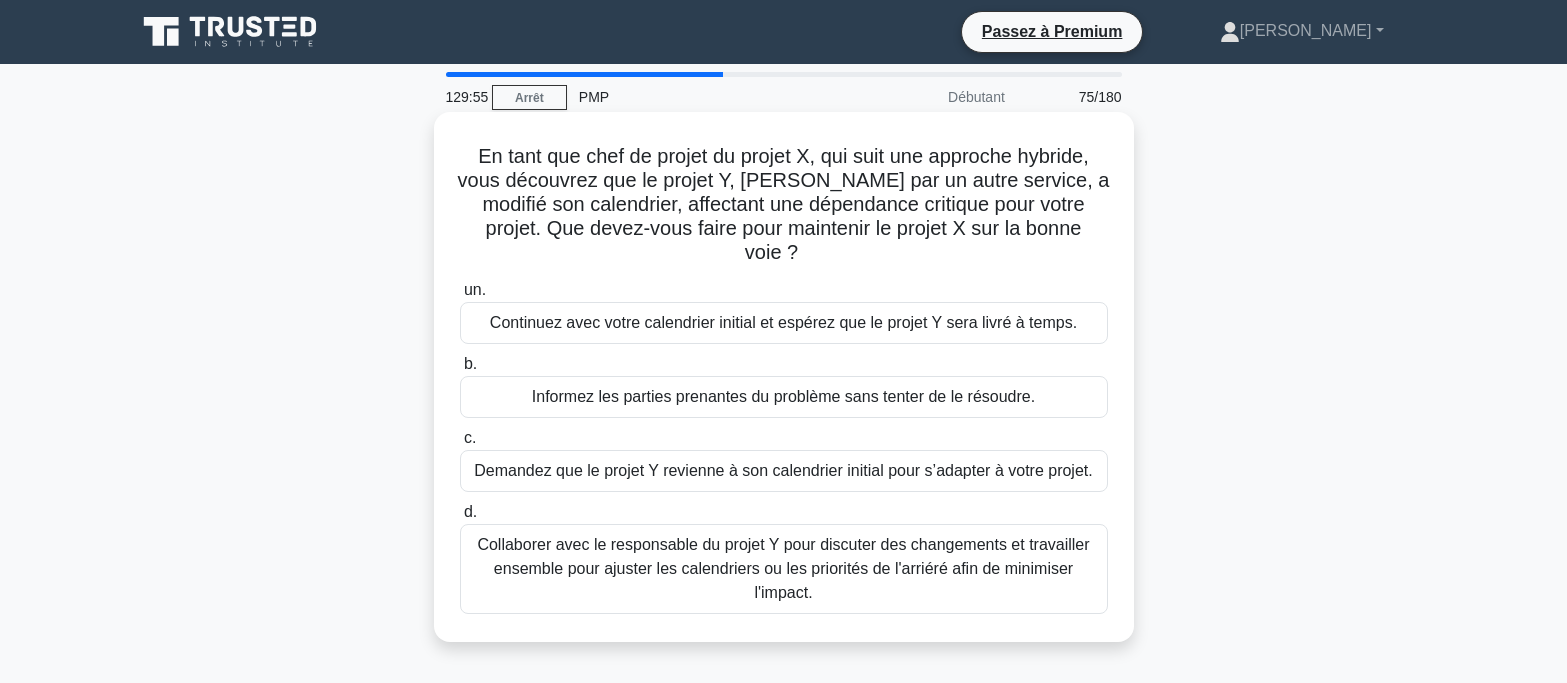 click on "Collaborer avec le responsable du projet Y pour discuter des changements et travailler ensemble pour ajuster les calendriers ou les priorités de l'arriéré afin de minimiser l'impact." at bounding box center (783, 568) 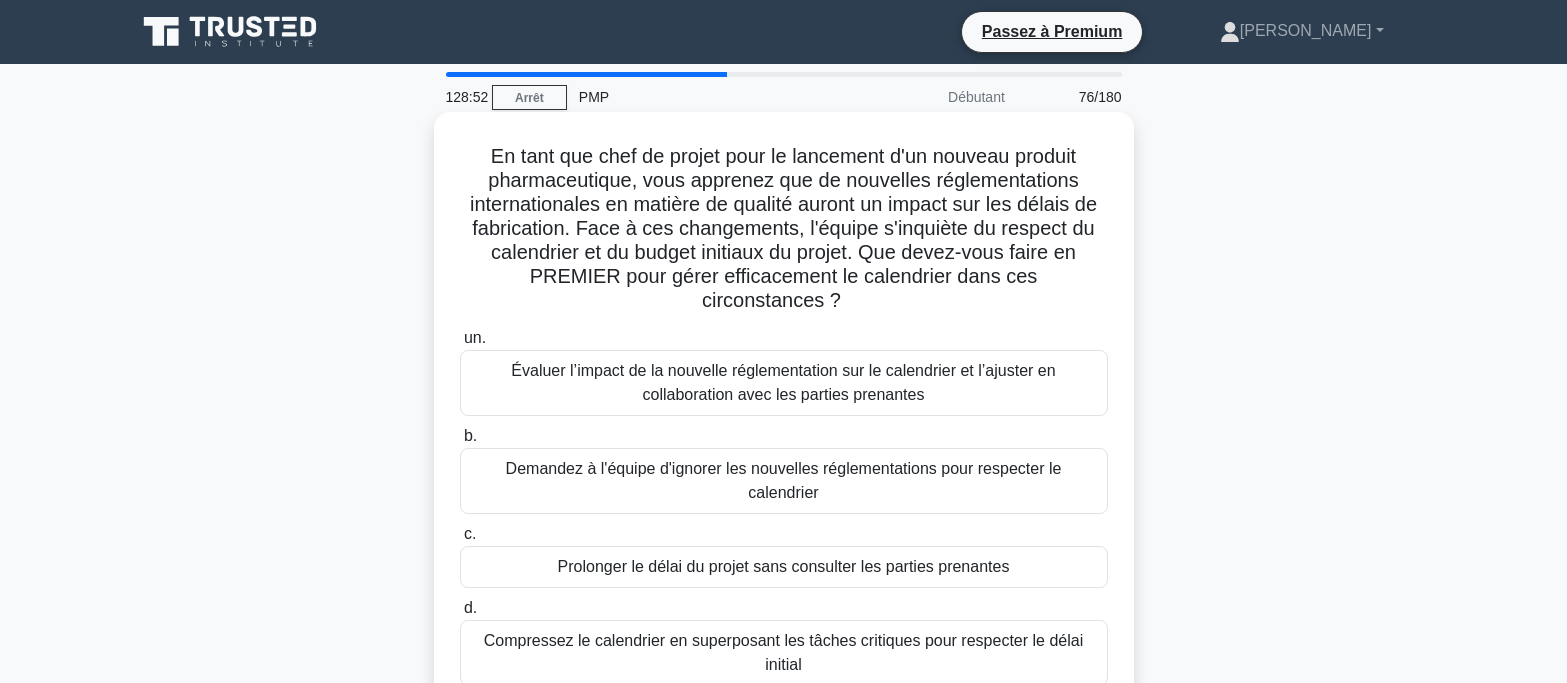 click on "Évaluer l’impact de la nouvelle réglementation sur le calendrier et l’ajuster en collaboration avec les parties prenantes" at bounding box center (784, 383) 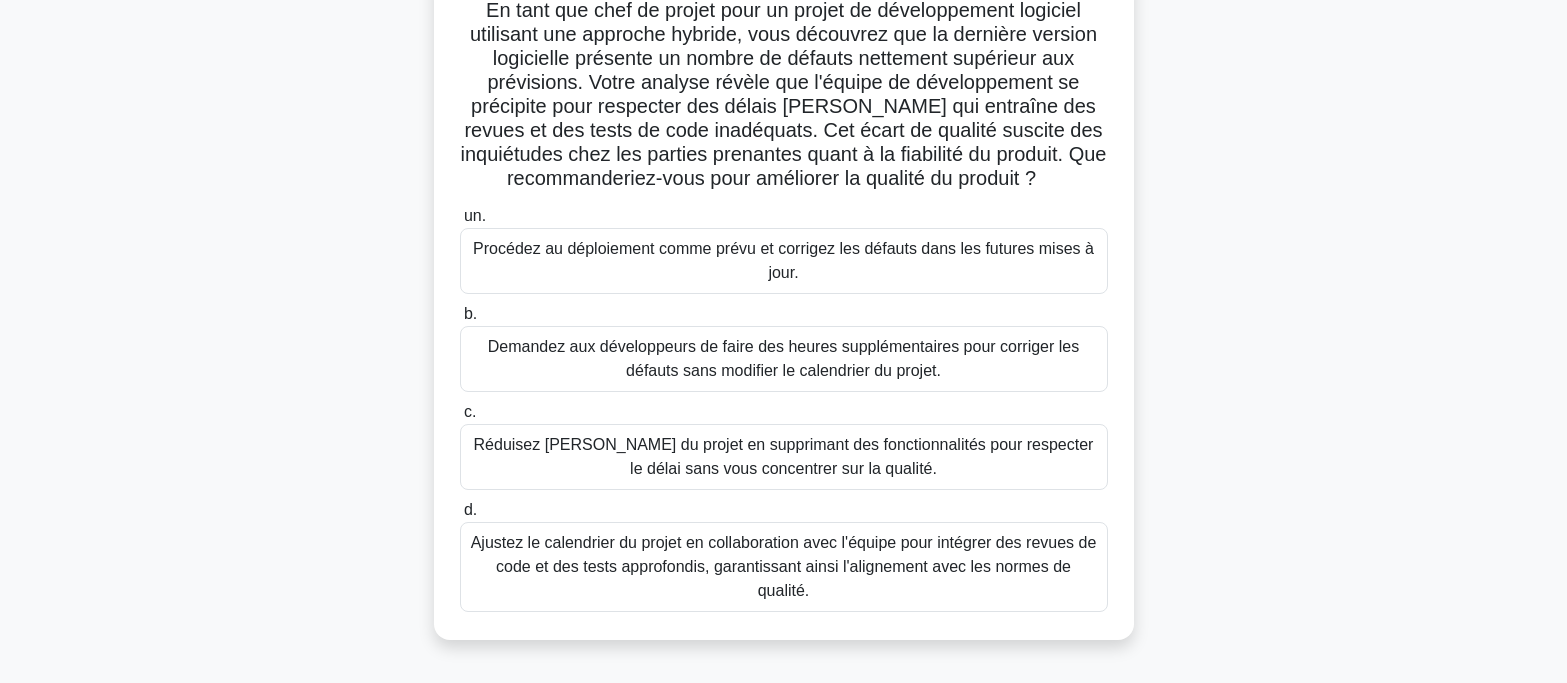 scroll, scrollTop: 200, scrollLeft: 0, axis: vertical 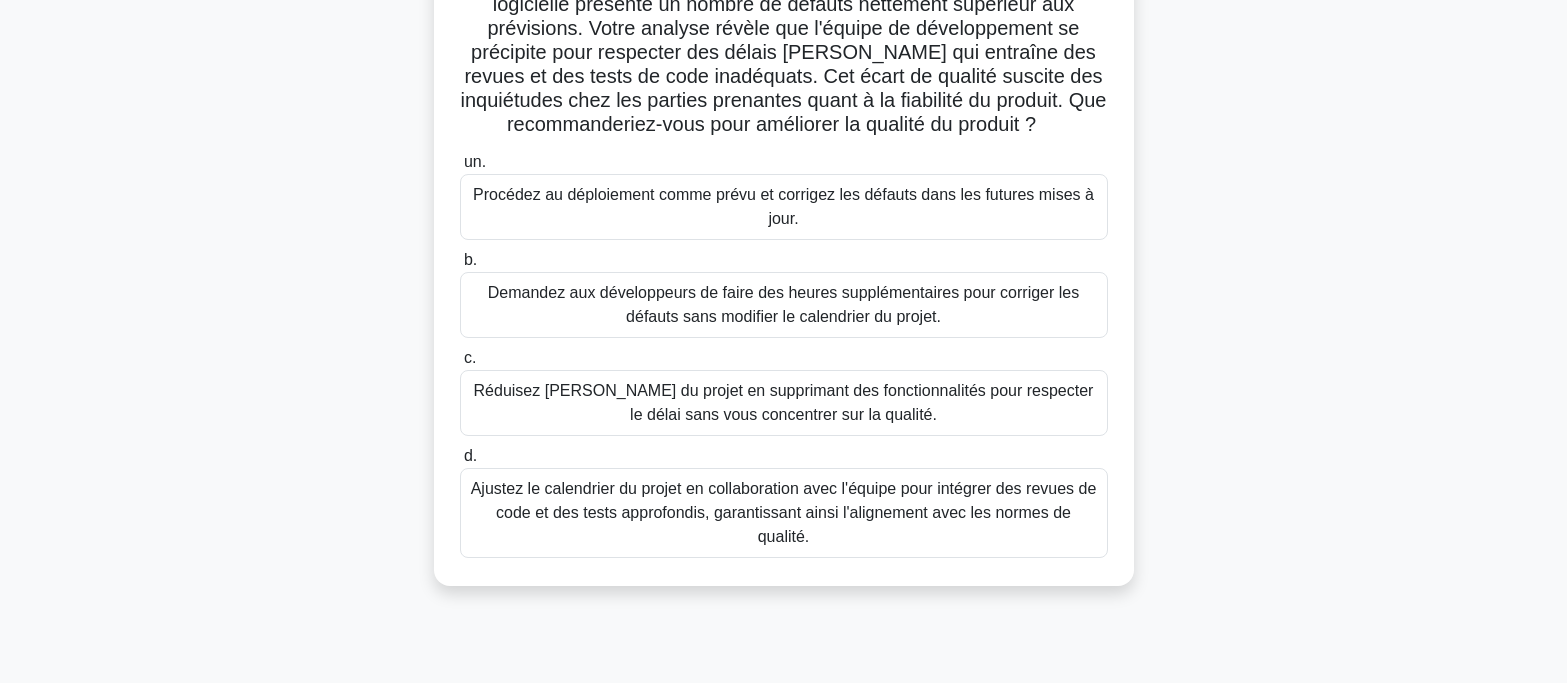 click on "Ajustez le calendrier du projet en collaboration avec l'équipe pour intégrer des revues de code et des tests approfondis, garantissant ainsi l'alignement avec les normes de qualité." at bounding box center [784, 512] 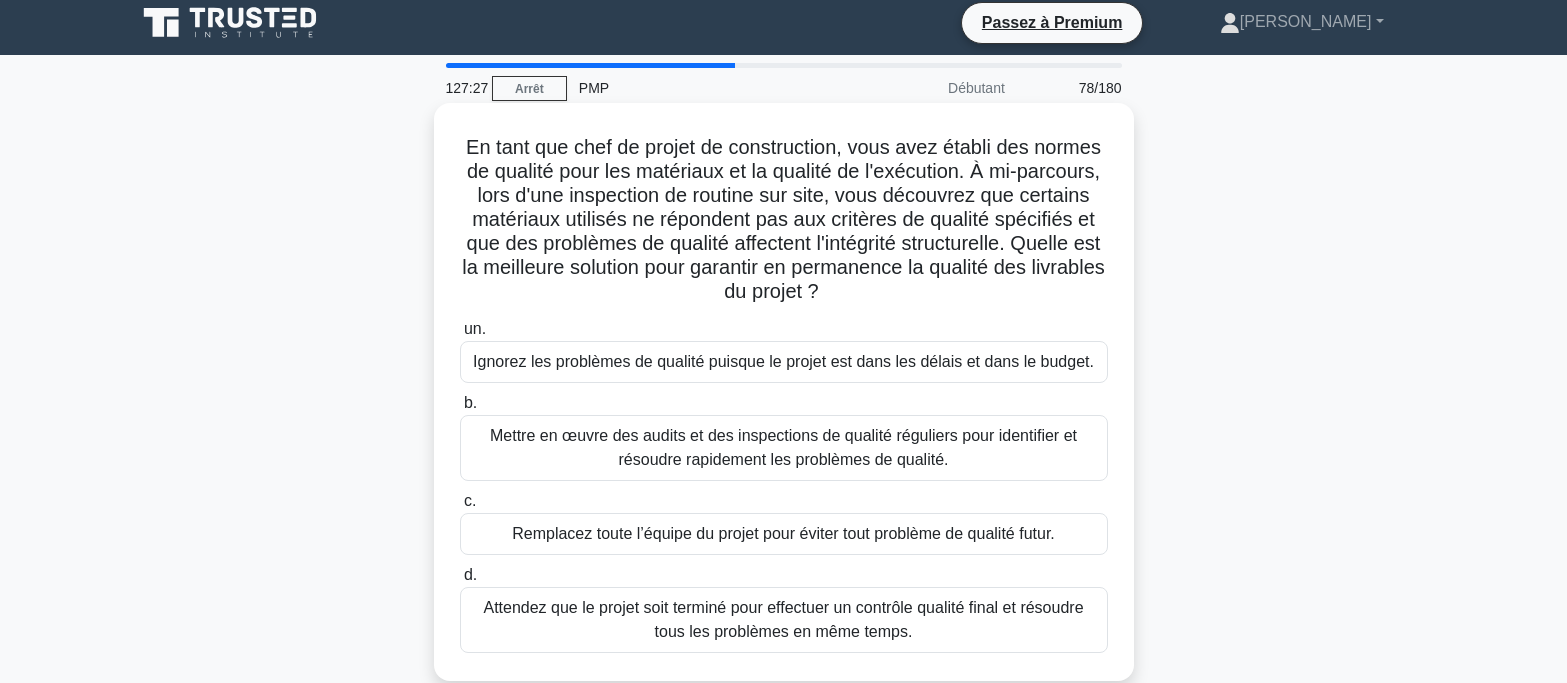 scroll, scrollTop: 0, scrollLeft: 0, axis: both 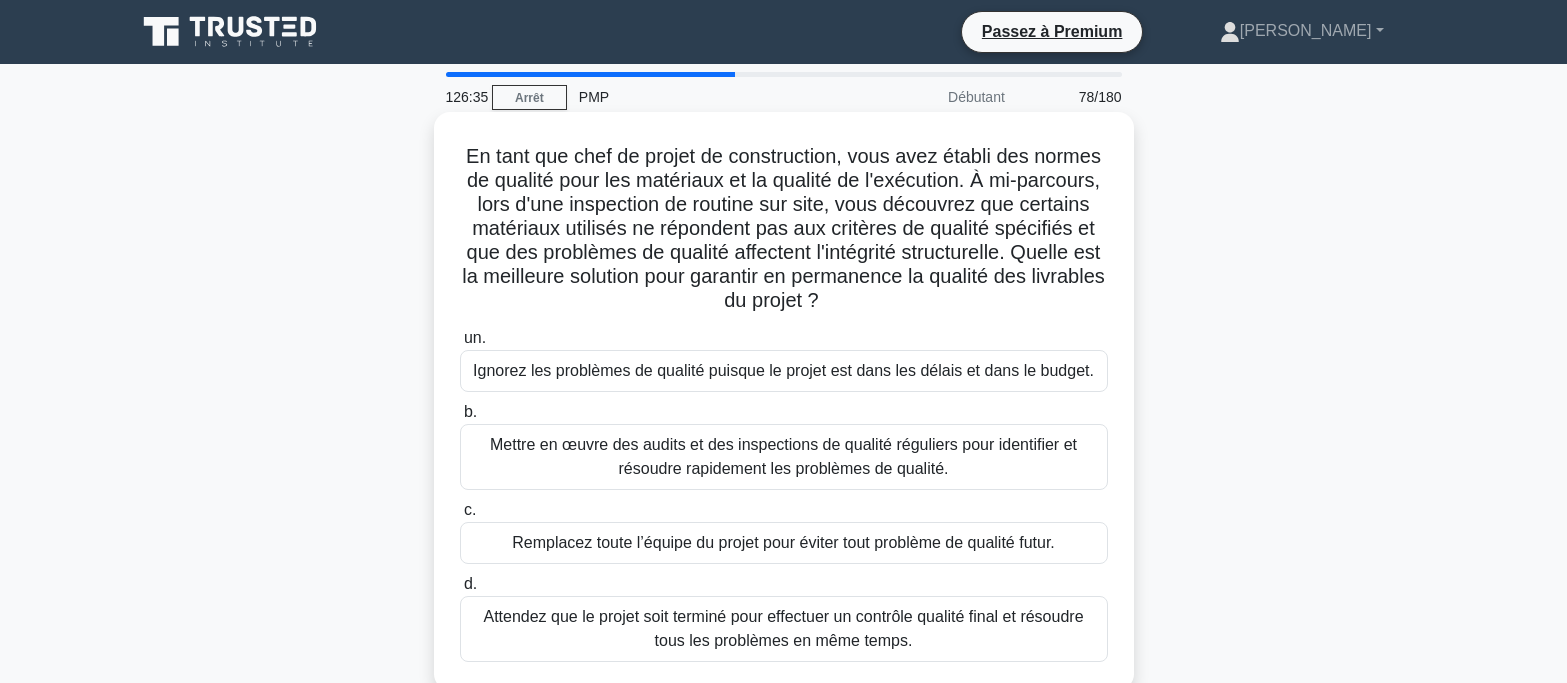 click on "Mettre en œuvre des audits et des inspections de qualité réguliers pour identifier et résoudre rapidement les problèmes de qualité." at bounding box center (783, 456) 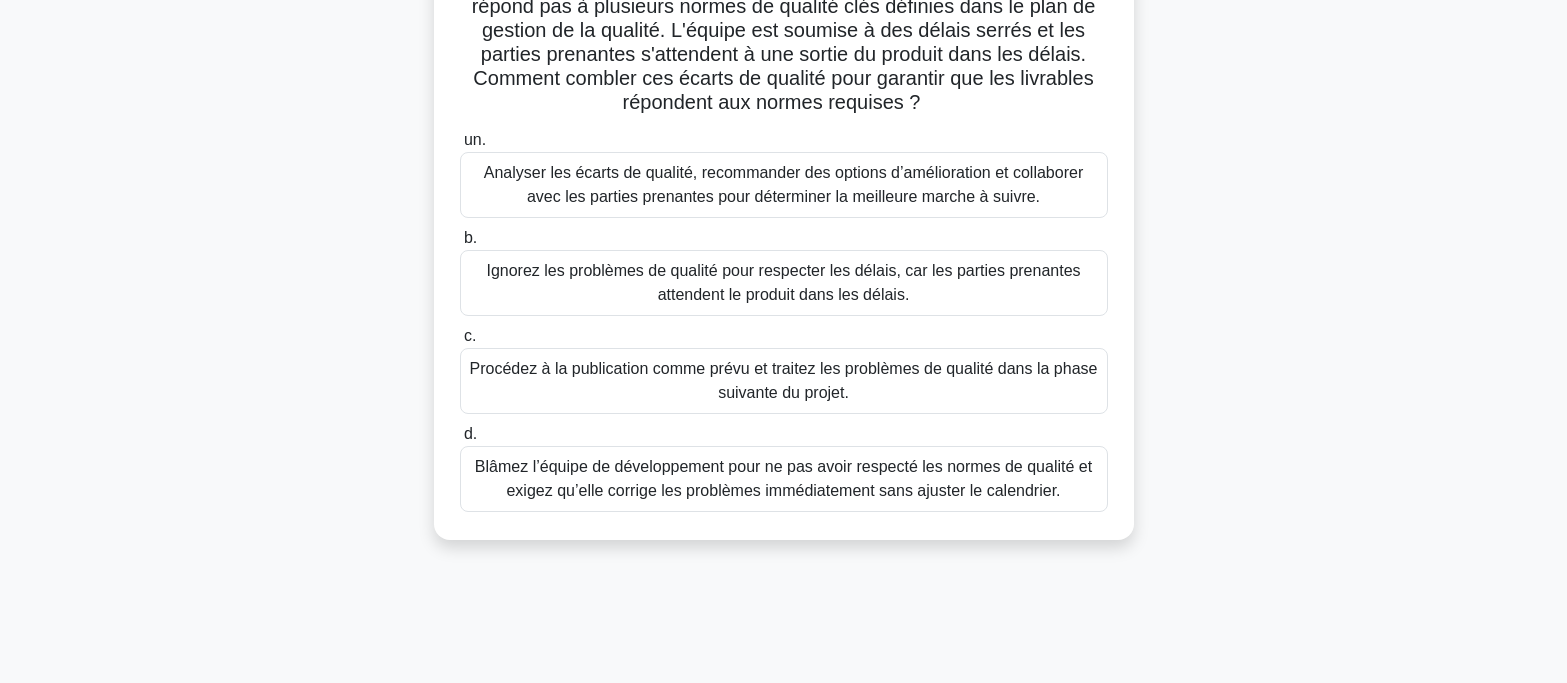 scroll, scrollTop: 200, scrollLeft: 0, axis: vertical 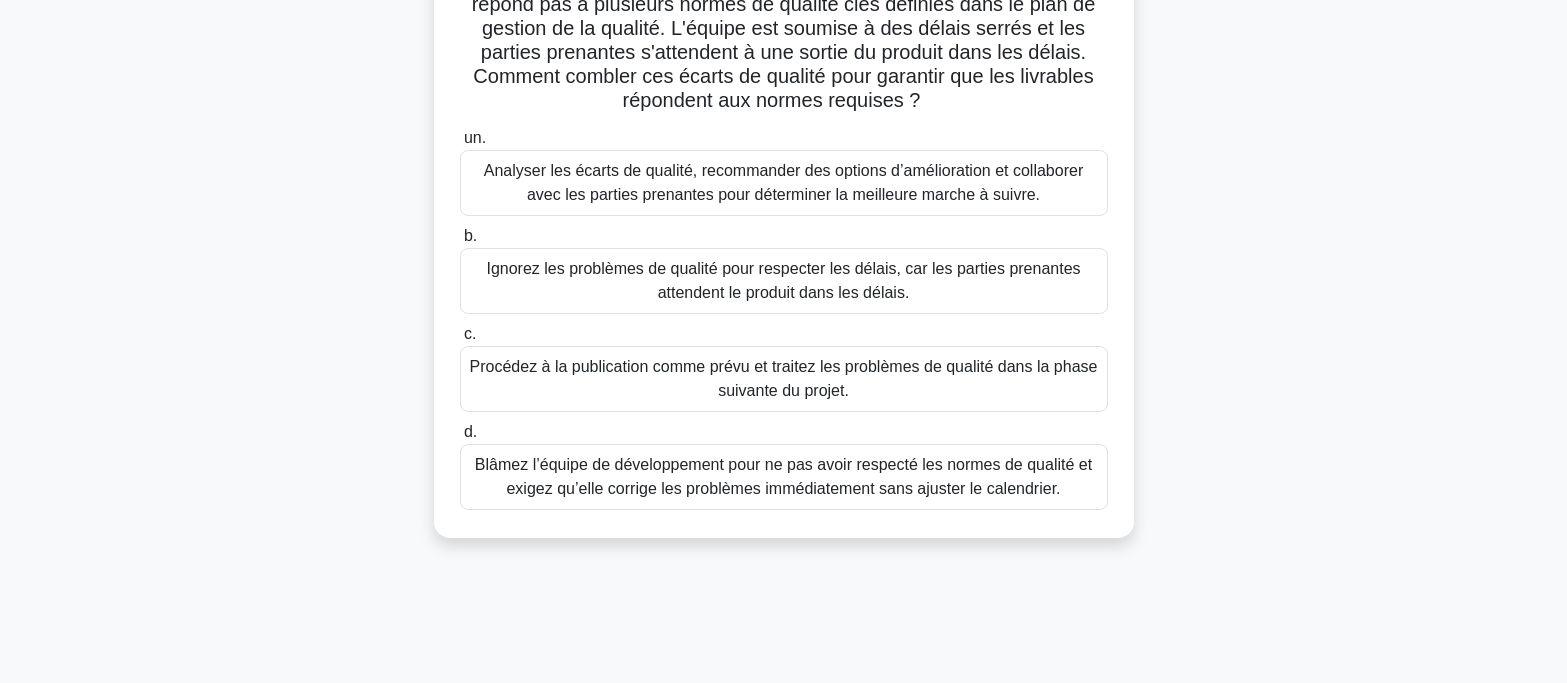click on "Analyser les écarts de qualité, recommander des options d’amélioration et collaborer avec les parties prenantes pour déterminer la meilleure marche à suivre." at bounding box center (783, 182) 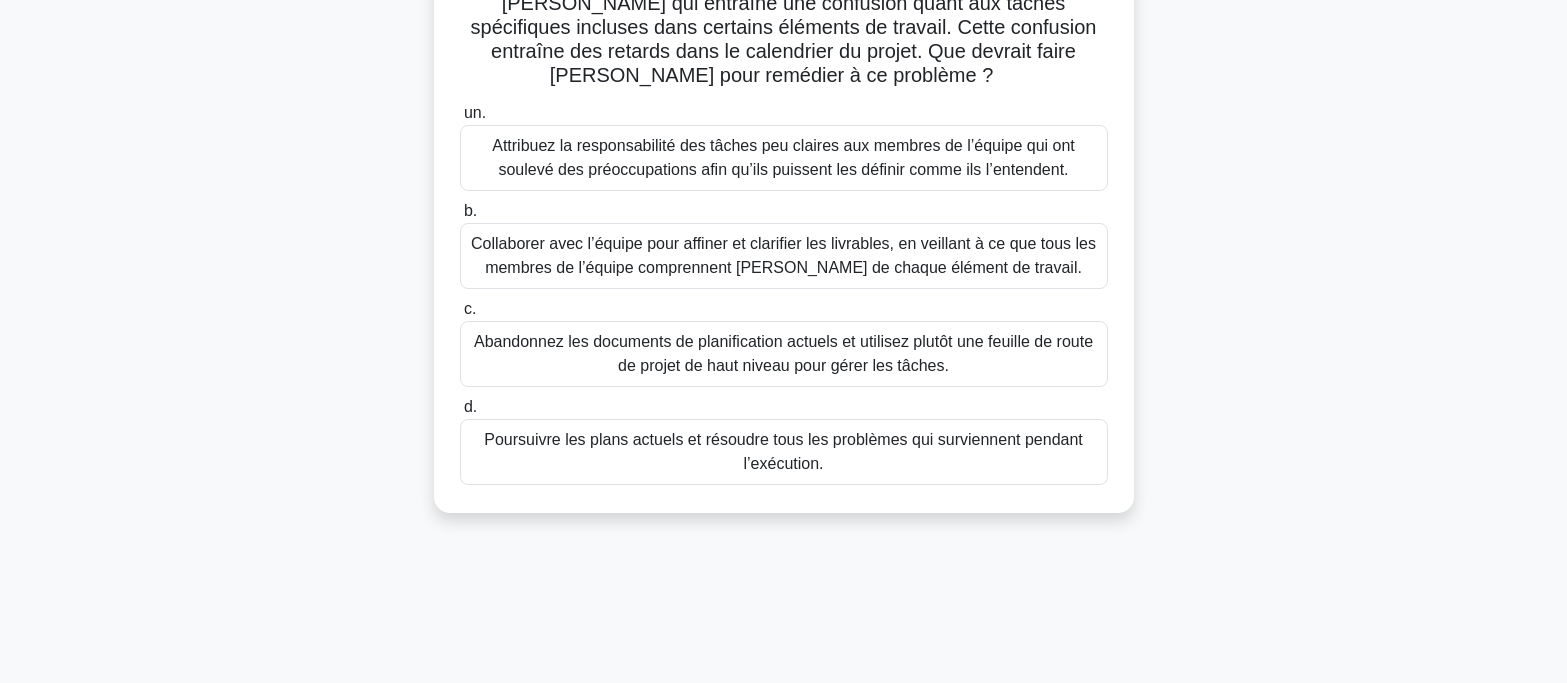scroll, scrollTop: 300, scrollLeft: 0, axis: vertical 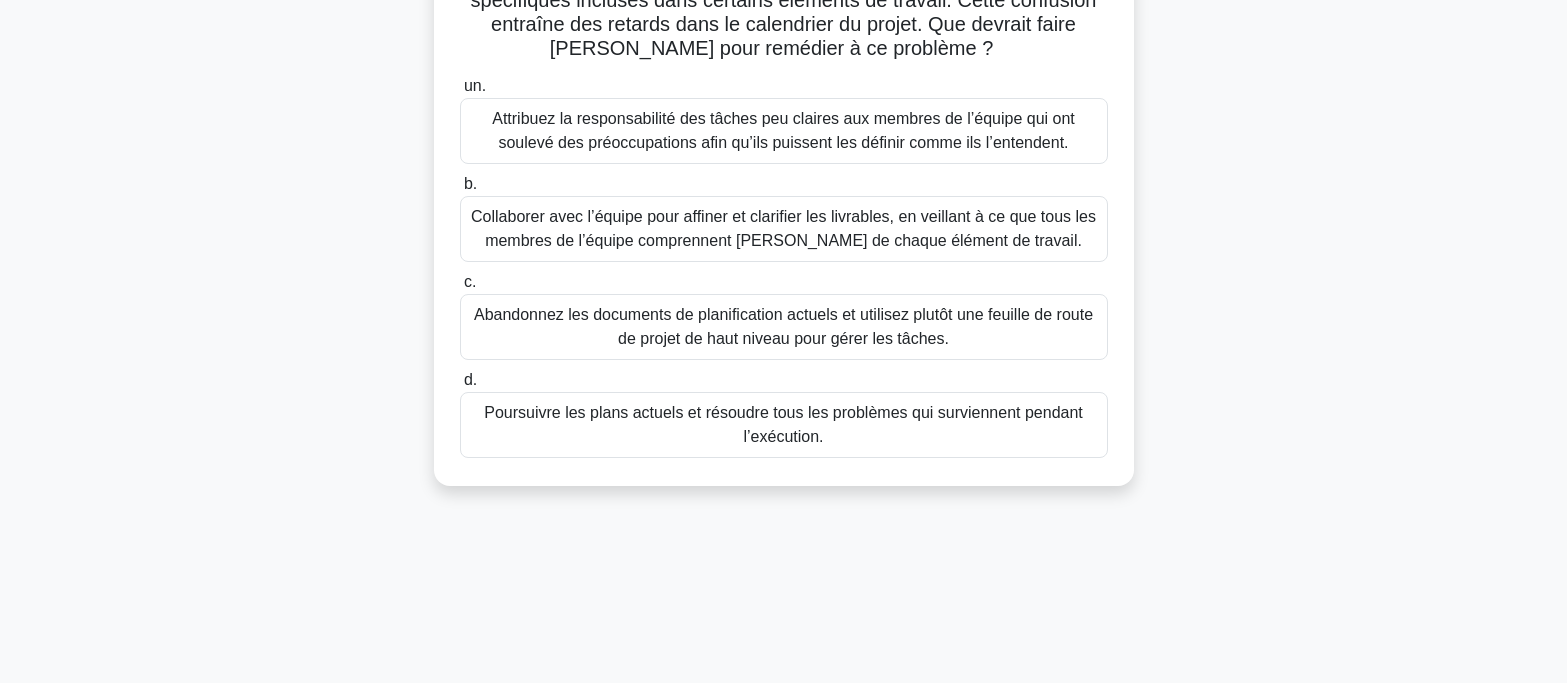 click on "Collaborer avec l’équipe pour affiner et clarifier les livrables, en veillant à ce que tous les membres de l’équipe comprennent [PERSON_NAME] de chaque élément de travail." at bounding box center (783, 228) 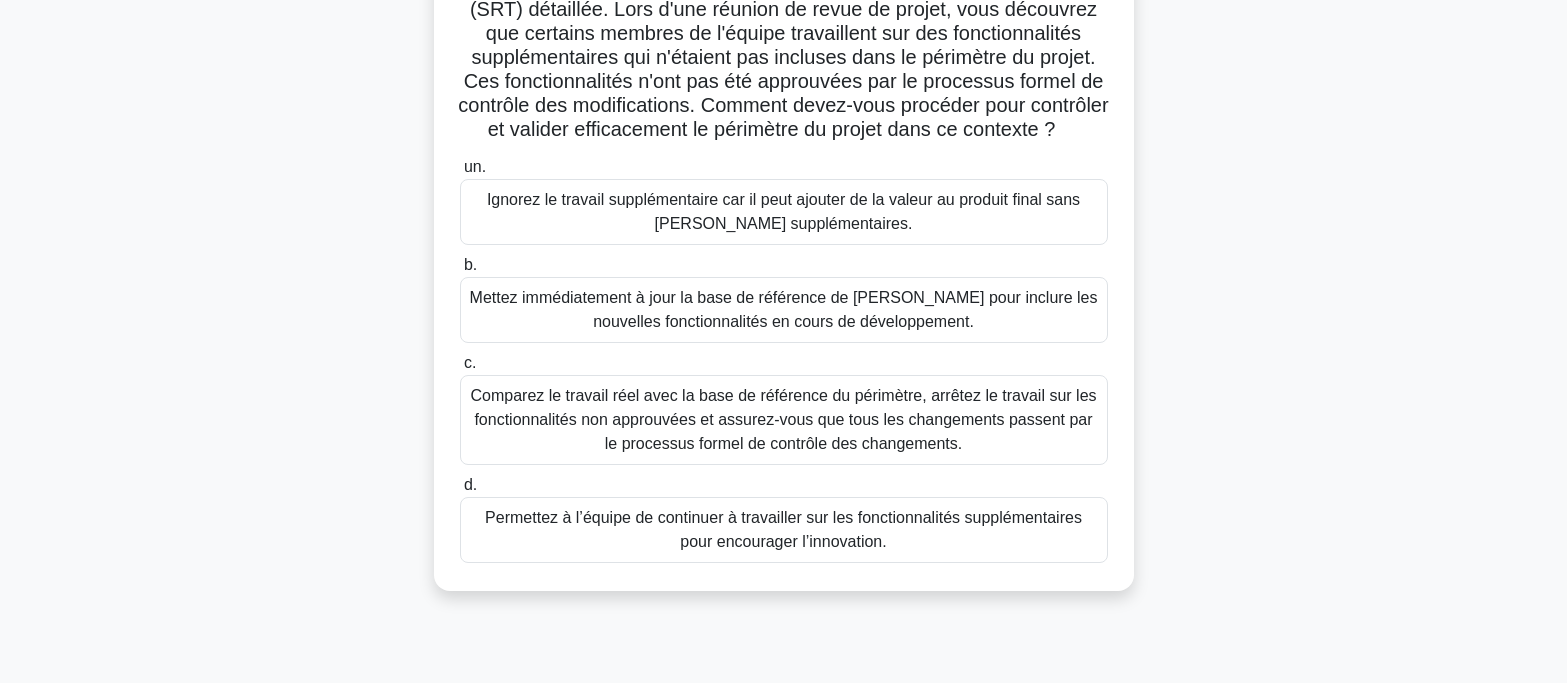 scroll, scrollTop: 200, scrollLeft: 0, axis: vertical 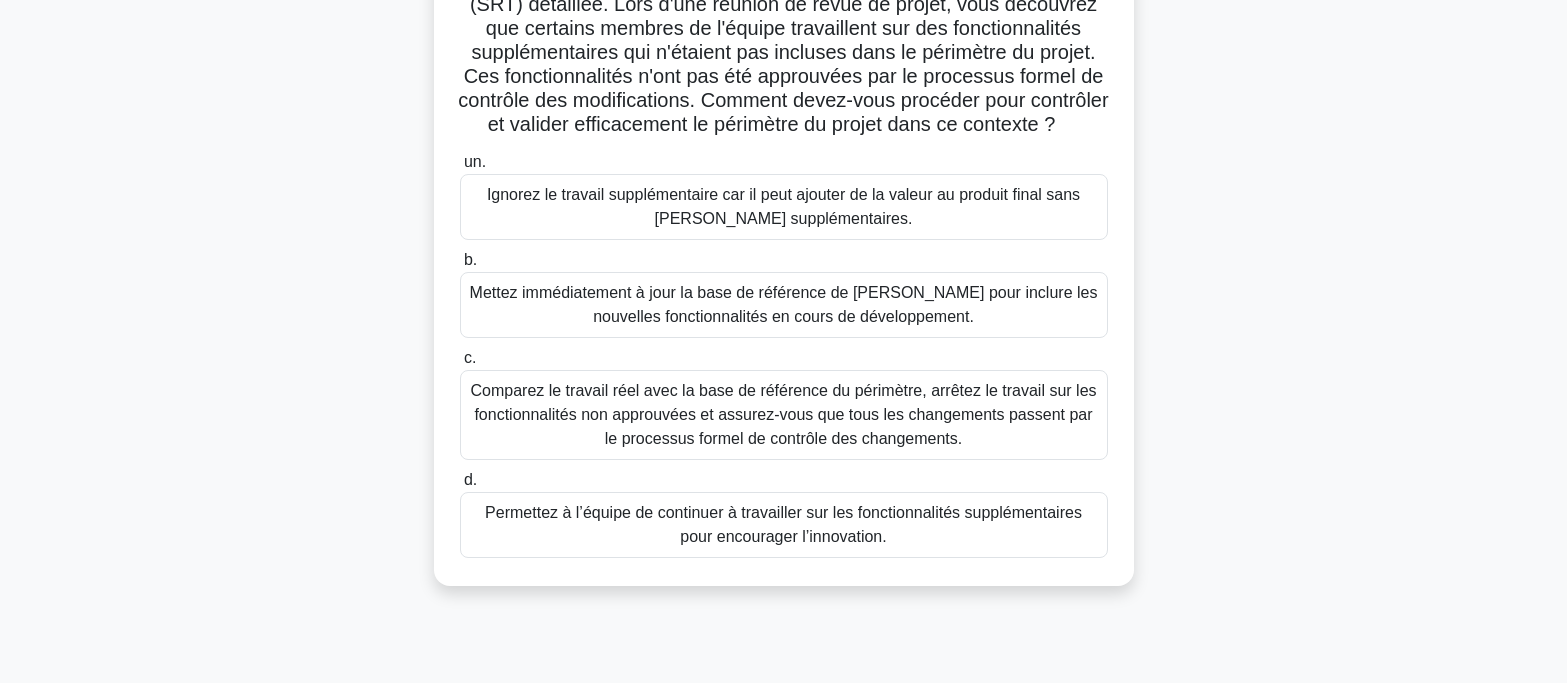 click on "Comparez le travail réel avec la base de référence du périmètre, arrêtez le travail sur les fonctionnalités non approuvées et assurez-vous que tous les changements passent par le processus formel de contrôle des changements." at bounding box center (783, 414) 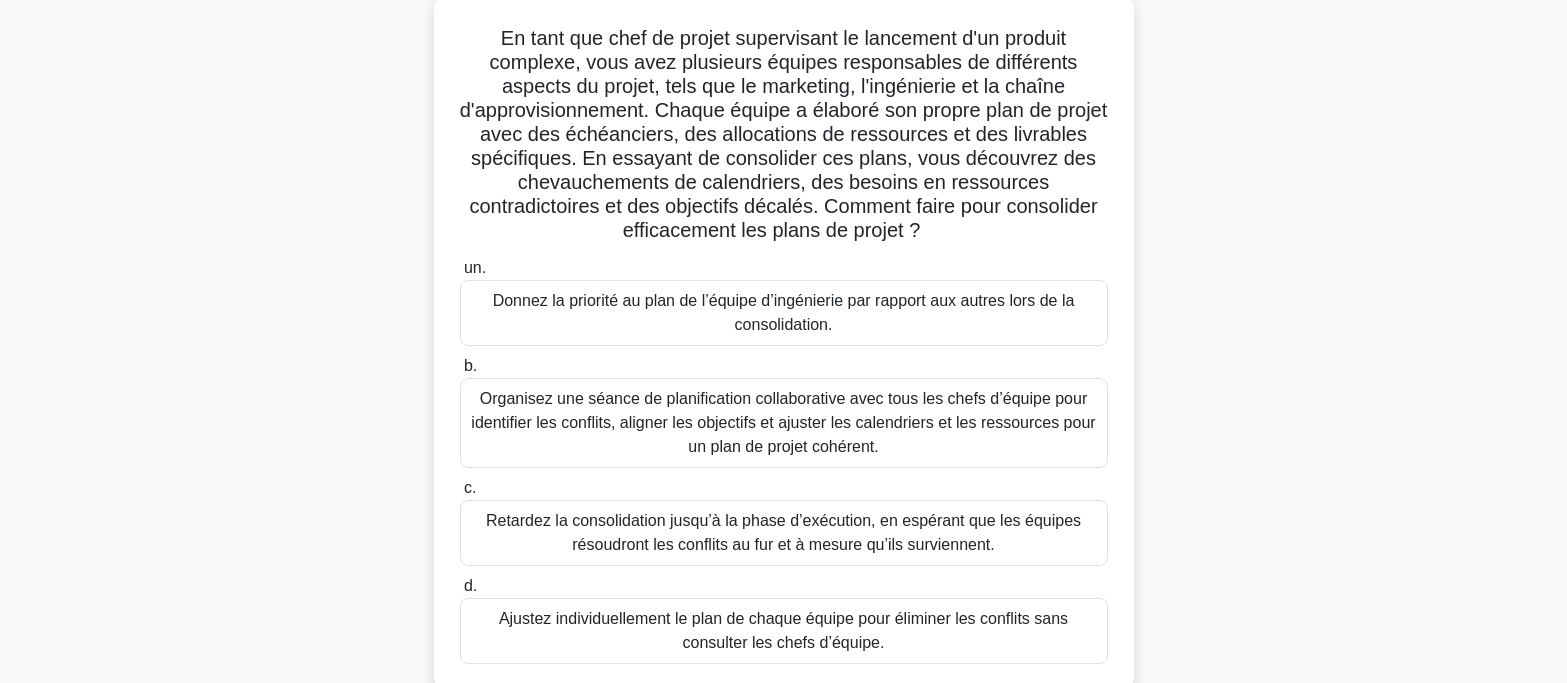 scroll, scrollTop: 200, scrollLeft: 0, axis: vertical 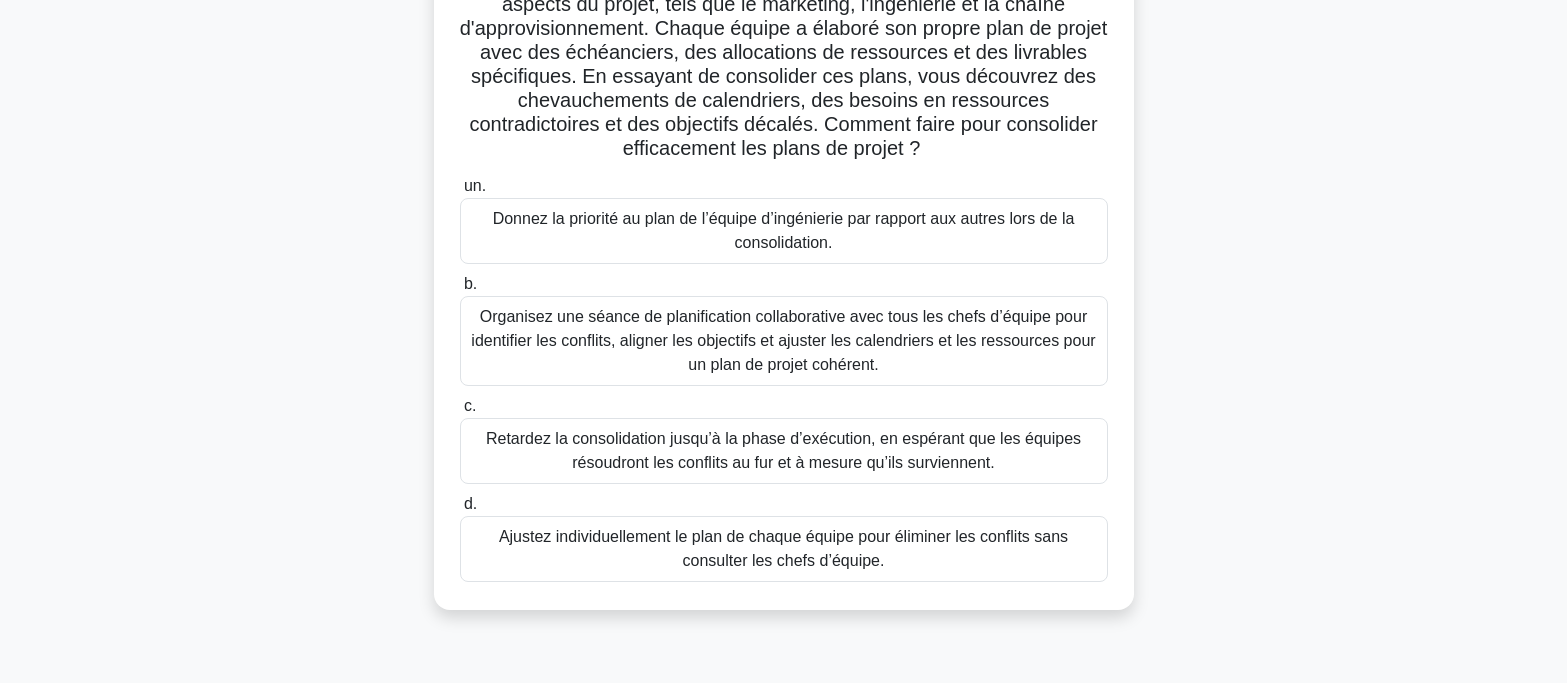 click on "Organisez une séance de planification collaborative avec tous les chefs d’équipe pour identifier les conflits, aligner les objectifs et ajuster les calendriers et les ressources pour un plan de projet cohérent." at bounding box center (783, 340) 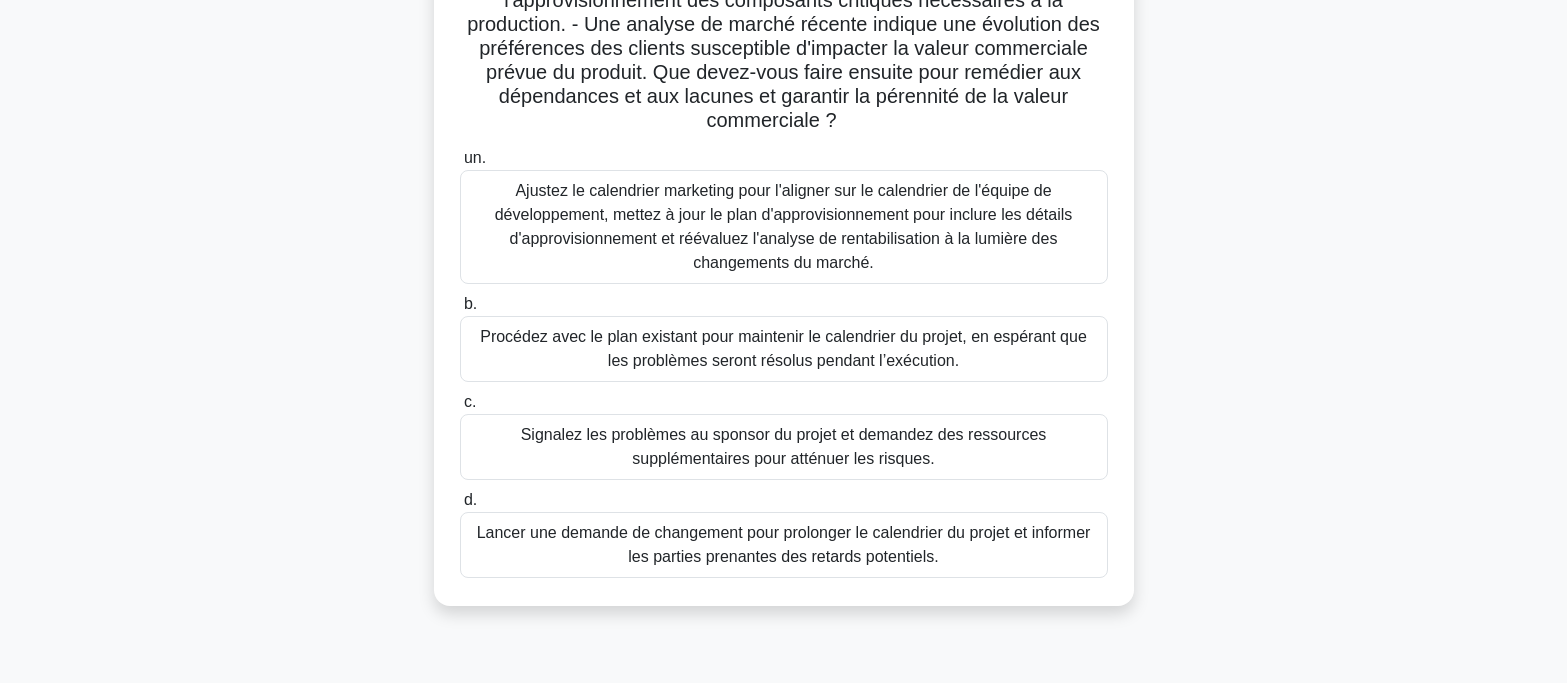 scroll, scrollTop: 397, scrollLeft: 0, axis: vertical 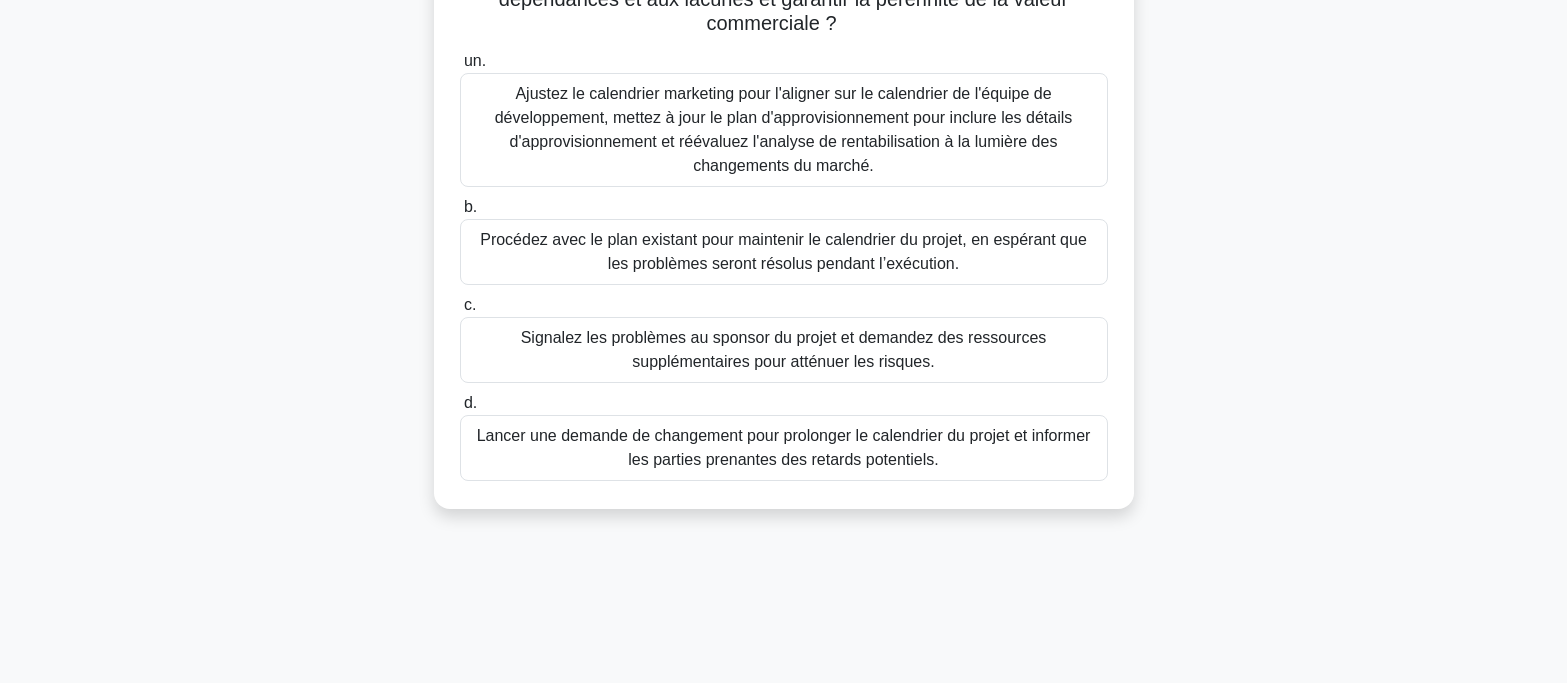 click on "Lancer une demande de changement pour prolonger le calendrier du projet et informer les parties prenantes des retards potentiels." at bounding box center (784, 447) 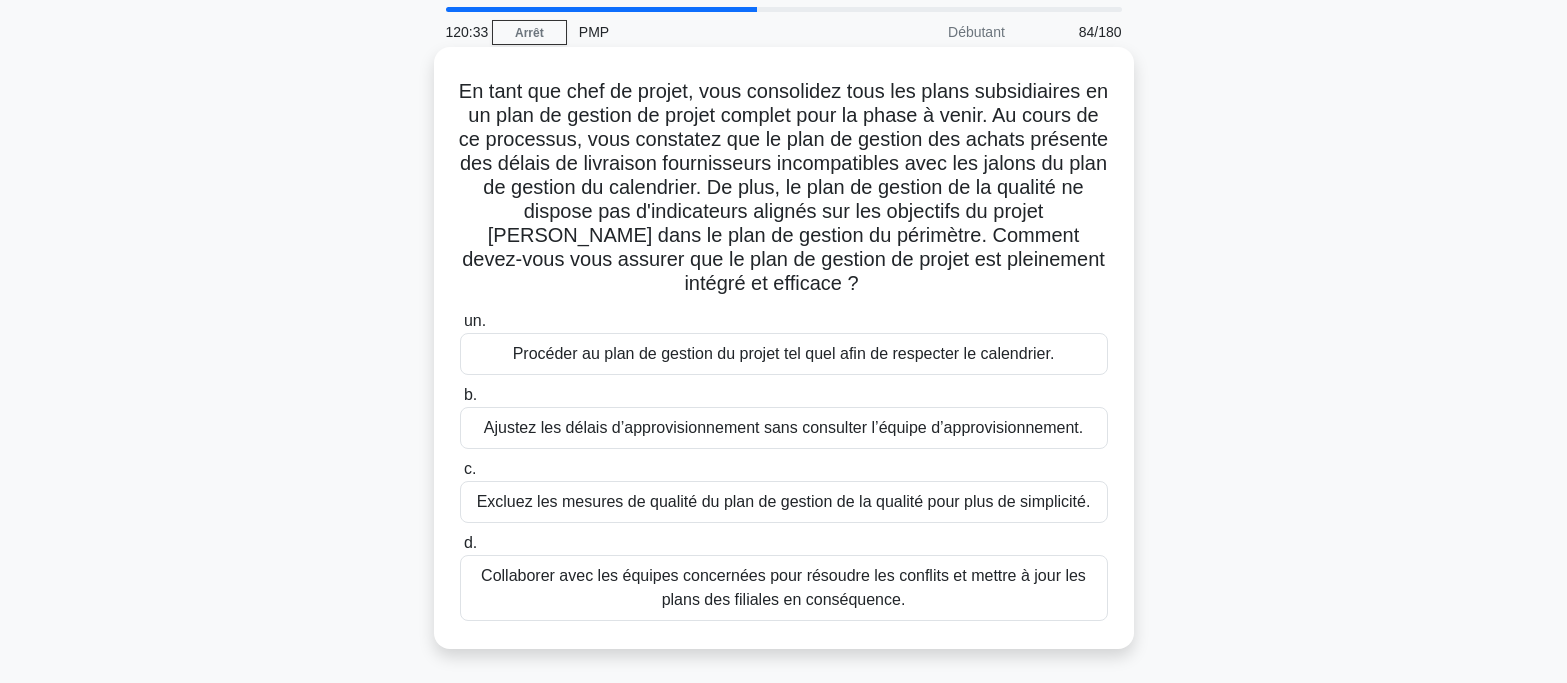 scroll, scrollTop: 100, scrollLeft: 0, axis: vertical 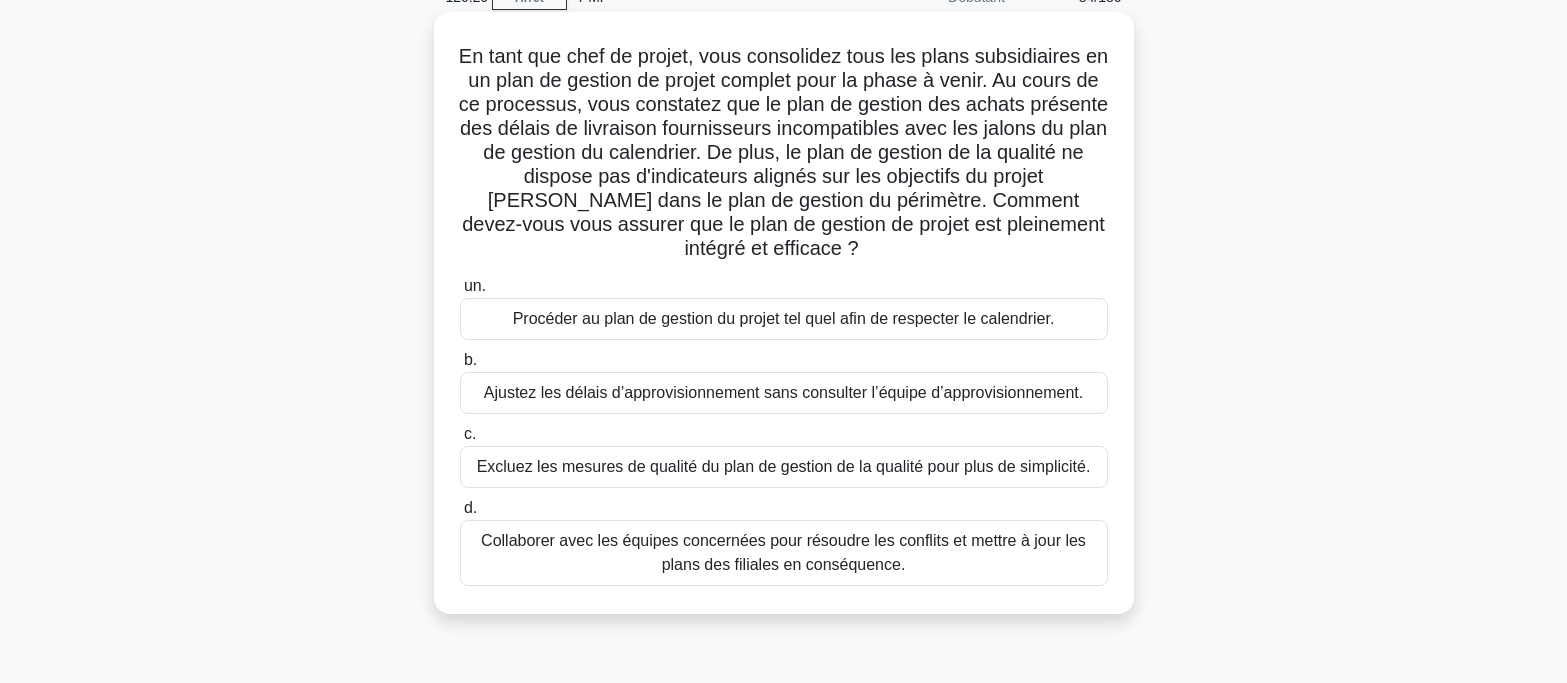 click on "Collaborer avec les équipes concernées pour résoudre les conflits et mettre à jour les plans des filiales en conséquence." at bounding box center [783, 552] 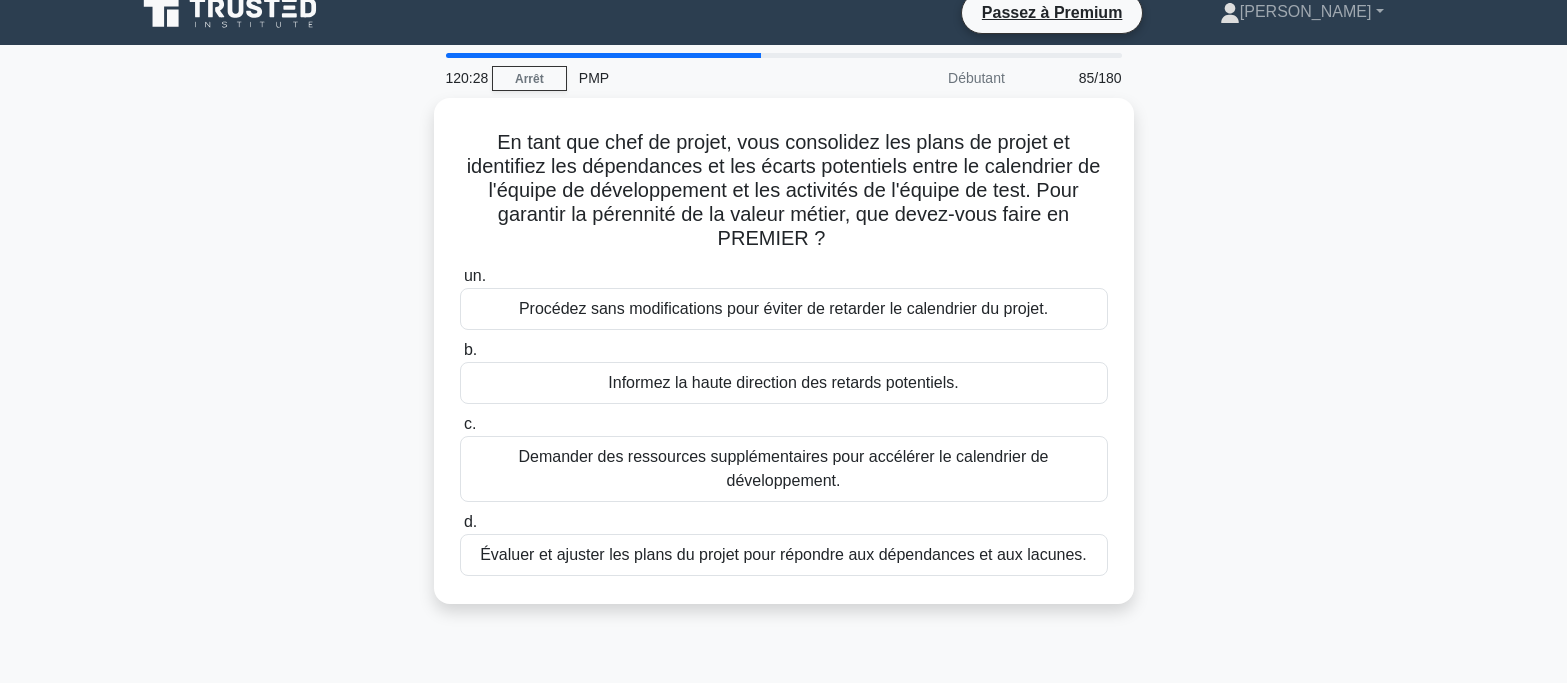 scroll, scrollTop: 0, scrollLeft: 0, axis: both 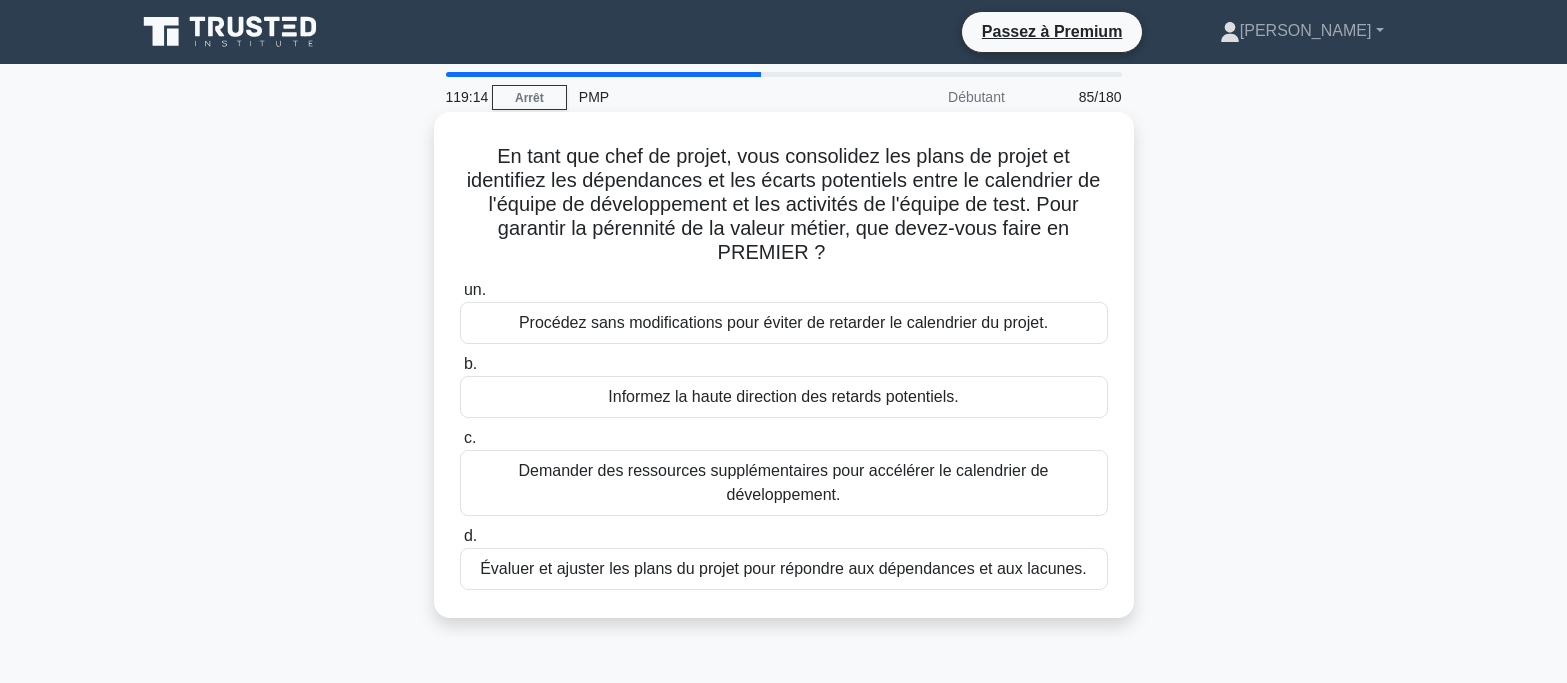 click on "Évaluer et ajuster les plans du projet pour répondre aux dépendances et aux lacunes." at bounding box center [783, 568] 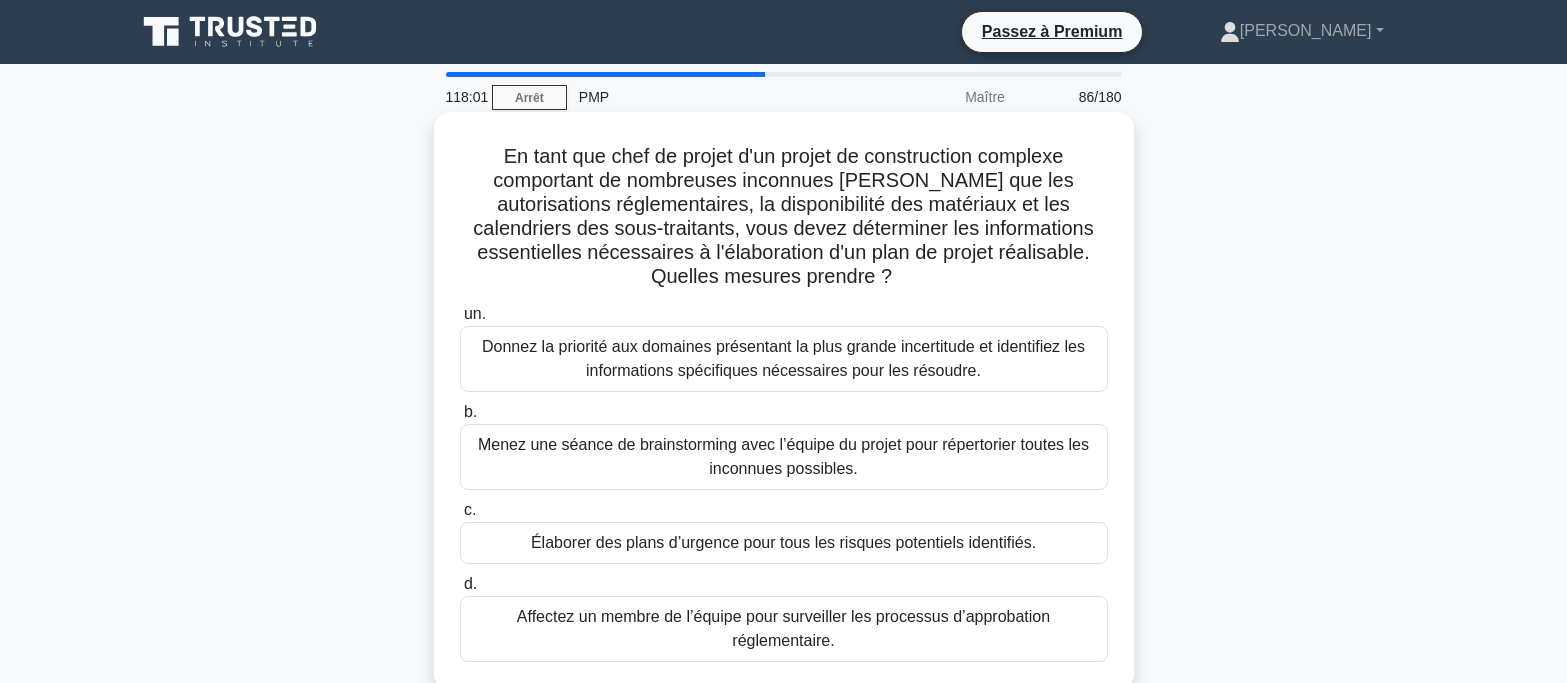 click on "Donnez la priorité aux domaines présentant la plus grande incertitude et identifiez les informations spécifiques nécessaires pour les résoudre." at bounding box center (784, 359) 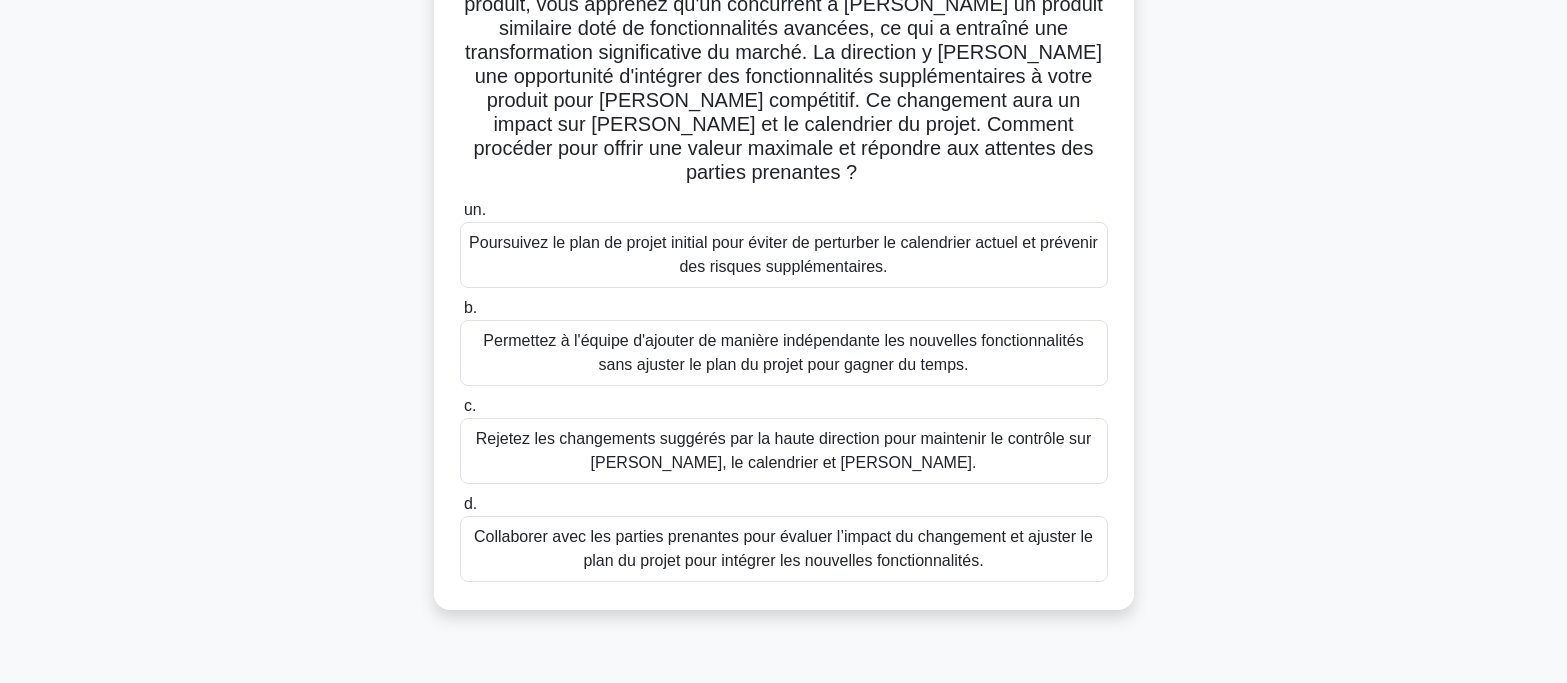 scroll, scrollTop: 200, scrollLeft: 0, axis: vertical 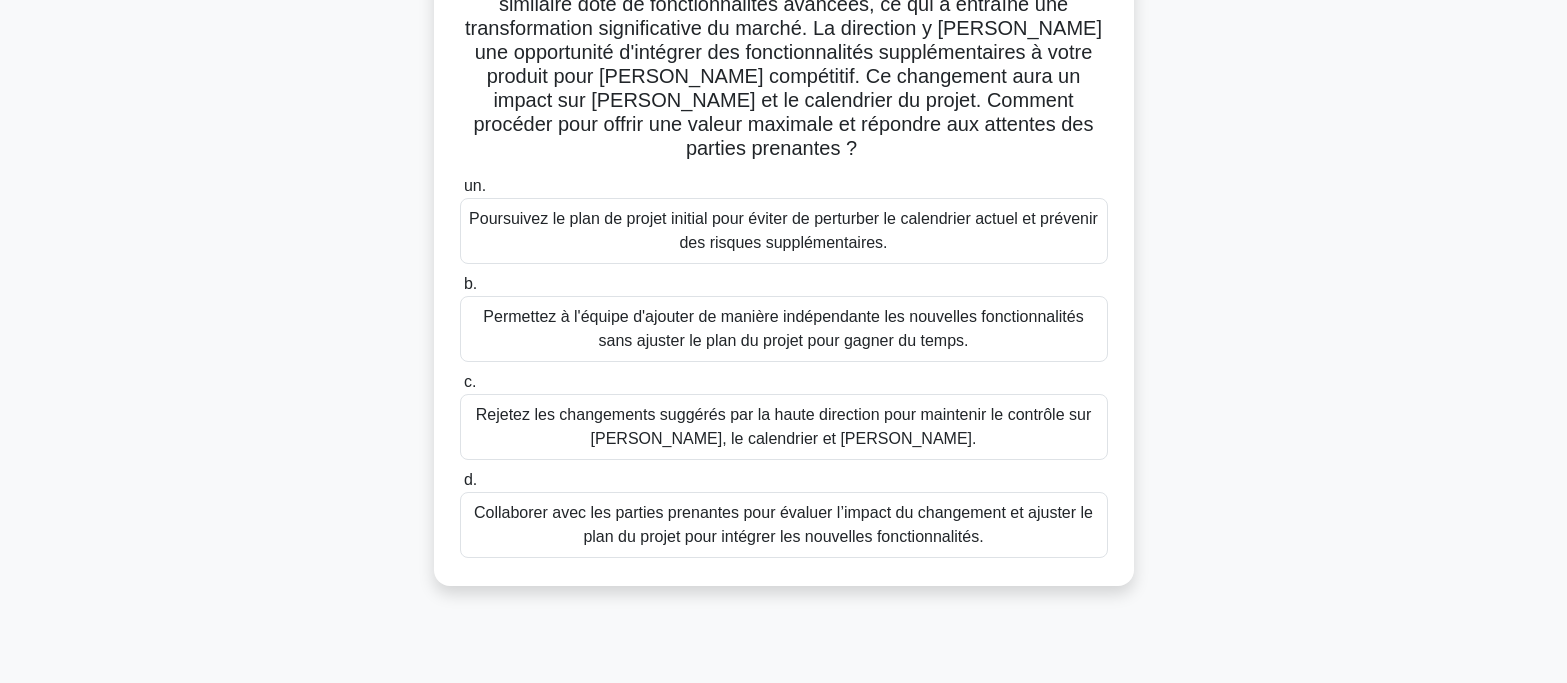 click on "Collaborer avec les parties prenantes pour évaluer l’impact du changement et ajuster le plan du projet pour intégrer les nouvelles fonctionnalités." at bounding box center (783, 524) 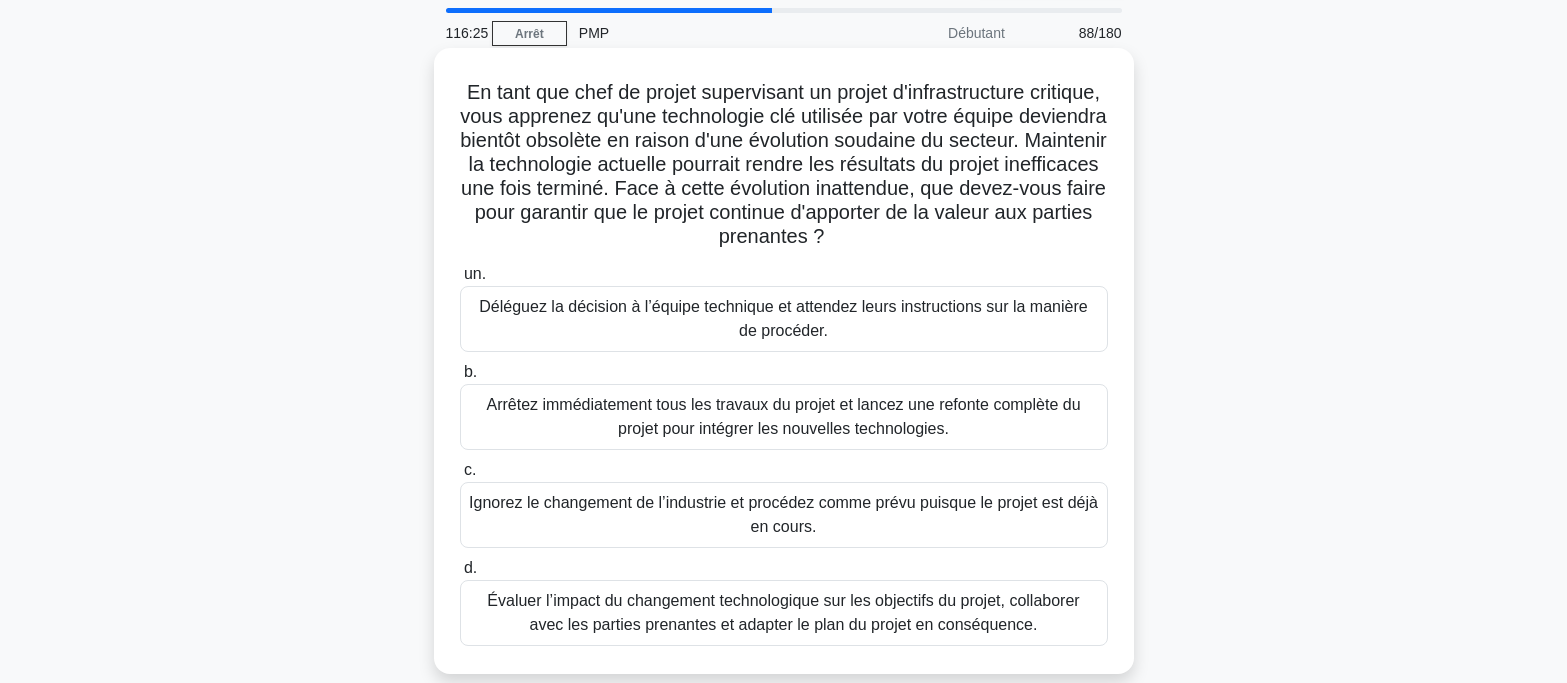 scroll, scrollTop: 100, scrollLeft: 0, axis: vertical 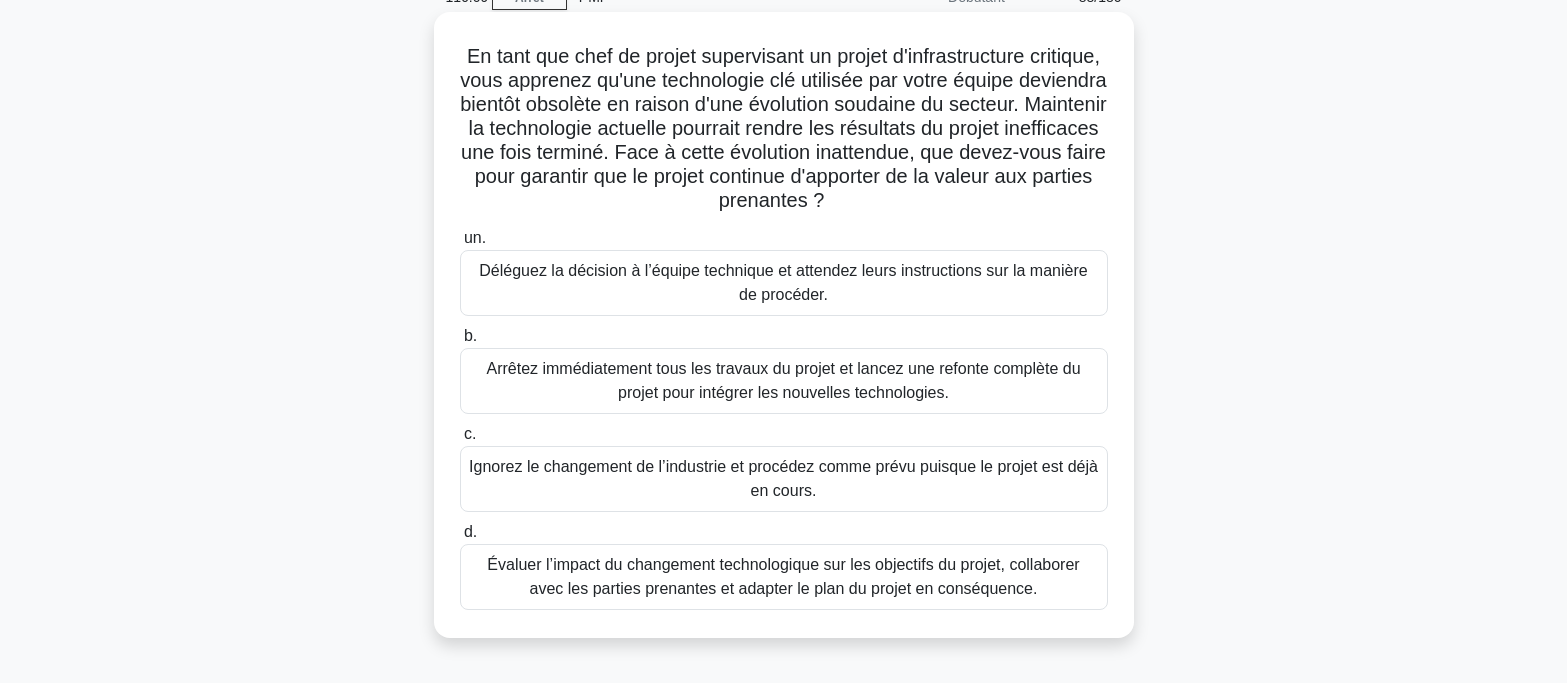 click on "Évaluer l’impact du changement technologique sur les objectifs du projet, collaborer avec les parties prenantes et adapter le plan du projet en conséquence." at bounding box center (783, 576) 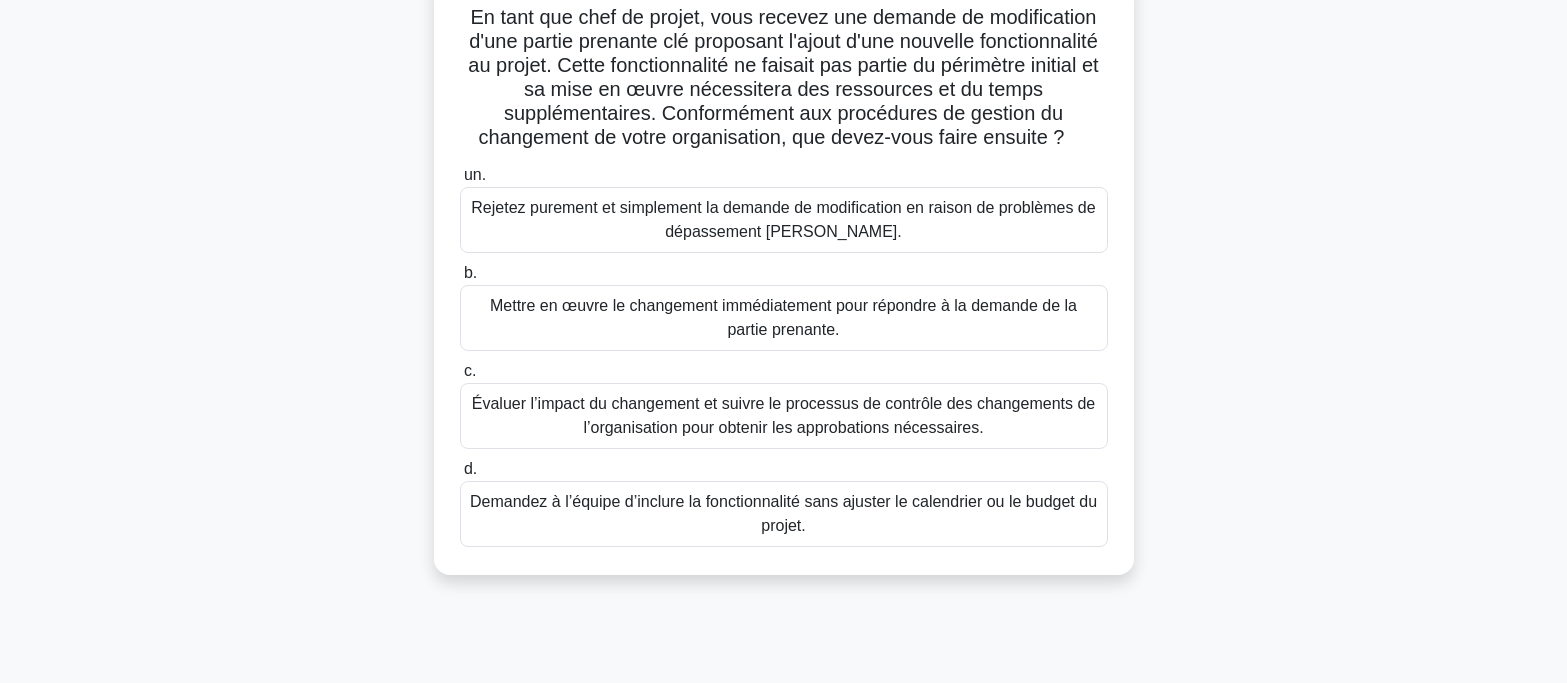 scroll, scrollTop: 200, scrollLeft: 0, axis: vertical 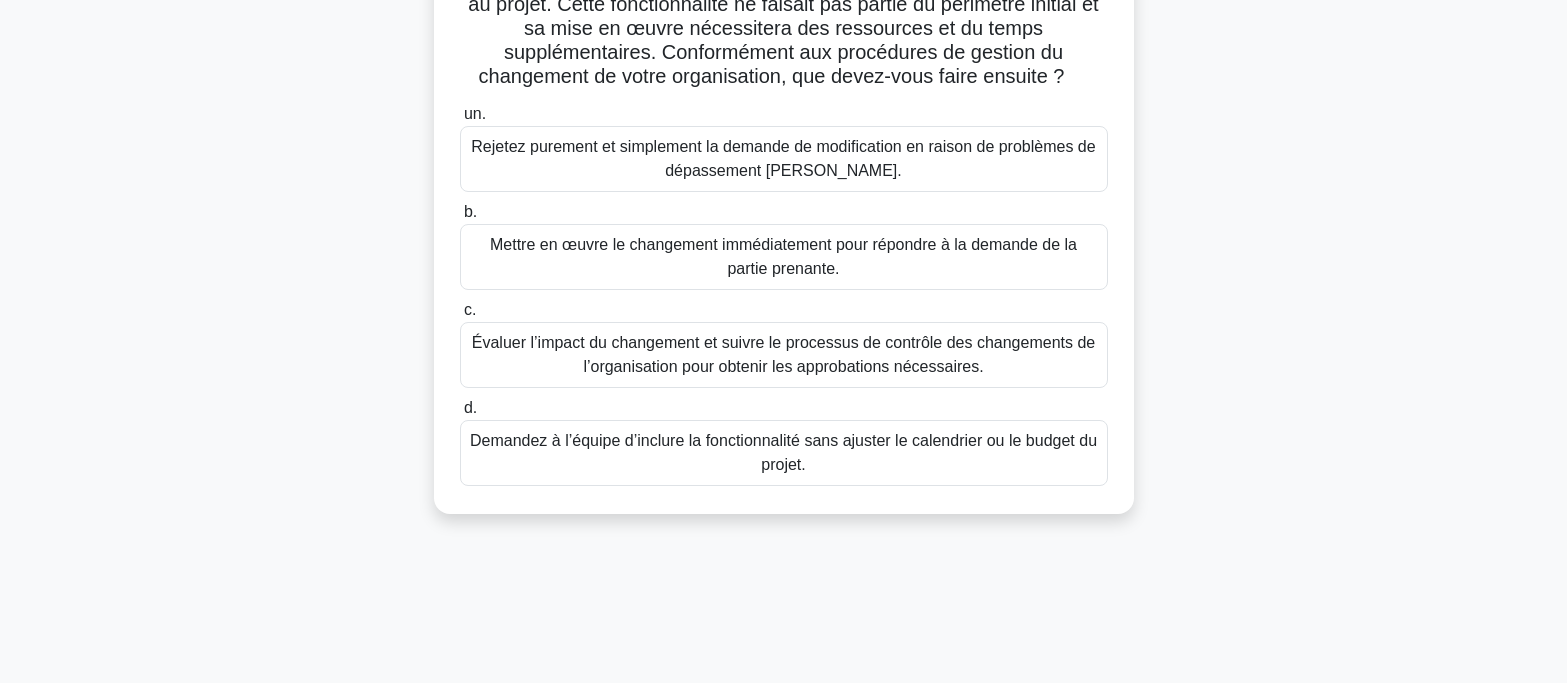 click on "Évaluer l’impact du changement et suivre le processus de contrôle des changements de l’organisation pour obtenir les approbations nécessaires." at bounding box center (784, 355) 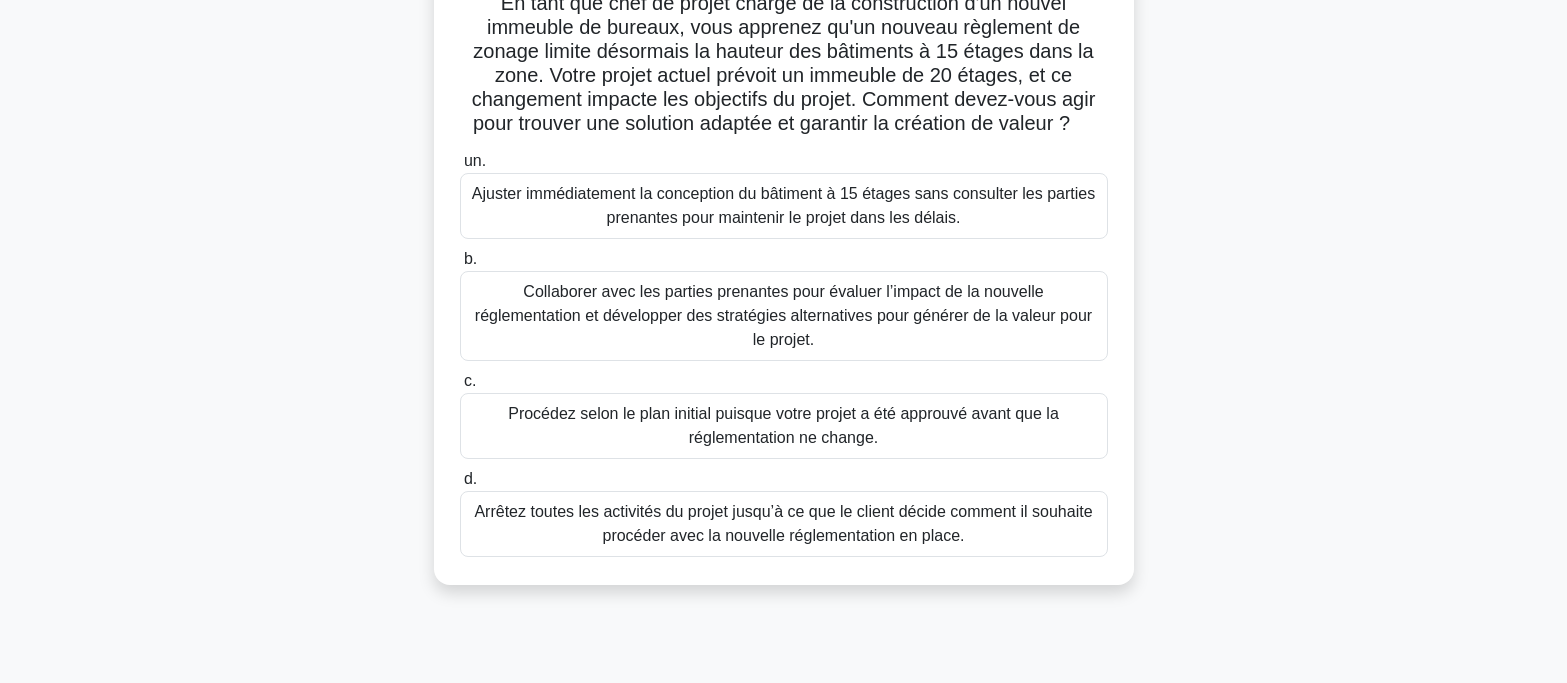 scroll, scrollTop: 200, scrollLeft: 0, axis: vertical 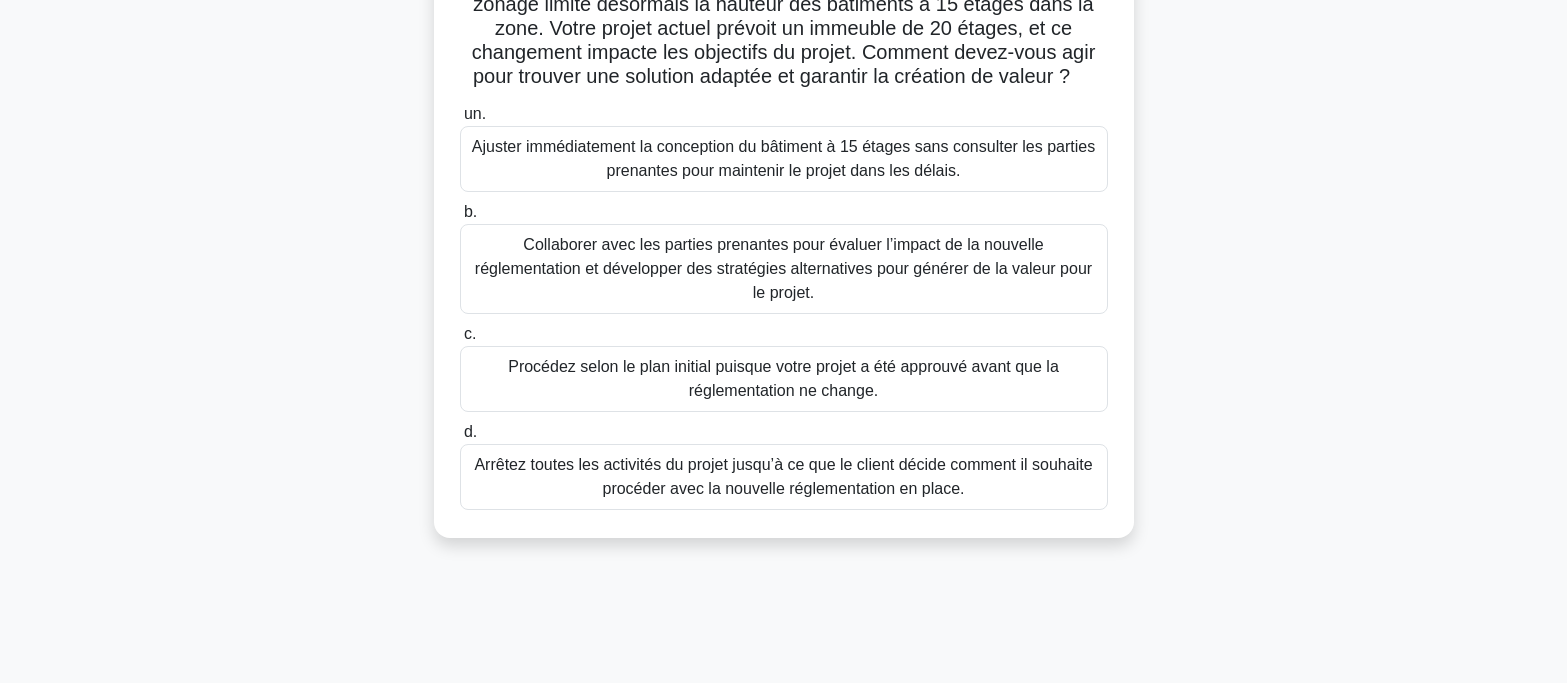 click on "Arrêtez toutes les activités du projet jusqu’à ce que le client décide comment il souhaite procéder avec la nouvelle réglementation en place." at bounding box center [783, 476] 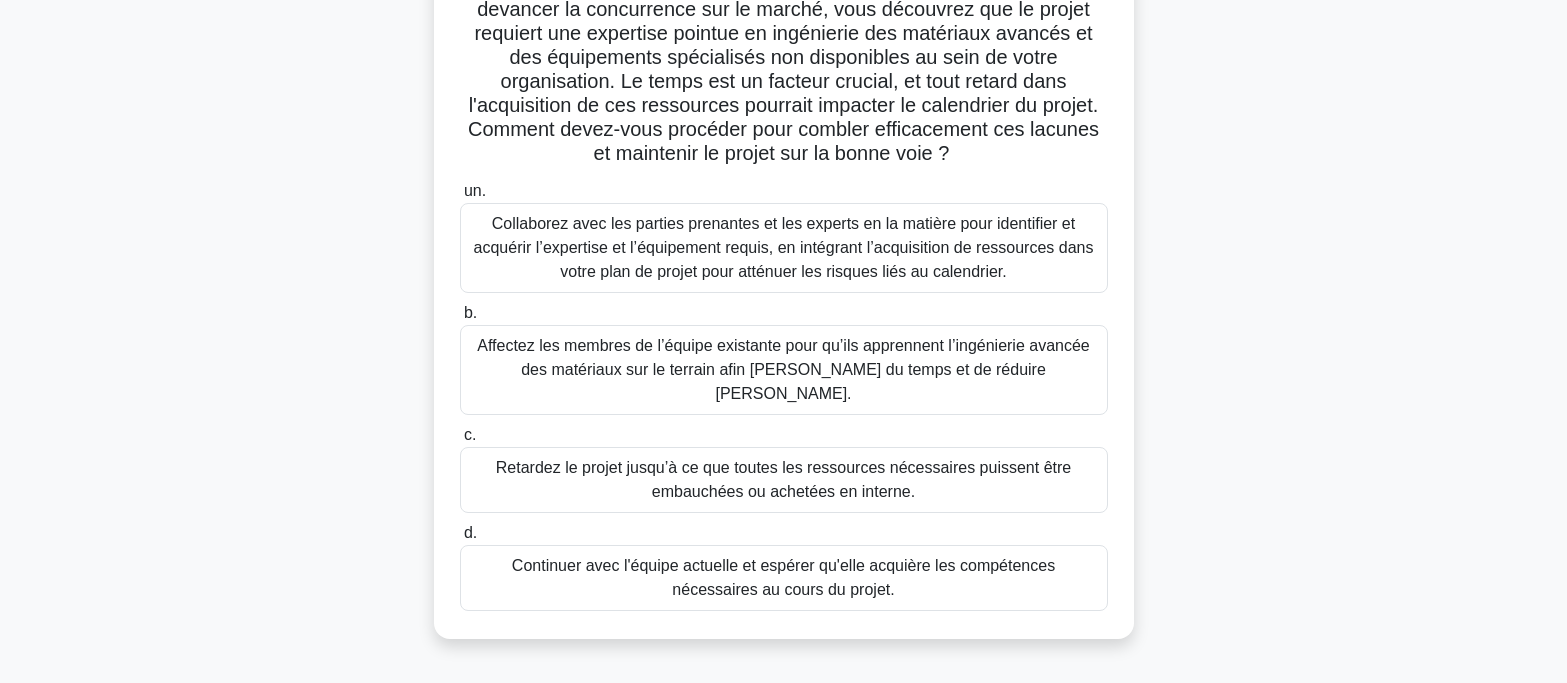 scroll, scrollTop: 200, scrollLeft: 0, axis: vertical 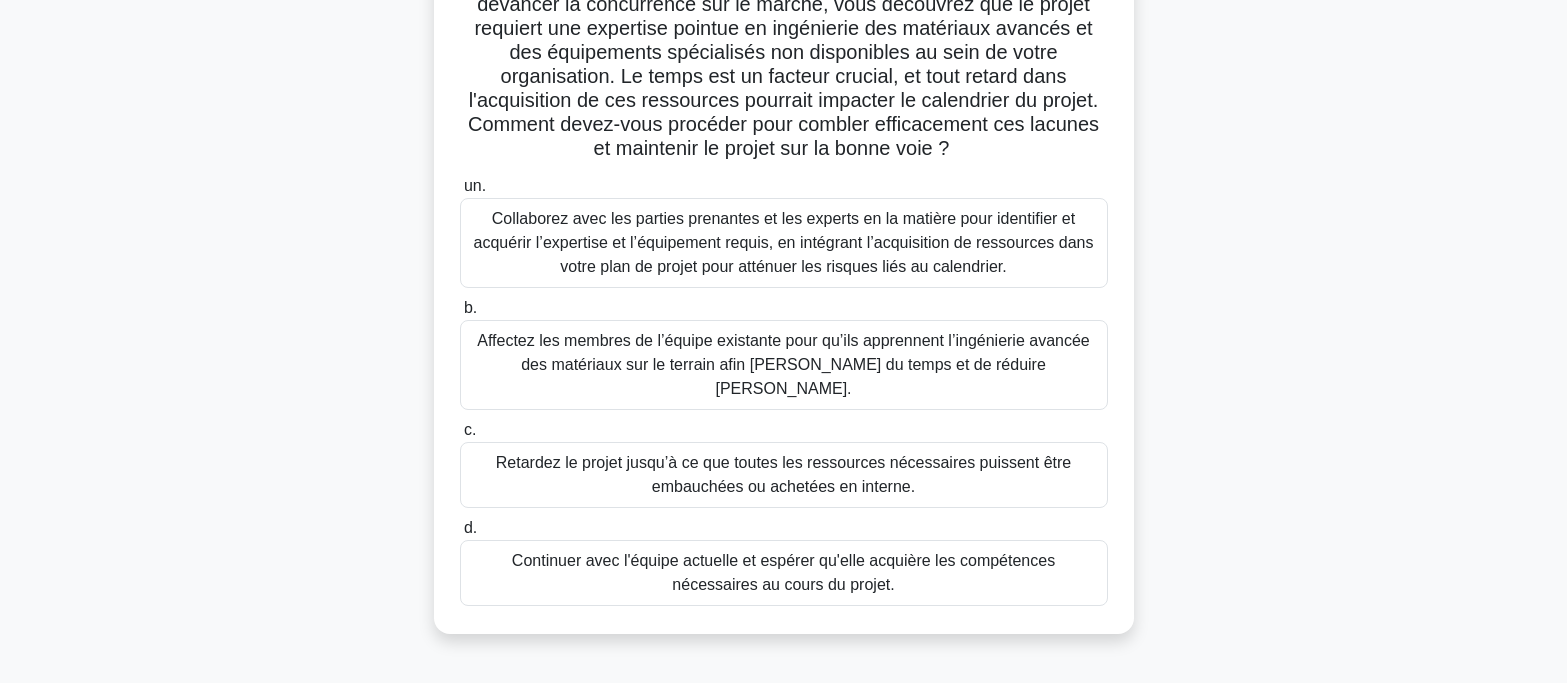 click on "Collaborez avec les parties prenantes et les experts en la matière pour identifier et acquérir l’expertise et l’équipement requis, en intégrant l’acquisition de ressources dans votre plan de projet pour atténuer les risques liés au calendrier." at bounding box center (784, 242) 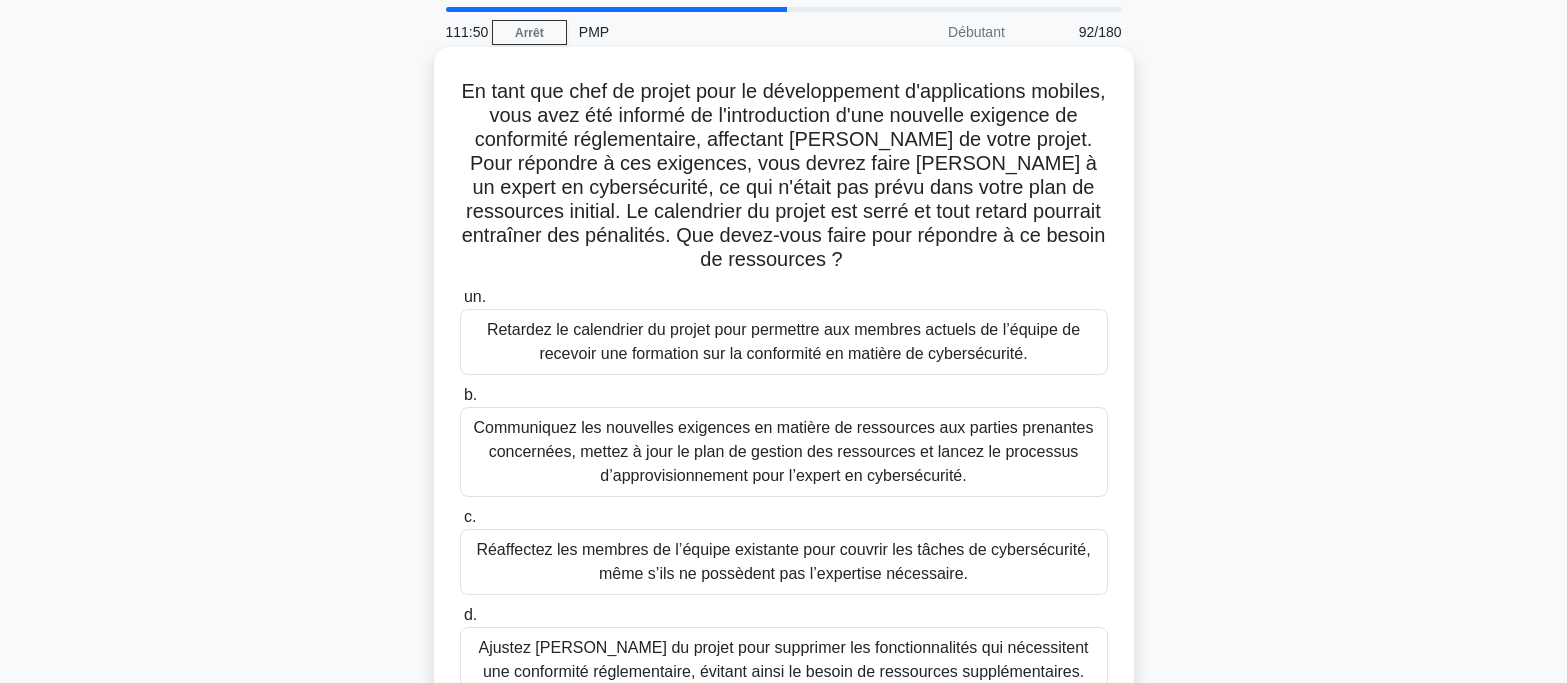 scroll, scrollTop: 200, scrollLeft: 0, axis: vertical 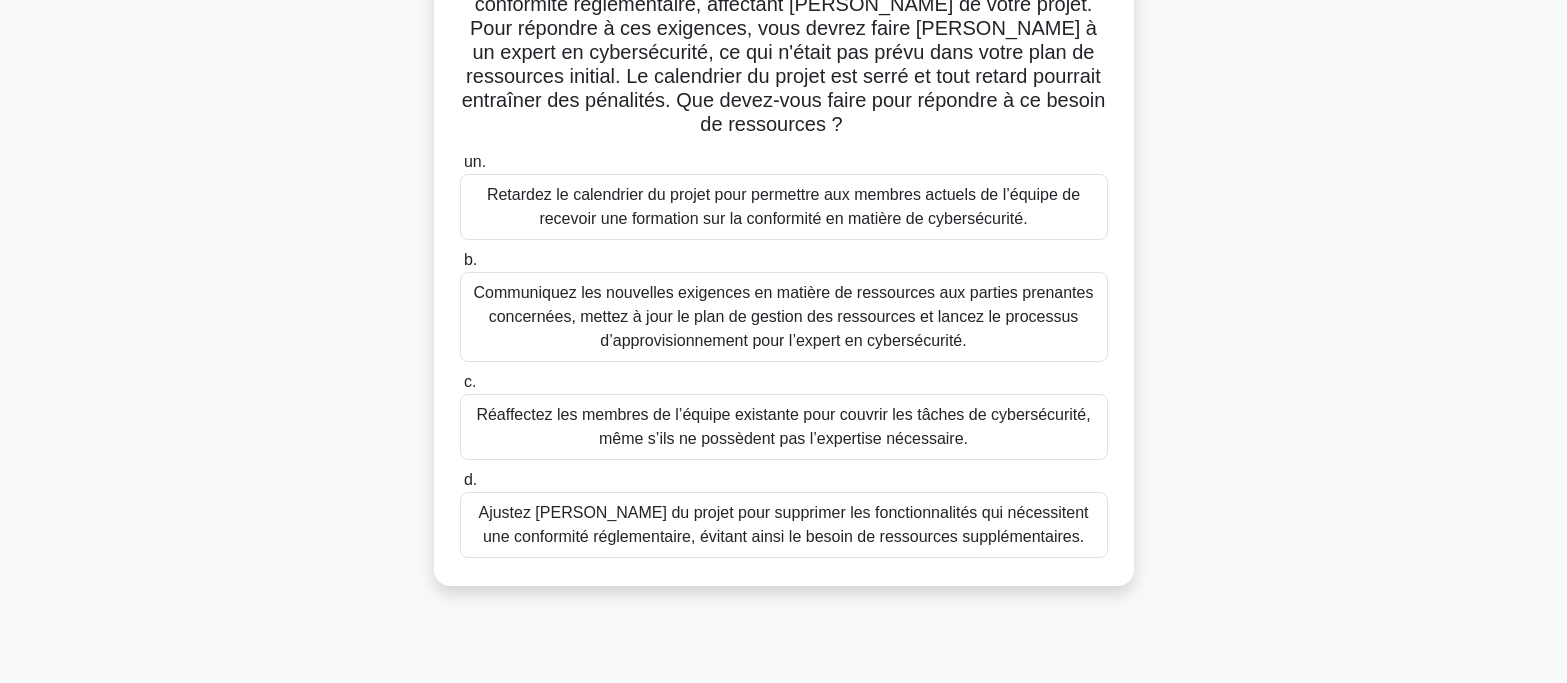 click on "Communiquez les nouvelles exigences en matière de ressources aux parties prenantes concernées, mettez à jour le plan de gestion des ressources et lancez le processus d’approvisionnement pour l’expert en cybersécurité." at bounding box center [784, 316] 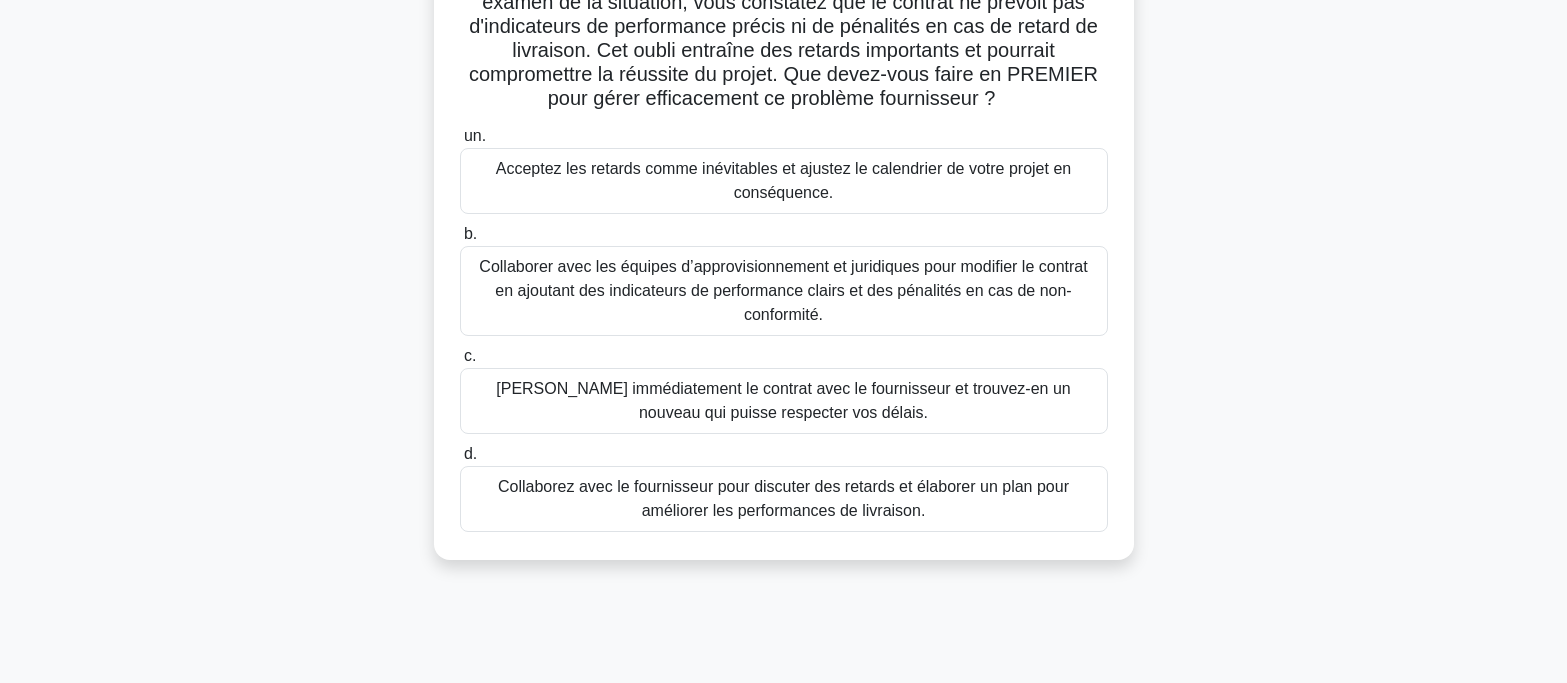 scroll, scrollTop: 300, scrollLeft: 0, axis: vertical 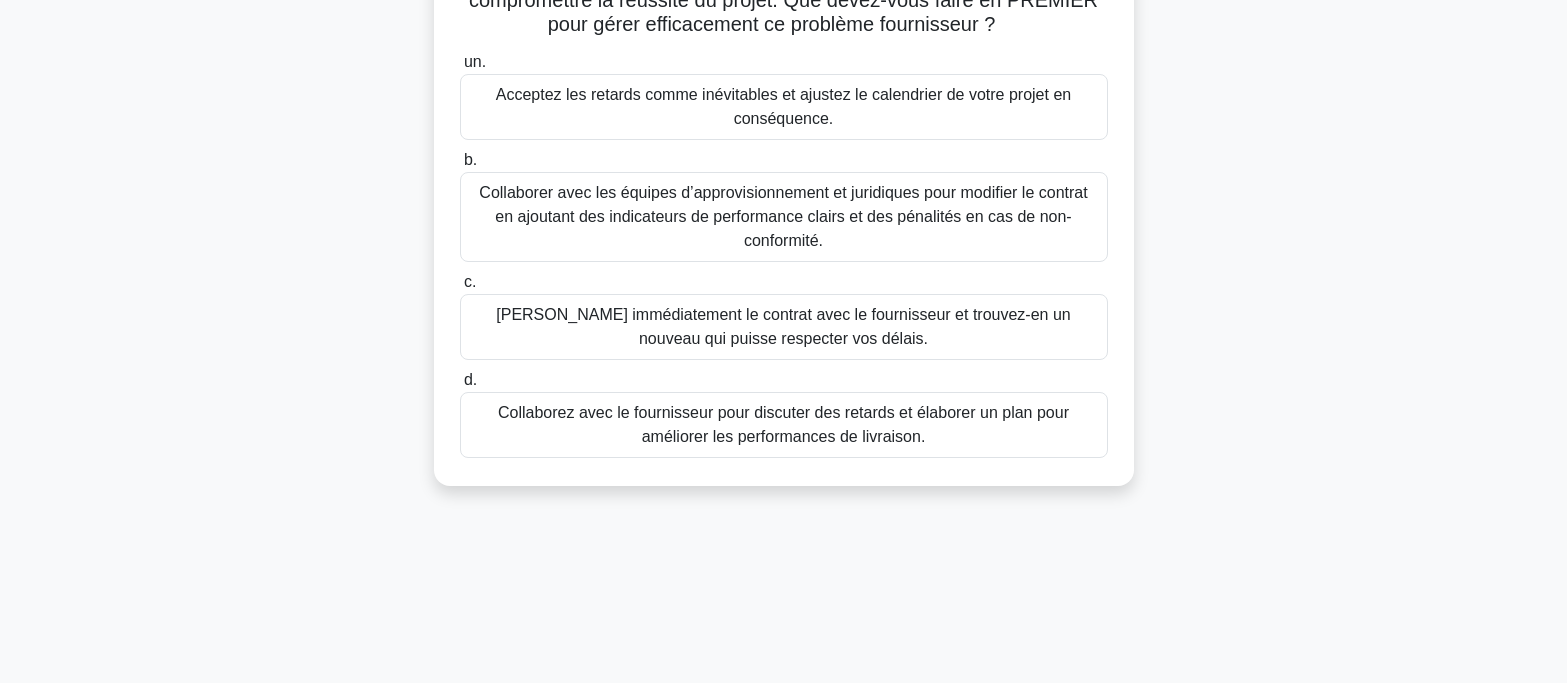 click on "Collaborez avec le fournisseur pour discuter des retards et élaborer un plan pour améliorer les performances de livraison." at bounding box center [783, 424] 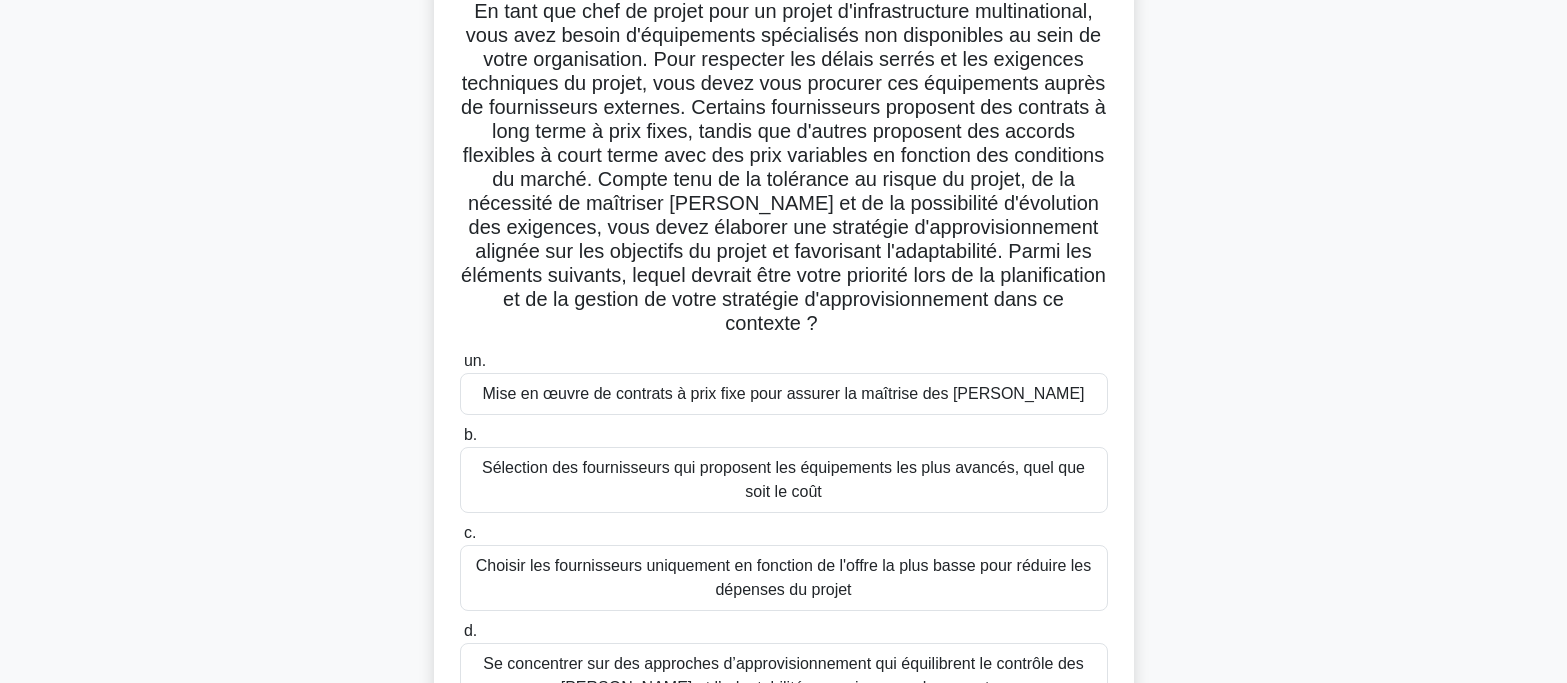 scroll, scrollTop: 200, scrollLeft: 0, axis: vertical 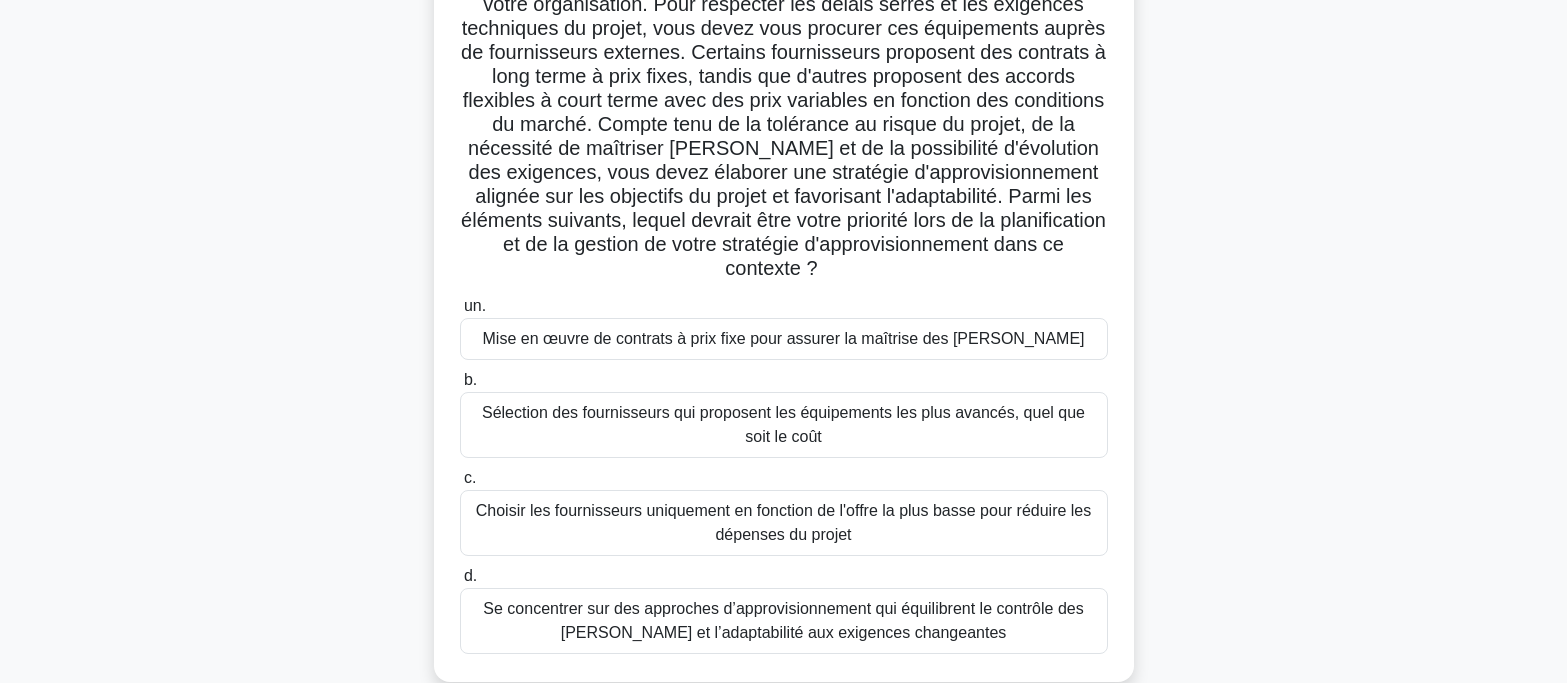 click on "Se concentrer sur des approches d’approvisionnement qui équilibrent le contrôle des [PERSON_NAME] et l’adaptabilité aux exigences changeantes" at bounding box center [783, 620] 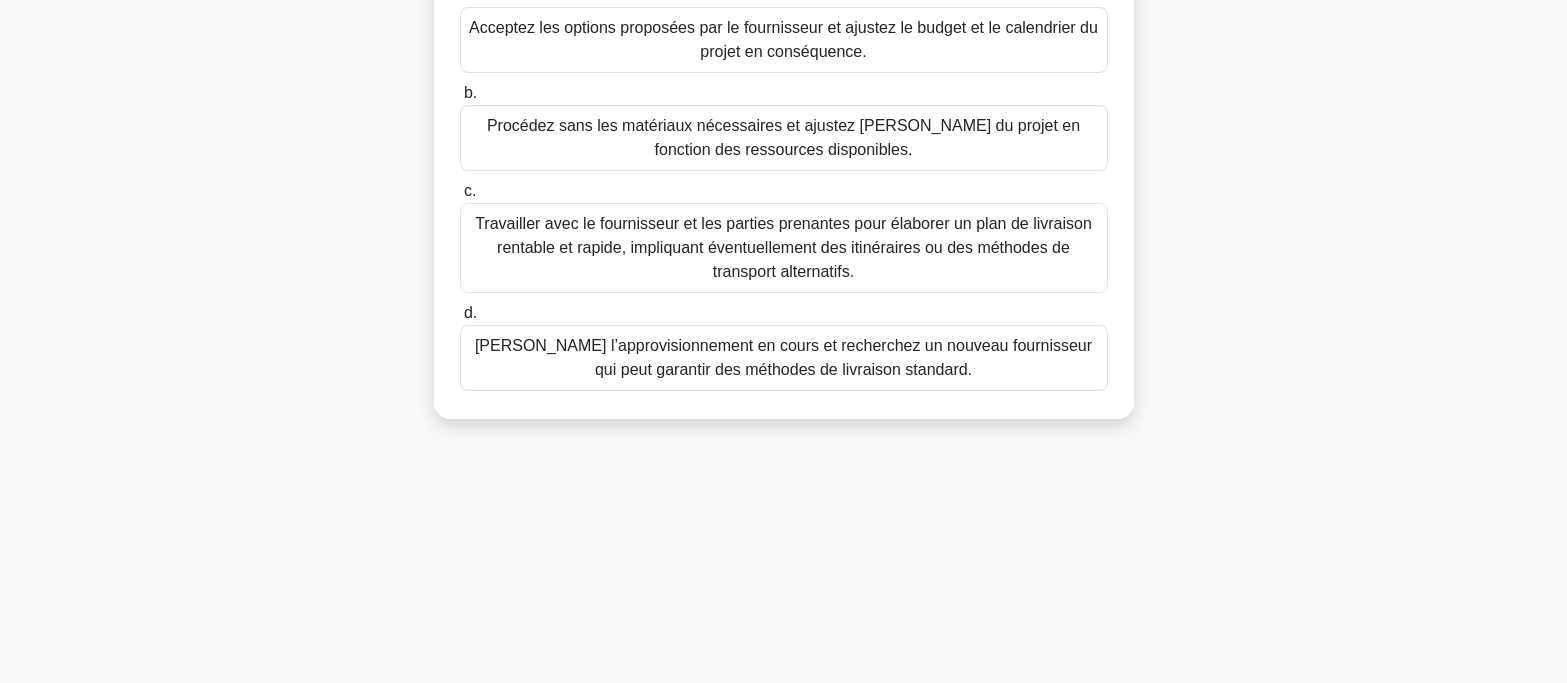 scroll, scrollTop: 397, scrollLeft: 0, axis: vertical 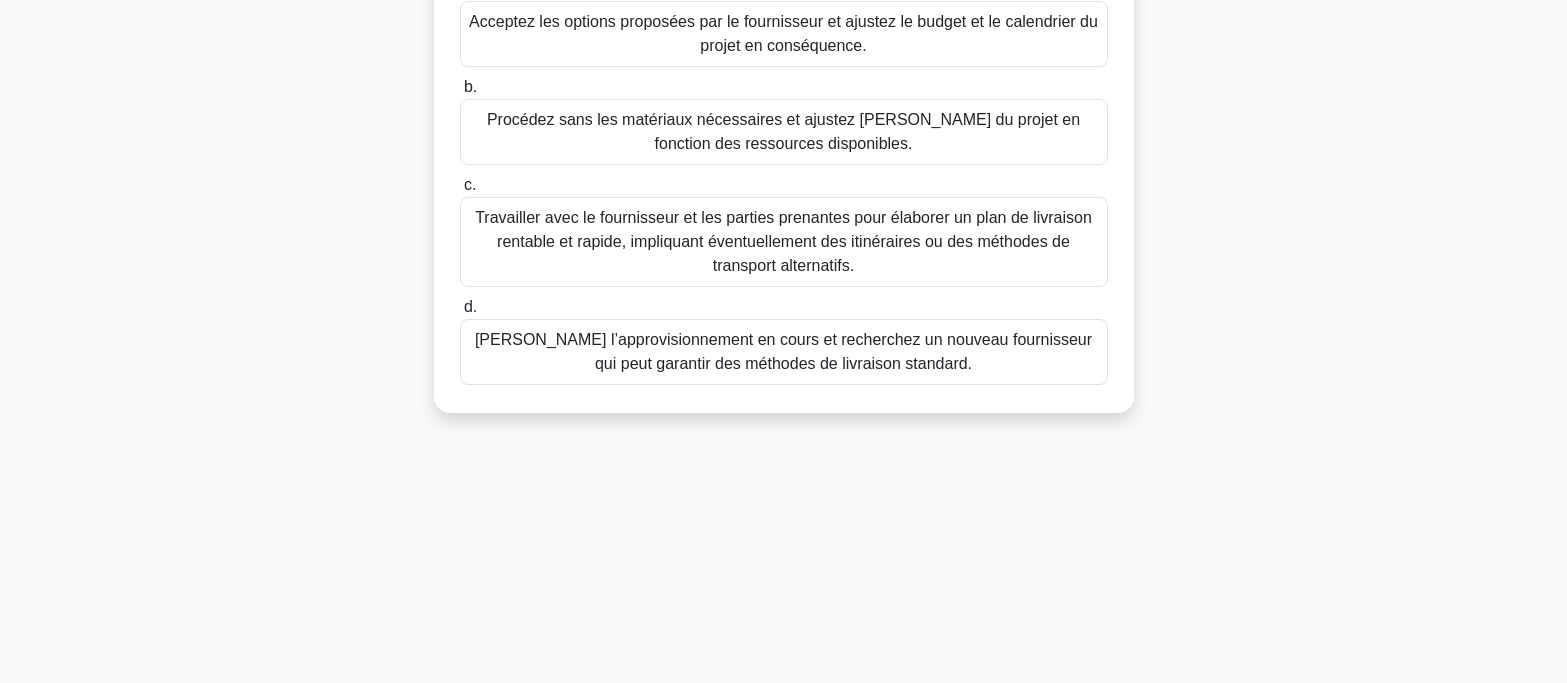 click on "Travailler avec le fournisseur et les parties prenantes pour élaborer un plan de livraison rentable et rapide, impliquant éventuellement des itinéraires ou des méthodes de transport alternatifs." at bounding box center [783, 241] 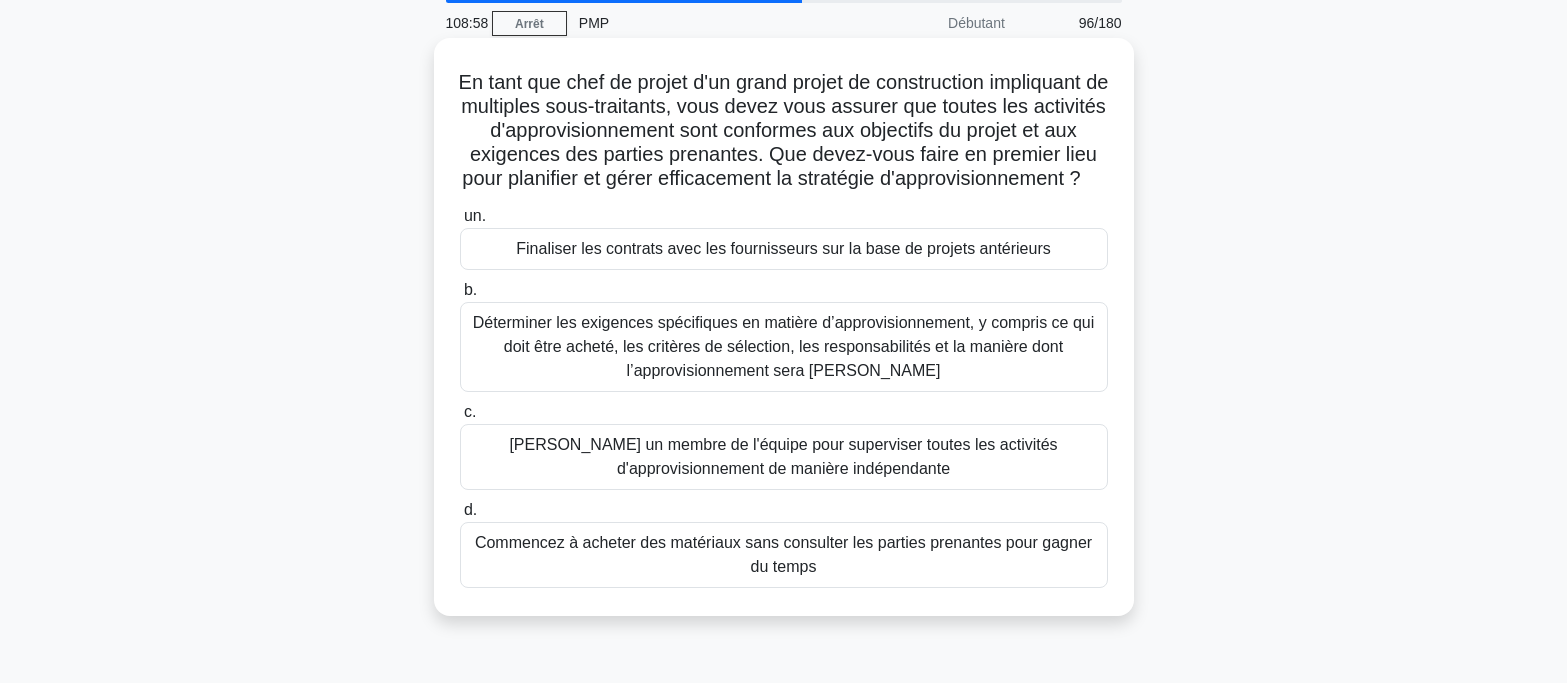 scroll, scrollTop: 65, scrollLeft: 0, axis: vertical 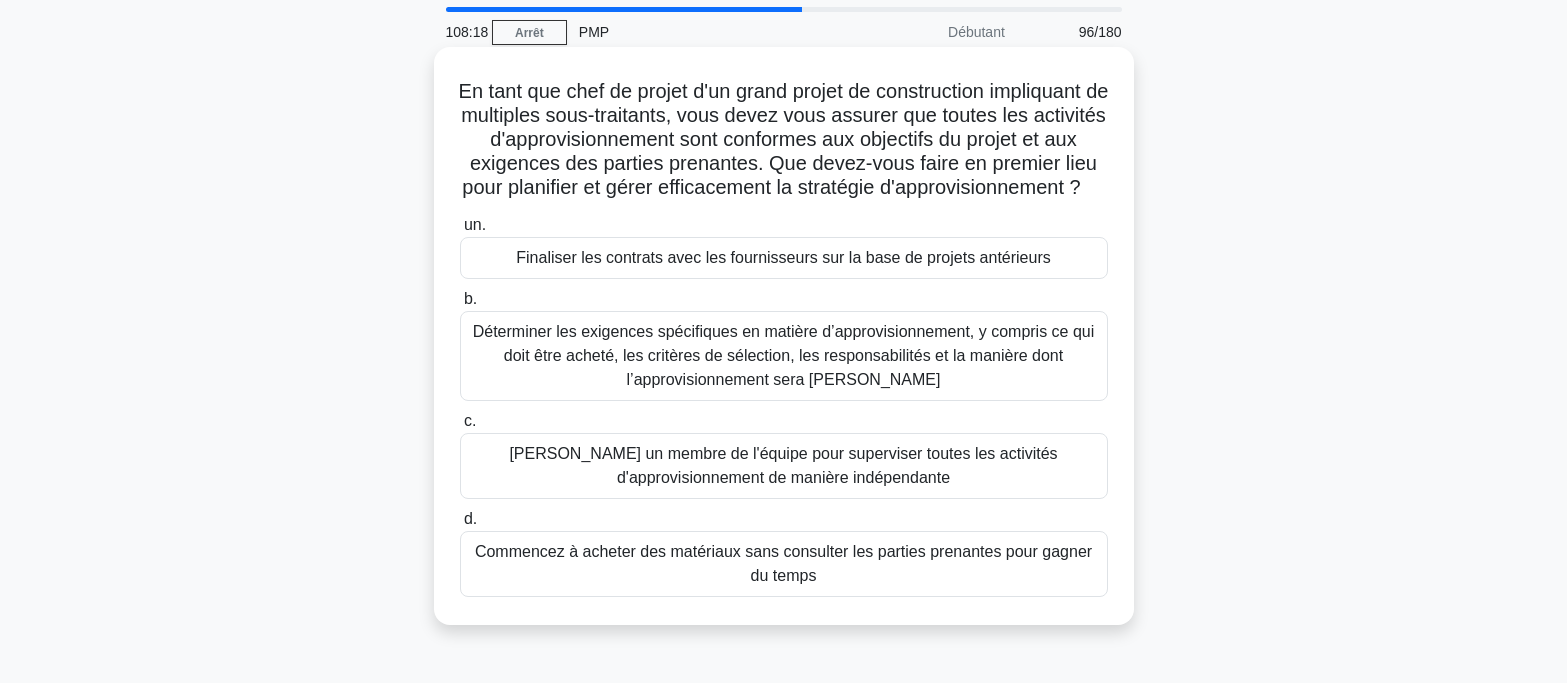 click on "Déterminer les exigences spécifiques en matière d’approvisionnement, y compris ce qui doit être acheté, les critères de sélection, les responsabilités et la manière dont l’approvisionnement sera [PERSON_NAME]" at bounding box center [784, 355] 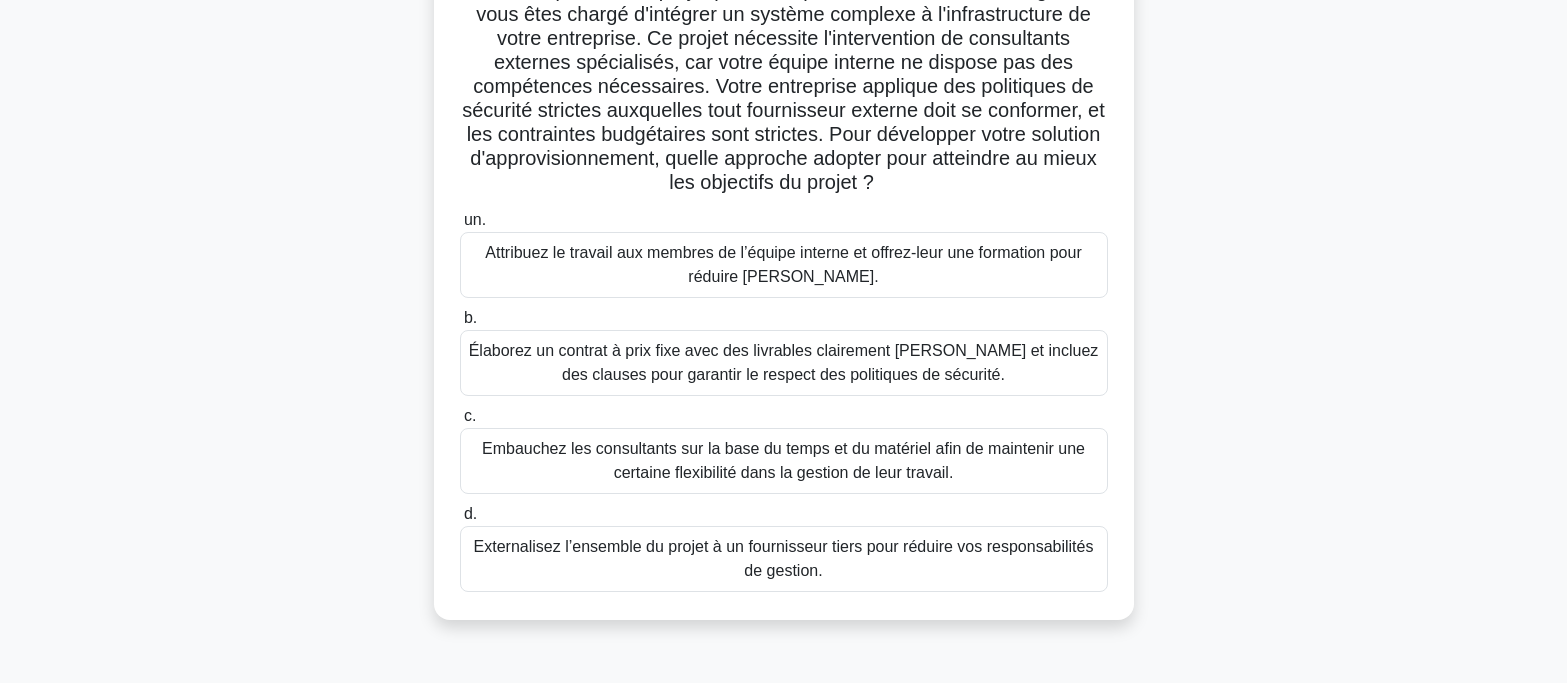 scroll, scrollTop: 300, scrollLeft: 0, axis: vertical 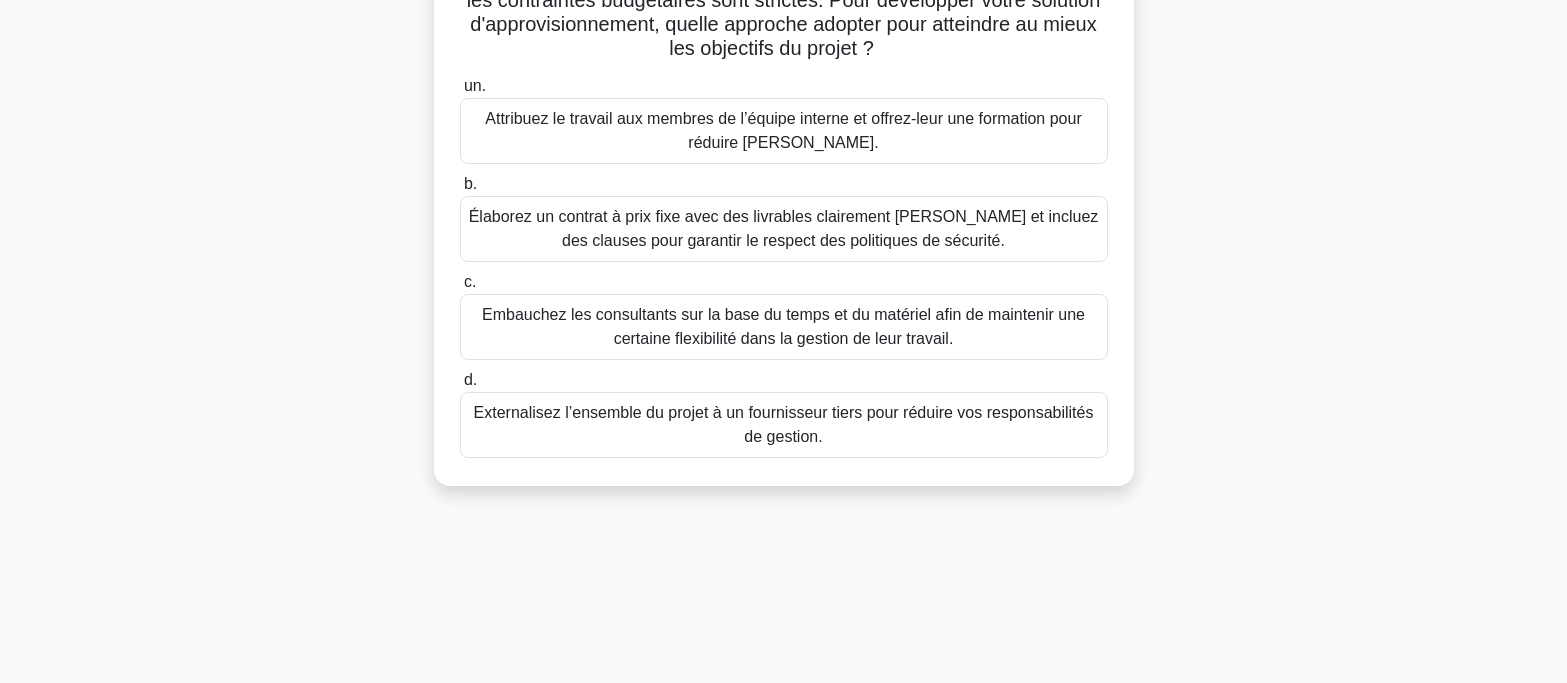 click on "Élaborez un contrat à prix fixe avec des livrables clairement [PERSON_NAME] et incluez des clauses pour garantir le respect des politiques de sécurité." at bounding box center [784, 229] 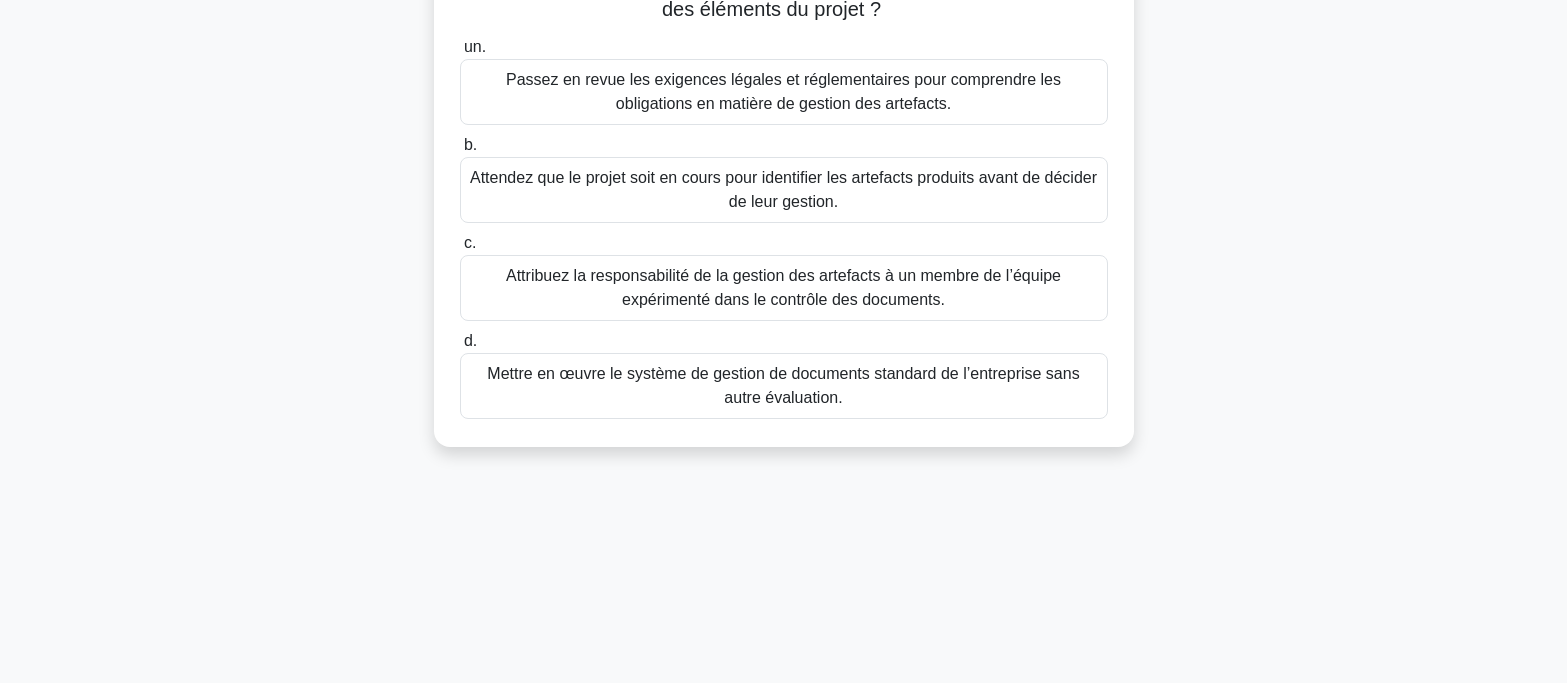 scroll, scrollTop: 300, scrollLeft: 0, axis: vertical 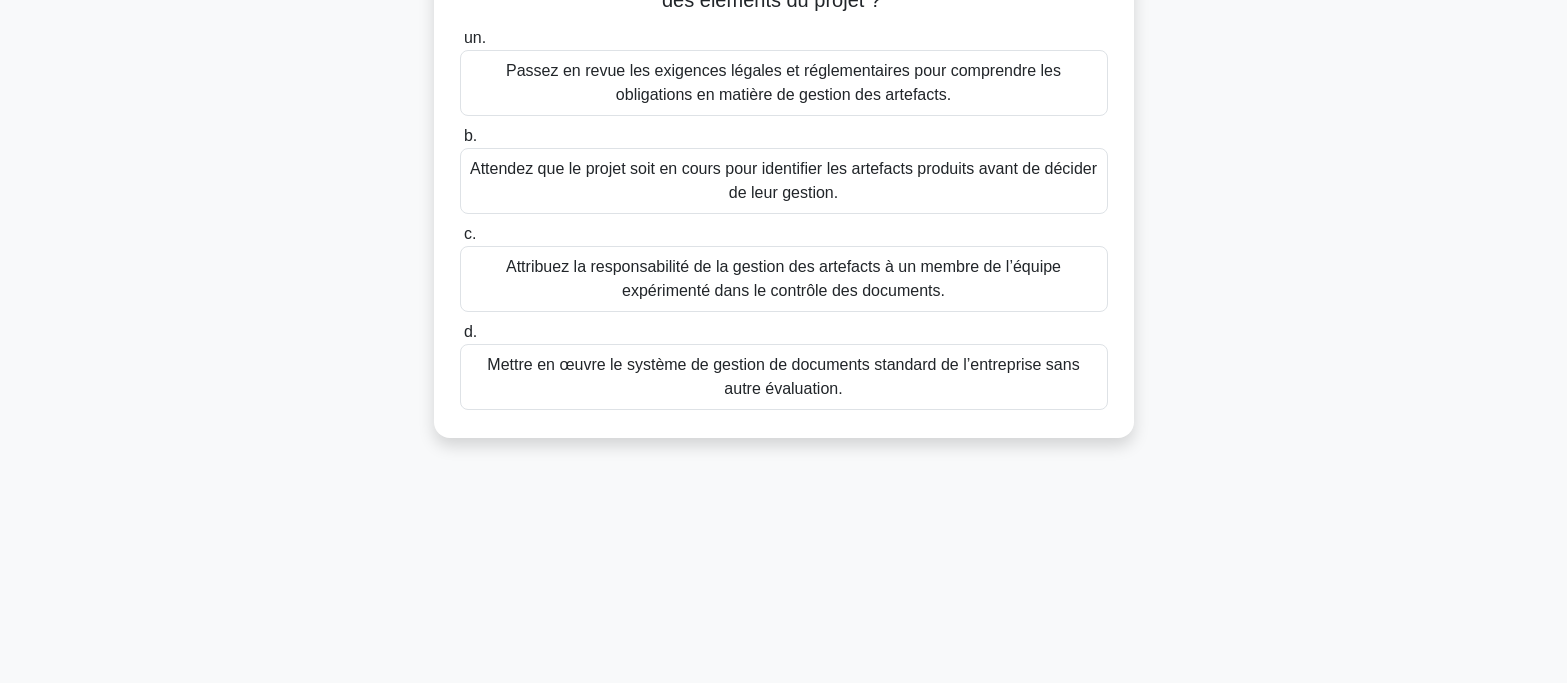 click on "Passez en revue les exigences légales et réglementaires pour comprendre les obligations en matière de gestion des artefacts." at bounding box center (783, 82) 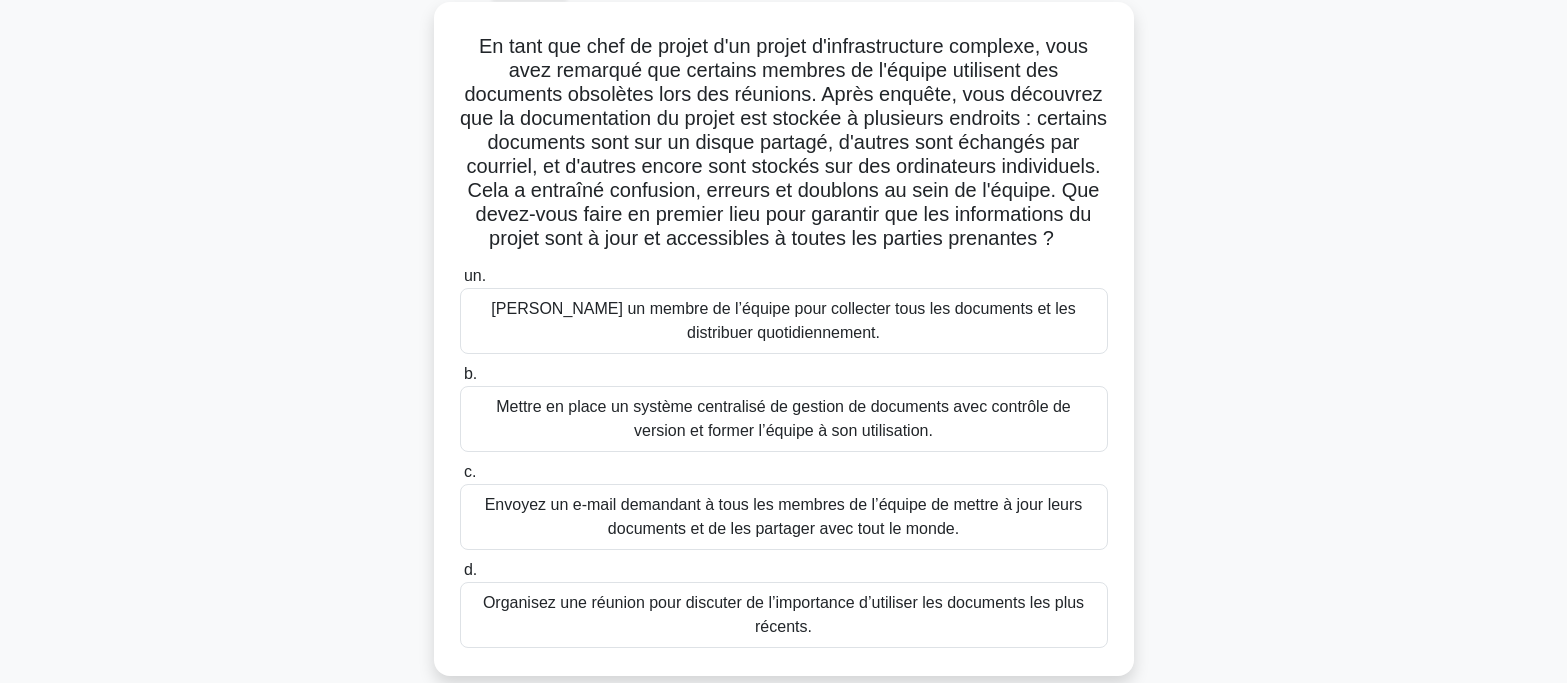 scroll, scrollTop: 200, scrollLeft: 0, axis: vertical 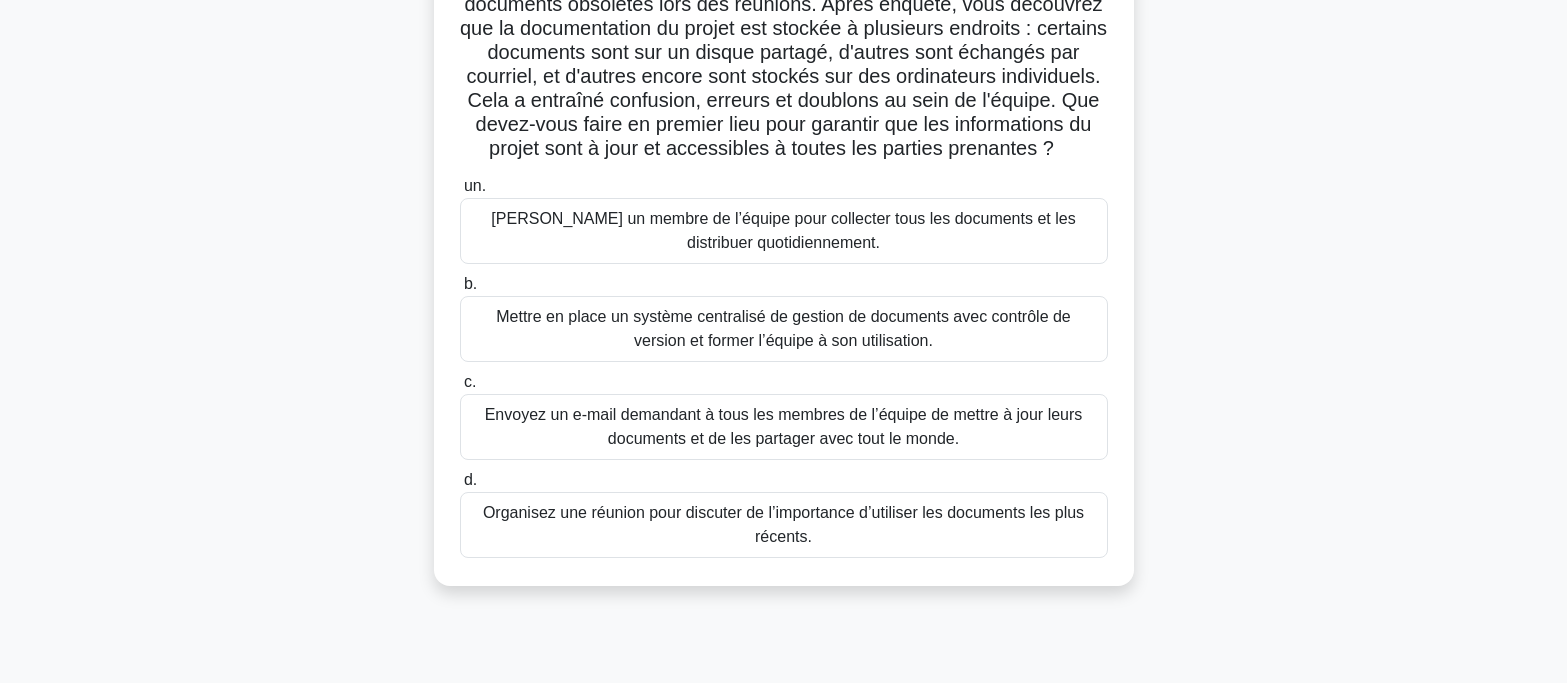 click on "Envoyez un e-mail demandant à tous les membres de l’équipe de mettre à jour leurs documents et de les partager avec tout le monde." at bounding box center [784, 426] 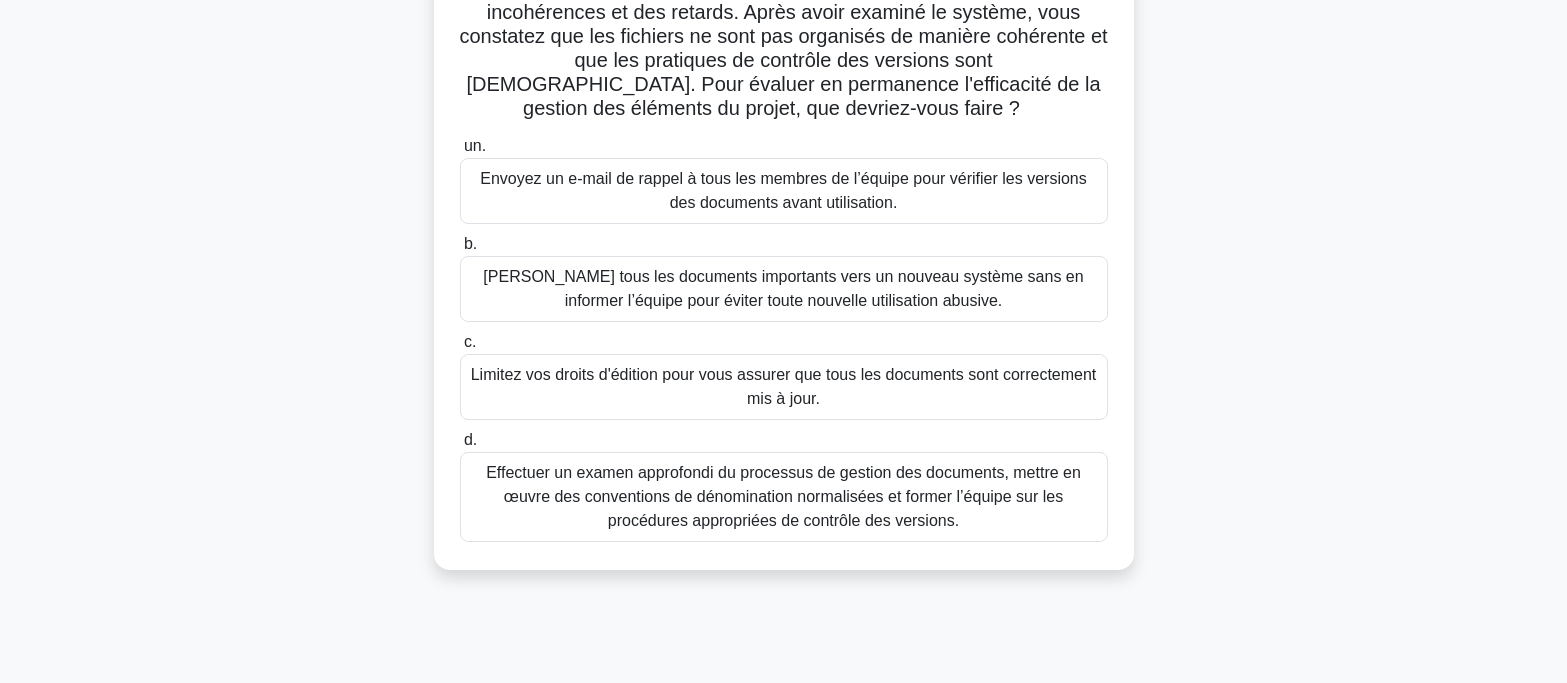 scroll, scrollTop: 300, scrollLeft: 0, axis: vertical 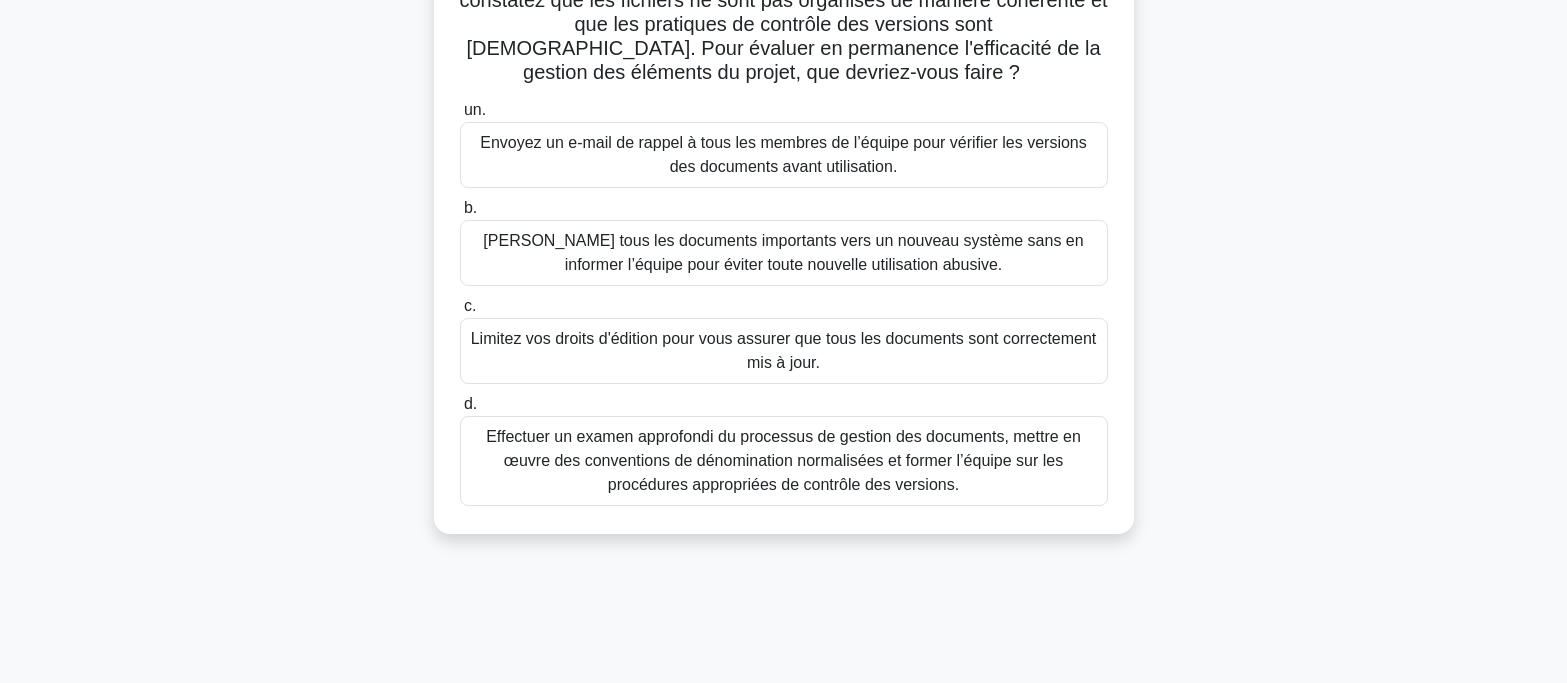 click on "Effectuer un examen approfondi du processus de gestion des documents, mettre en œuvre des conventions de dénomination normalisées et former l’équipe sur les procédures appropriées de contrôle des versions." at bounding box center [783, 460] 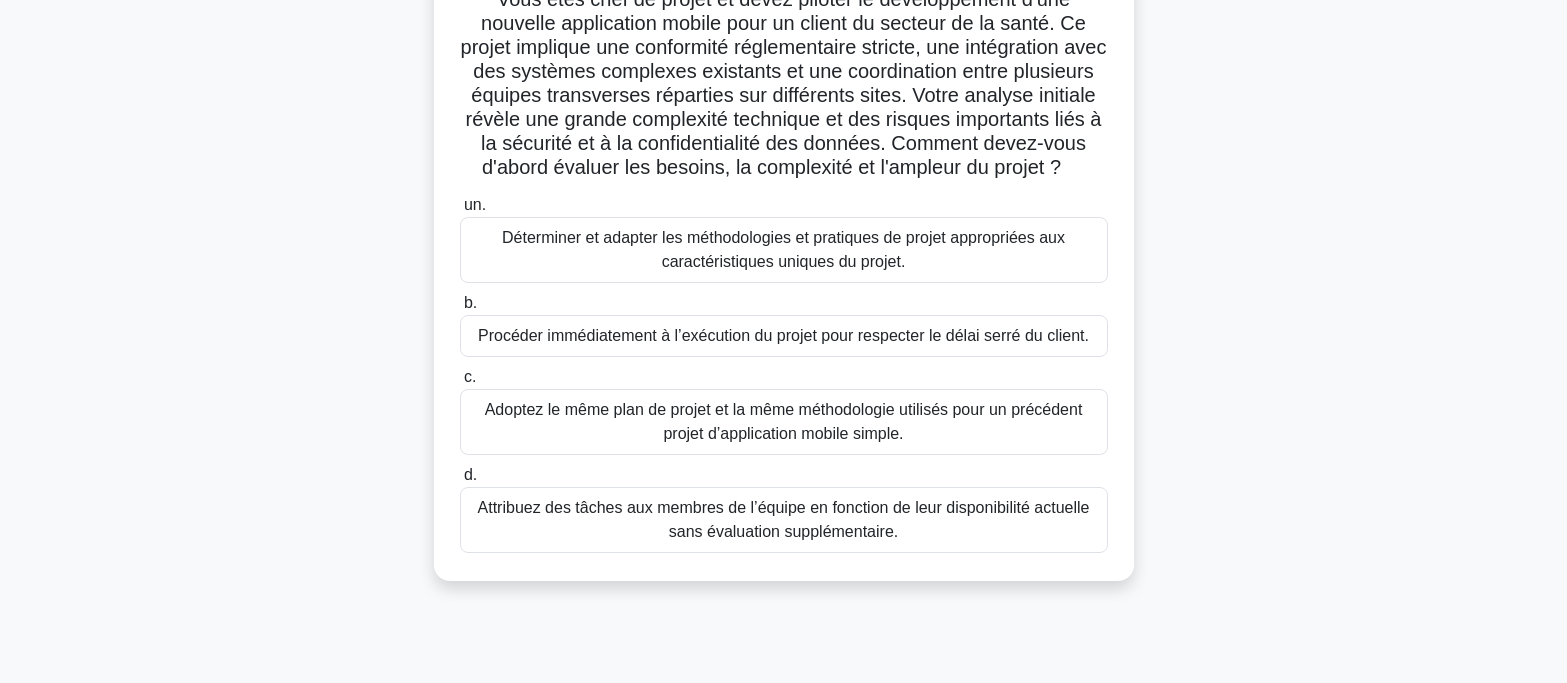 scroll, scrollTop: 200, scrollLeft: 0, axis: vertical 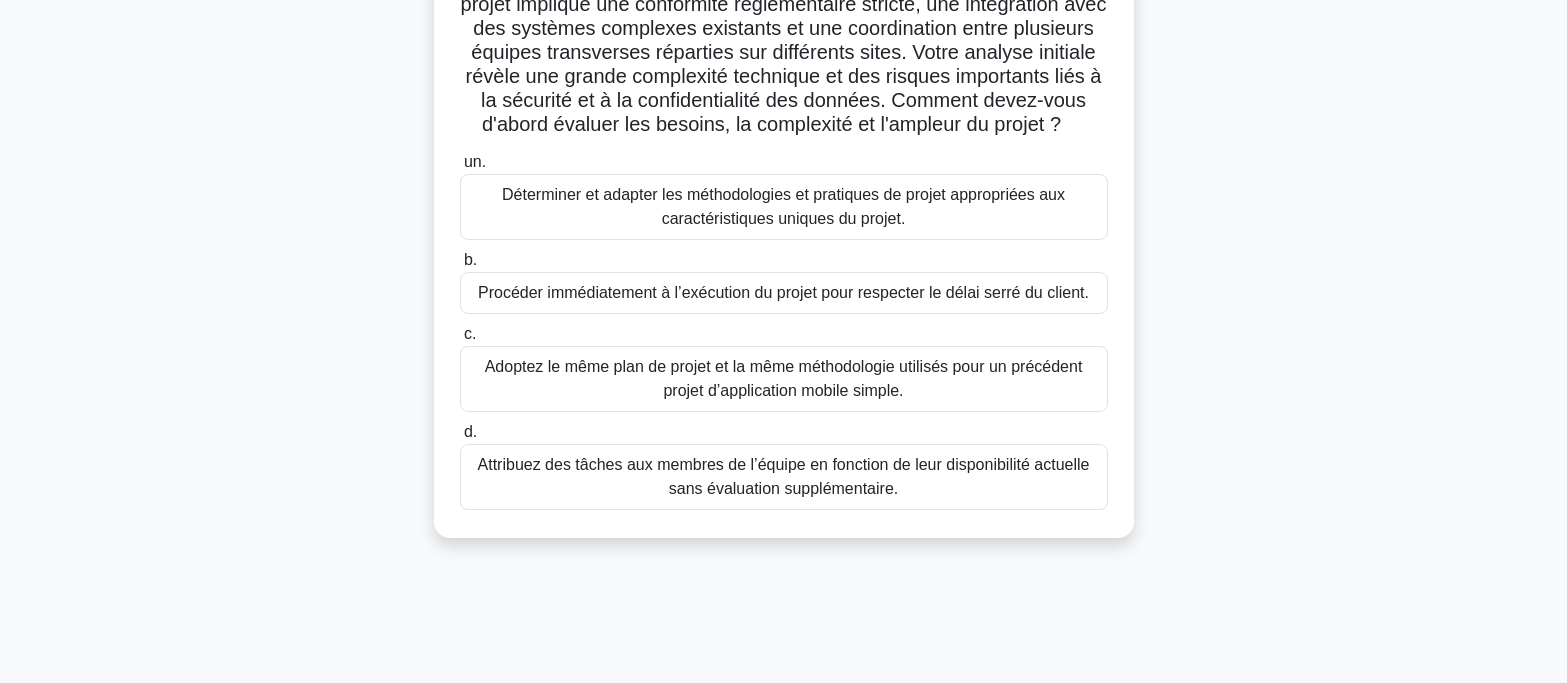 click on "Attribuez des tâches aux membres de l’équipe en fonction de leur disponibilité actuelle sans évaluation supplémentaire." at bounding box center [784, 476] 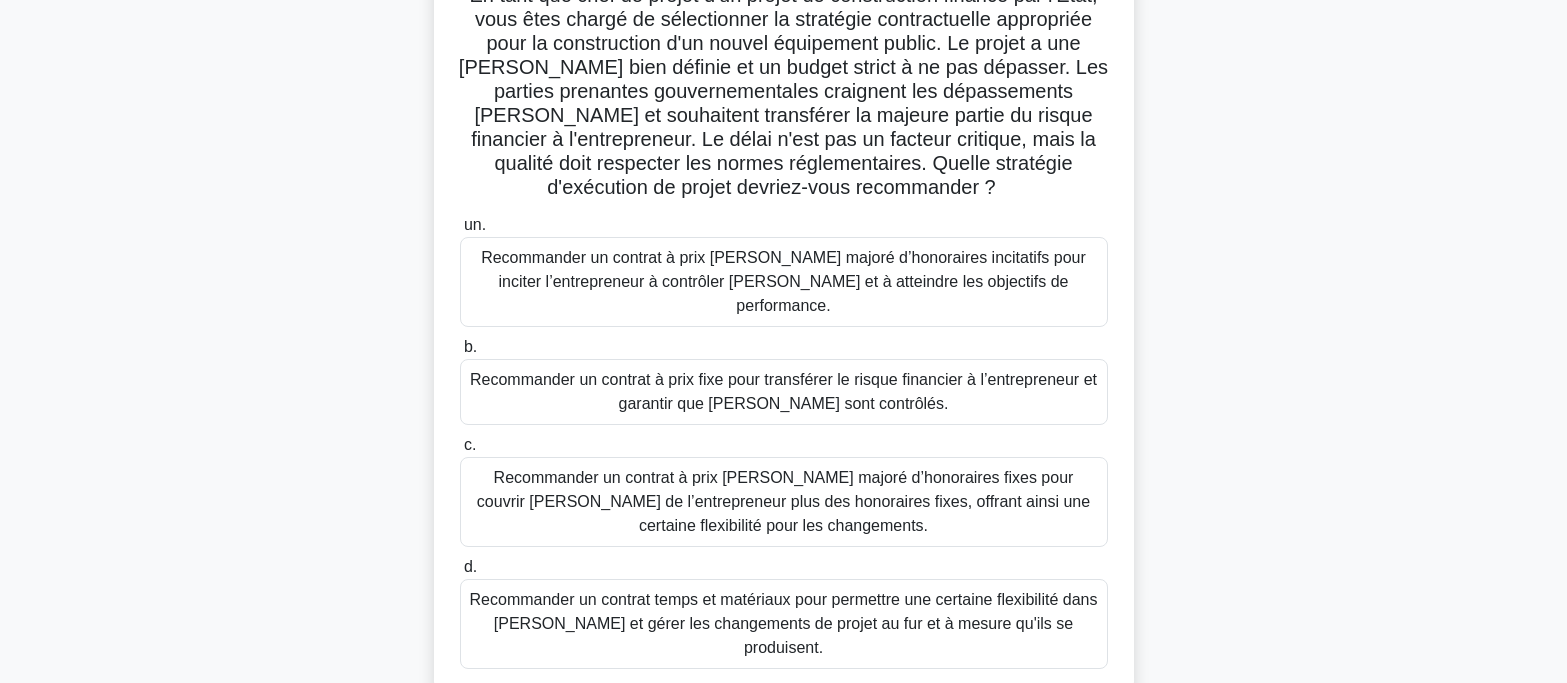 scroll, scrollTop: 200, scrollLeft: 0, axis: vertical 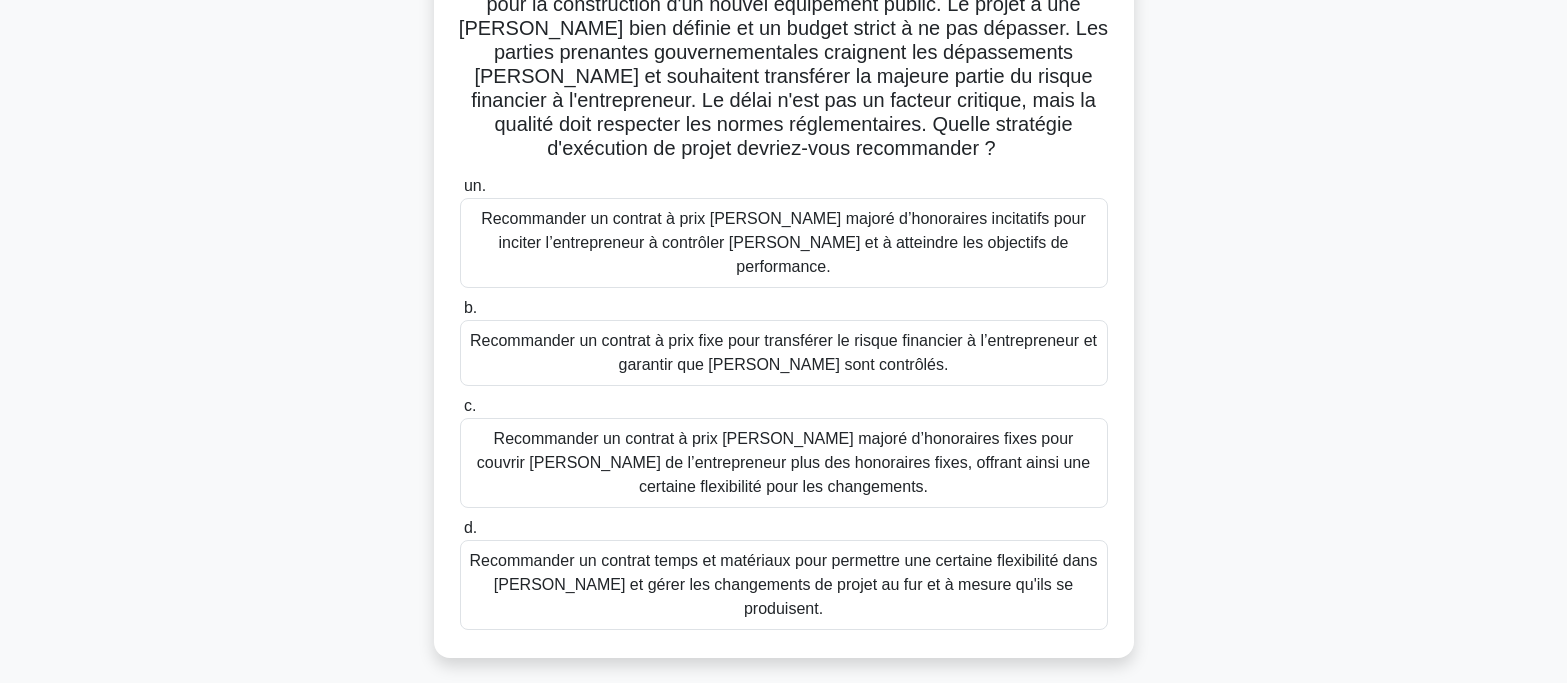 click on "Recommander un contrat à prix [PERSON_NAME] majoré d’honoraires fixes pour couvrir [PERSON_NAME] de l’entrepreneur plus des honoraires fixes, offrant ainsi une certaine flexibilité pour les changements." at bounding box center [784, 463] 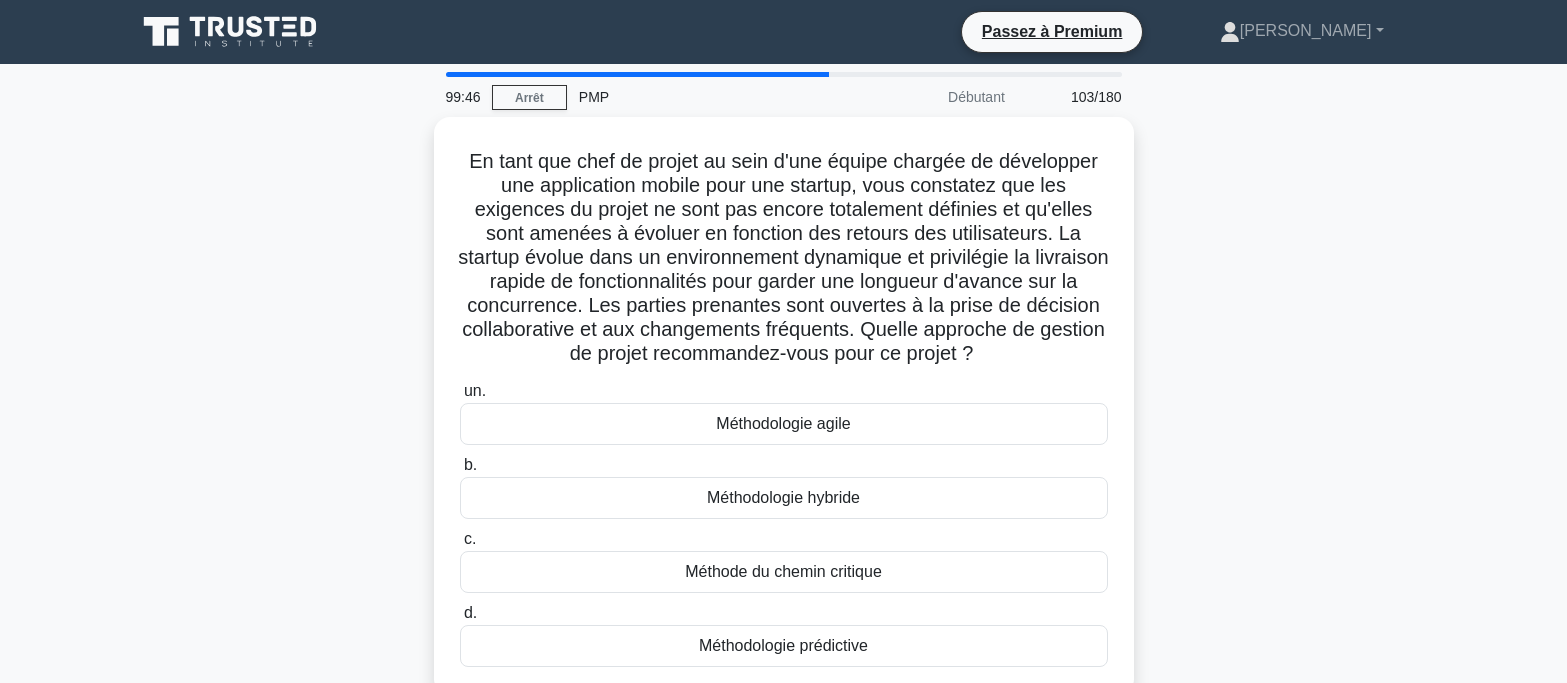 scroll, scrollTop: 100, scrollLeft: 0, axis: vertical 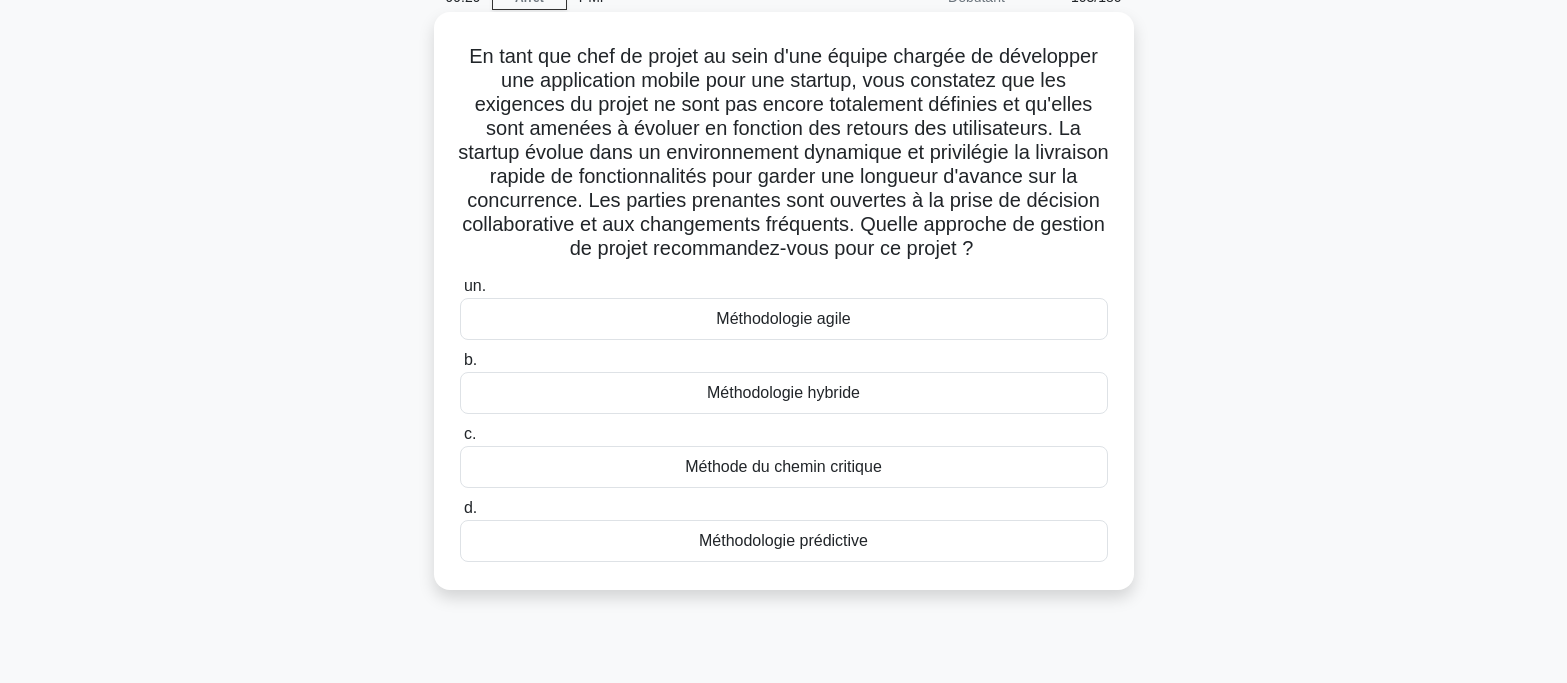 click on "Méthodologie agile" at bounding box center [783, 318] 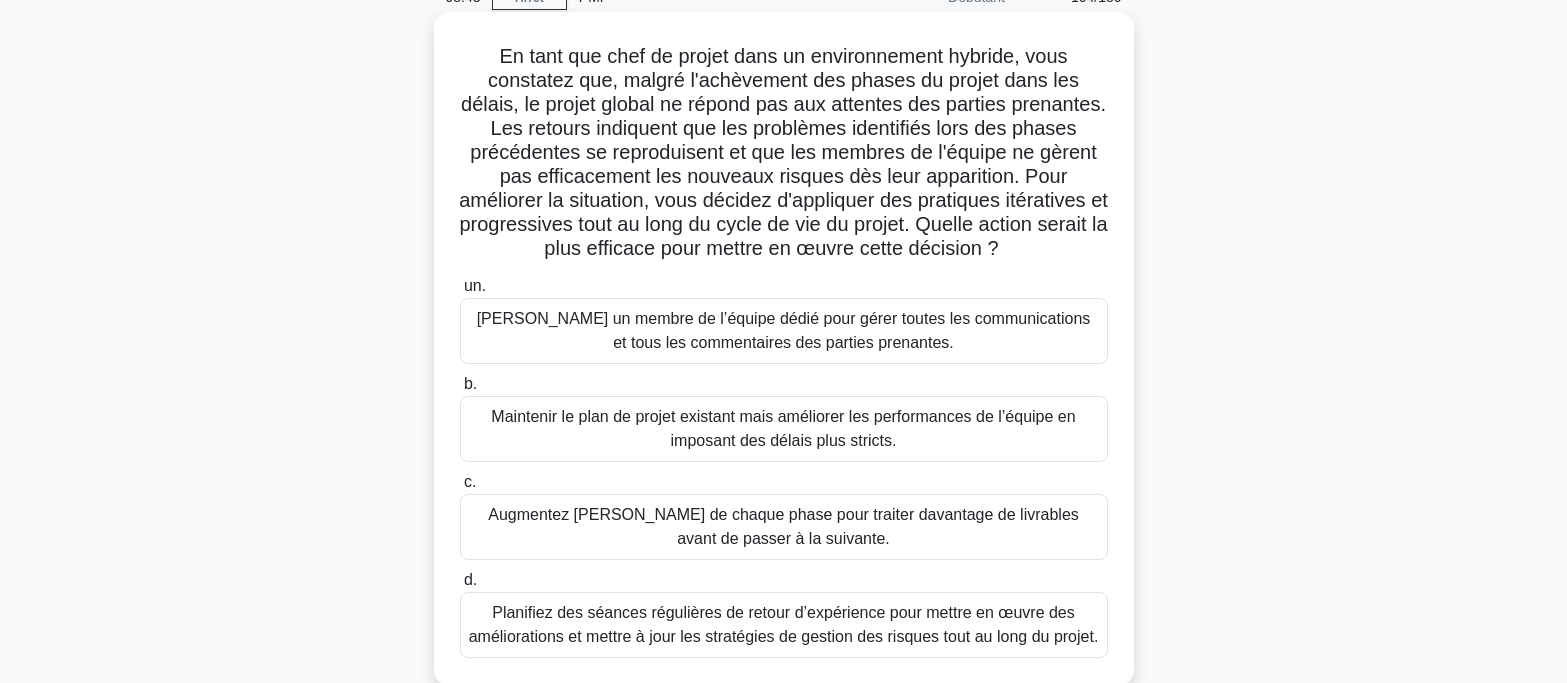 scroll, scrollTop: 200, scrollLeft: 0, axis: vertical 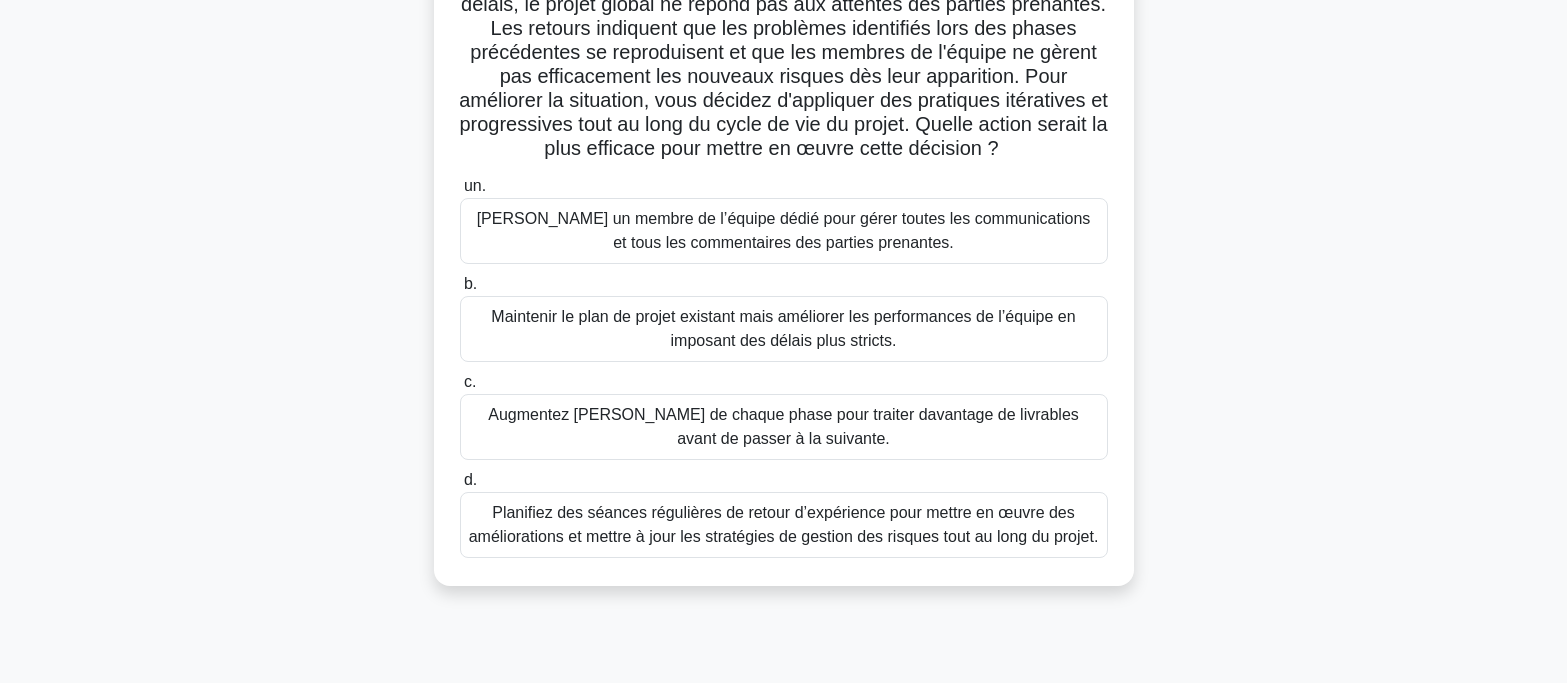 click on "Planifiez des séances régulières de retour d’expérience pour mettre en œuvre des améliorations et mettre à jour les stratégies de gestion des risques tout au long du projet." at bounding box center [784, 524] 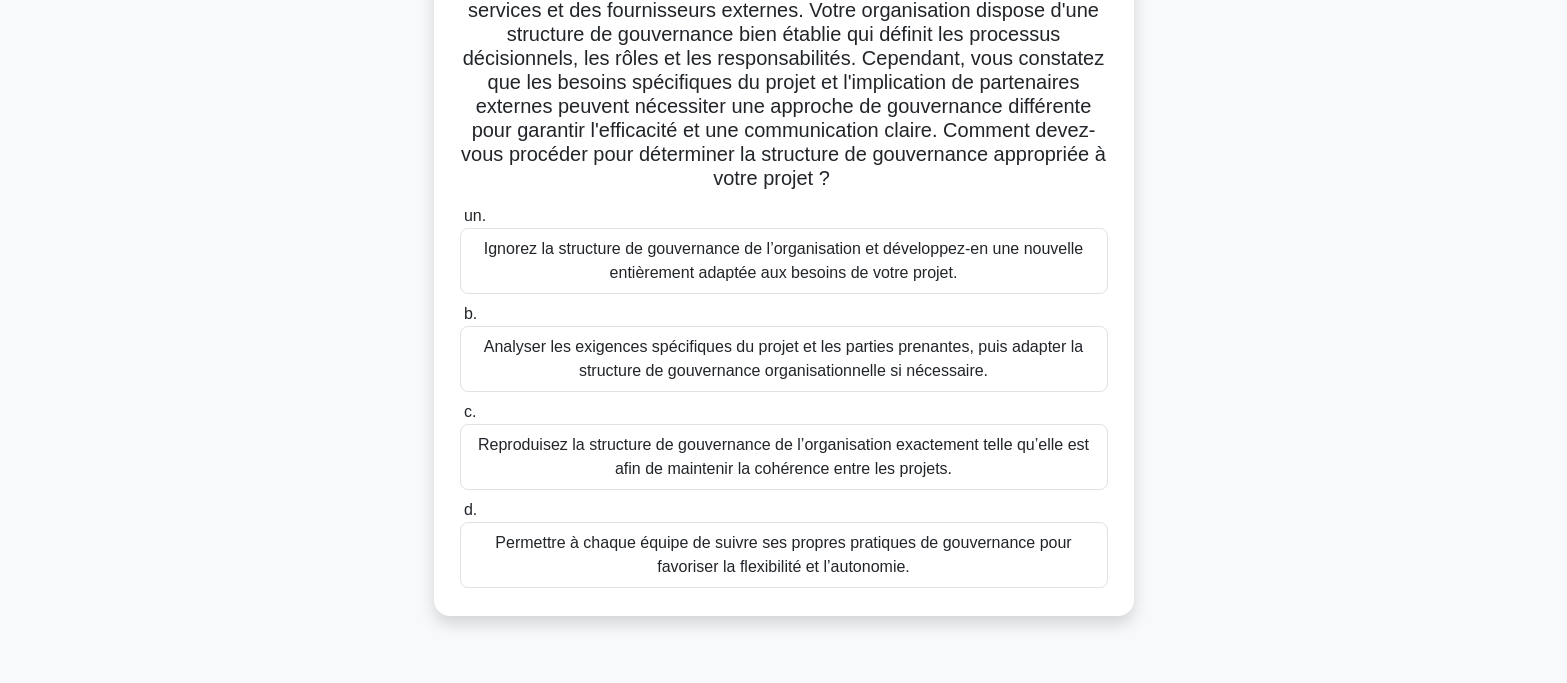 scroll, scrollTop: 200, scrollLeft: 0, axis: vertical 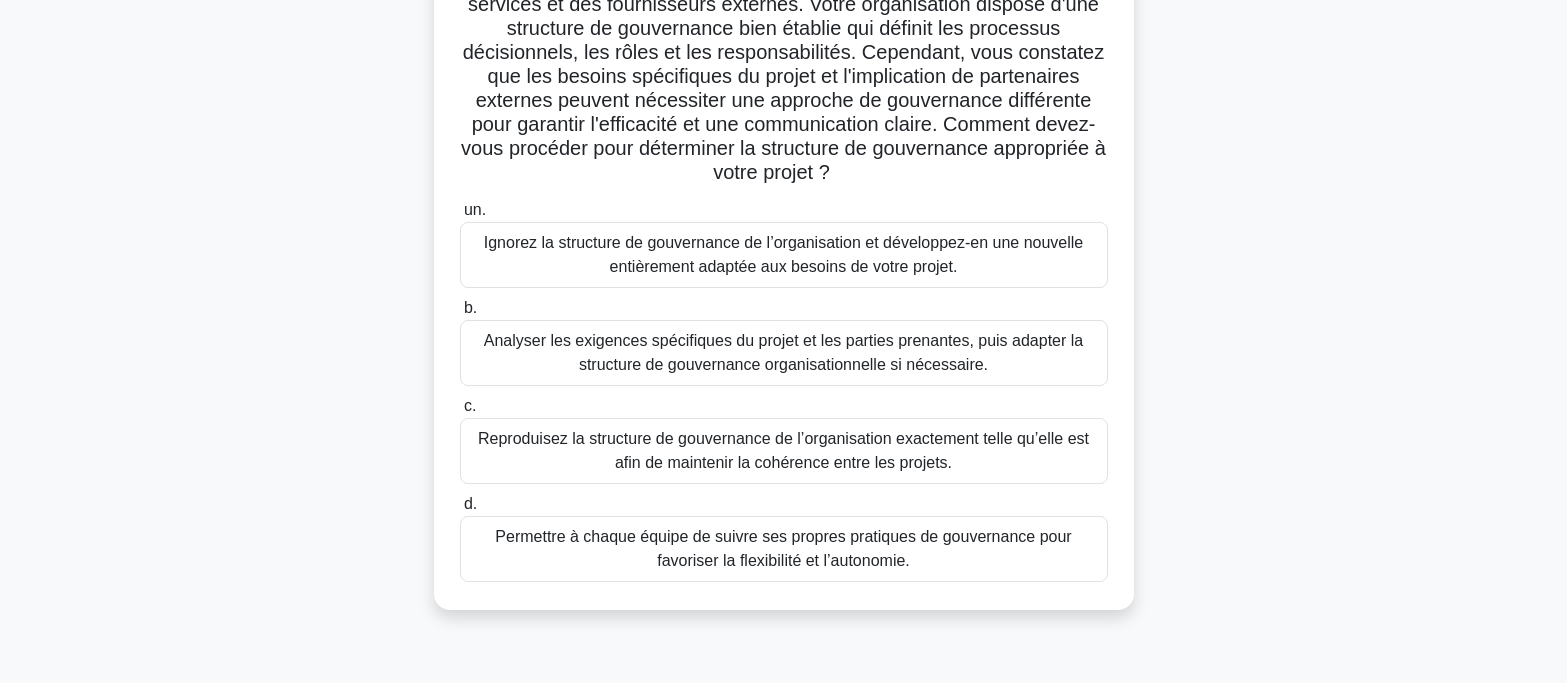 click on "Permettre à chaque équipe de suivre ses propres pratiques de gouvernance pour favoriser la flexibilité et l’autonomie." at bounding box center (783, 548) 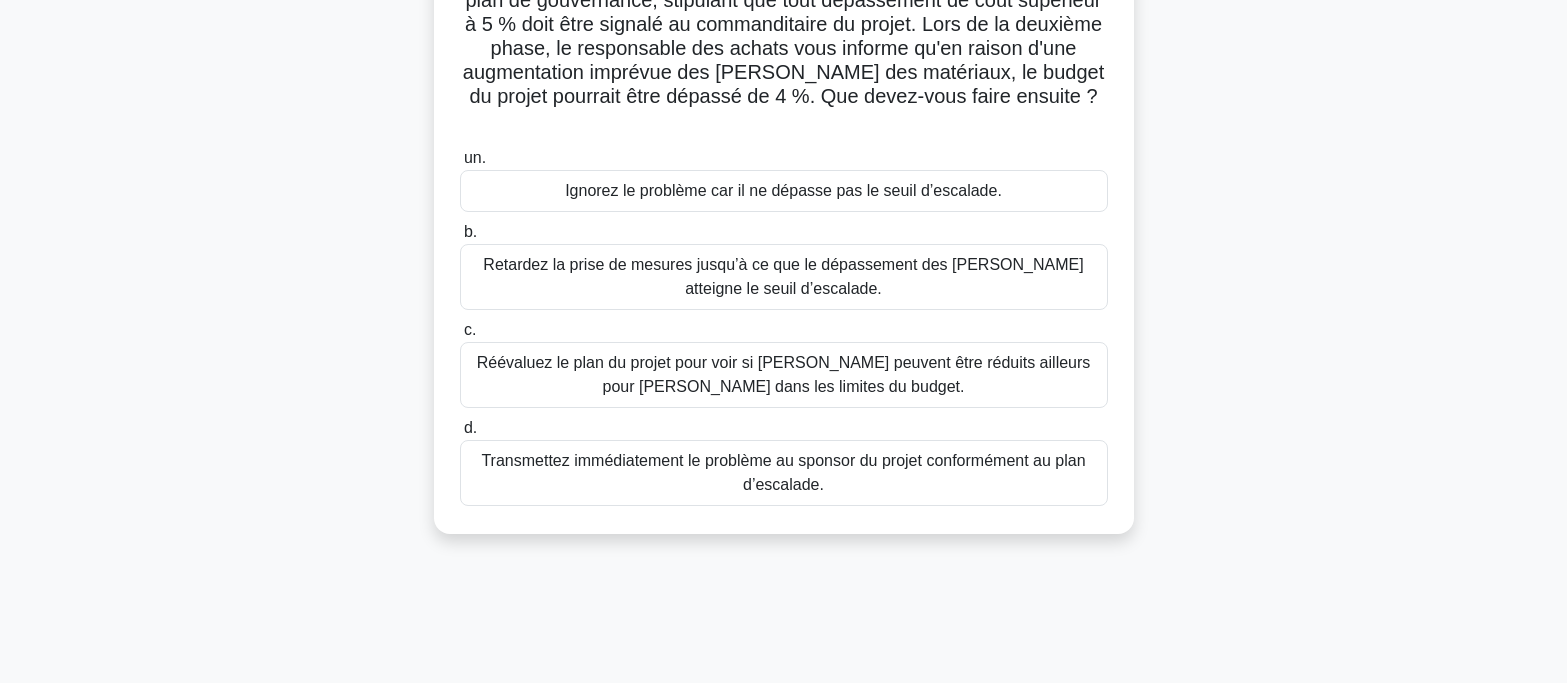 scroll, scrollTop: 300, scrollLeft: 0, axis: vertical 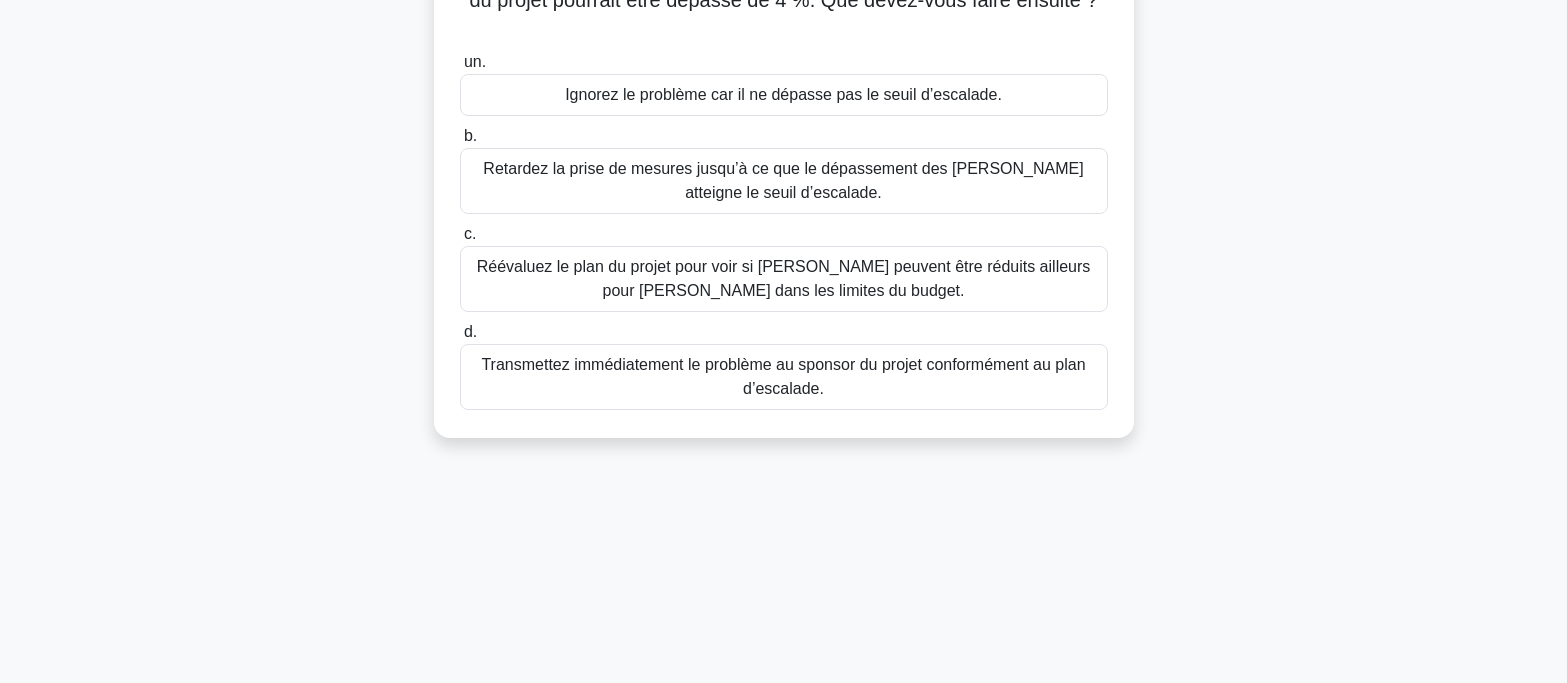 click on "Réévaluez le plan du projet pour voir si [PERSON_NAME] peuvent être réduits ailleurs pour [PERSON_NAME] dans les limites du budget." at bounding box center [784, 278] 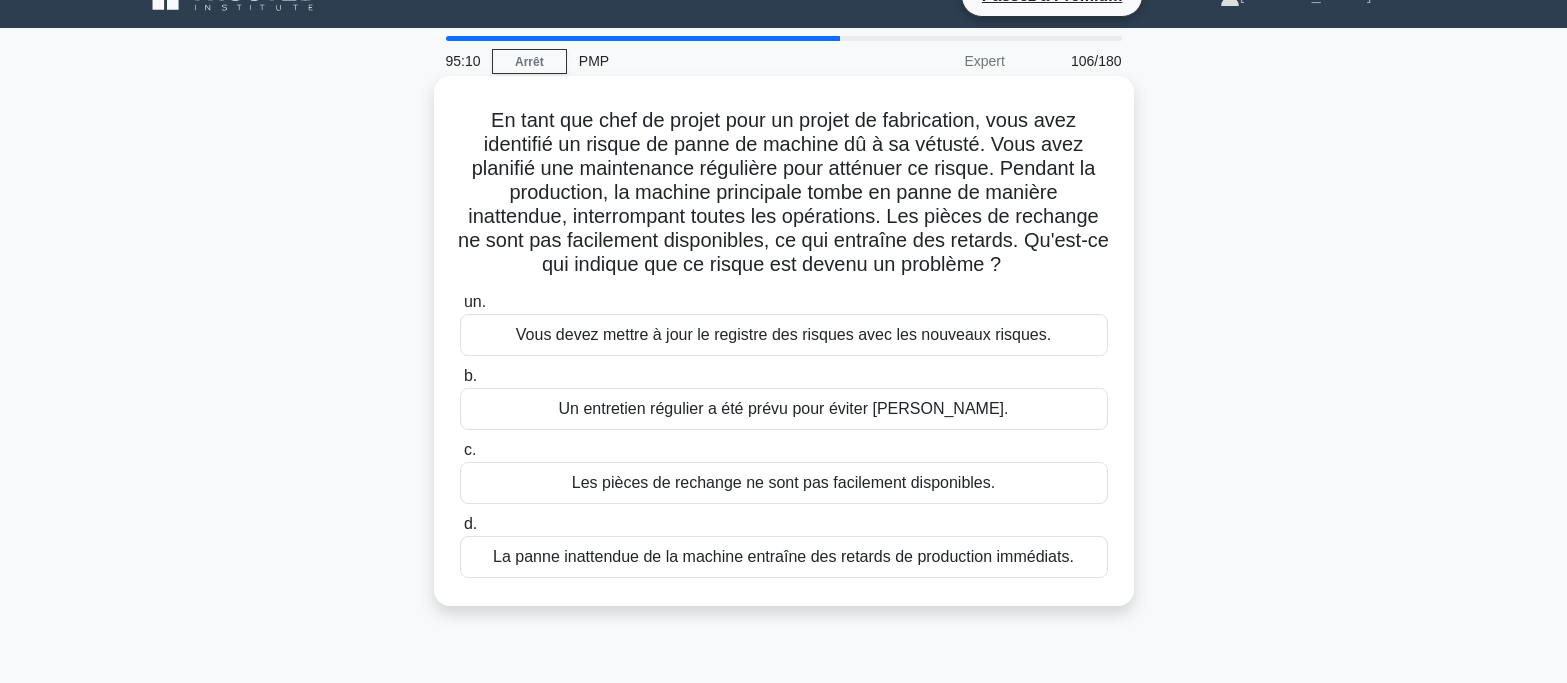 scroll, scrollTop: 0, scrollLeft: 0, axis: both 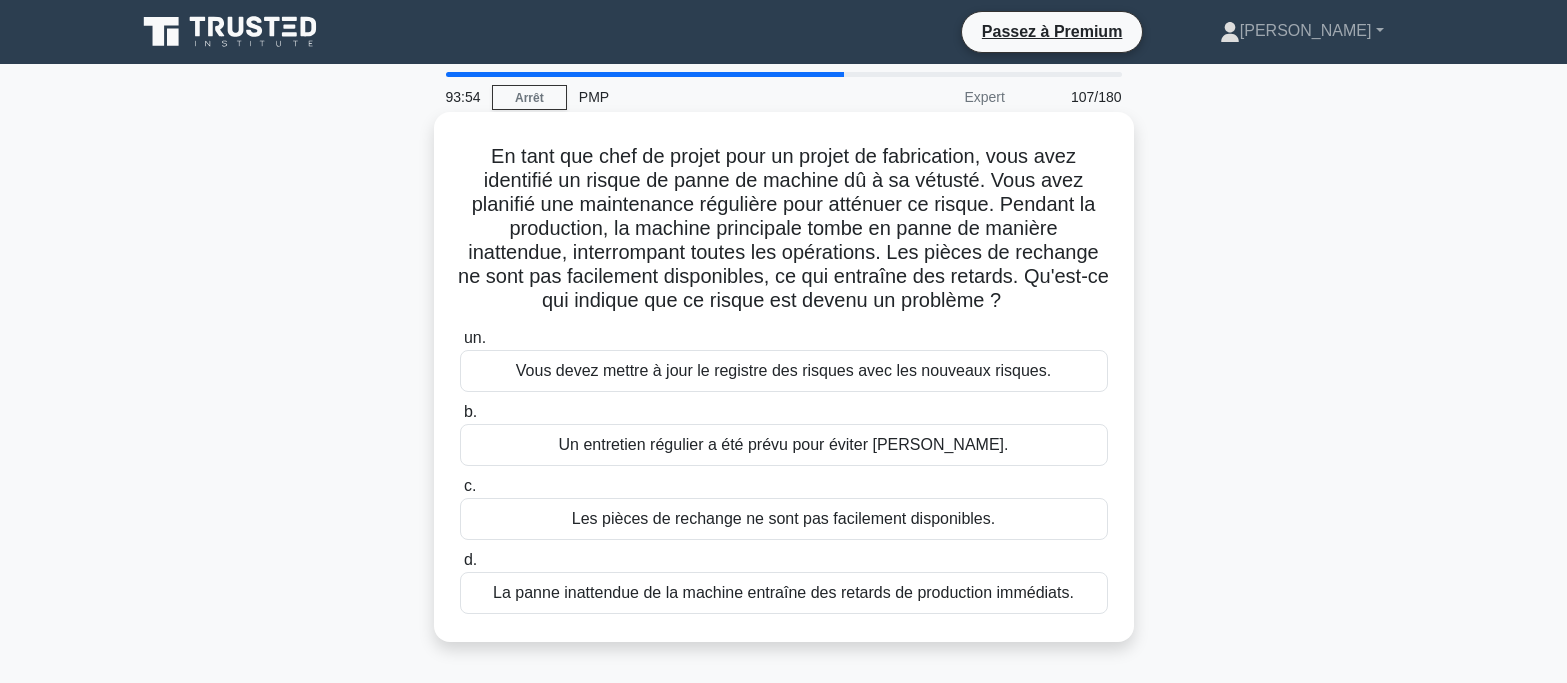 click on "La panne inattendue de la machine entraîne des retards de production immédiats." at bounding box center [783, 592] 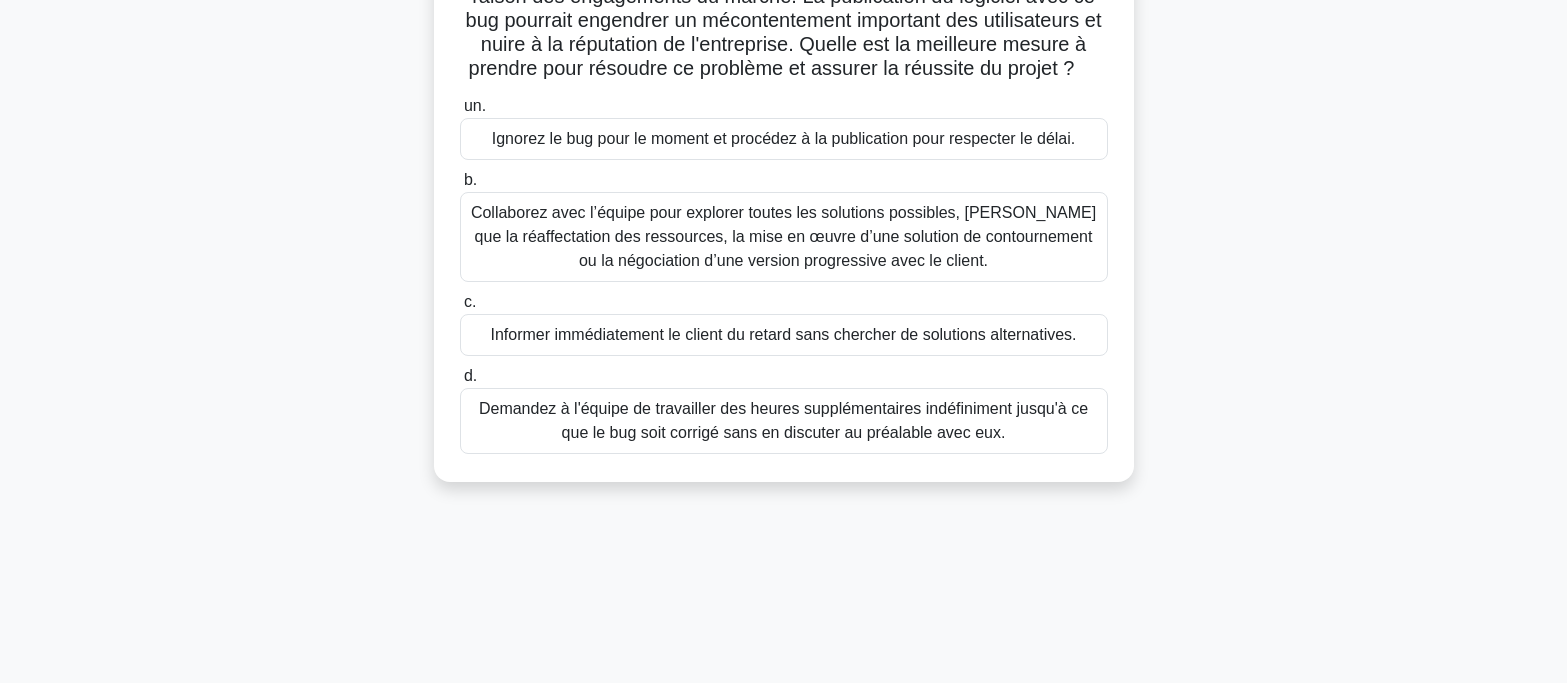 scroll, scrollTop: 300, scrollLeft: 0, axis: vertical 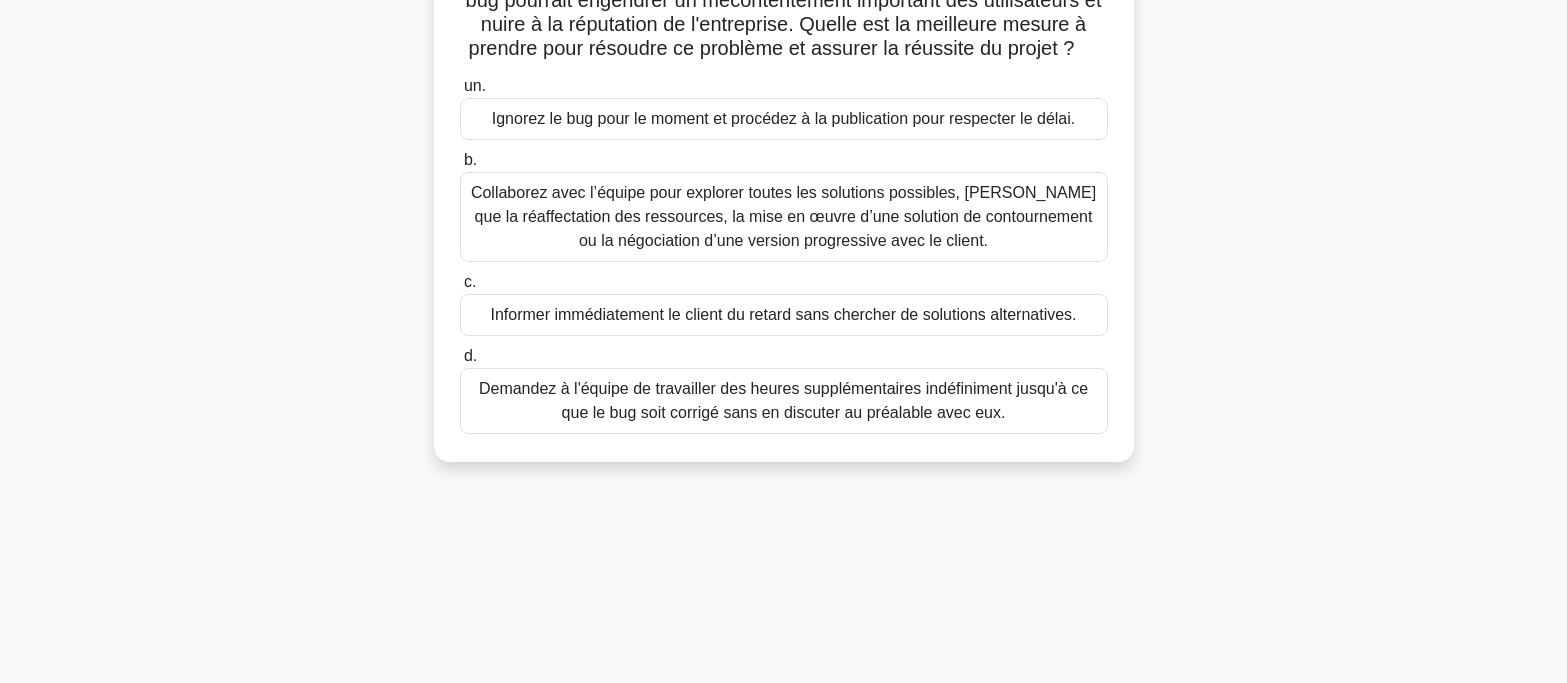 click on "Collaborez avec l’équipe pour explorer toutes les solutions possibles, [PERSON_NAME] que la réaffectation des ressources, la mise en œuvre d’une solution de contournement ou la négociation d’une version progressive avec le client." at bounding box center [783, 216] 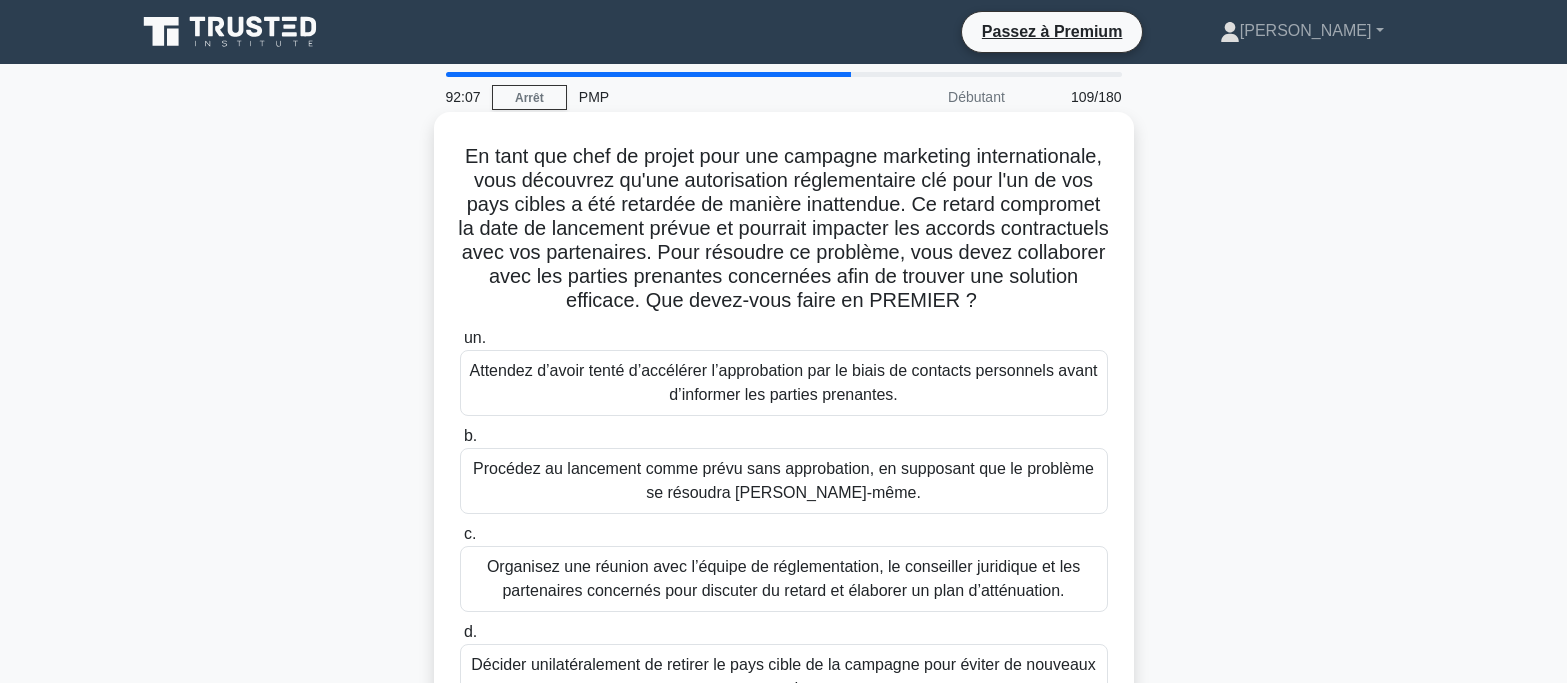 scroll, scrollTop: 100, scrollLeft: 0, axis: vertical 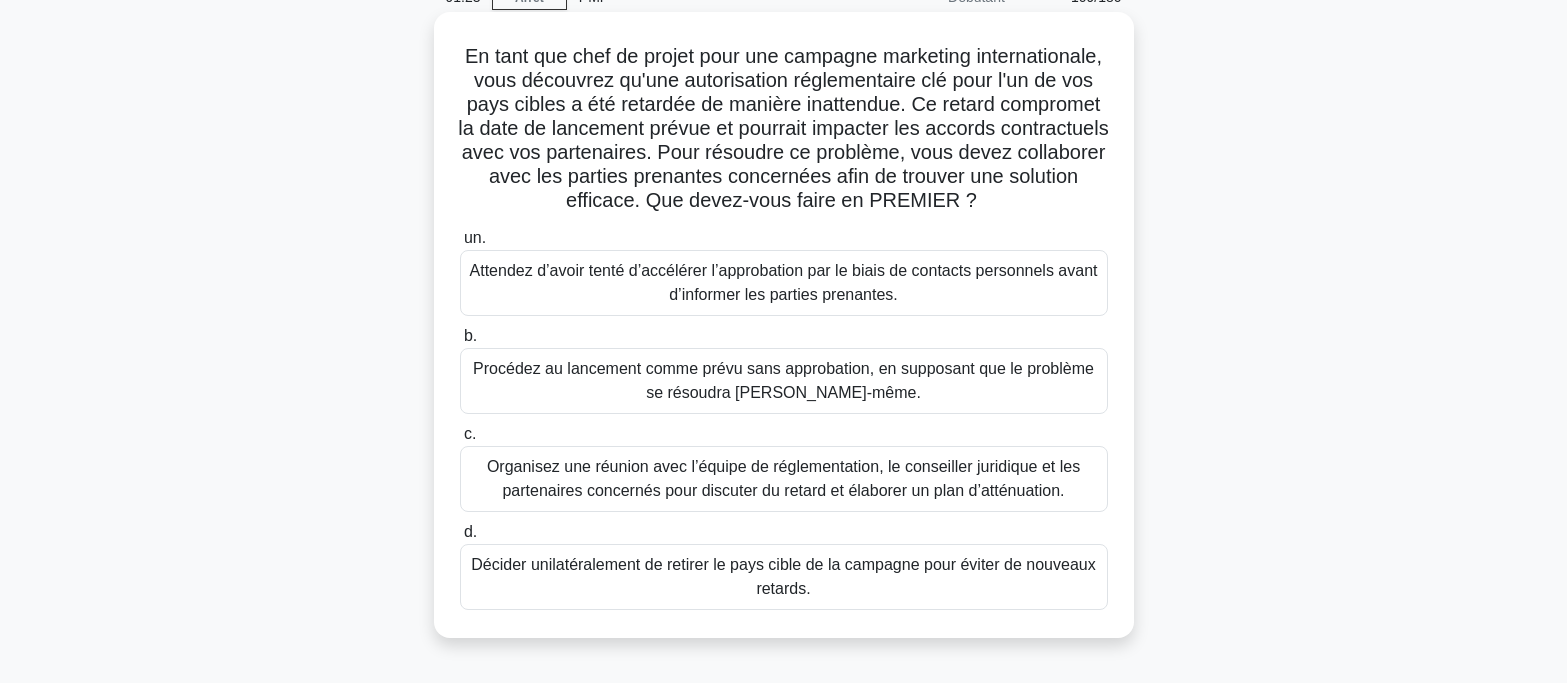 click on "Organisez une réunion avec l’équipe de réglementation, le conseiller juridique et les partenaires concernés pour discuter du retard et élaborer un plan d’atténuation." at bounding box center (783, 478) 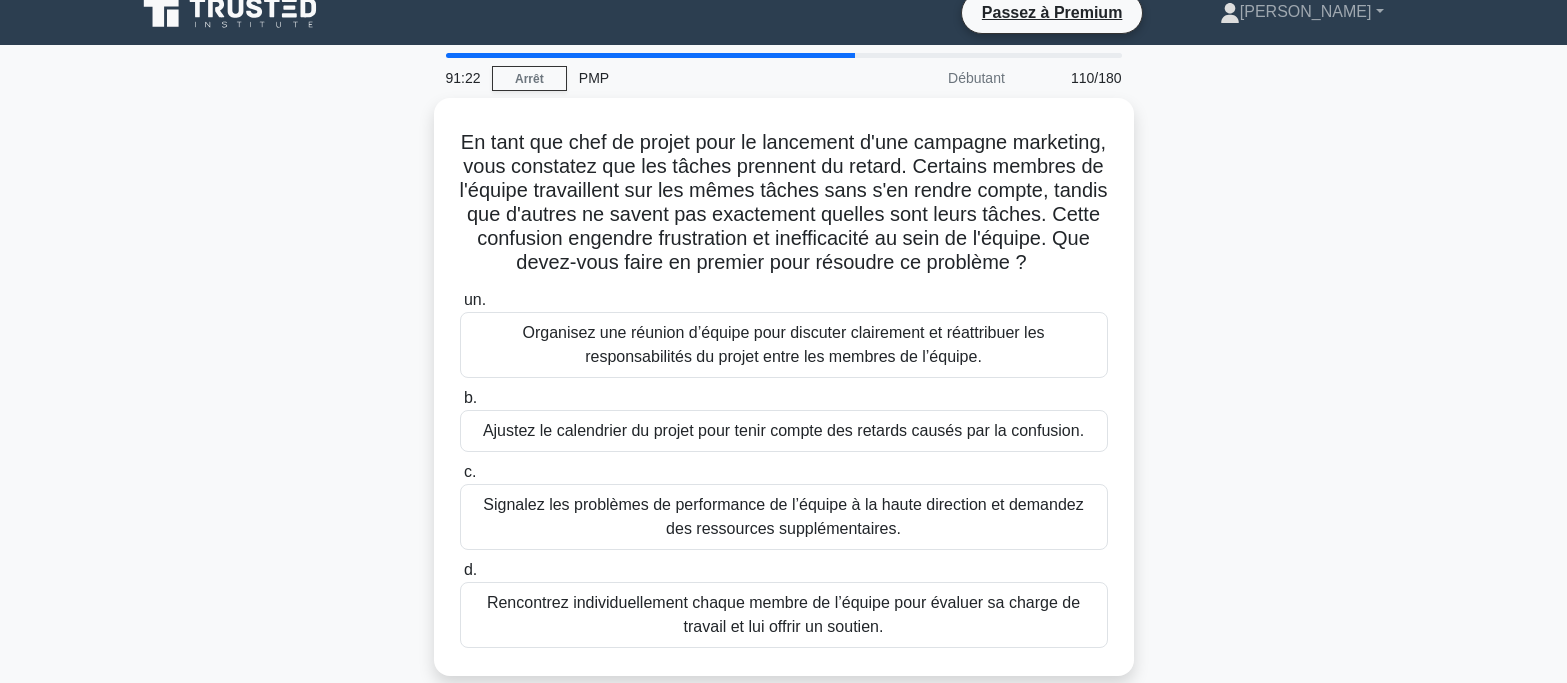 scroll, scrollTop: 0, scrollLeft: 0, axis: both 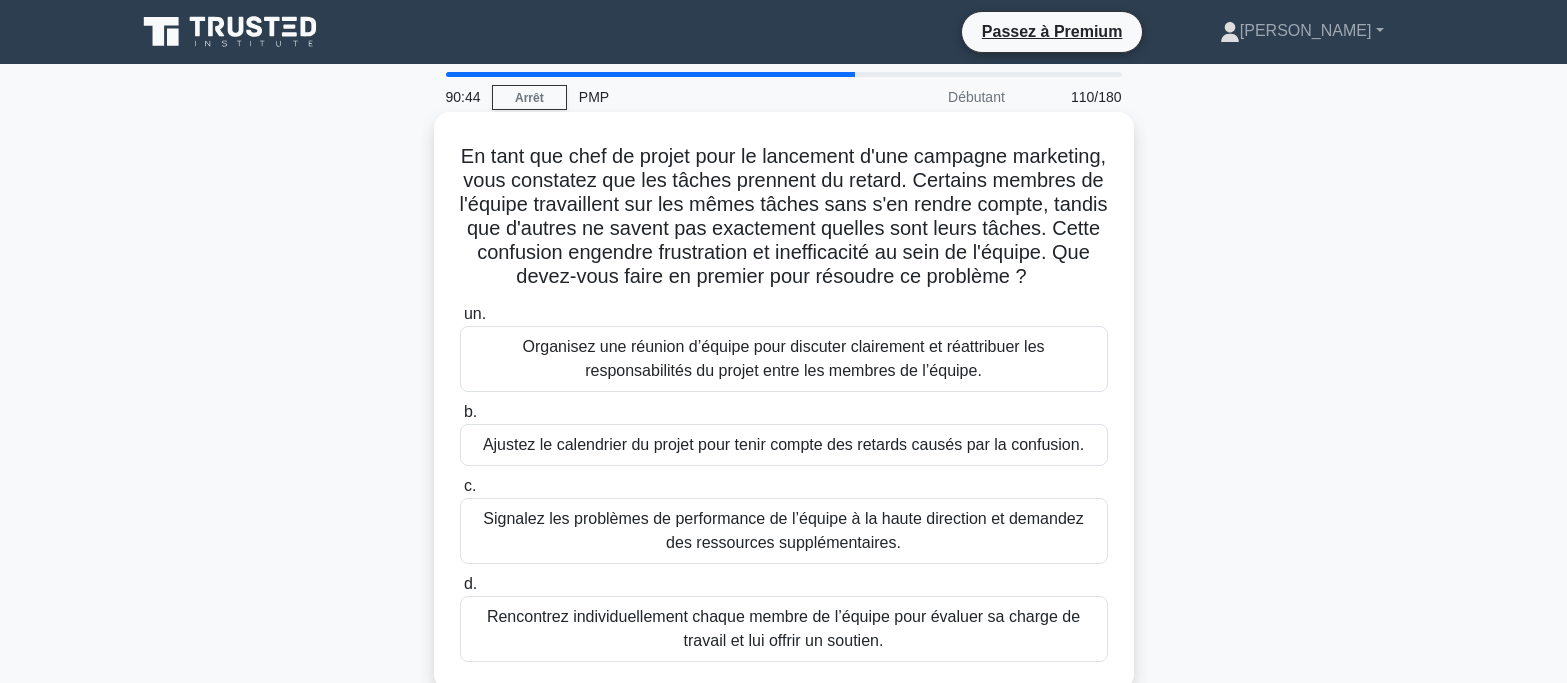 click on "Organisez une réunion d’équipe pour discuter clairement et réattribuer les responsabilités du projet entre les membres de l’équipe." at bounding box center [784, 359] 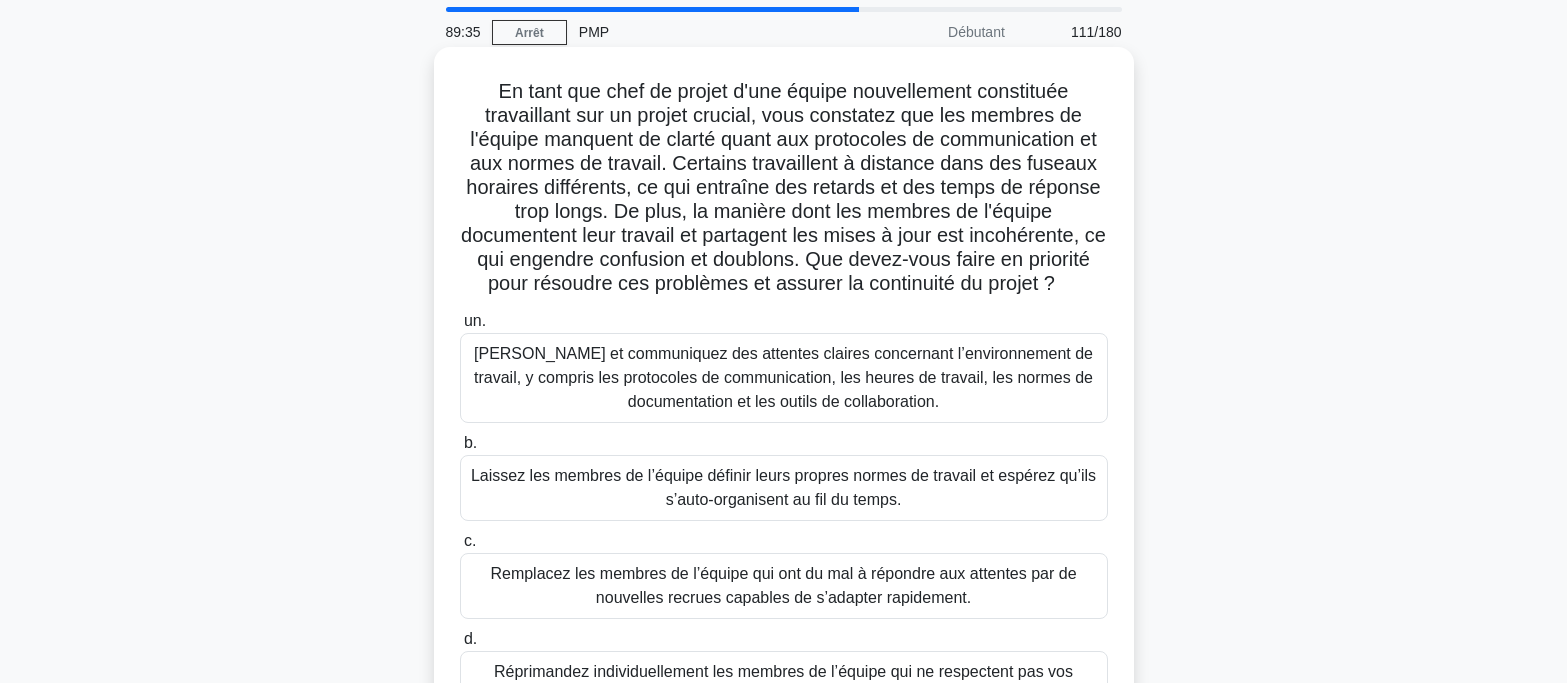 scroll, scrollTop: 200, scrollLeft: 0, axis: vertical 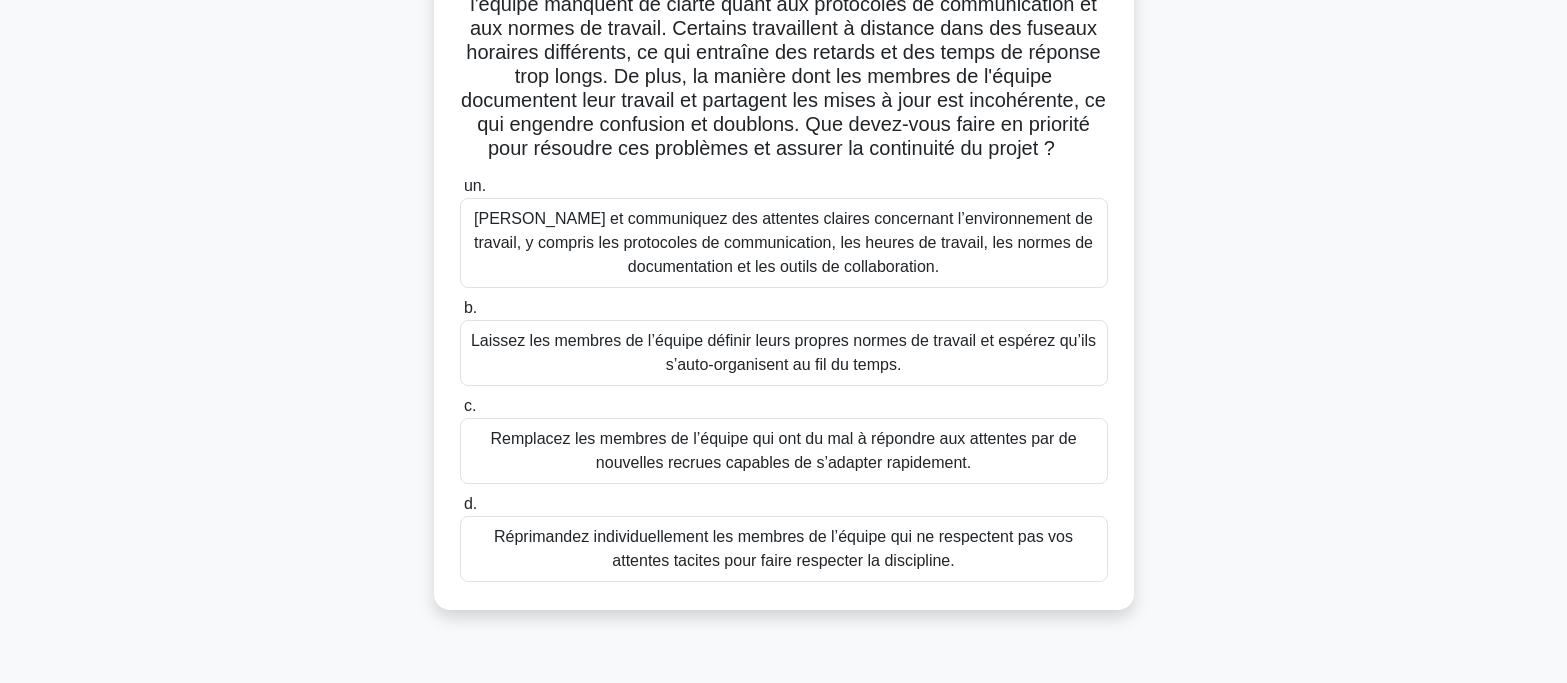 click on "Laissez les membres de l’équipe définir leurs propres normes de travail et espérez qu’ils s’auto-organisent au fil du temps." at bounding box center [783, 352] 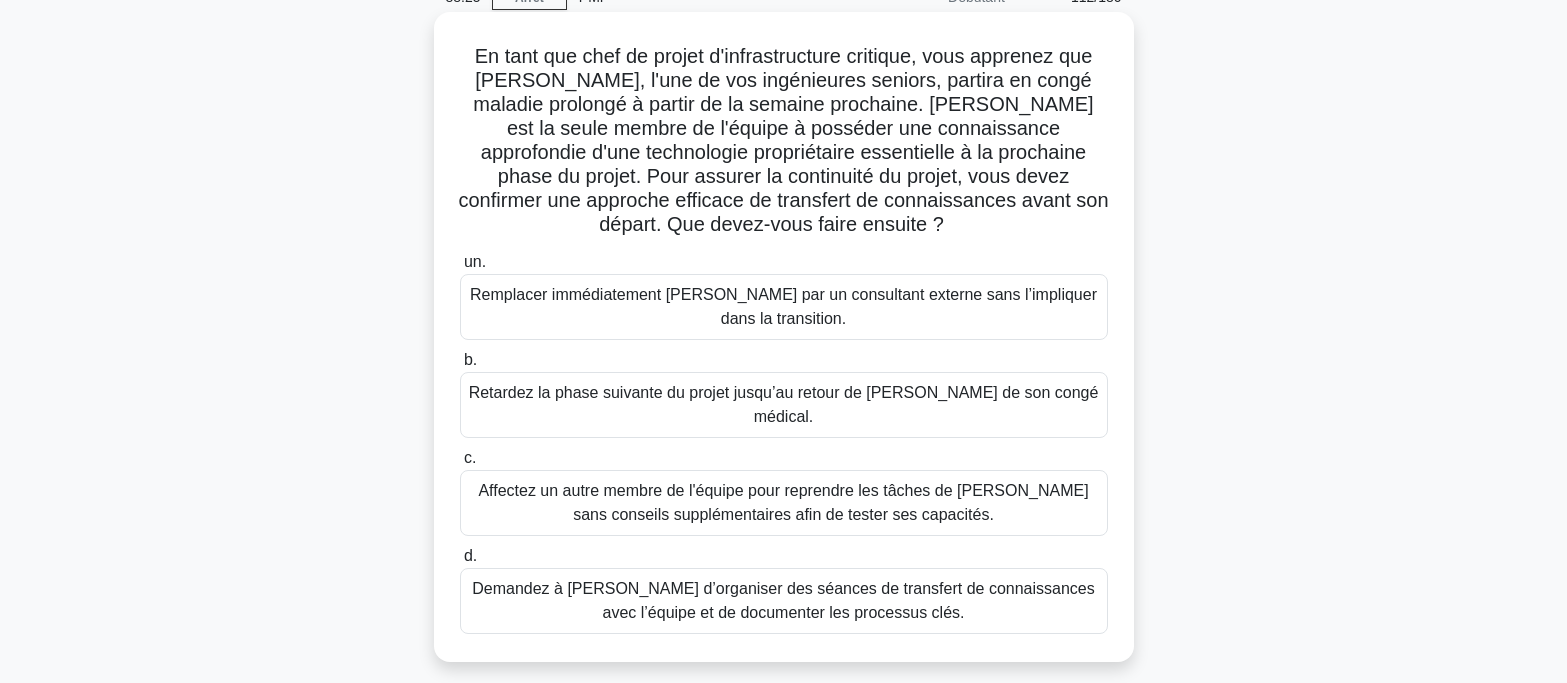 scroll, scrollTop: 200, scrollLeft: 0, axis: vertical 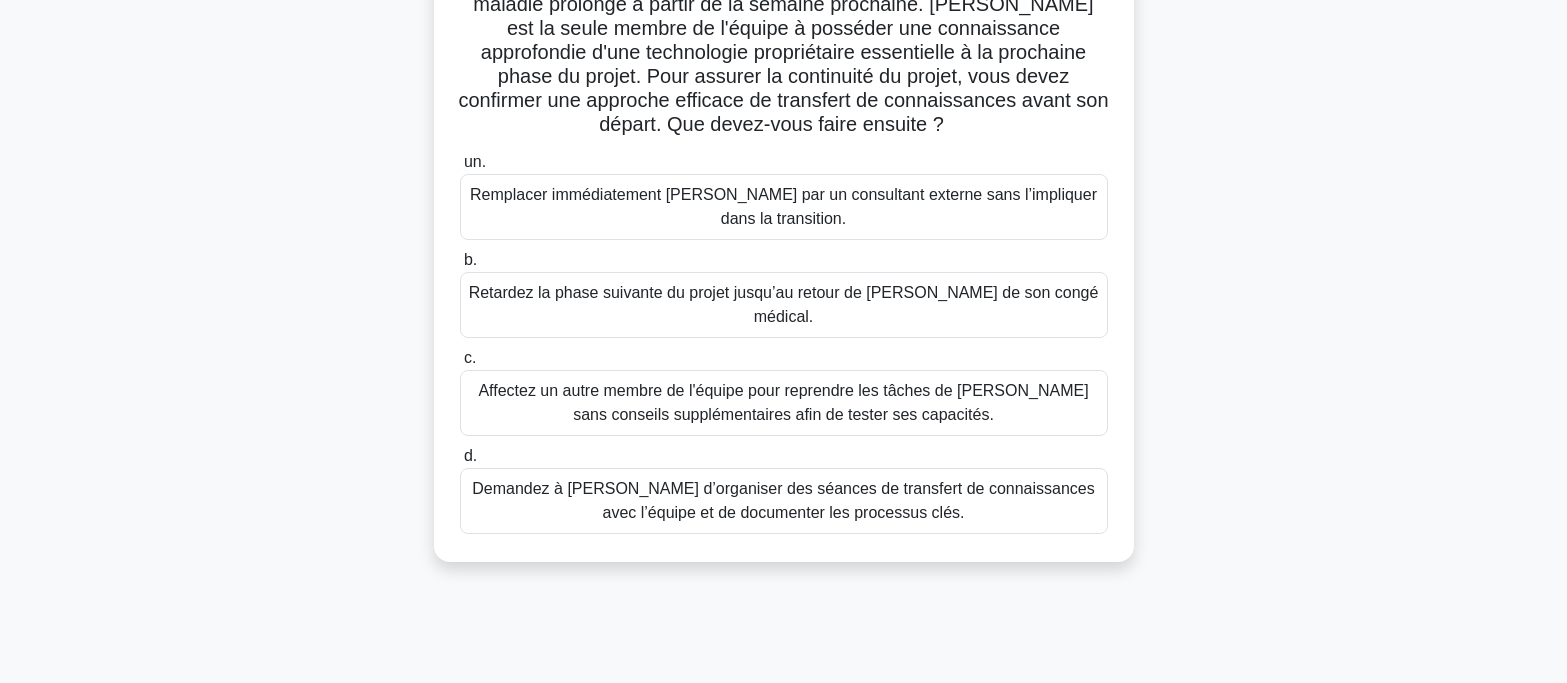 click on "Demandez à [PERSON_NAME] d’organiser des séances de transfert de connaissances avec l’équipe et de documenter les processus clés." at bounding box center [783, 500] 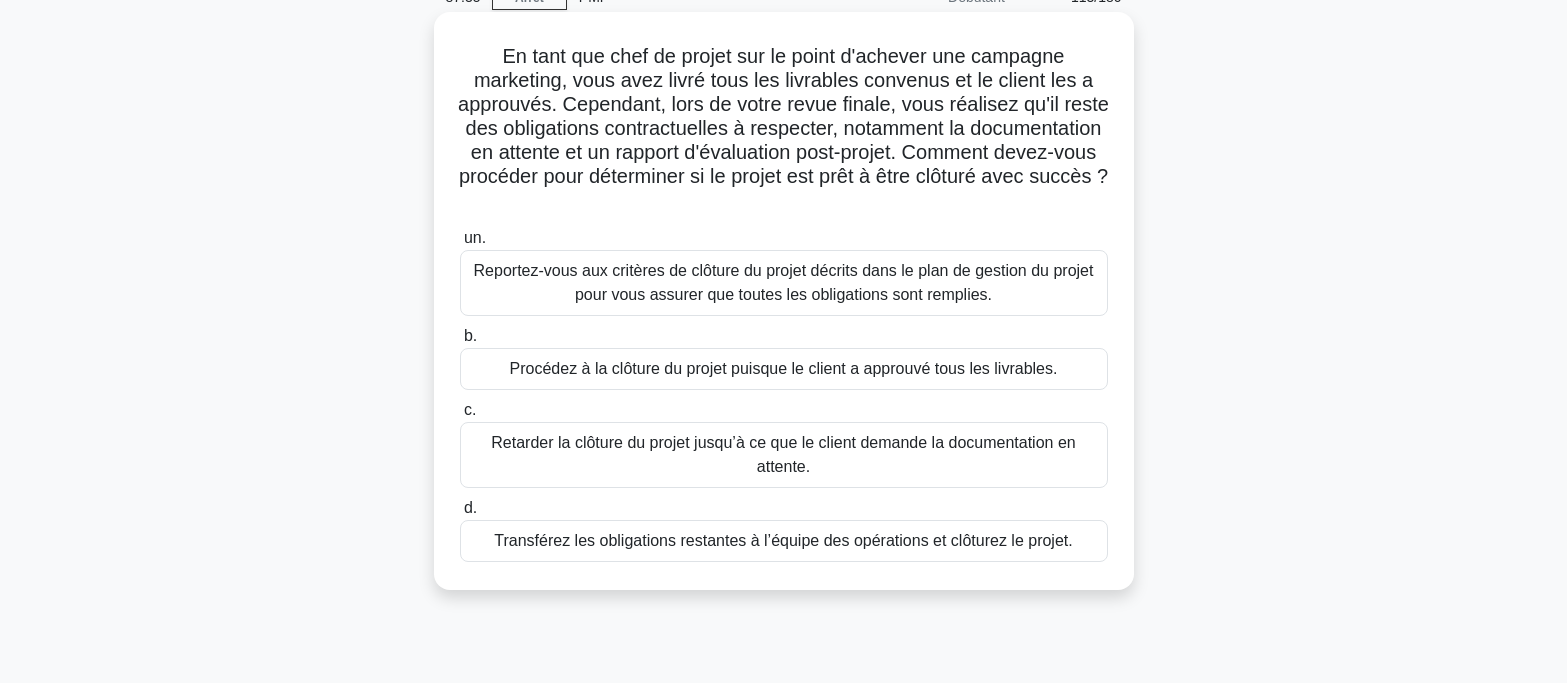 scroll, scrollTop: 200, scrollLeft: 0, axis: vertical 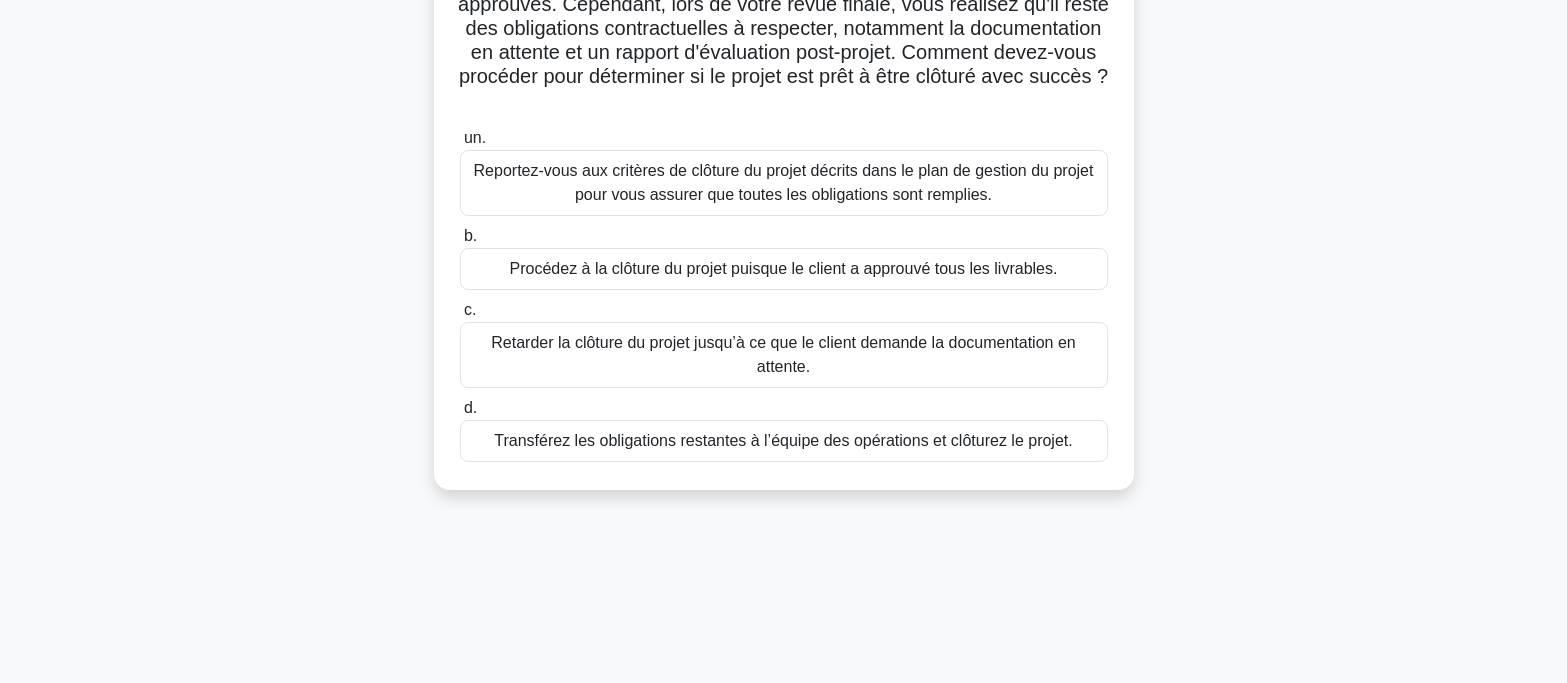 click on "Procédez à la clôture du projet puisque le client a approuvé tous les livrables." at bounding box center (784, 268) 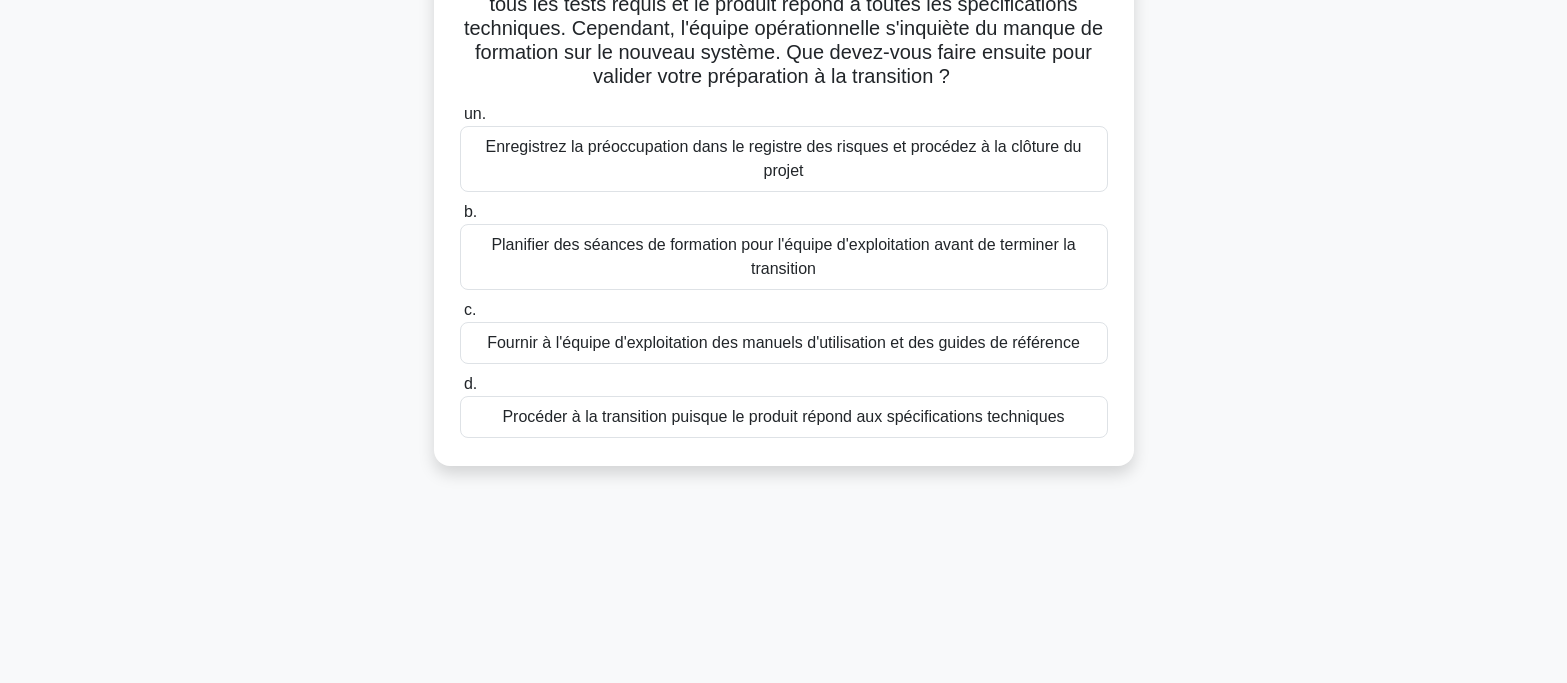 scroll, scrollTop: 0, scrollLeft: 0, axis: both 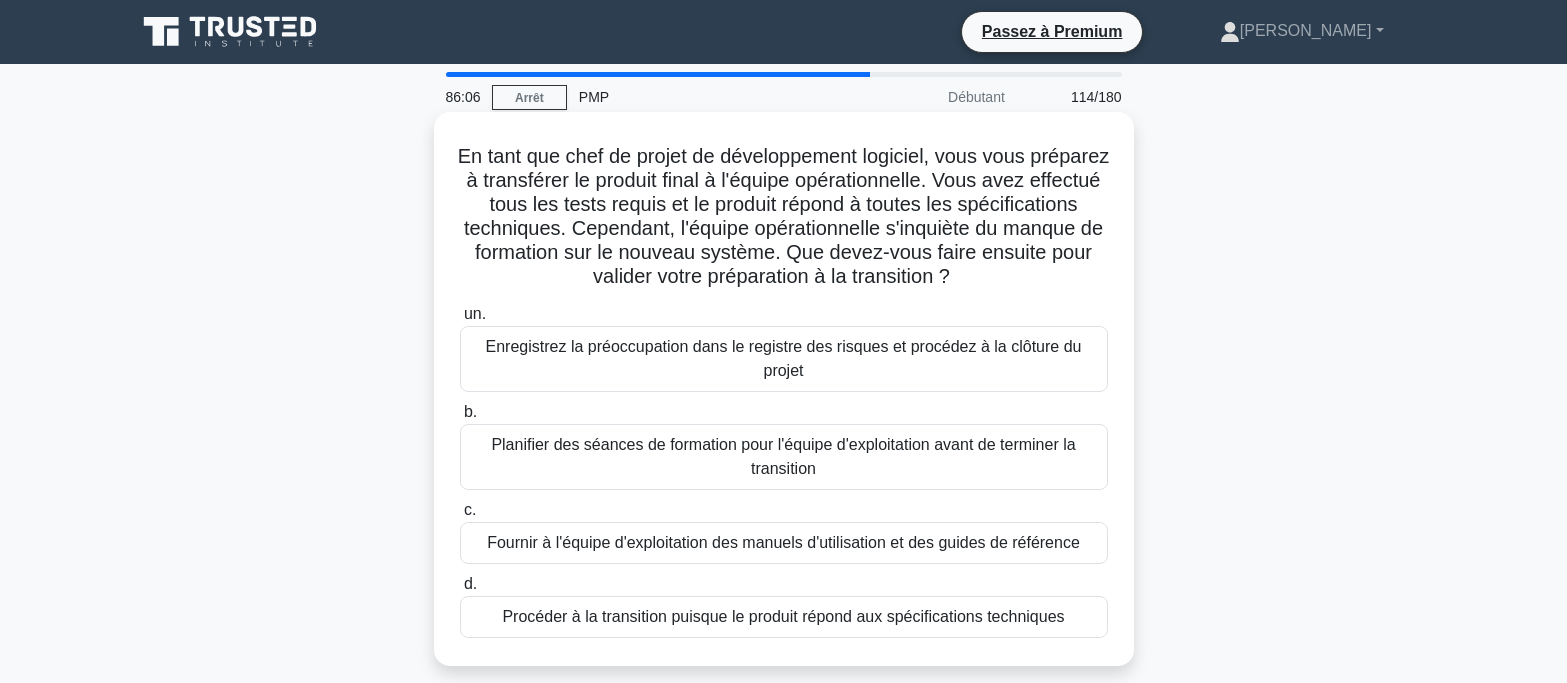 click on "Planifier des séances de formation pour l'équipe d'exploitation avant de terminer la transition" at bounding box center (784, 457) 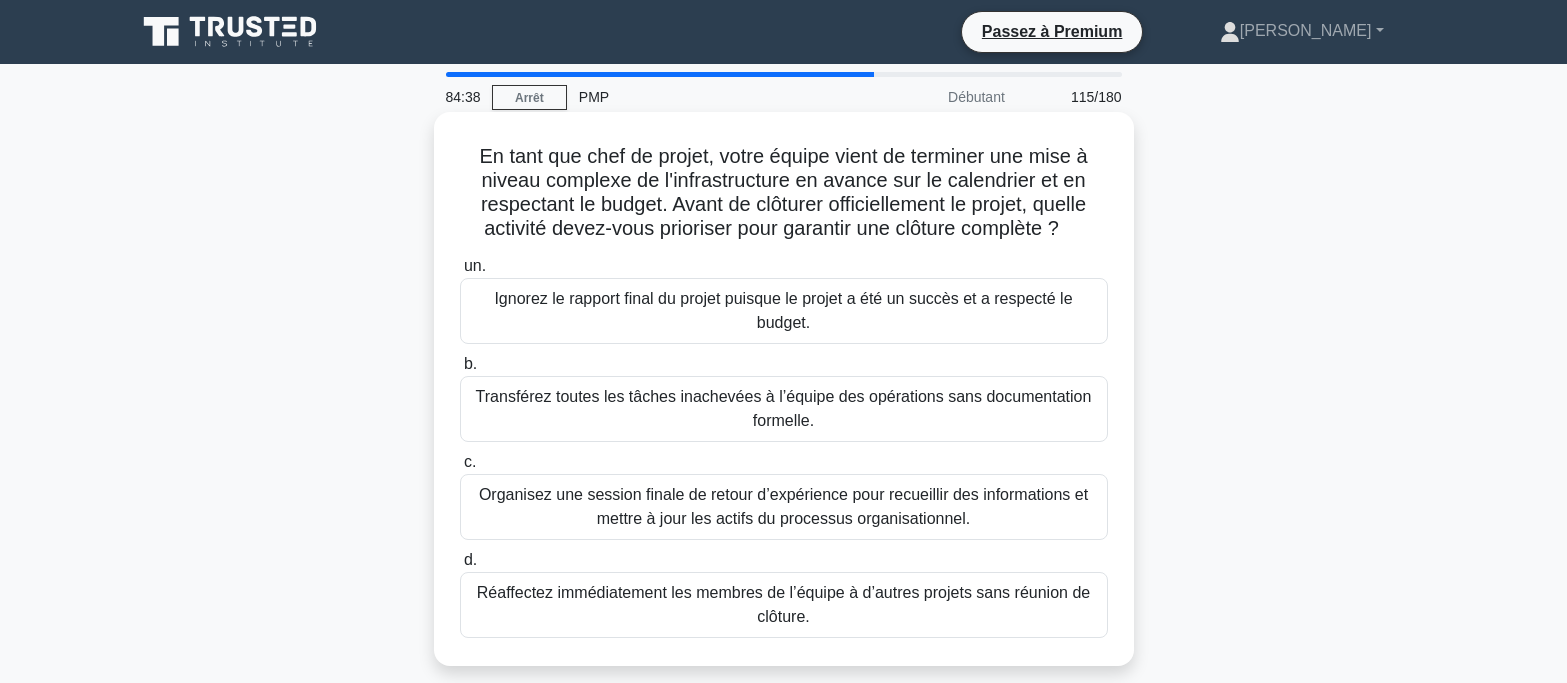 click on "Organisez une session finale de retour d’expérience pour recueillir des informations et mettre à jour les actifs du processus organisationnel." at bounding box center [783, 506] 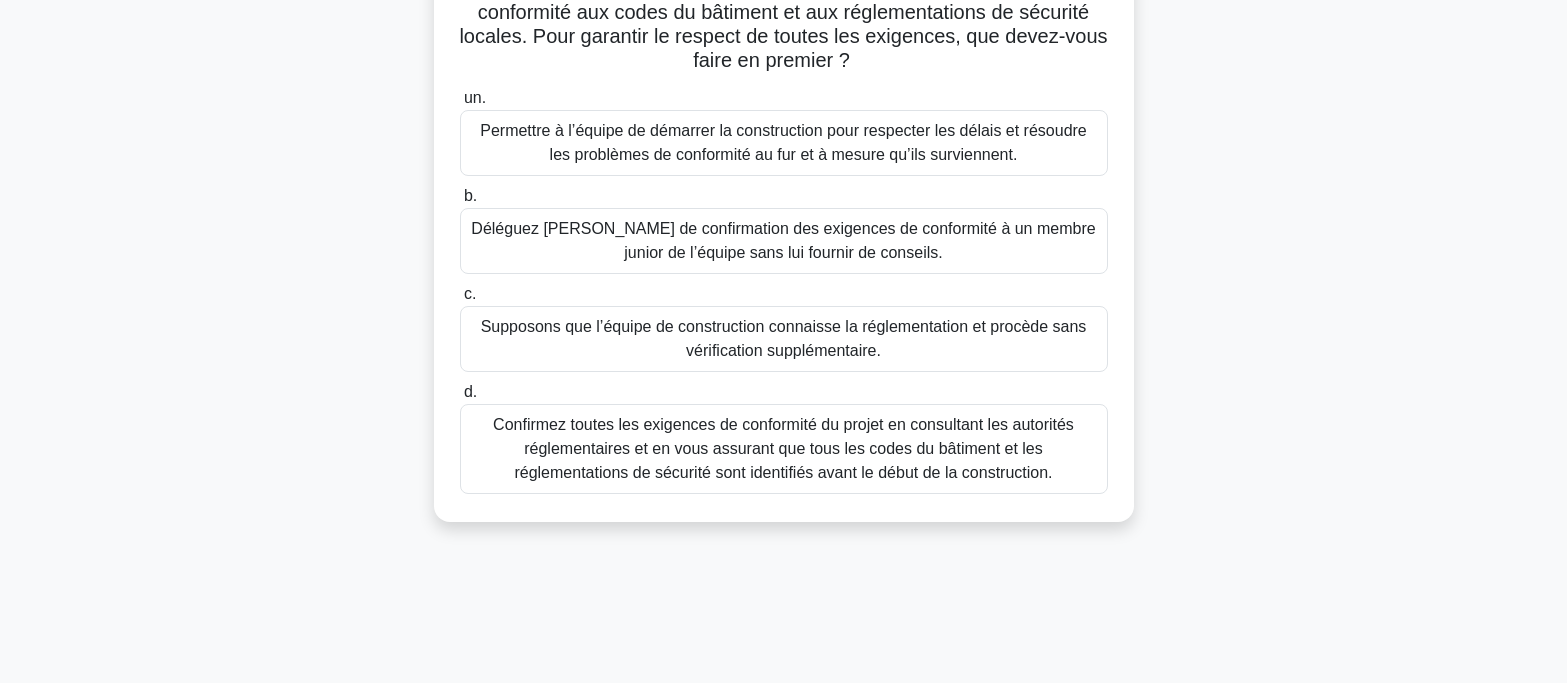 scroll, scrollTop: 200, scrollLeft: 0, axis: vertical 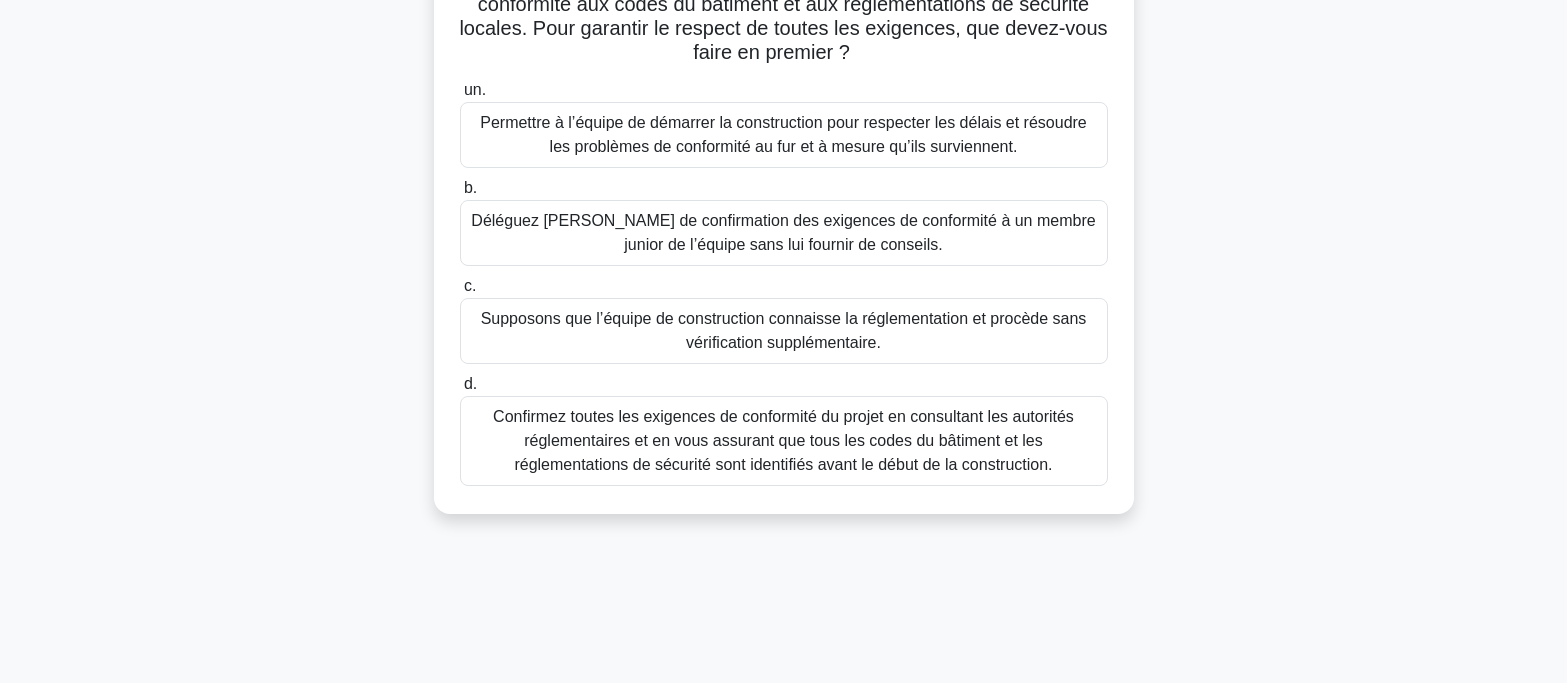 click on "Permettre à l’équipe de démarrer la construction pour respecter les délais et résoudre les problèmes de conformité au fur et à mesure qu’ils surviennent." at bounding box center [783, 134] 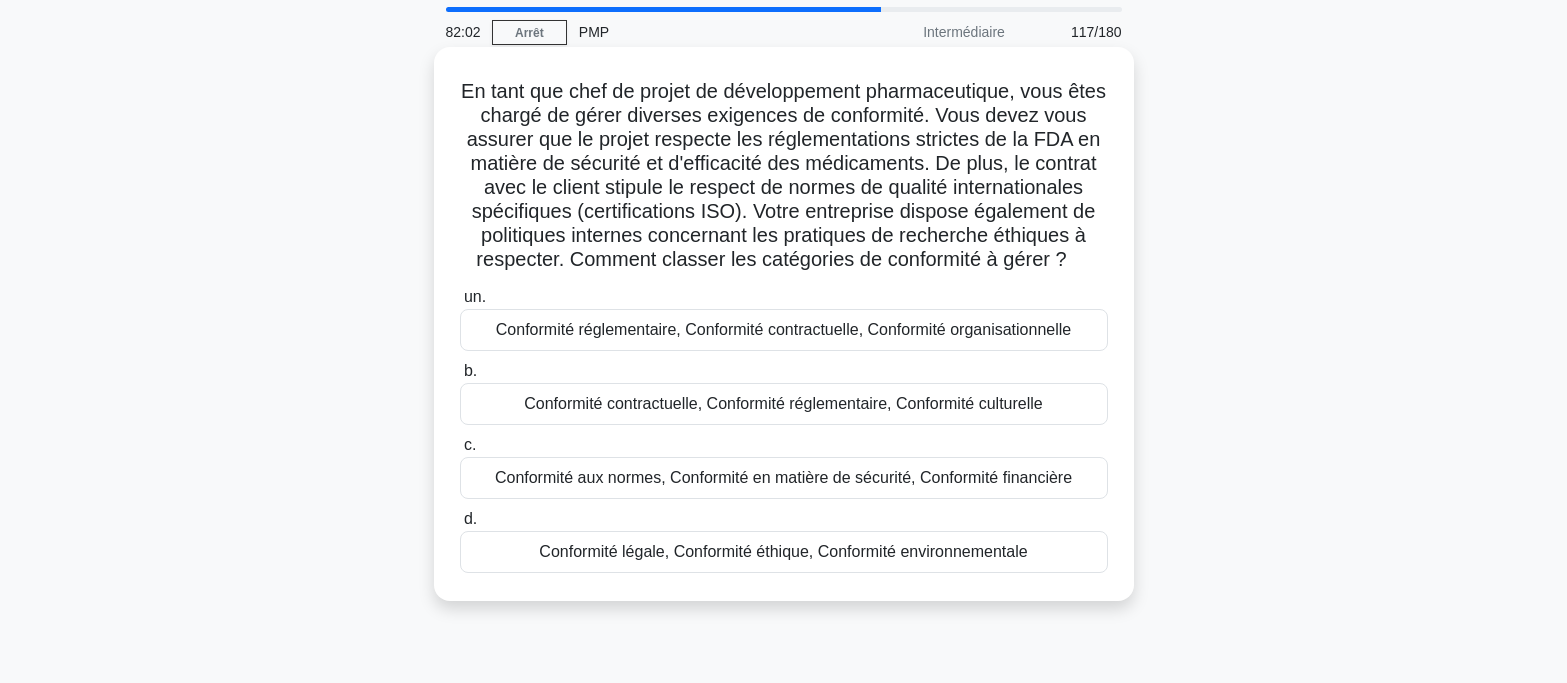 scroll, scrollTop: 100, scrollLeft: 0, axis: vertical 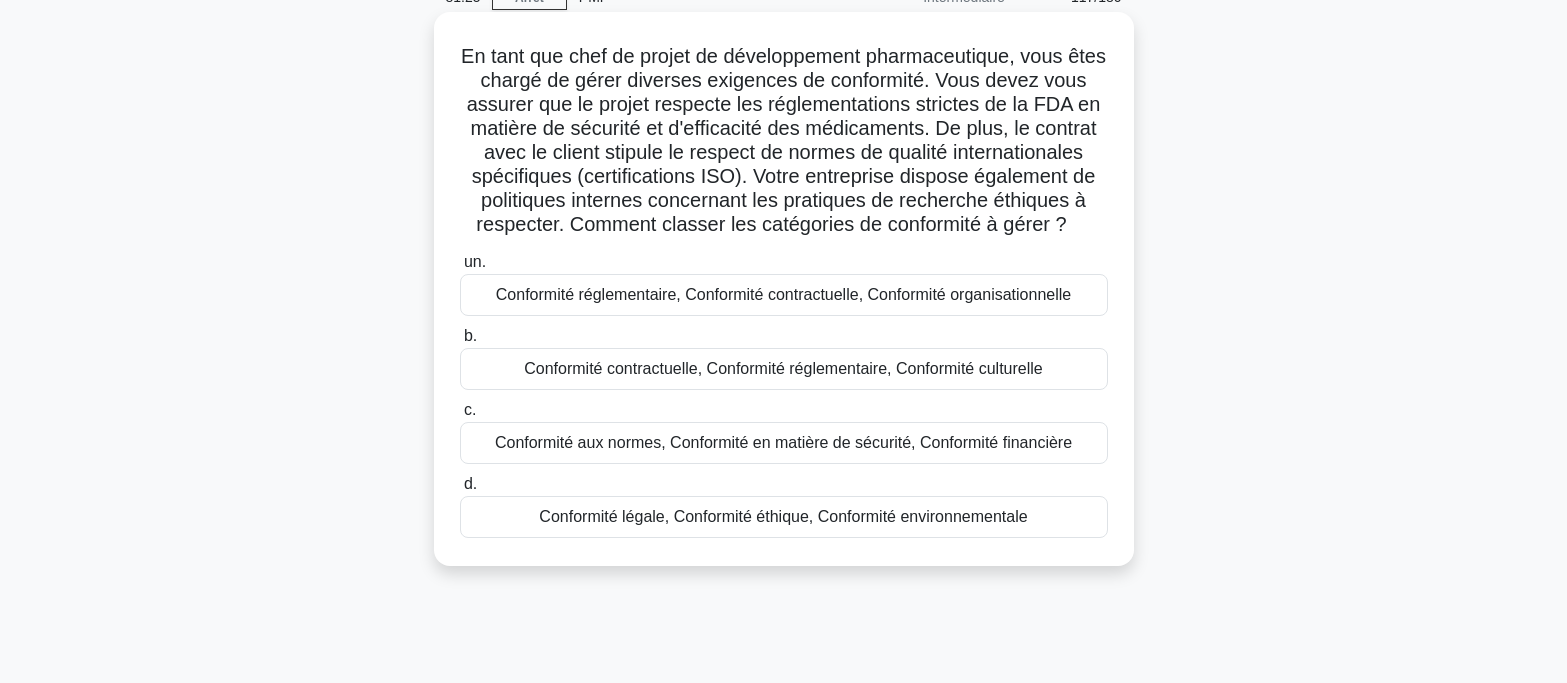 click on "Conformité réglementaire, Conformité contractuelle, Conformité organisationnelle" at bounding box center (783, 294) 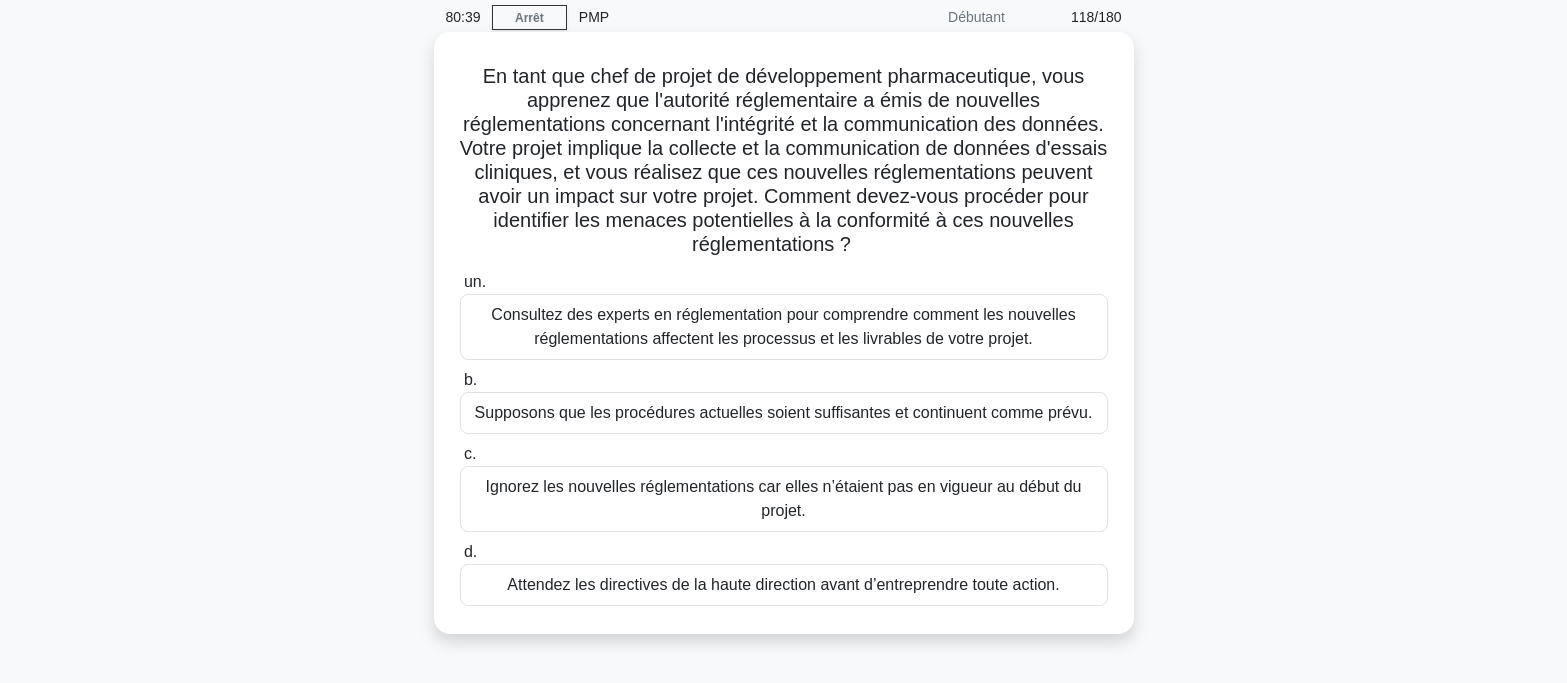 scroll, scrollTop: 200, scrollLeft: 0, axis: vertical 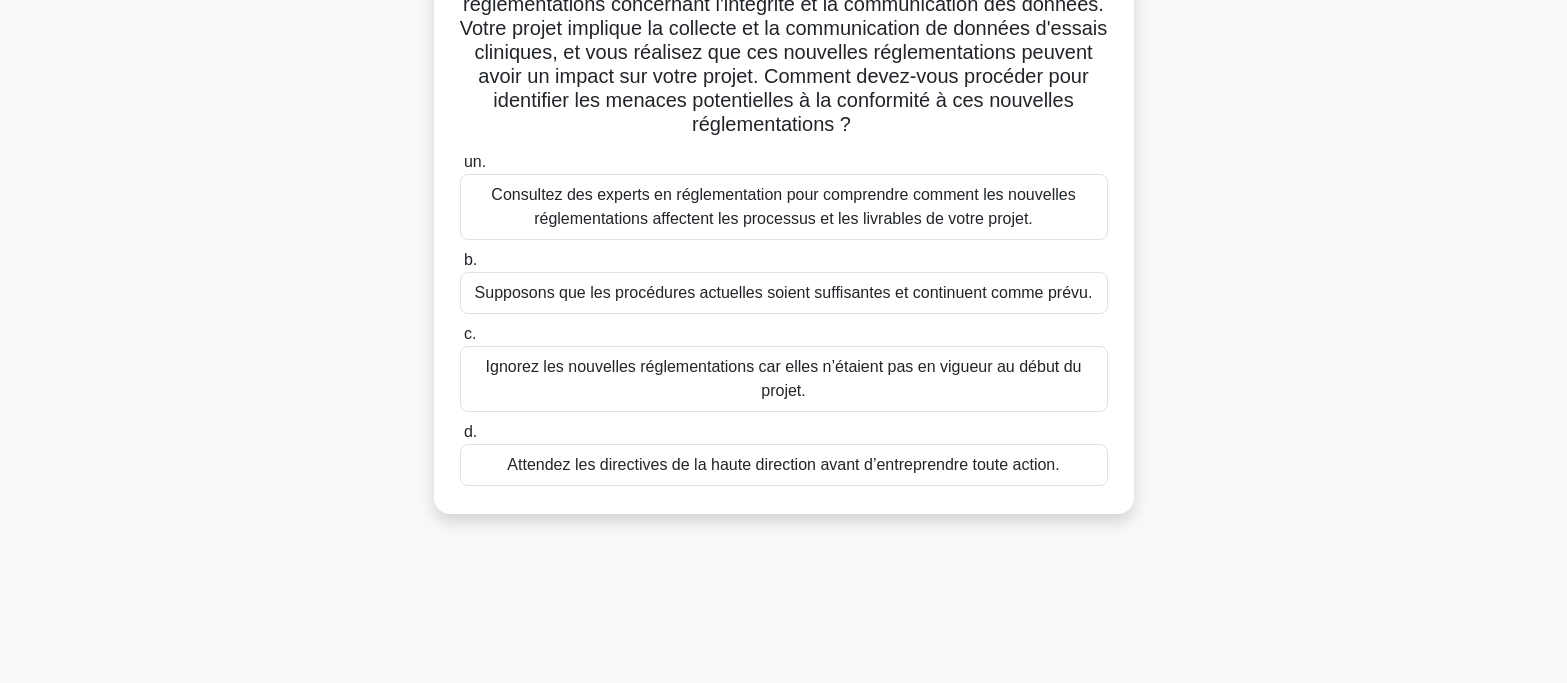click on "Consultez des experts en réglementation pour comprendre comment les nouvelles réglementations affectent les processus et les livrables de votre projet." at bounding box center (783, 206) 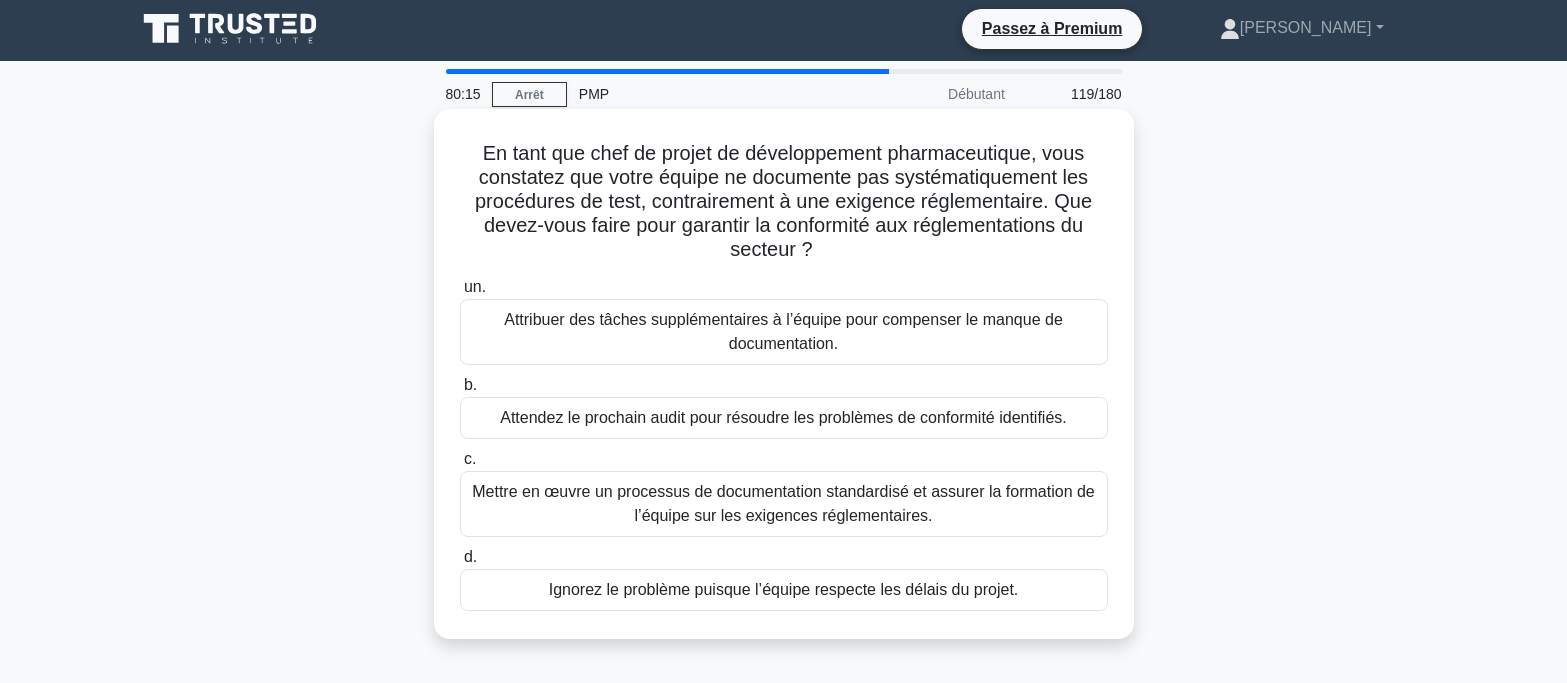 scroll, scrollTop: 0, scrollLeft: 0, axis: both 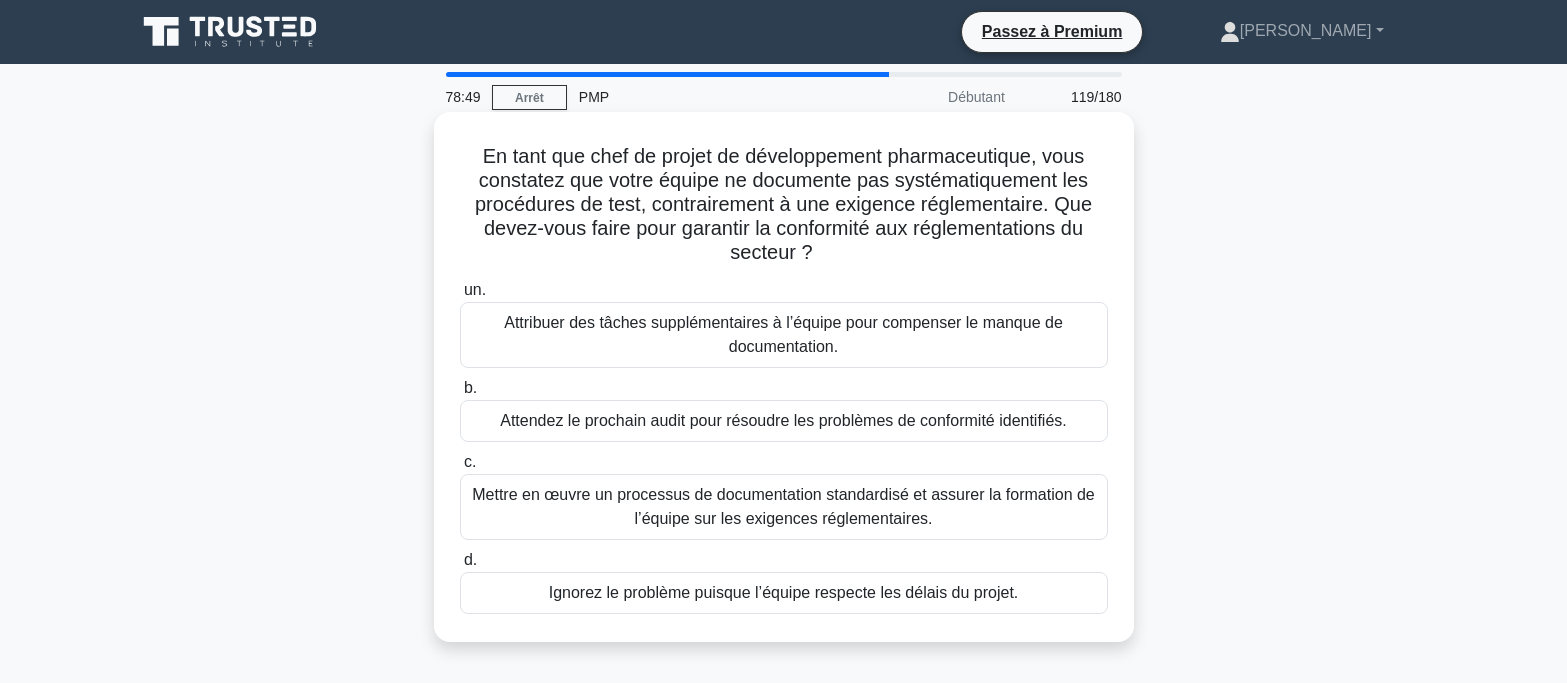 click on "Mettre en œuvre un processus de documentation standardisé et assurer la formation de l’équipe sur les exigences réglementaires." at bounding box center (783, 506) 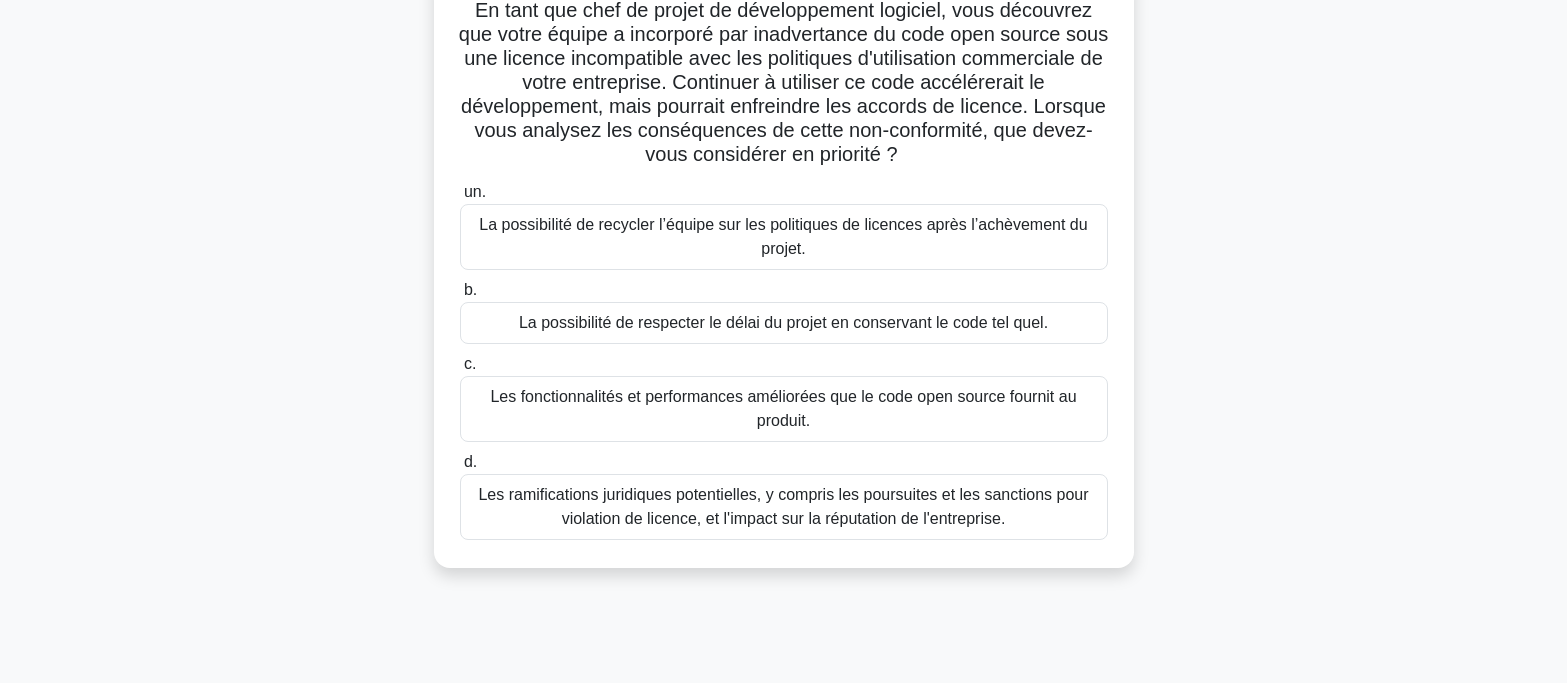 scroll, scrollTop: 200, scrollLeft: 0, axis: vertical 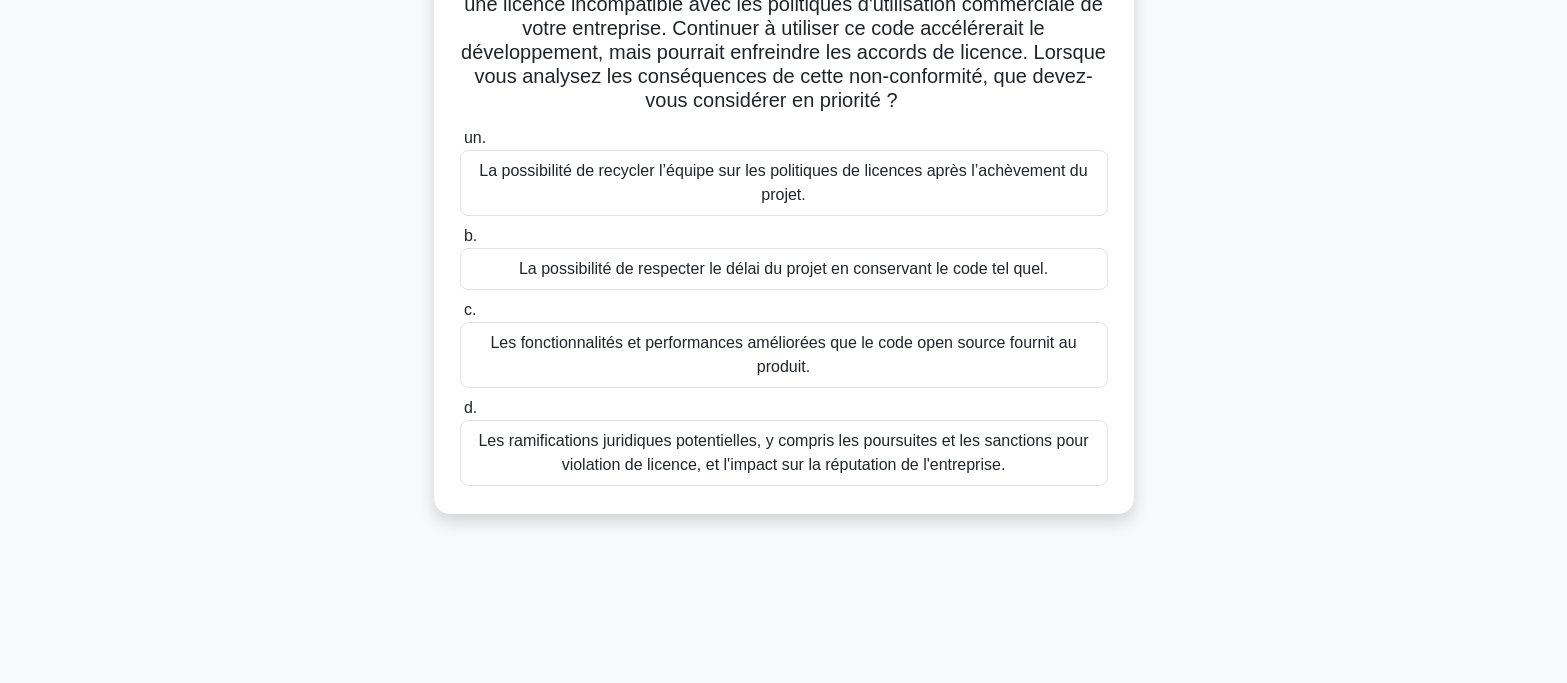 click on "La possibilité de recycler l’équipe sur les politiques de licences après l’achèvement du projet." at bounding box center [783, 182] 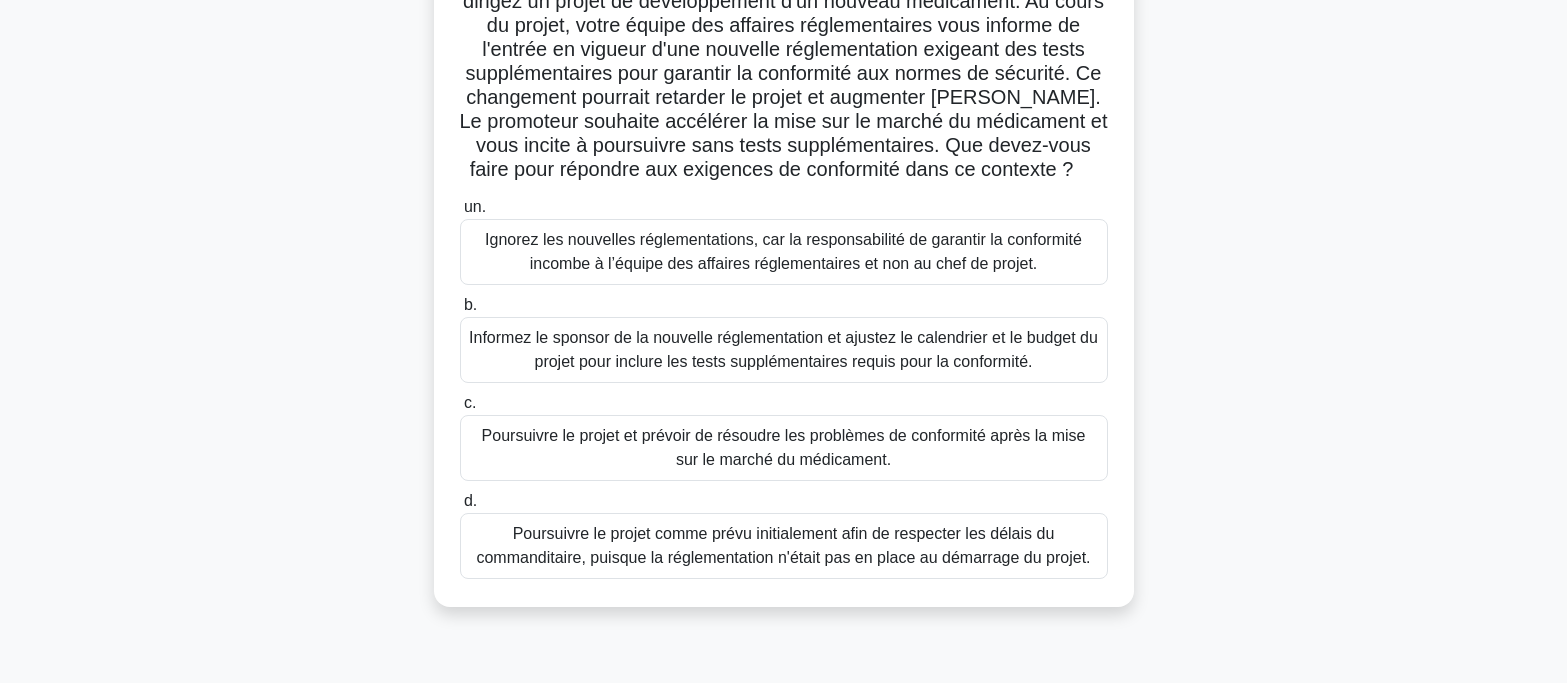 scroll, scrollTop: 200, scrollLeft: 0, axis: vertical 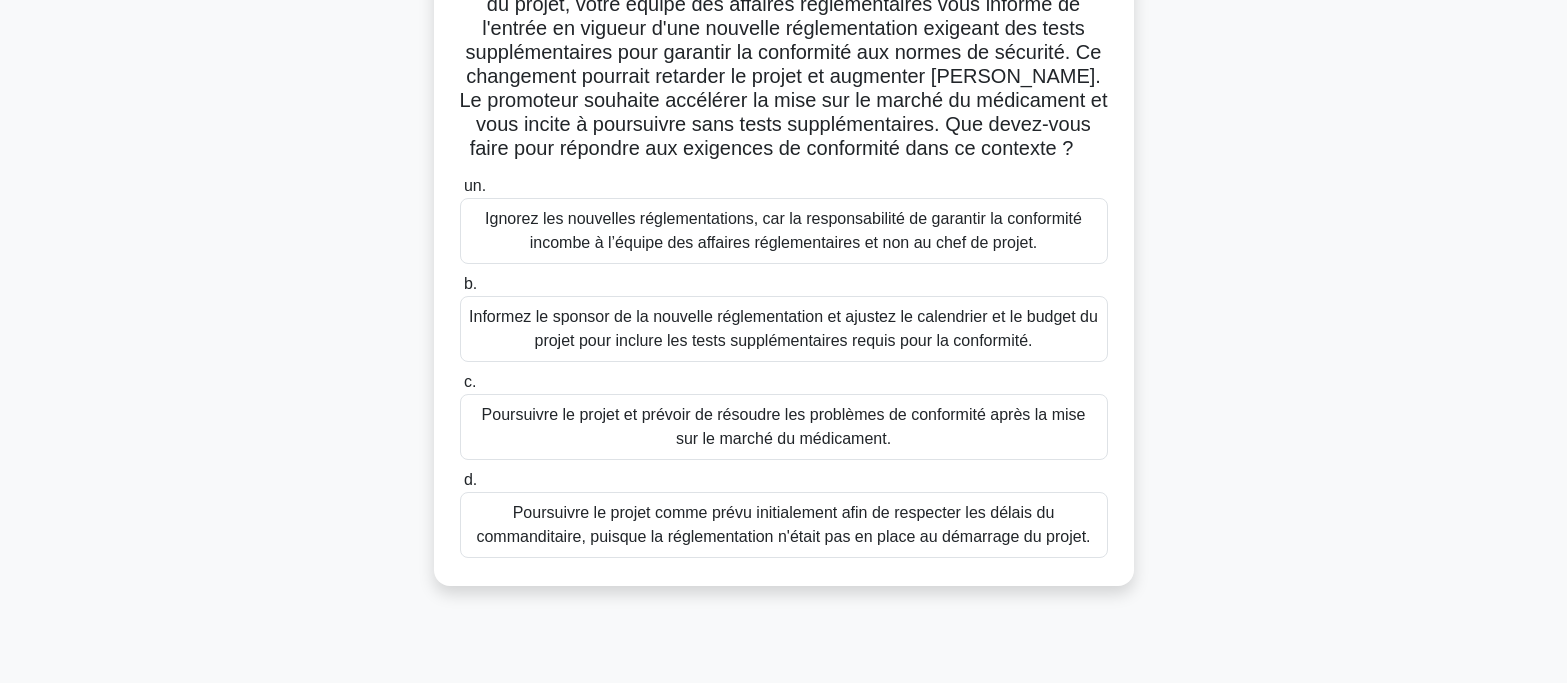 click on "Informez le sponsor de la nouvelle réglementation et ajustez le calendrier et le budget du projet pour inclure les tests supplémentaires requis pour la conformité." at bounding box center [783, 328] 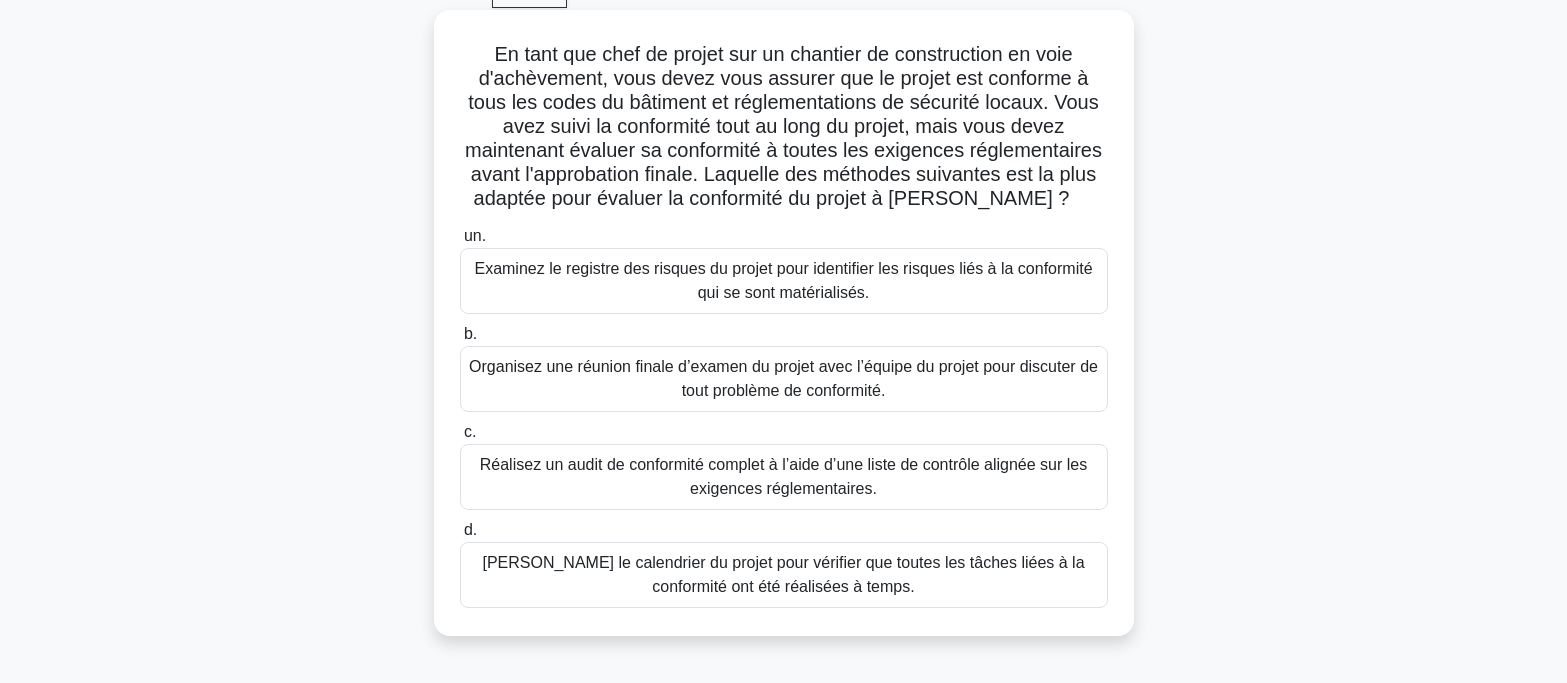 scroll, scrollTop: 0, scrollLeft: 0, axis: both 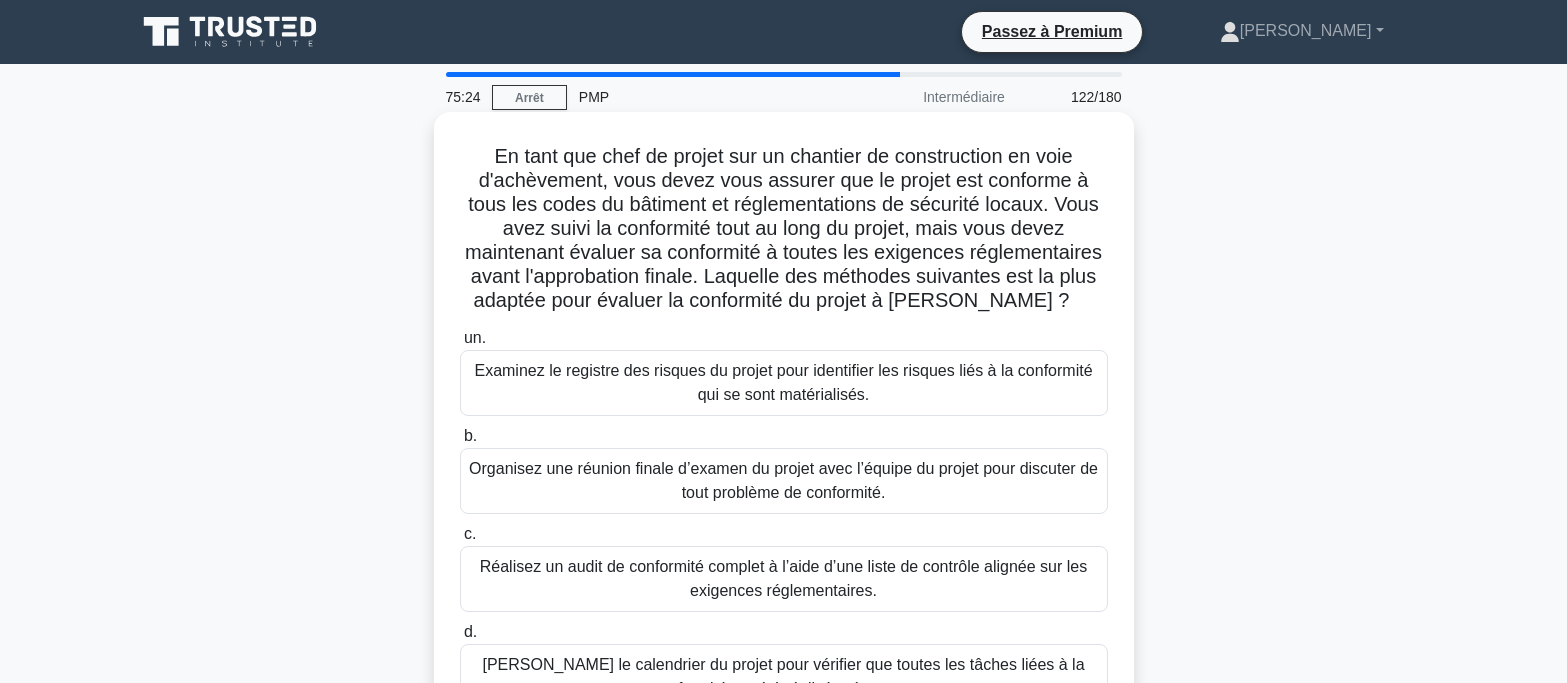 click on "Organisez une réunion finale d’examen du projet avec l’équipe du projet pour discuter de tout problème de conformité." at bounding box center (783, 480) 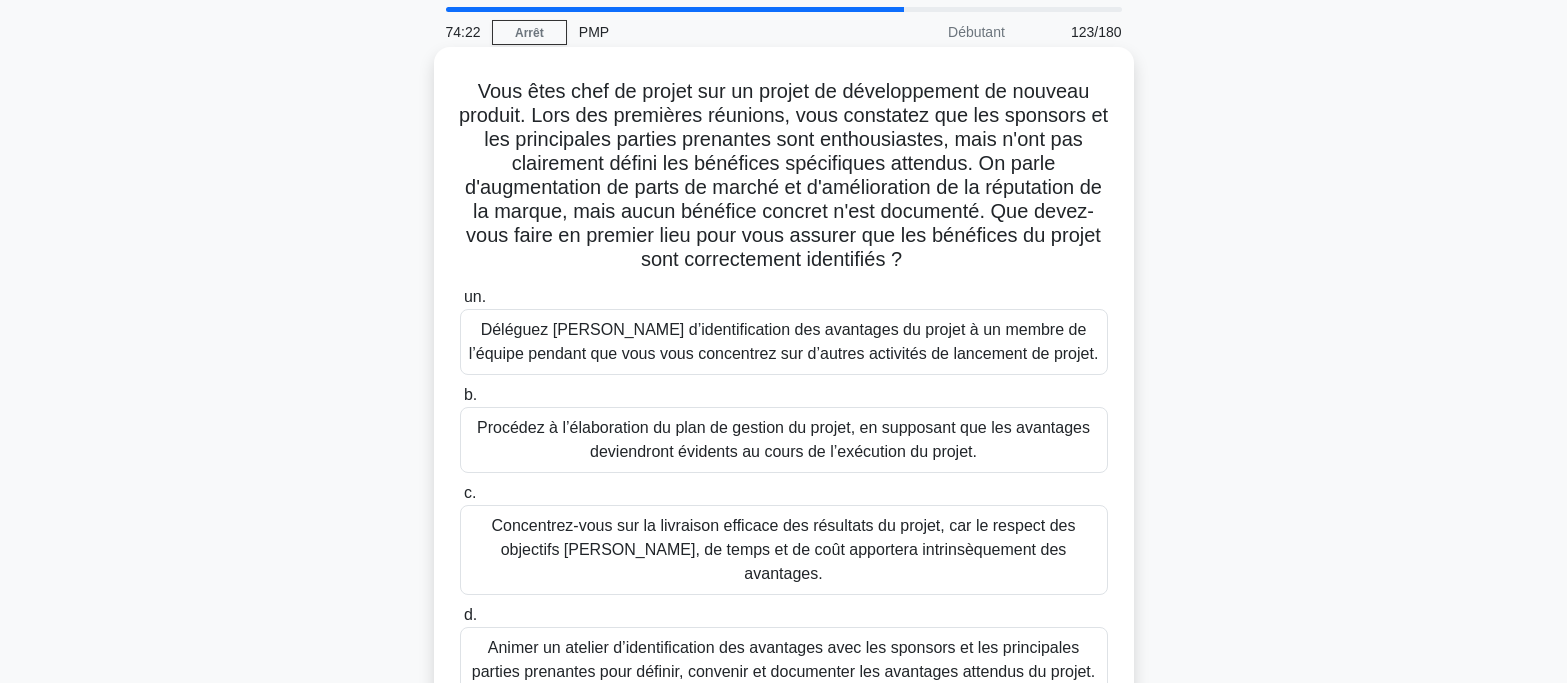 scroll, scrollTop: 200, scrollLeft: 0, axis: vertical 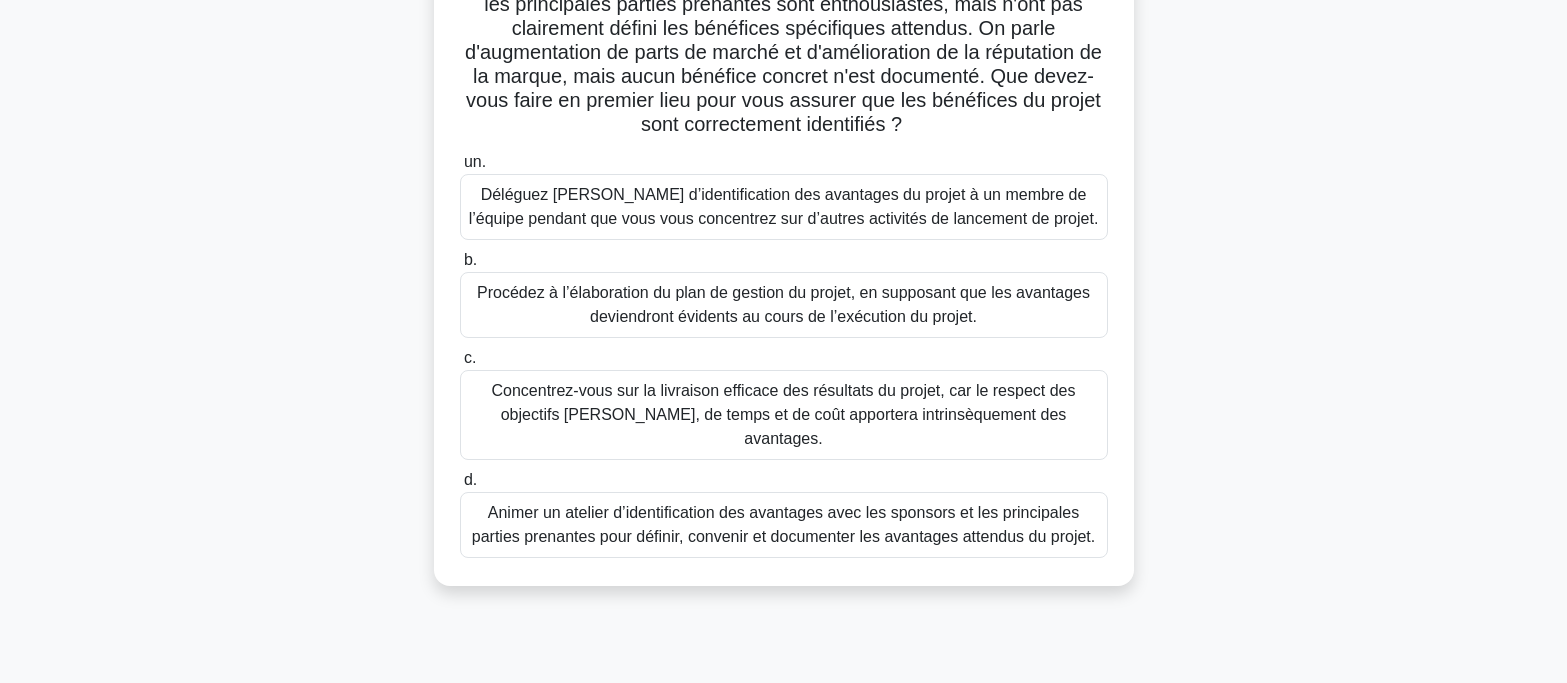 click on "Animer un atelier d’identification des avantages avec les sponsors et les principales parties prenantes pour définir, convenir et documenter les avantages attendus du projet." at bounding box center [784, 524] 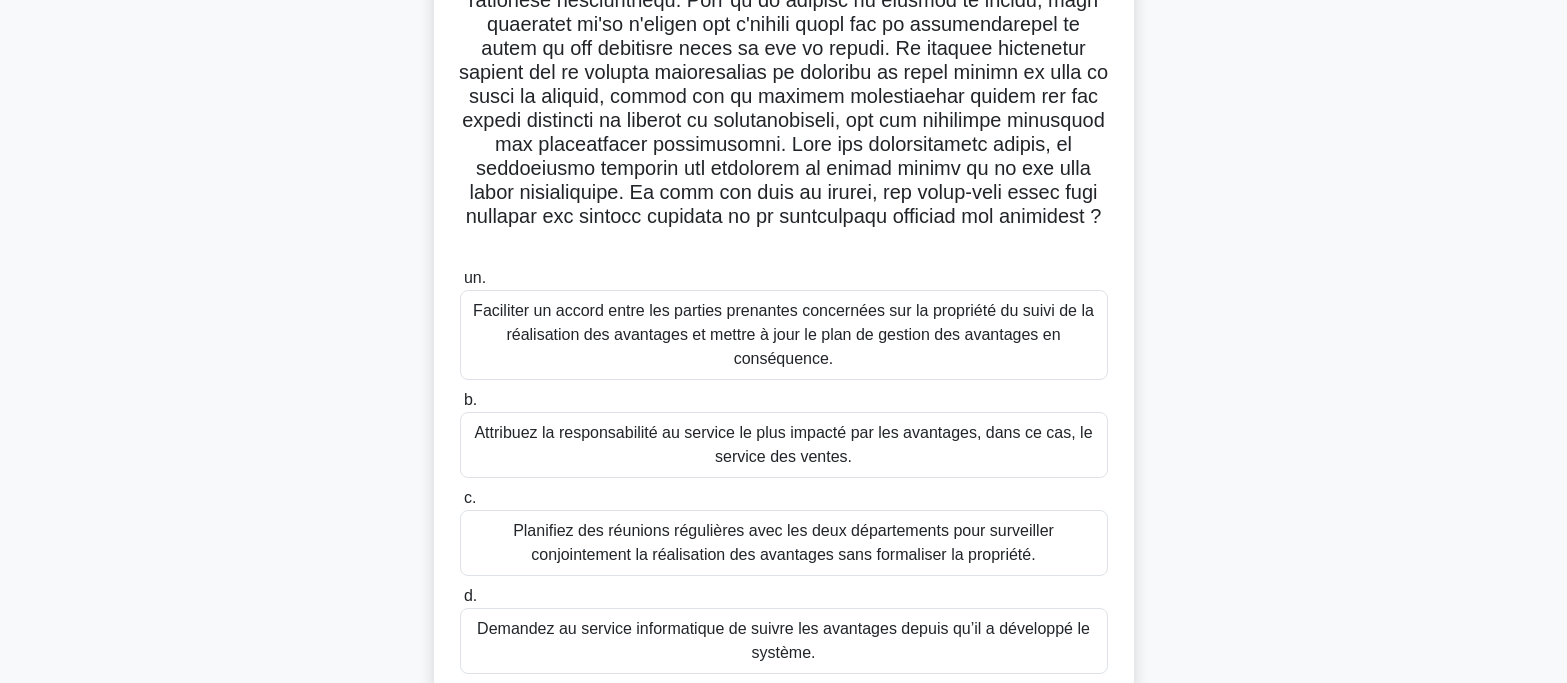 scroll, scrollTop: 397, scrollLeft: 0, axis: vertical 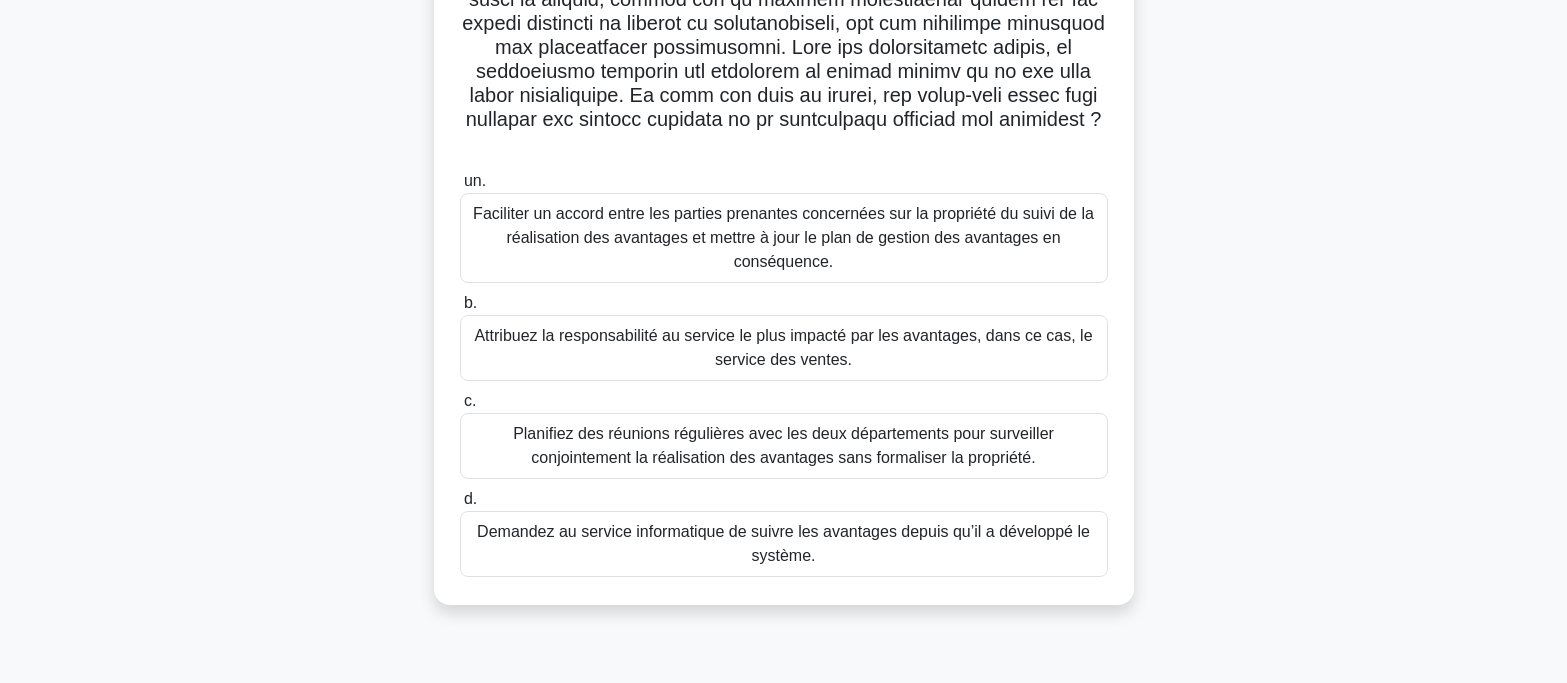 click on "Planifiez des réunions régulières avec les deux départements pour surveiller conjointement la réalisation des avantages sans formaliser la propriété." at bounding box center [783, 445] 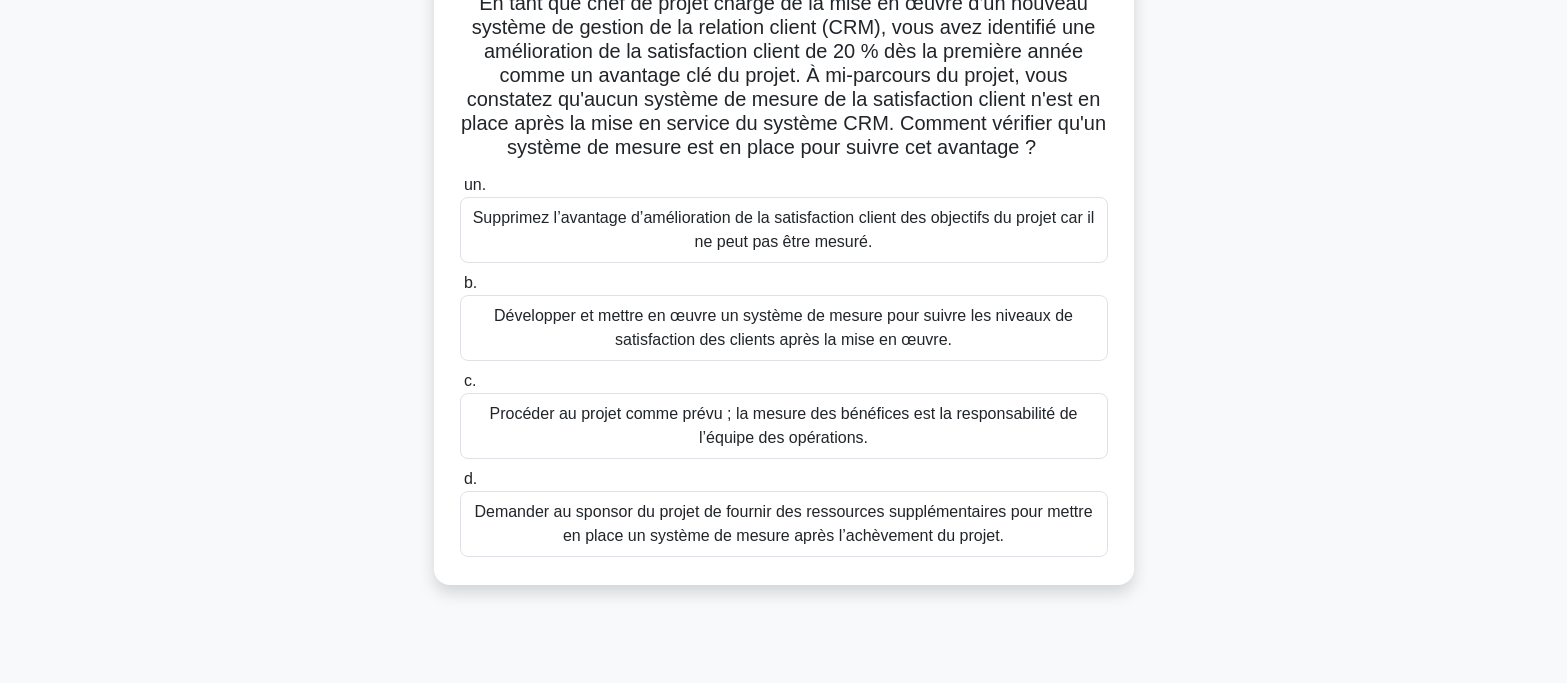 scroll, scrollTop: 200, scrollLeft: 0, axis: vertical 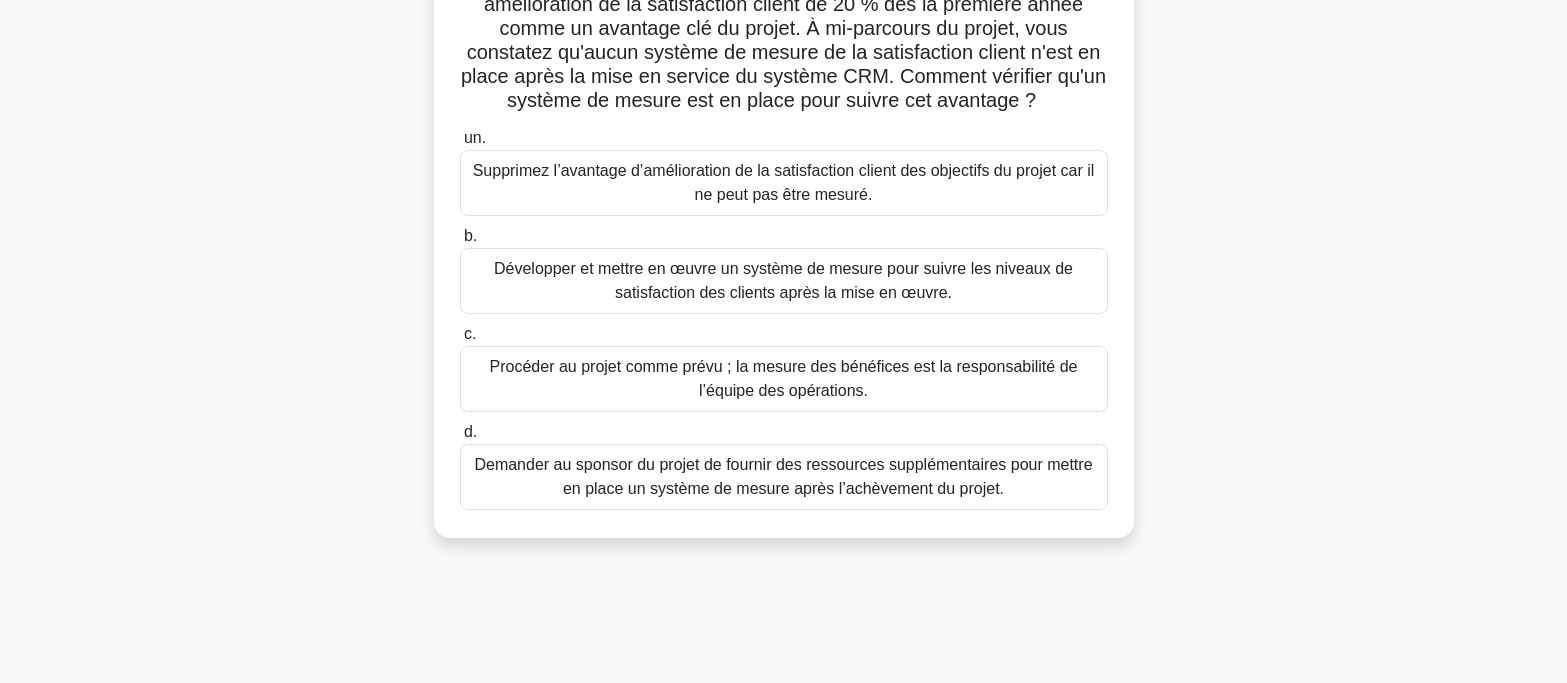 click on "Développer et mettre en œuvre un système de mesure pour suivre les niveaux de satisfaction des clients après la mise en œuvre." at bounding box center [783, 280] 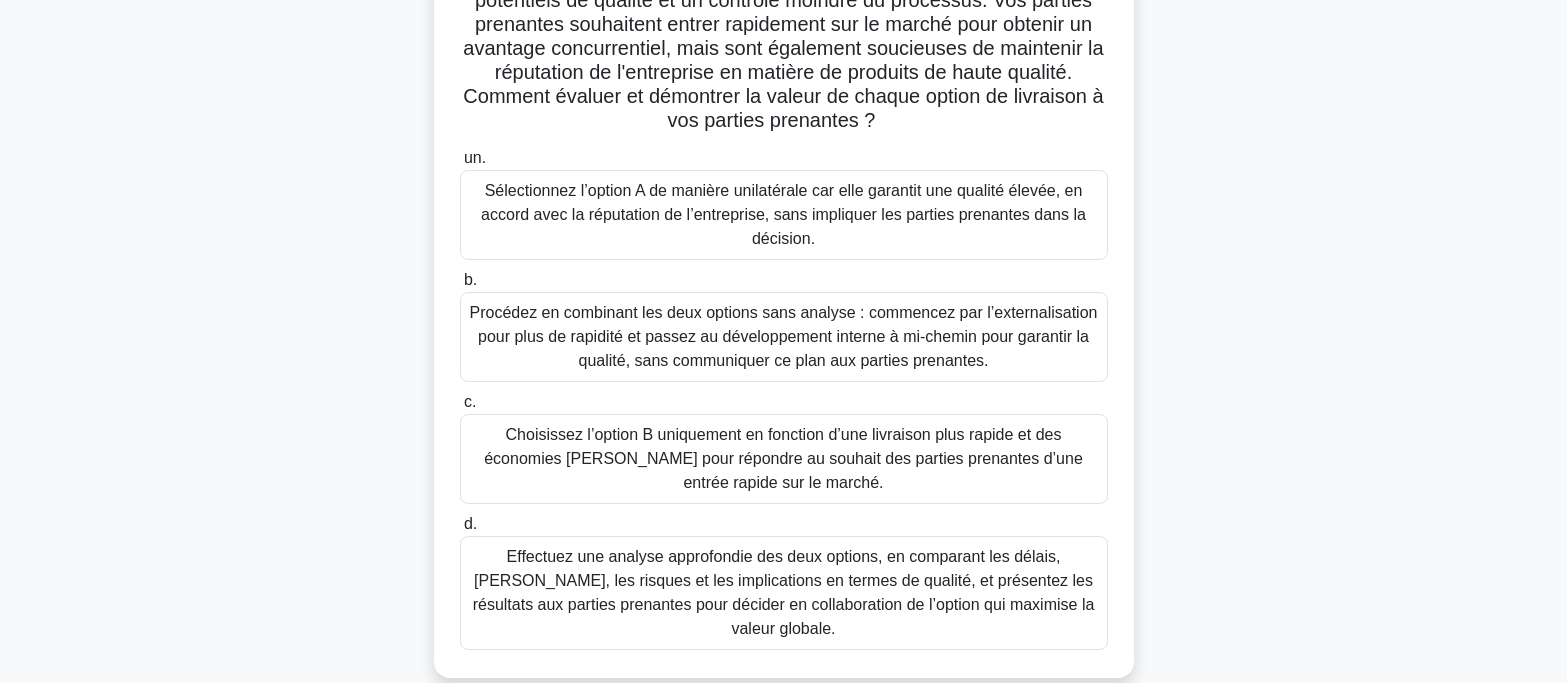 scroll, scrollTop: 397, scrollLeft: 0, axis: vertical 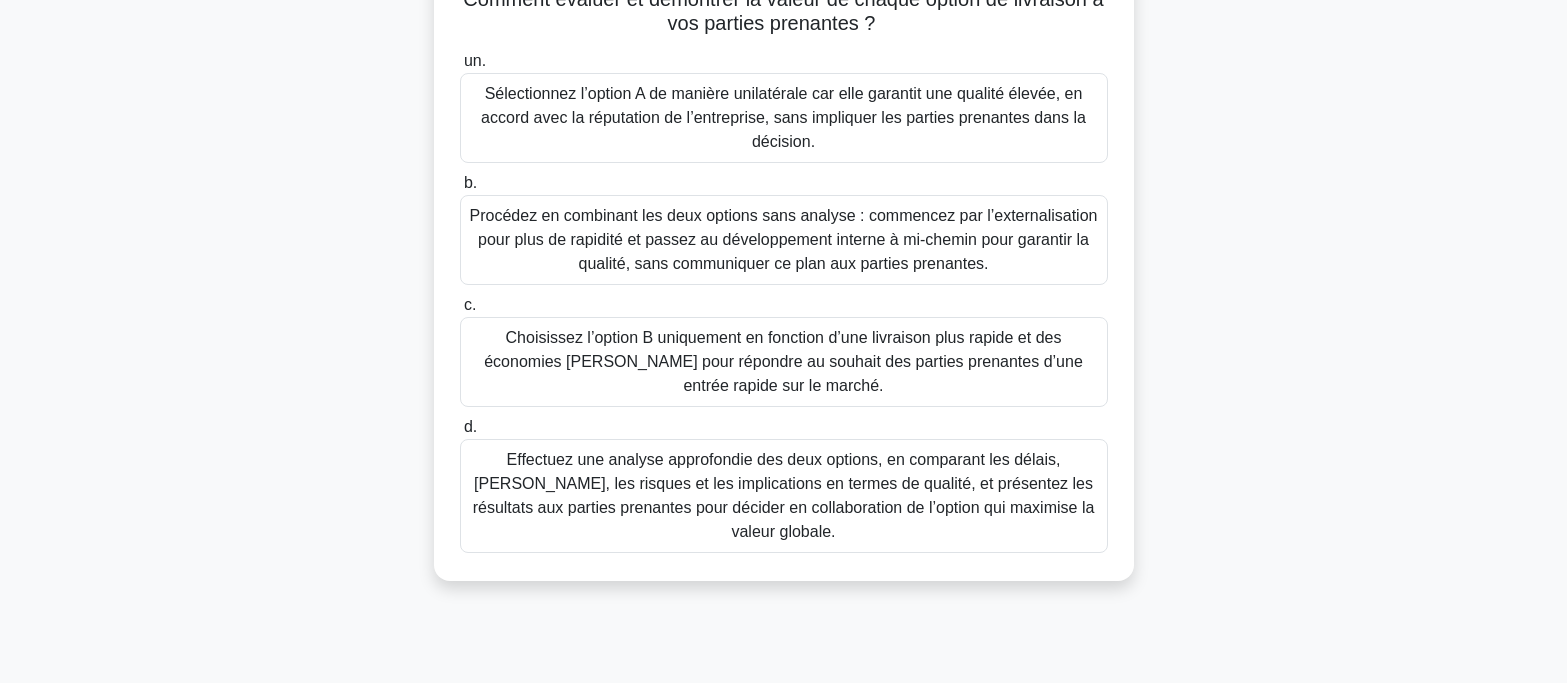 click on "Effectuez une analyse approfondie des deux options, en comparant les délais, [PERSON_NAME], les risques et les implications en termes de qualité, et présentez les résultats aux parties prenantes pour décider en collaboration de l’option qui maximise la valeur globale." at bounding box center [784, 495] 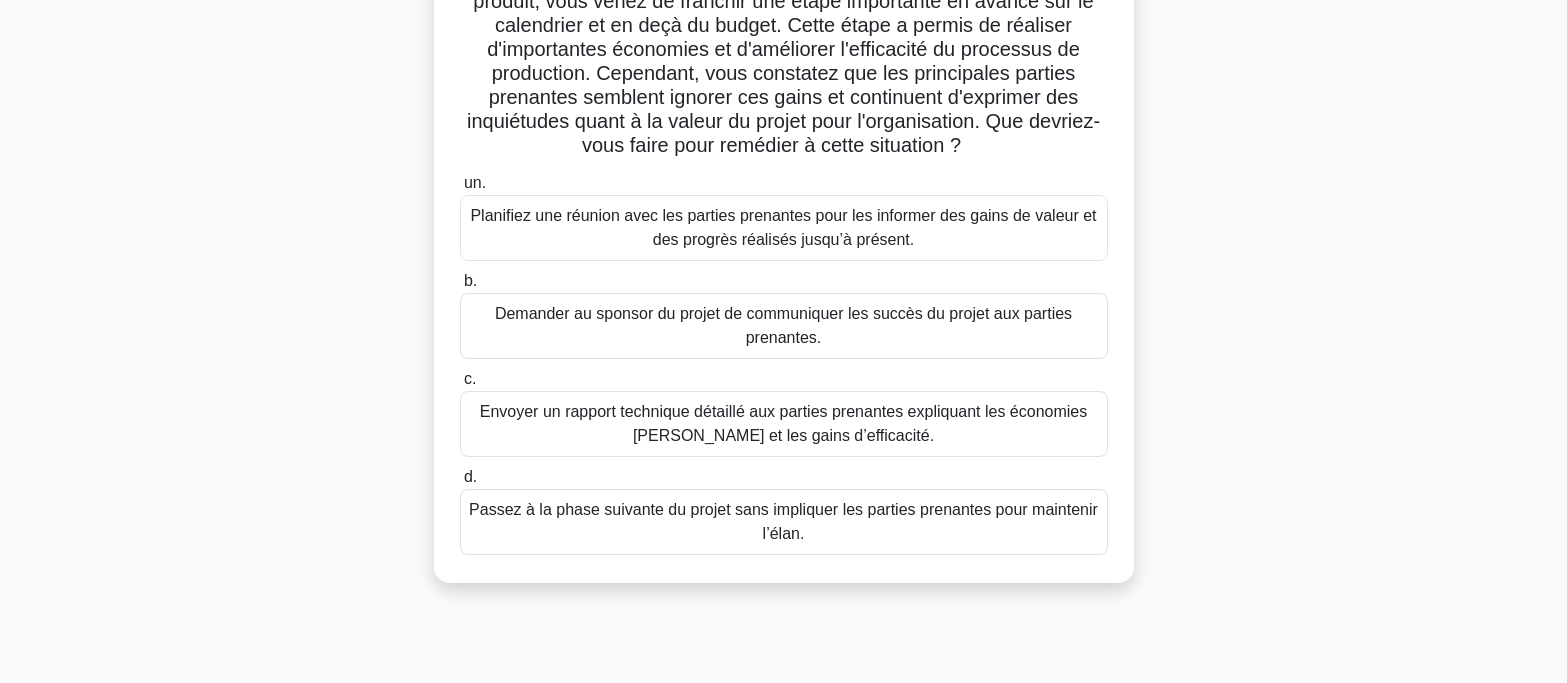 scroll, scrollTop: 200, scrollLeft: 0, axis: vertical 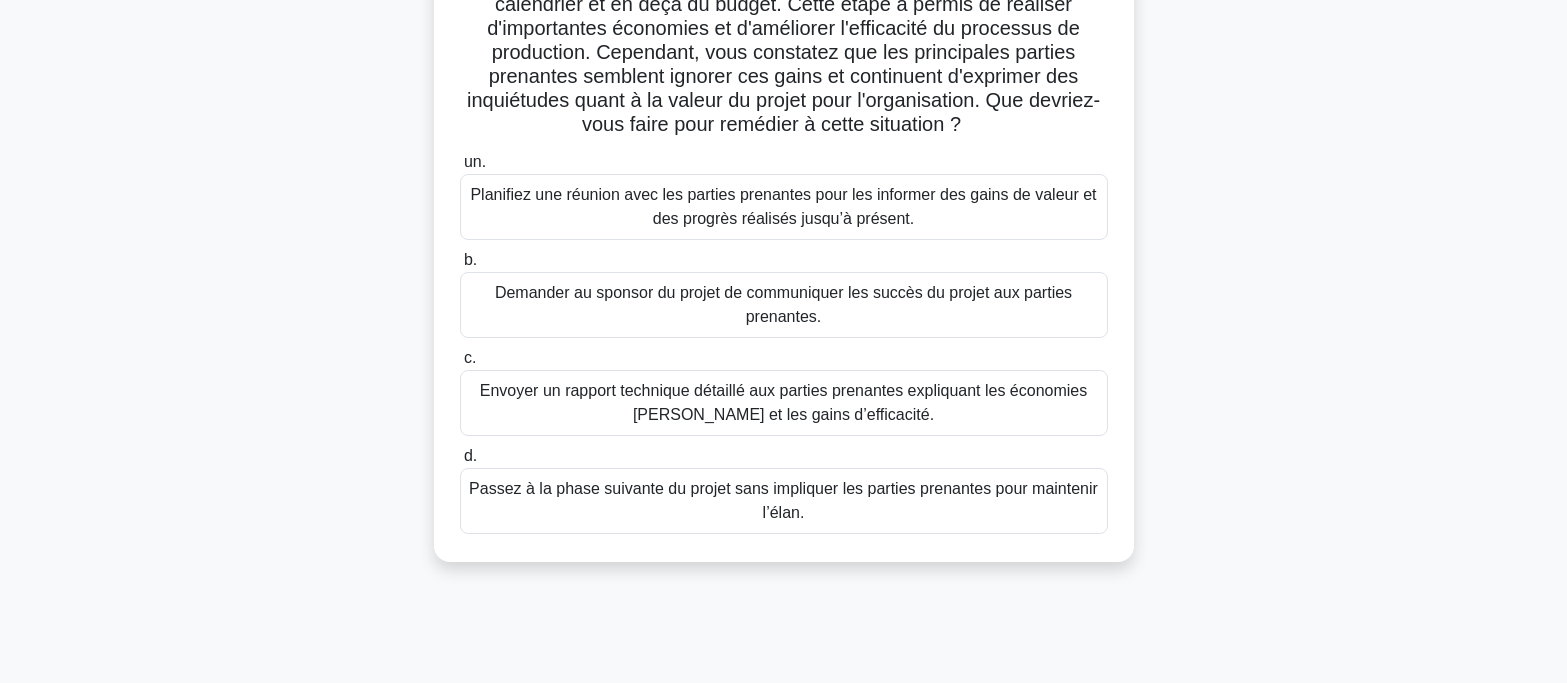 click on "Planifiez une réunion avec les parties prenantes pour les informer des gains de valeur et des progrès réalisés jusqu’à présent." at bounding box center [783, 206] 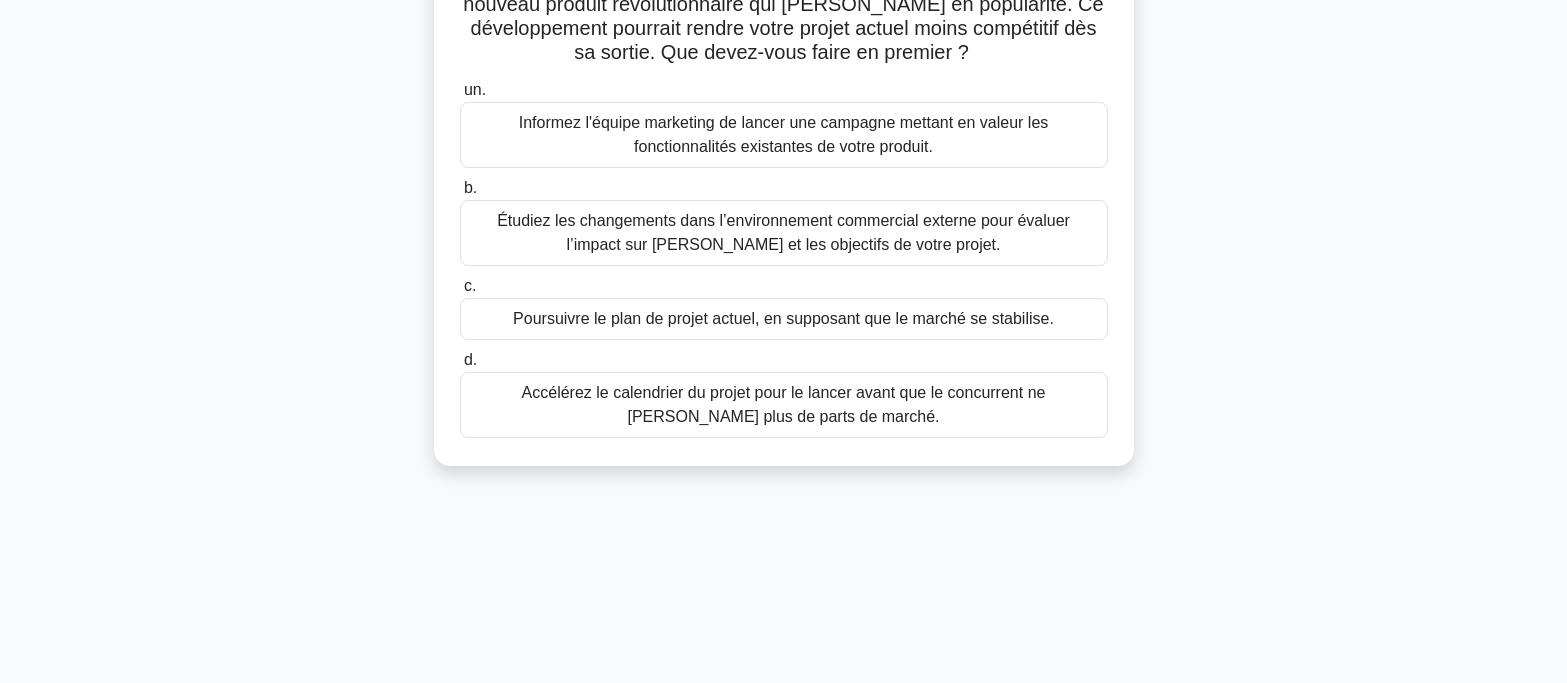 scroll, scrollTop: 0, scrollLeft: 0, axis: both 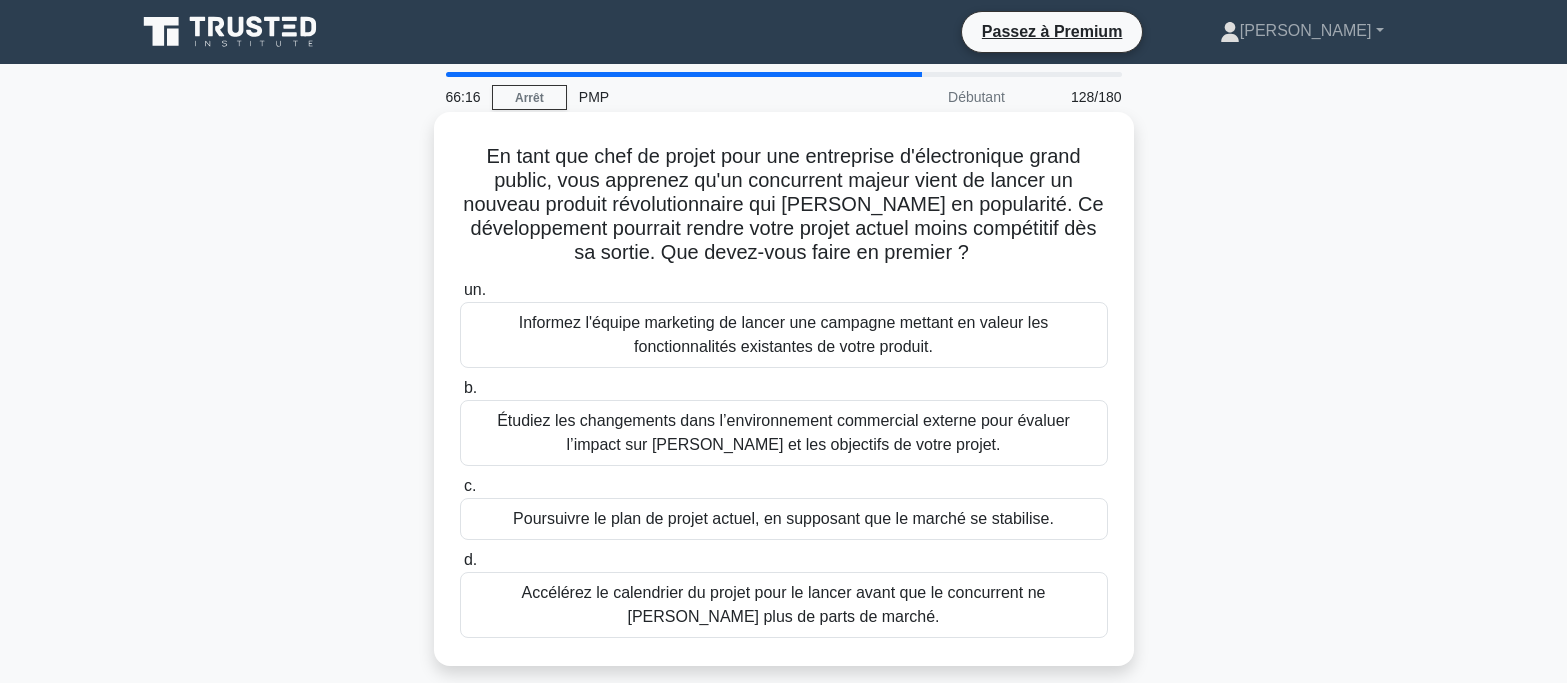 click on "Étudiez les changements dans l’environnement commercial externe pour évaluer l’impact sur [PERSON_NAME] et les objectifs de votre projet." at bounding box center [783, 432] 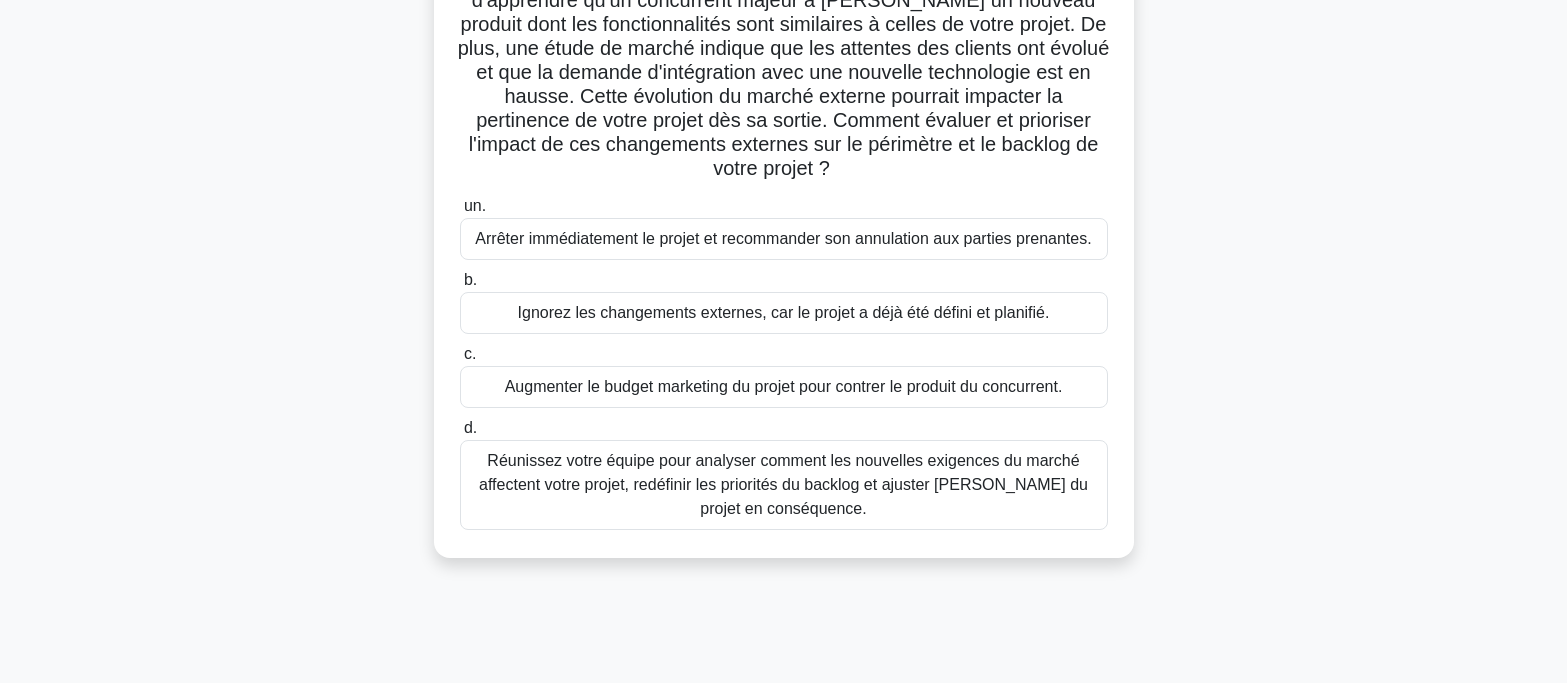scroll, scrollTop: 200, scrollLeft: 0, axis: vertical 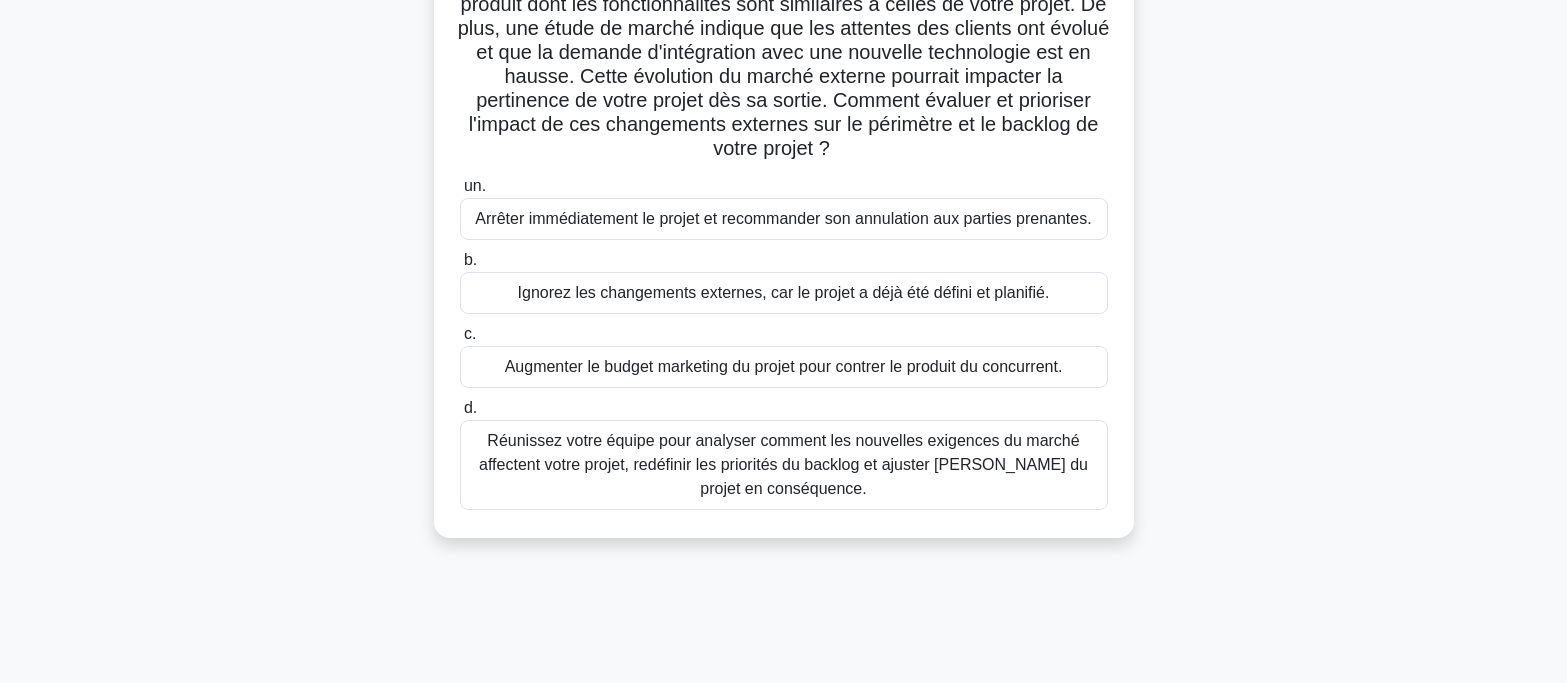 click on "Réunissez votre équipe pour analyser comment les nouvelles exigences du marché affectent votre projet, redéfinir les priorités du backlog et ajuster [PERSON_NAME] du projet en conséquence." at bounding box center (784, 465) 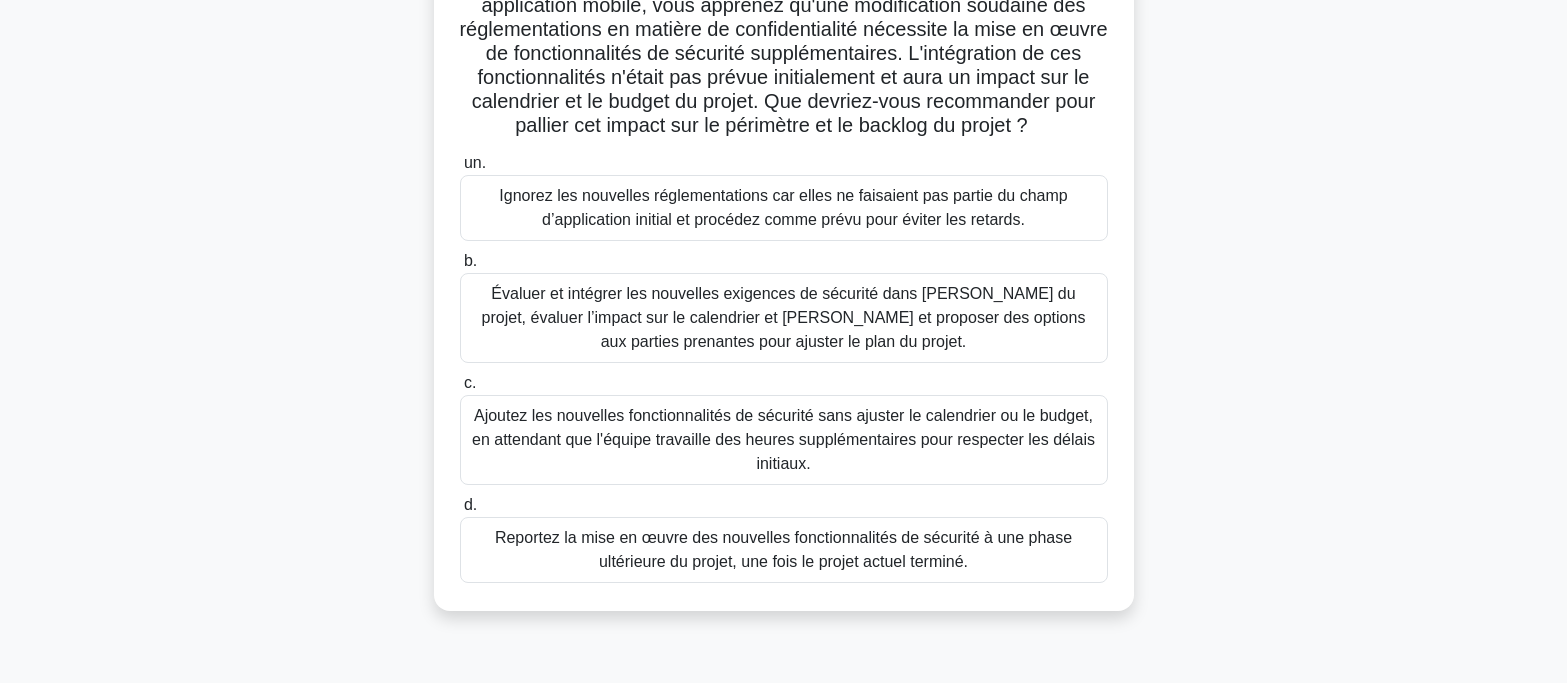 scroll, scrollTop: 200, scrollLeft: 0, axis: vertical 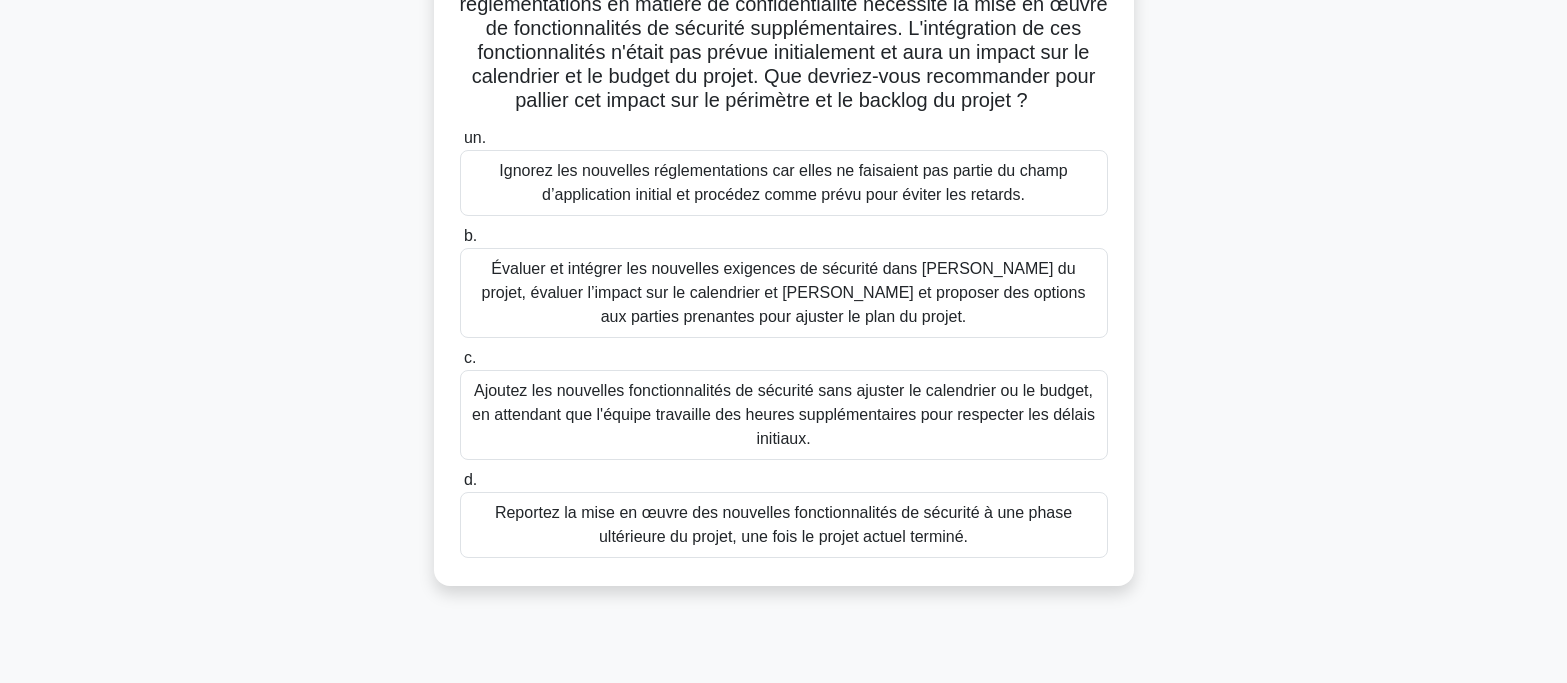 click on "Évaluer et intégrer les nouvelles exigences de sécurité dans [PERSON_NAME] du projet, évaluer l’impact sur le calendrier et [PERSON_NAME] et proposer des options aux parties prenantes pour ajuster le plan du projet." at bounding box center [784, 292] 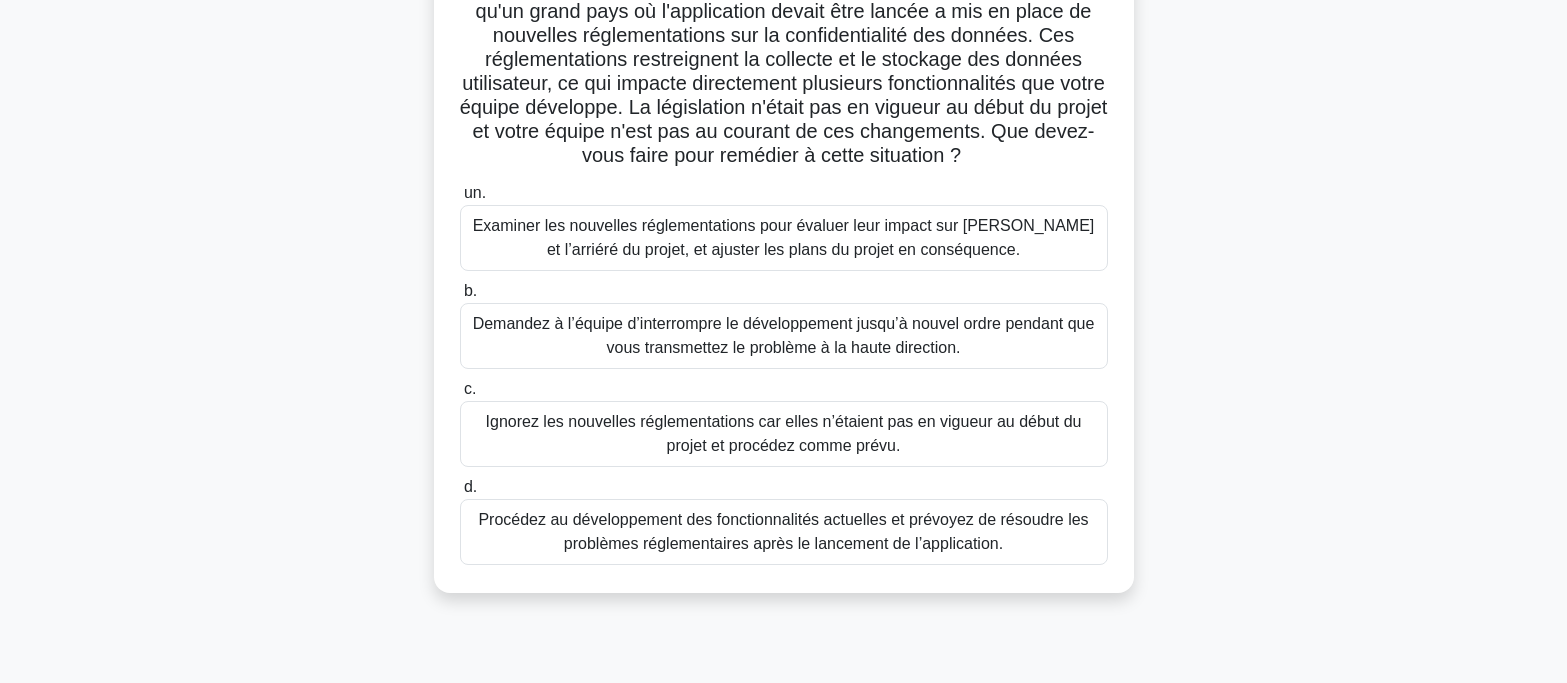 scroll, scrollTop: 200, scrollLeft: 0, axis: vertical 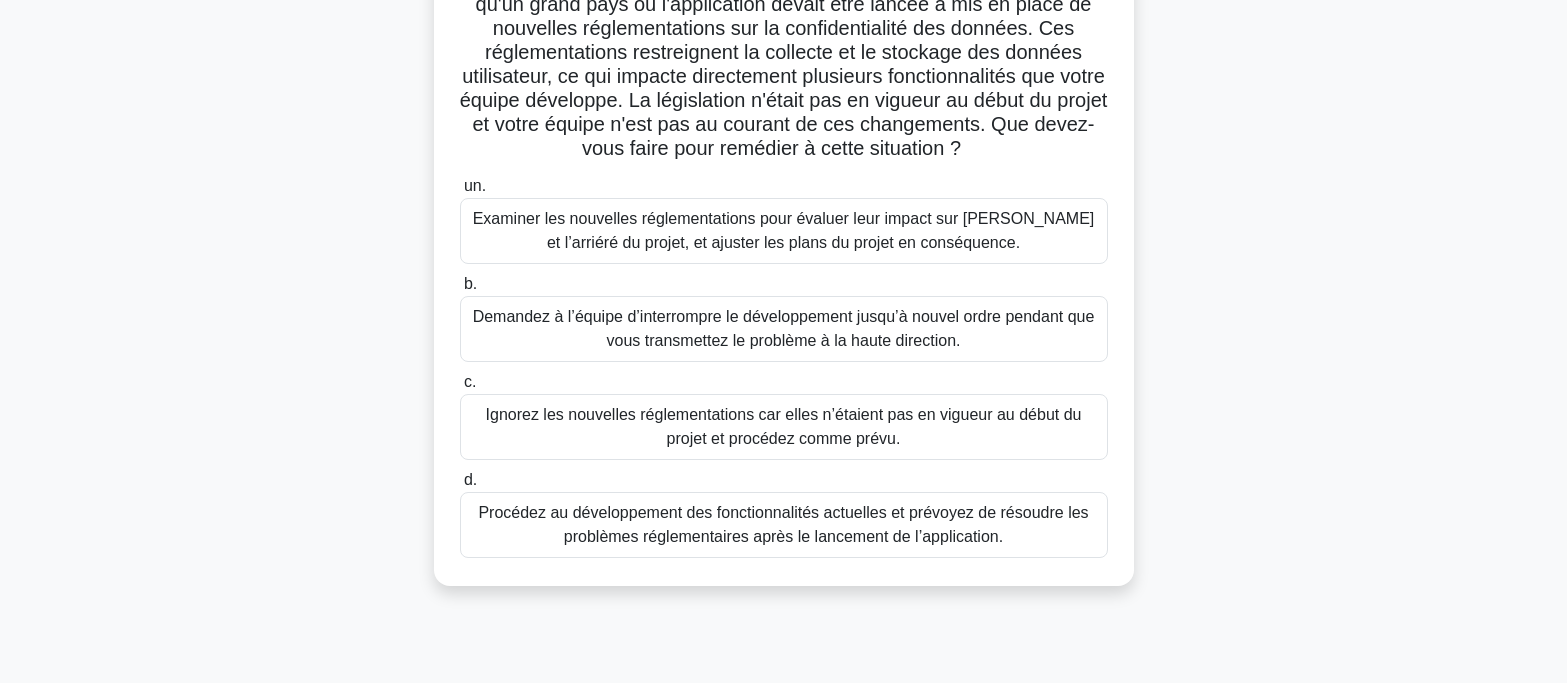 click on "Examiner les nouvelles réglementations pour évaluer leur impact sur [PERSON_NAME] et l’arriéré du projet, et ajuster les plans du projet en conséquence." at bounding box center [784, 230] 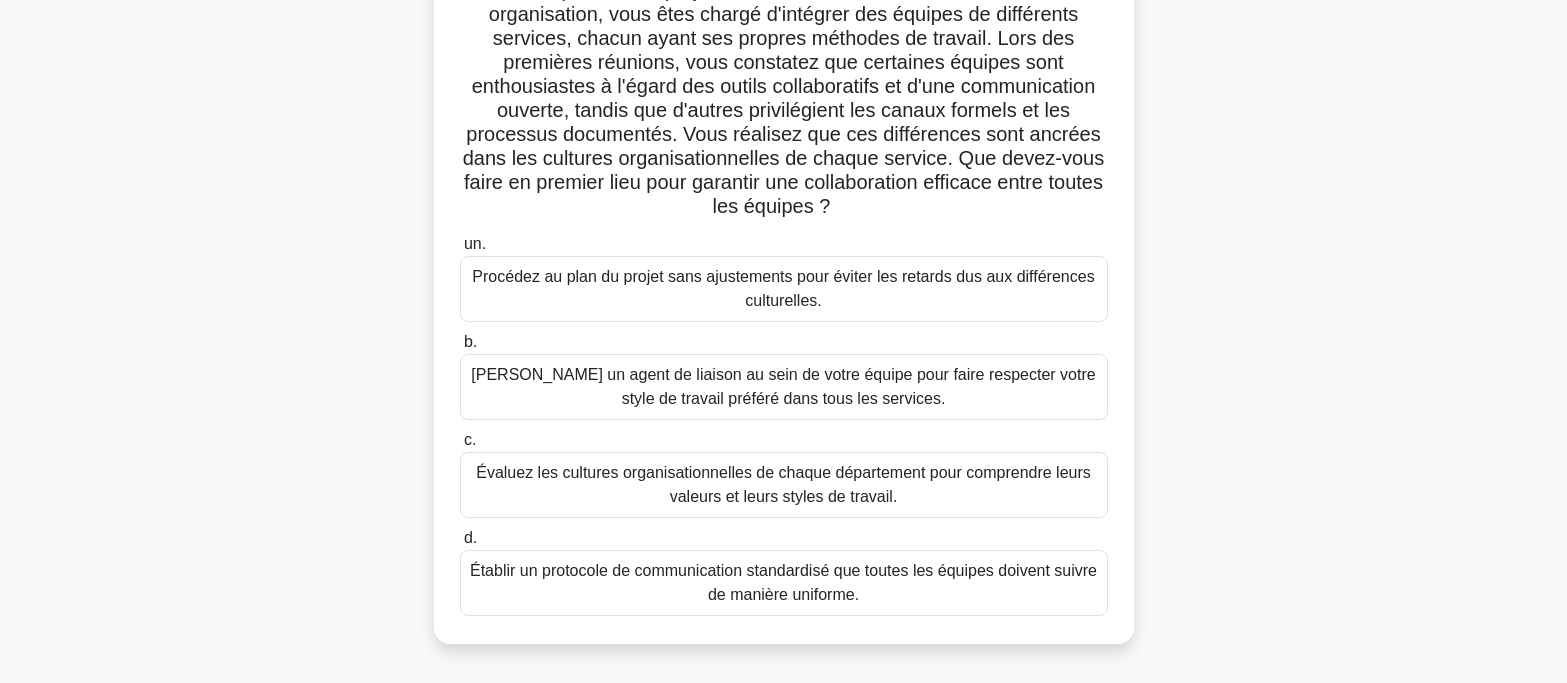 scroll, scrollTop: 100, scrollLeft: 0, axis: vertical 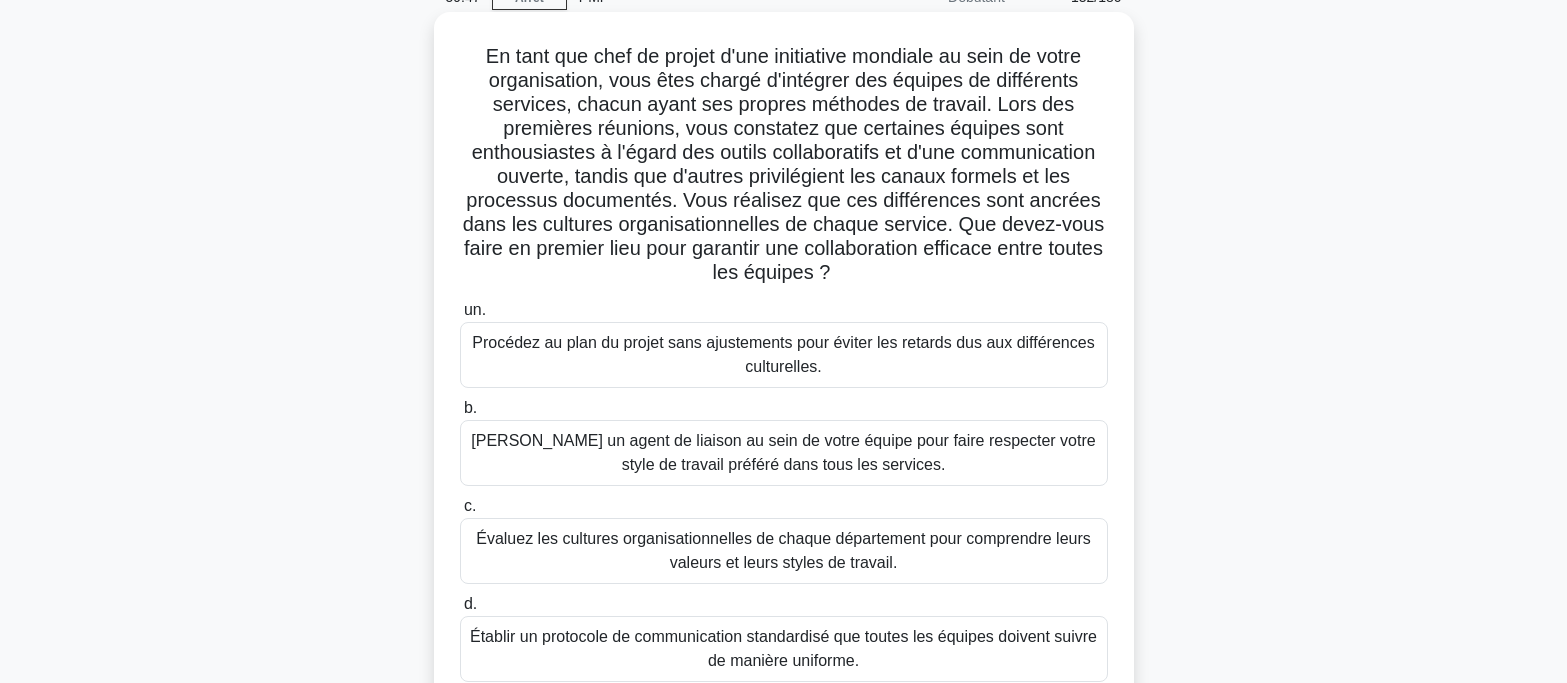 click on "Établir un protocole de communication standardisé que toutes les équipes doivent suivre de manière uniforme." at bounding box center (783, 648) 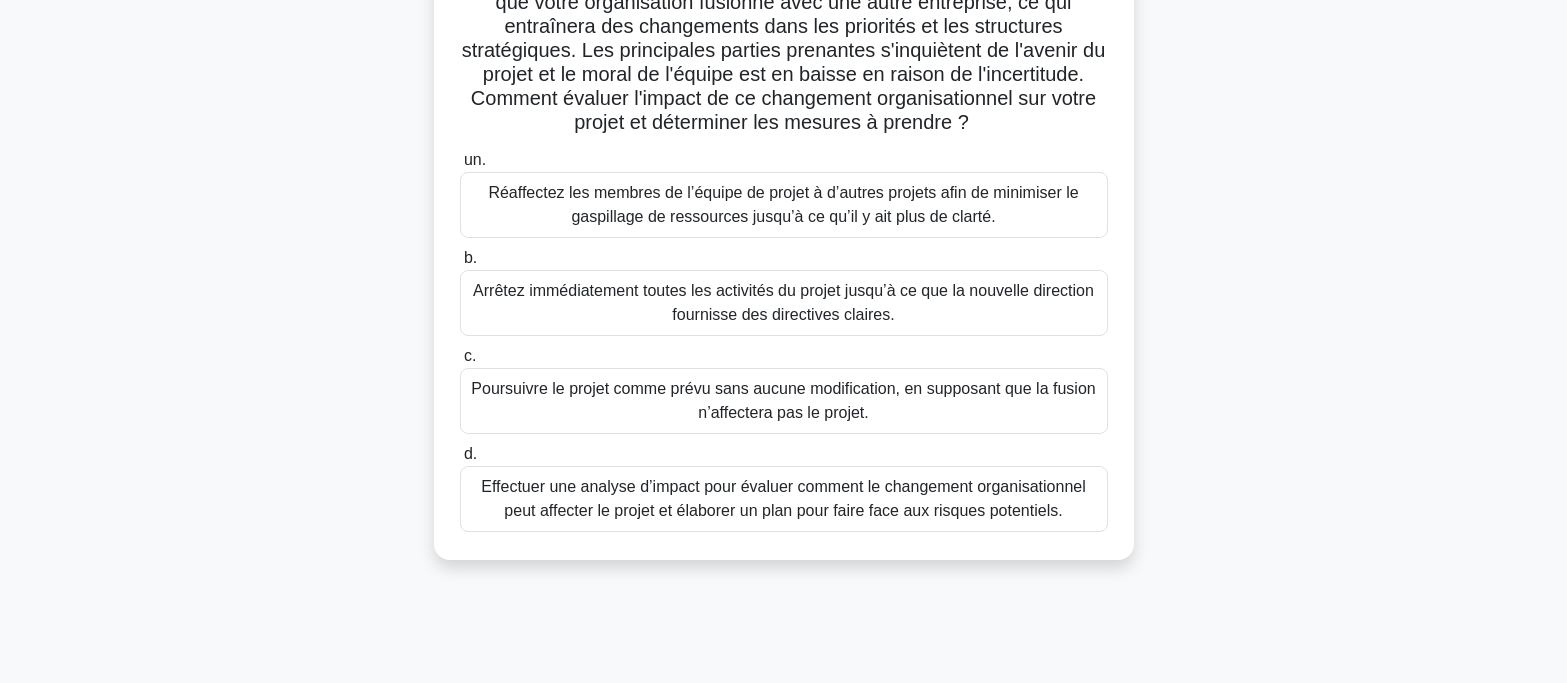scroll, scrollTop: 200, scrollLeft: 0, axis: vertical 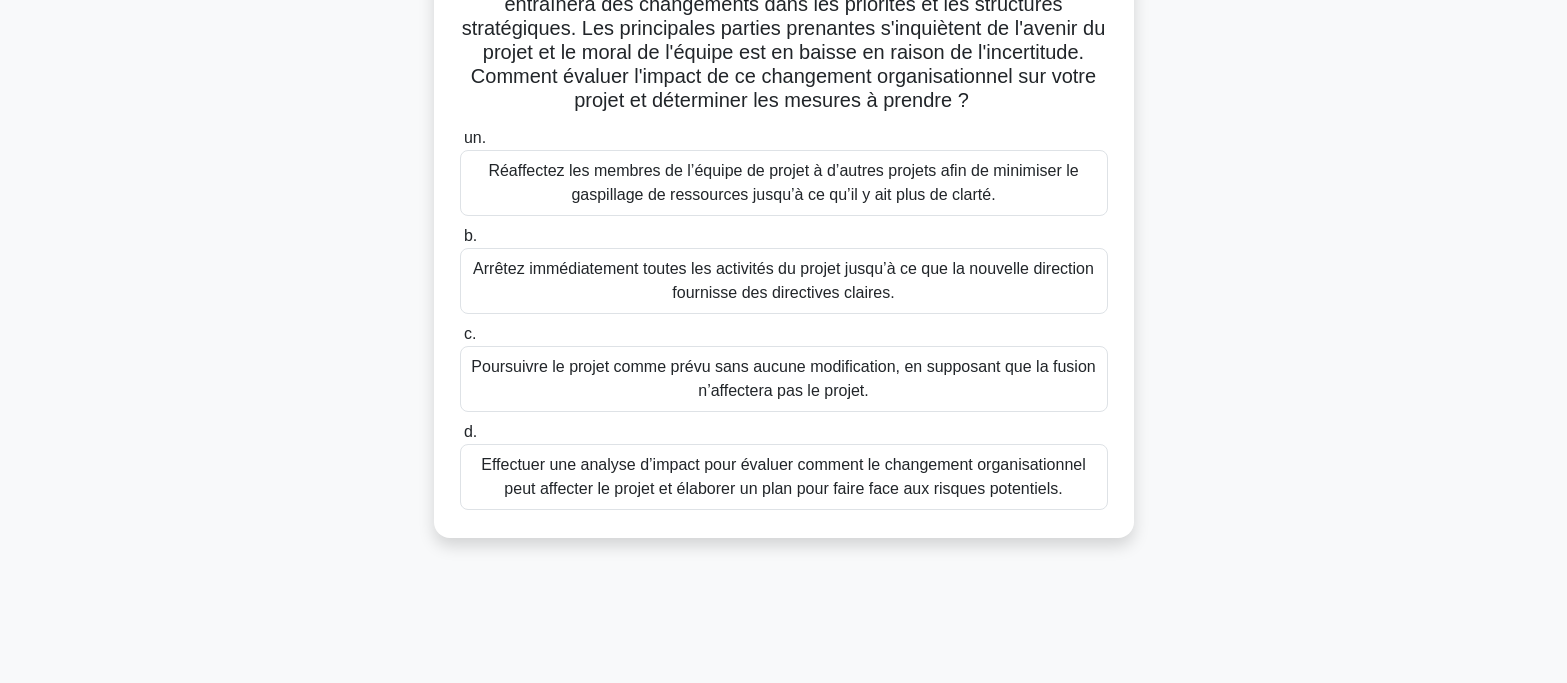 click on "Effectuer une analyse d’impact pour évaluer comment le changement organisationnel peut affecter le projet et élaborer un plan pour faire face aux risques potentiels." at bounding box center [783, 476] 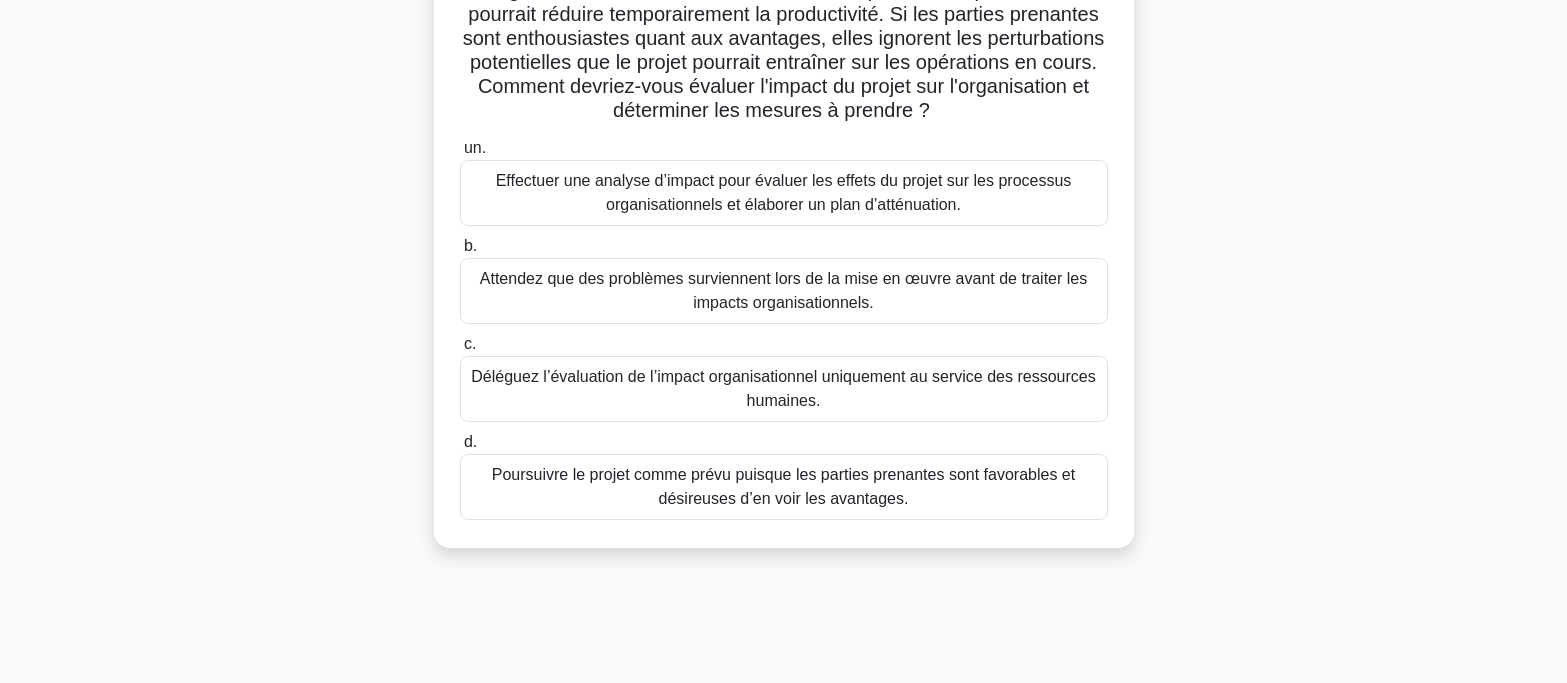 scroll, scrollTop: 300, scrollLeft: 0, axis: vertical 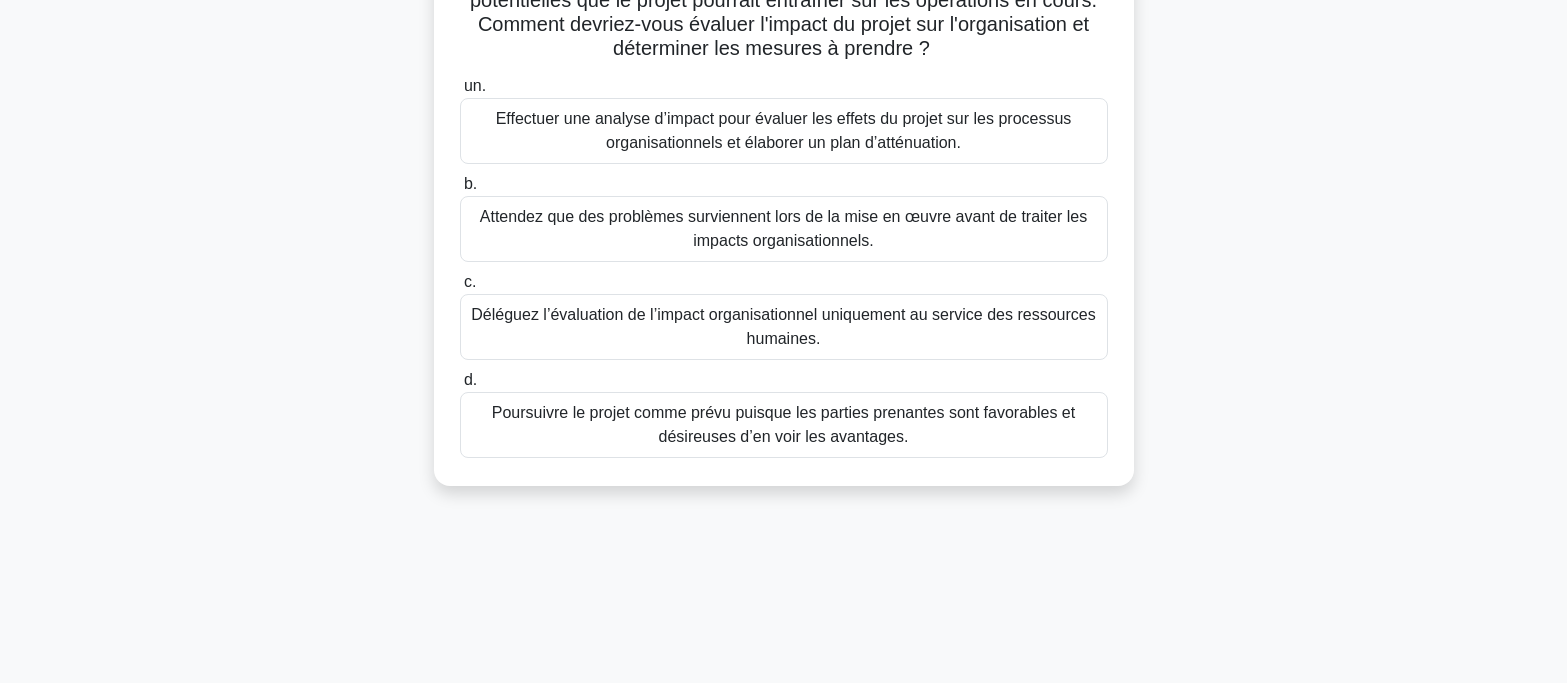 click on "Effectuer une analyse d’impact pour évaluer les effets du projet sur les processus organisationnels et élaborer un plan d’atténuation." at bounding box center (784, 130) 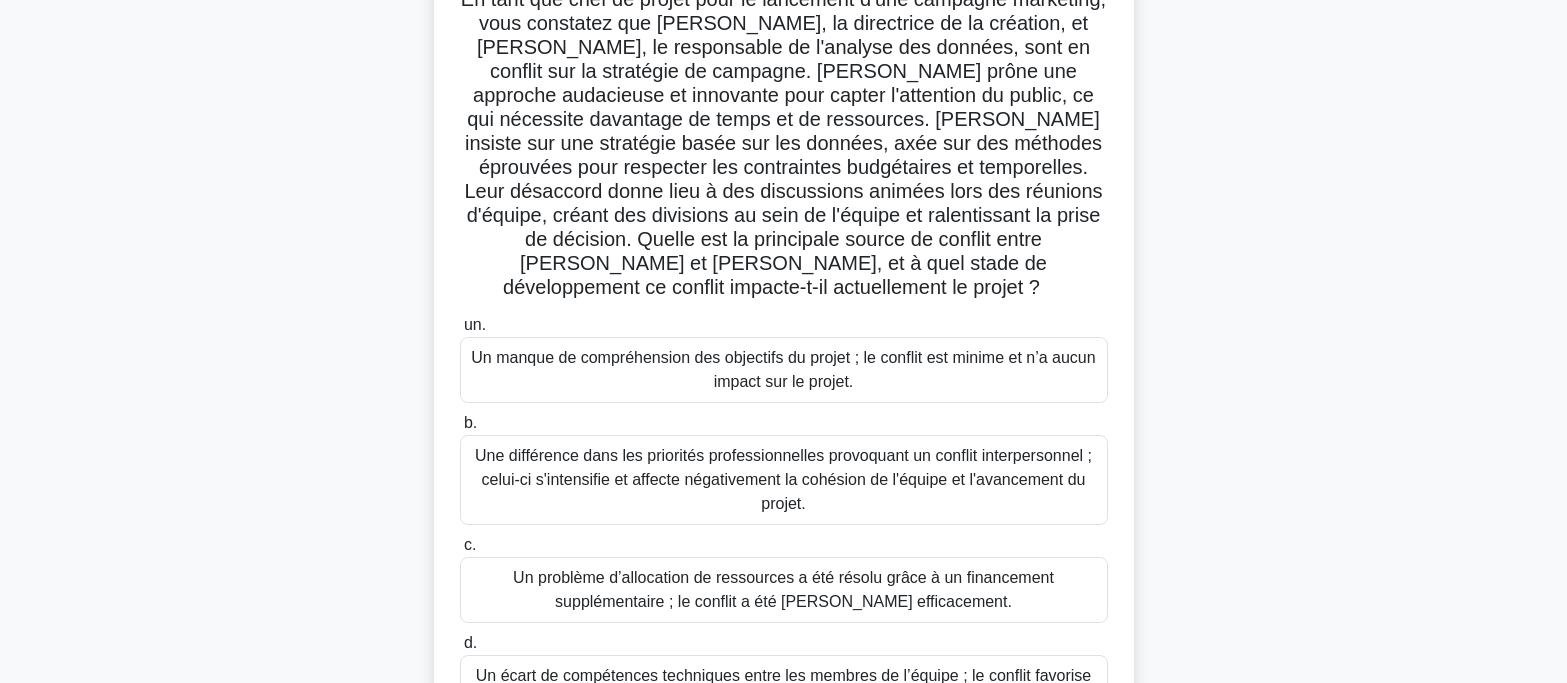 scroll, scrollTop: 200, scrollLeft: 0, axis: vertical 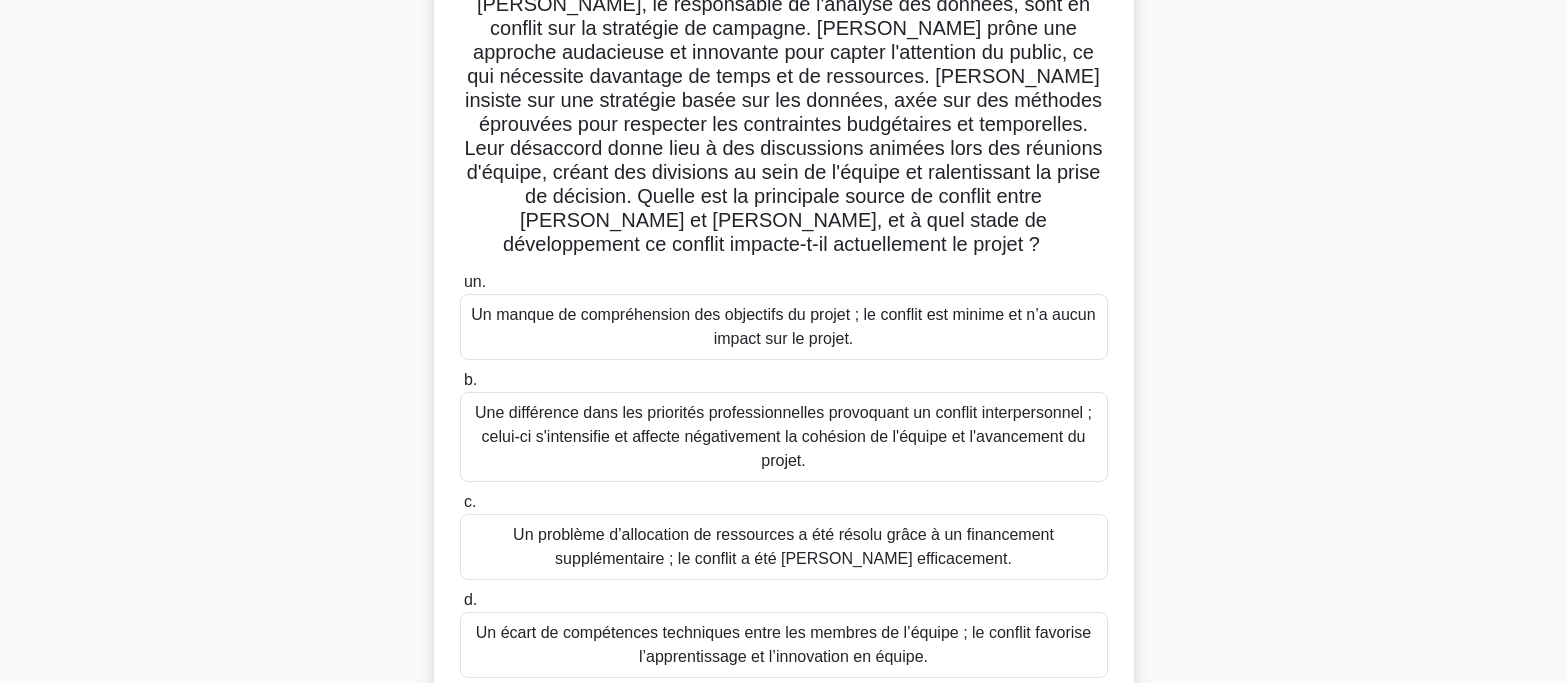 click on "Une différence dans les priorités professionnelles provoquant un conflit interpersonnel ; celui-ci s'intensifie et affecte négativement la cohésion de l'équipe et l'avancement du projet." at bounding box center (783, 436) 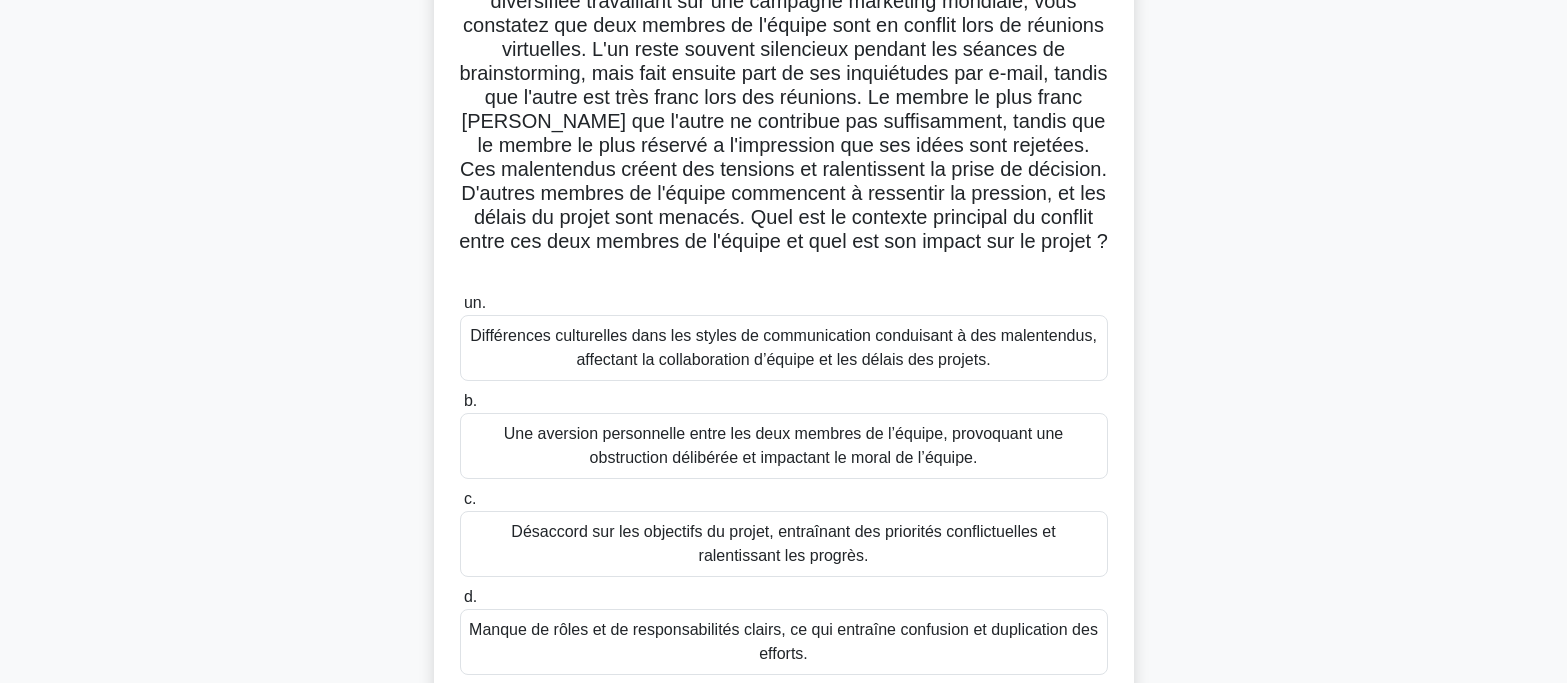 scroll, scrollTop: 200, scrollLeft: 0, axis: vertical 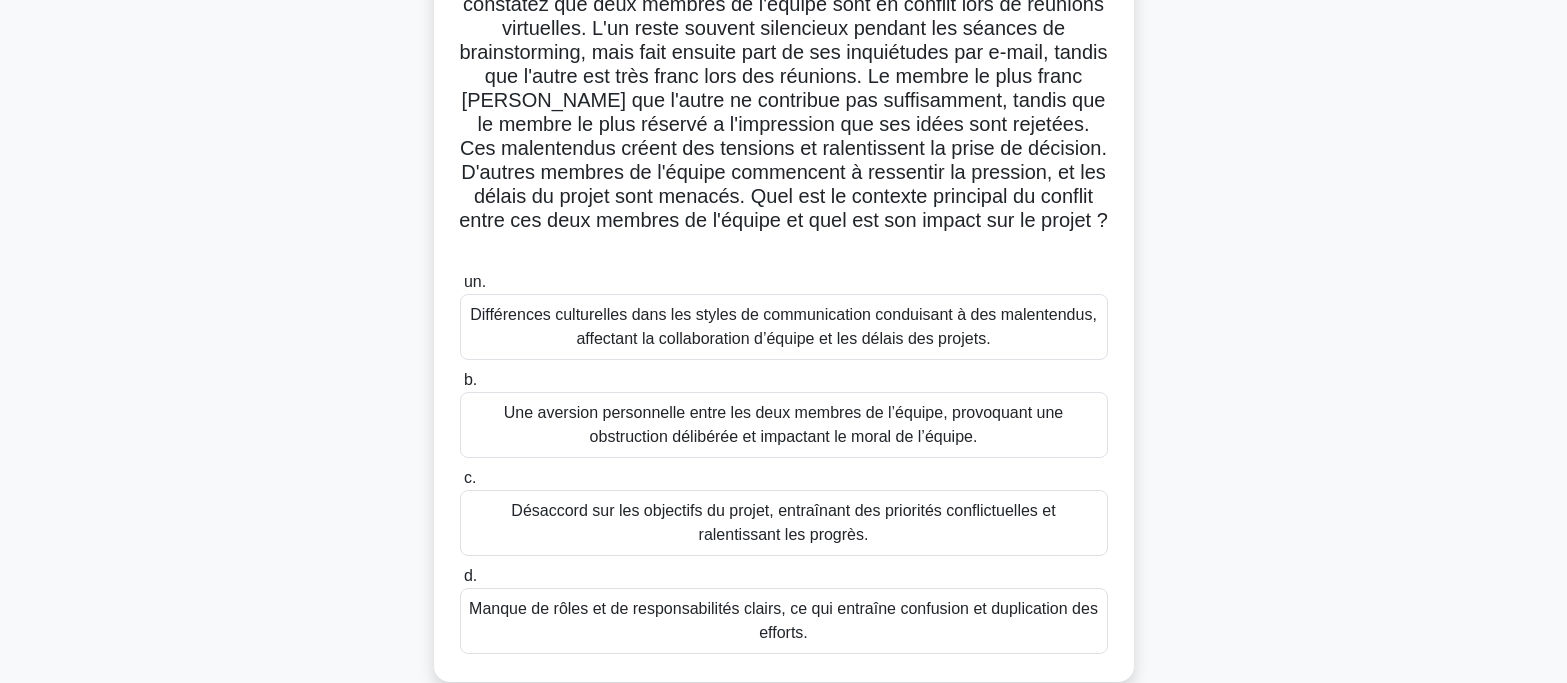 click on "Une aversion personnelle entre les deux membres de l’équipe, provoquant une obstruction délibérée et impactant le moral de l’équipe." at bounding box center [783, 424] 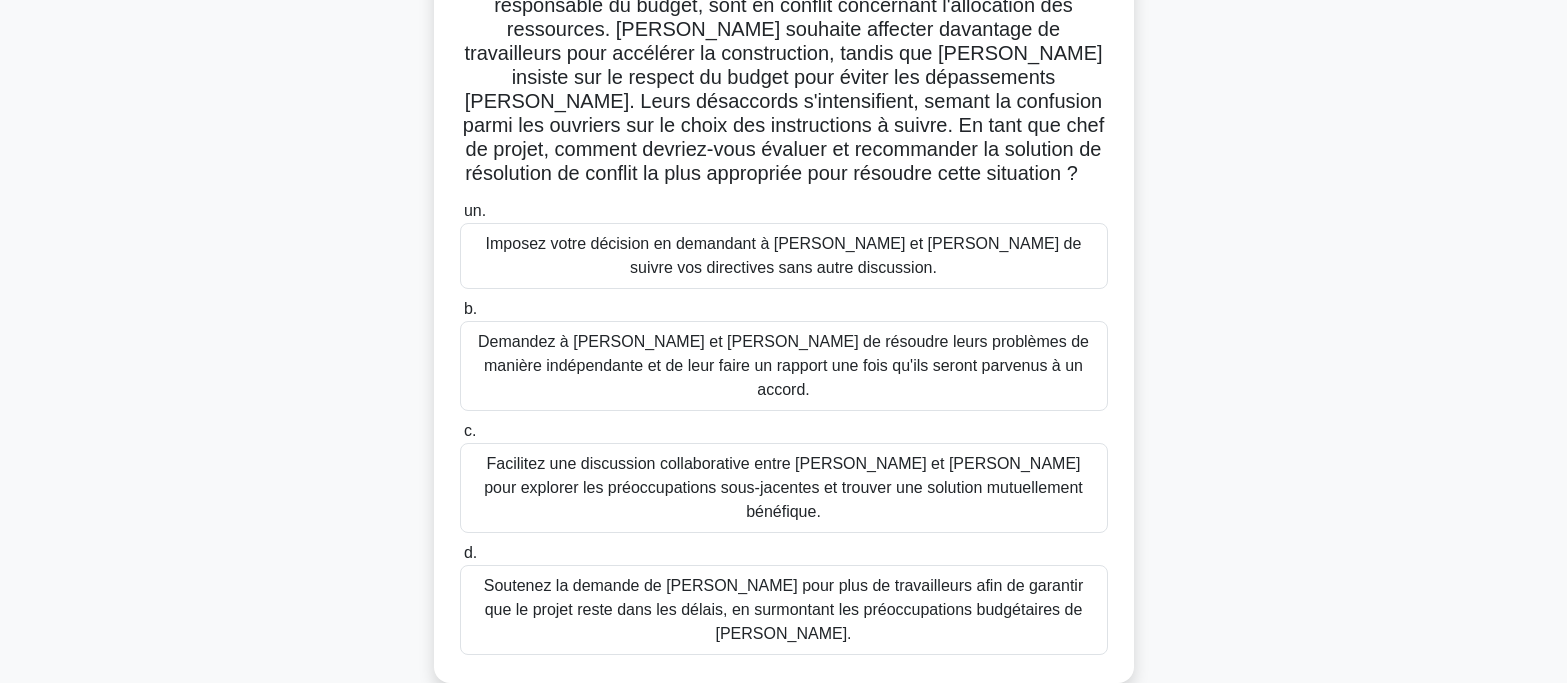 scroll, scrollTop: 200, scrollLeft: 0, axis: vertical 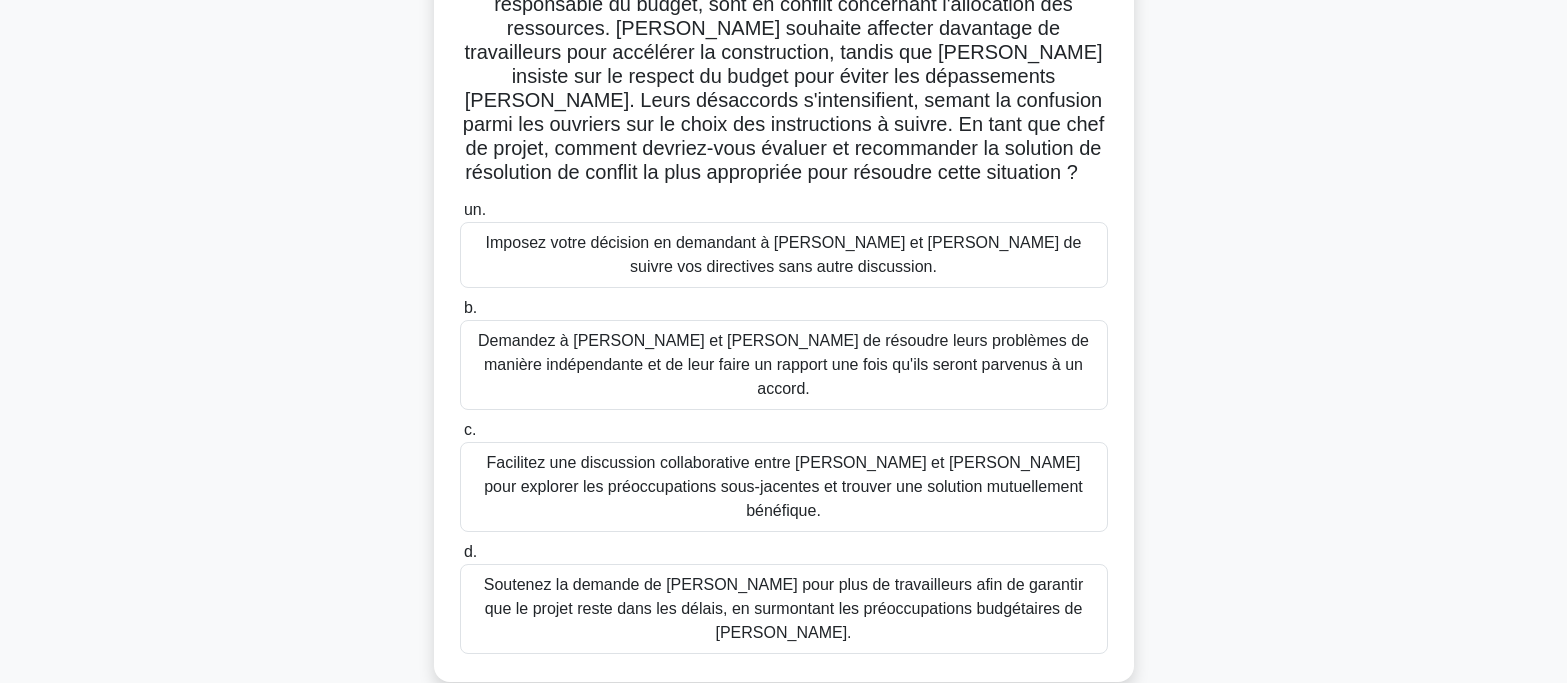 click on "Facilitez une discussion collaborative entre [PERSON_NAME] et [PERSON_NAME] pour explorer les préoccupations sous-jacentes et trouver une solution mutuellement bénéfique." at bounding box center (784, 487) 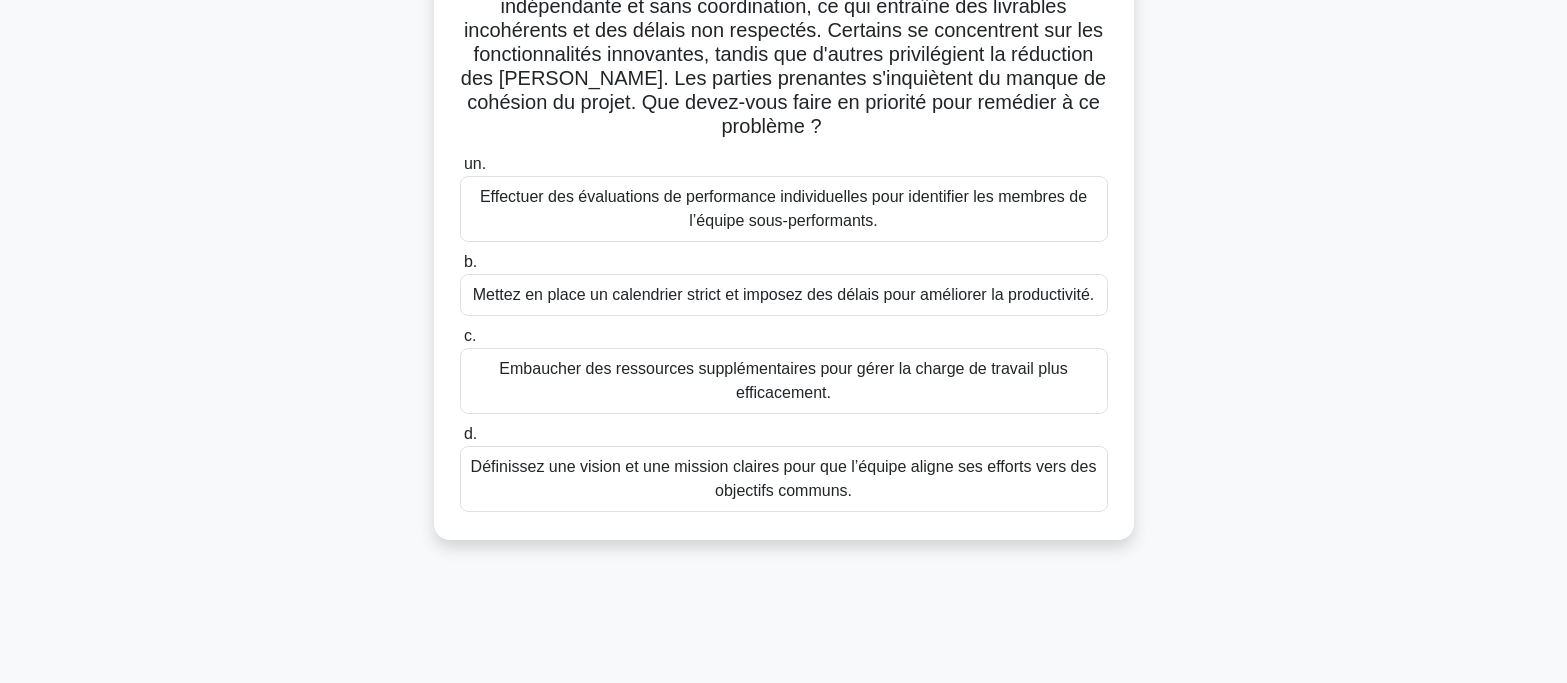 scroll, scrollTop: 200, scrollLeft: 0, axis: vertical 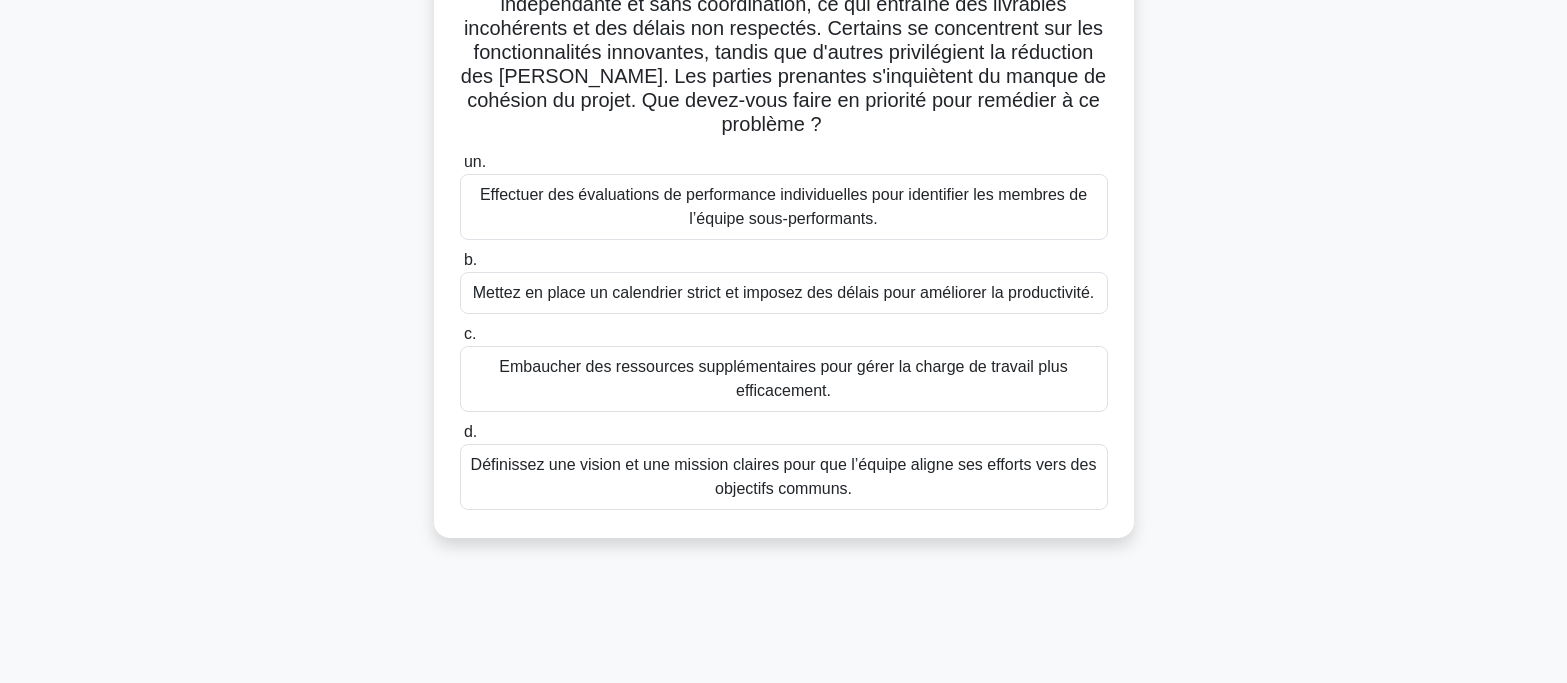 click on "Effectuer des évaluations de performance individuelles pour identifier les membres de l’équipe sous-performants." at bounding box center [783, 206] 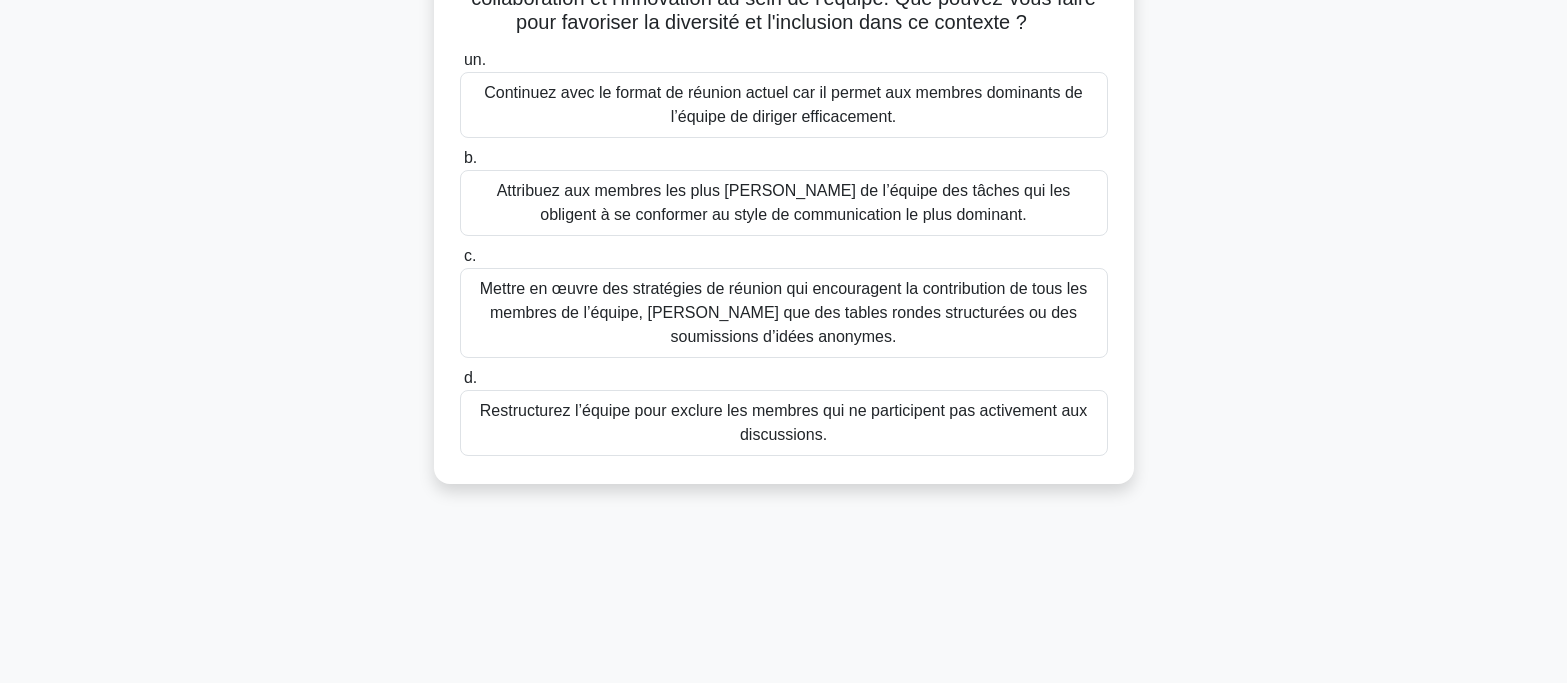 scroll, scrollTop: 300, scrollLeft: 0, axis: vertical 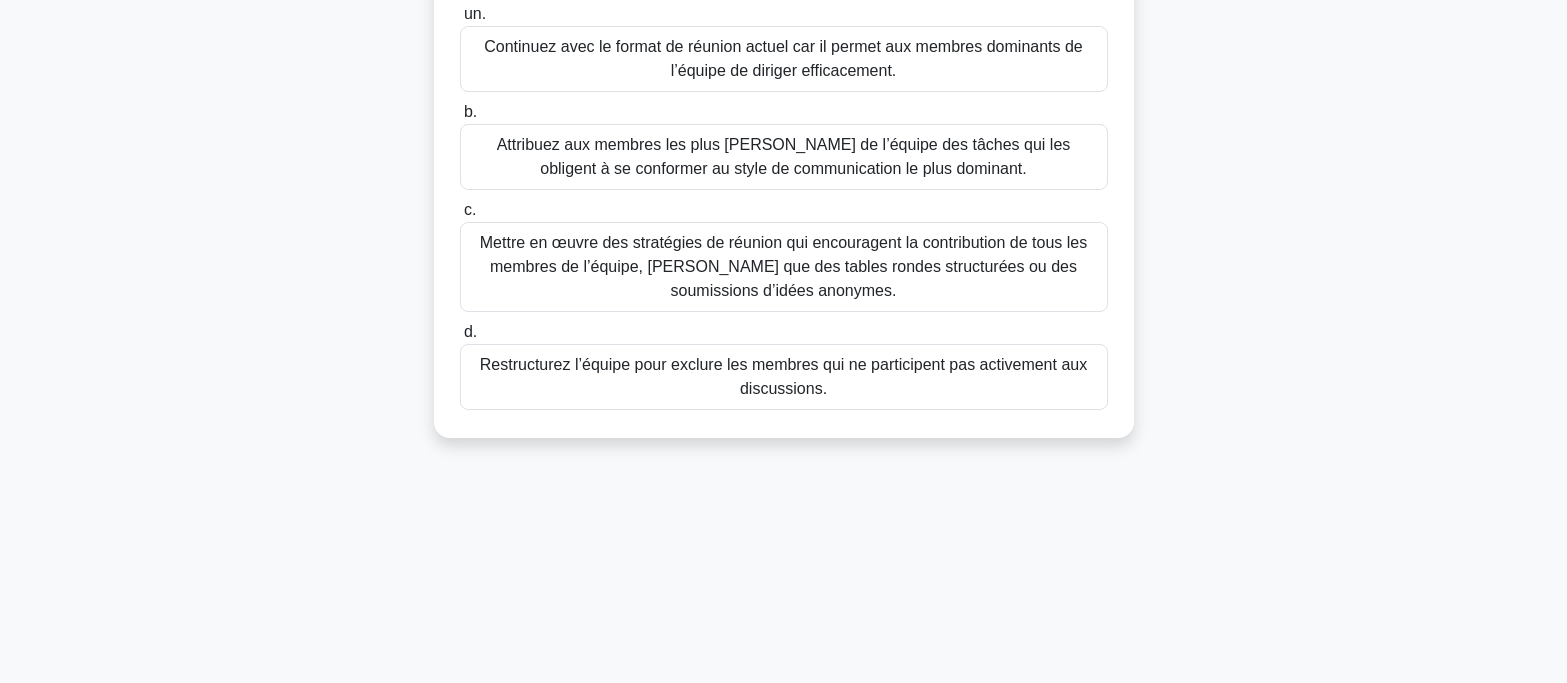 click on "Mettre en œuvre des stratégies de réunion qui encouragent la contribution de tous les membres de l’équipe, [PERSON_NAME] que des tables rondes structurées ou des soumissions d’idées anonymes." at bounding box center [783, 266] 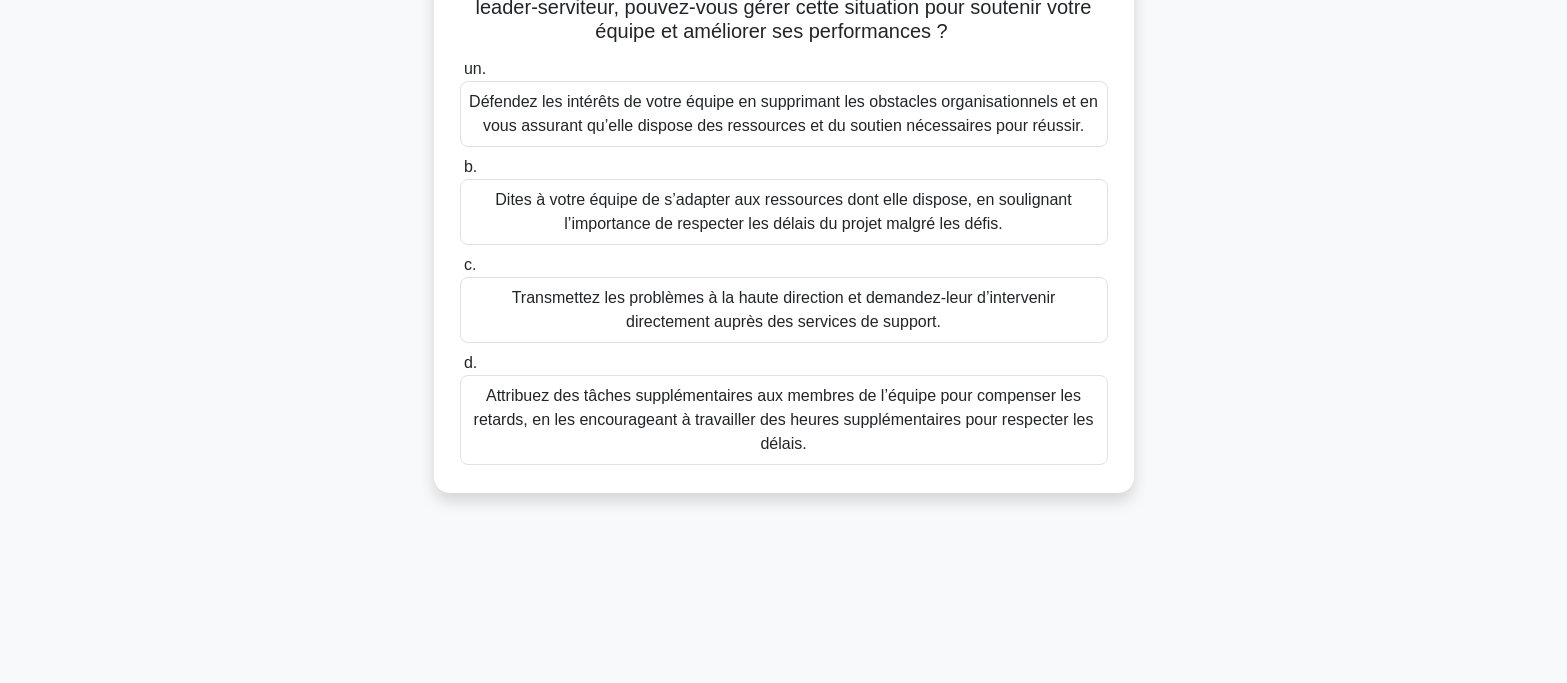scroll, scrollTop: 300, scrollLeft: 0, axis: vertical 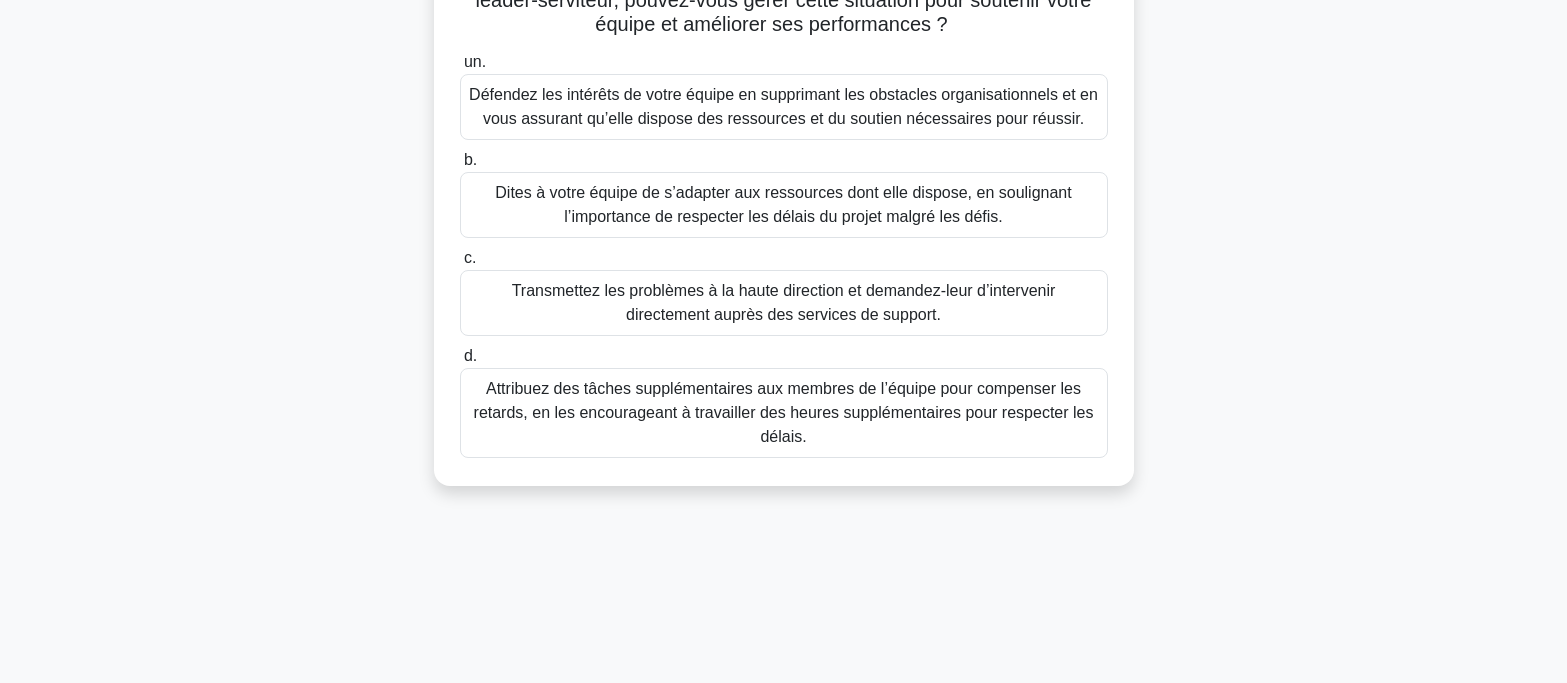 click on "Défendez les intérêts de votre équipe en supprimant les obstacles organisationnels et en vous assurant qu’elle dispose des ressources et du soutien nécessaires pour réussir." at bounding box center (783, 106) 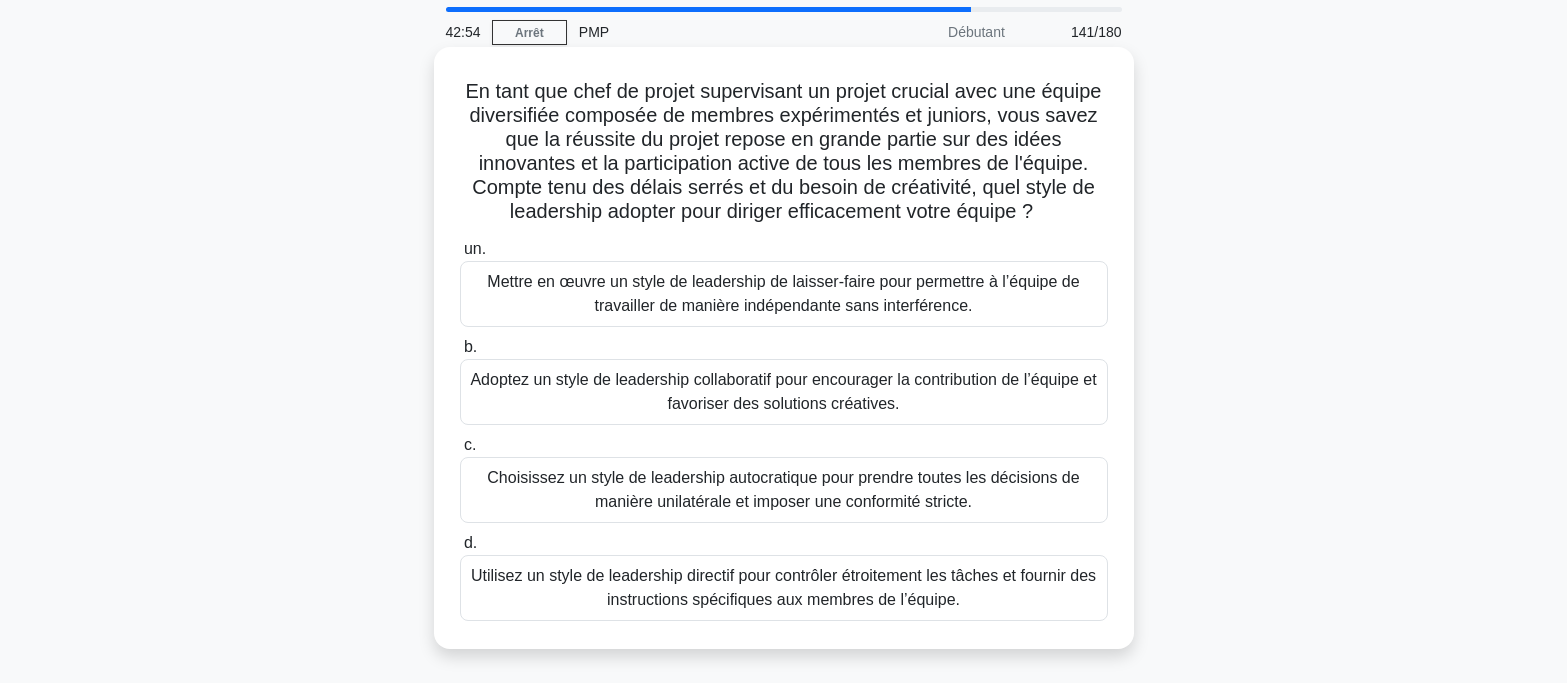 scroll, scrollTop: 100, scrollLeft: 0, axis: vertical 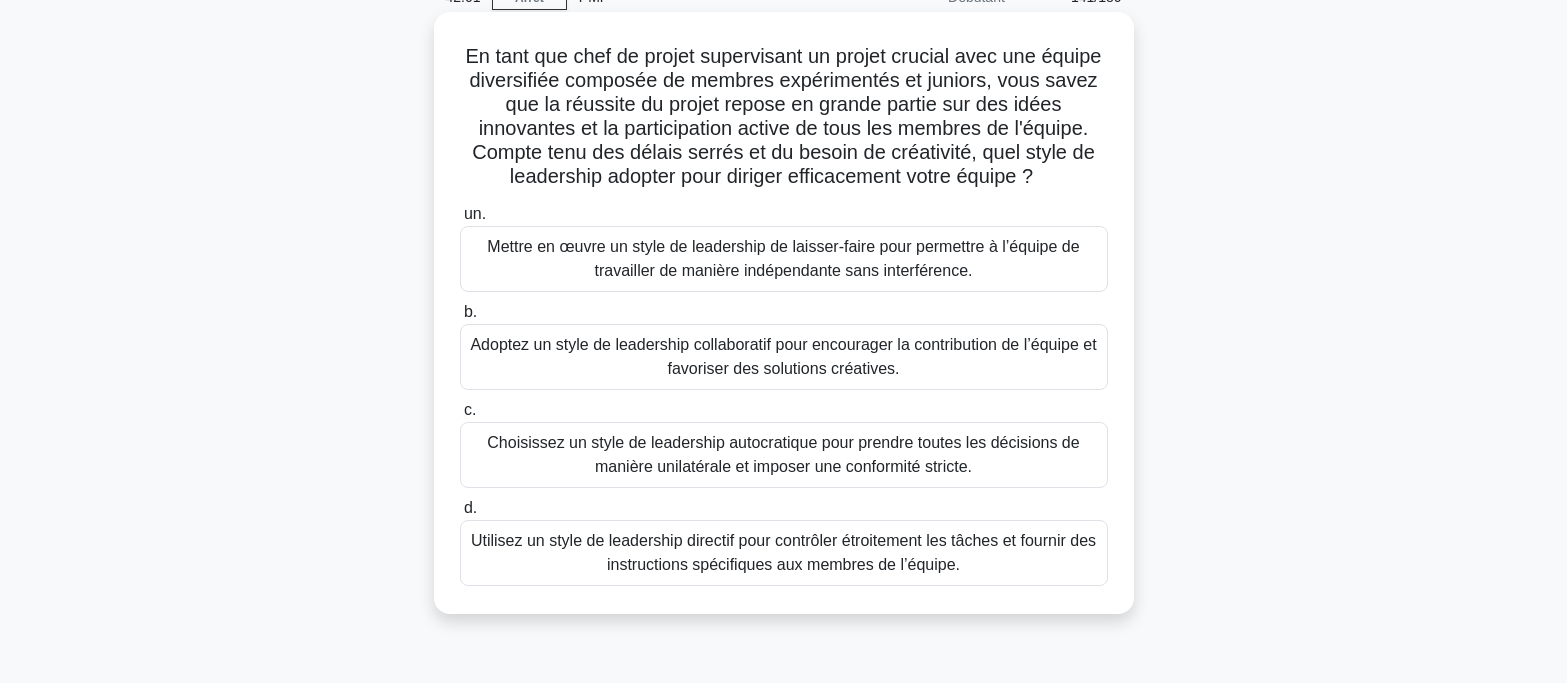 click on "Mettre en œuvre un style de leadership de laisser-faire pour permettre à l’équipe de travailler de manière indépendante sans interférence." at bounding box center (783, 258) 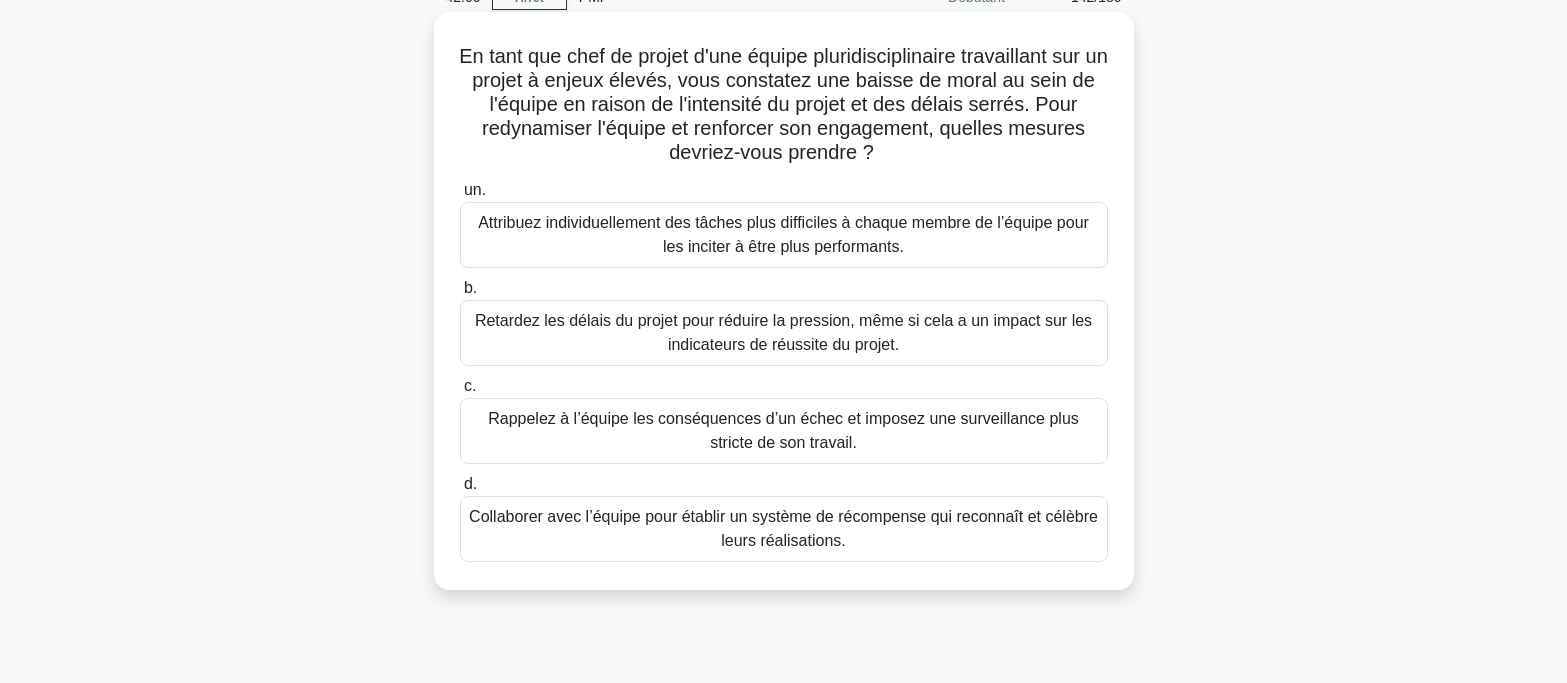 scroll, scrollTop: 0, scrollLeft: 0, axis: both 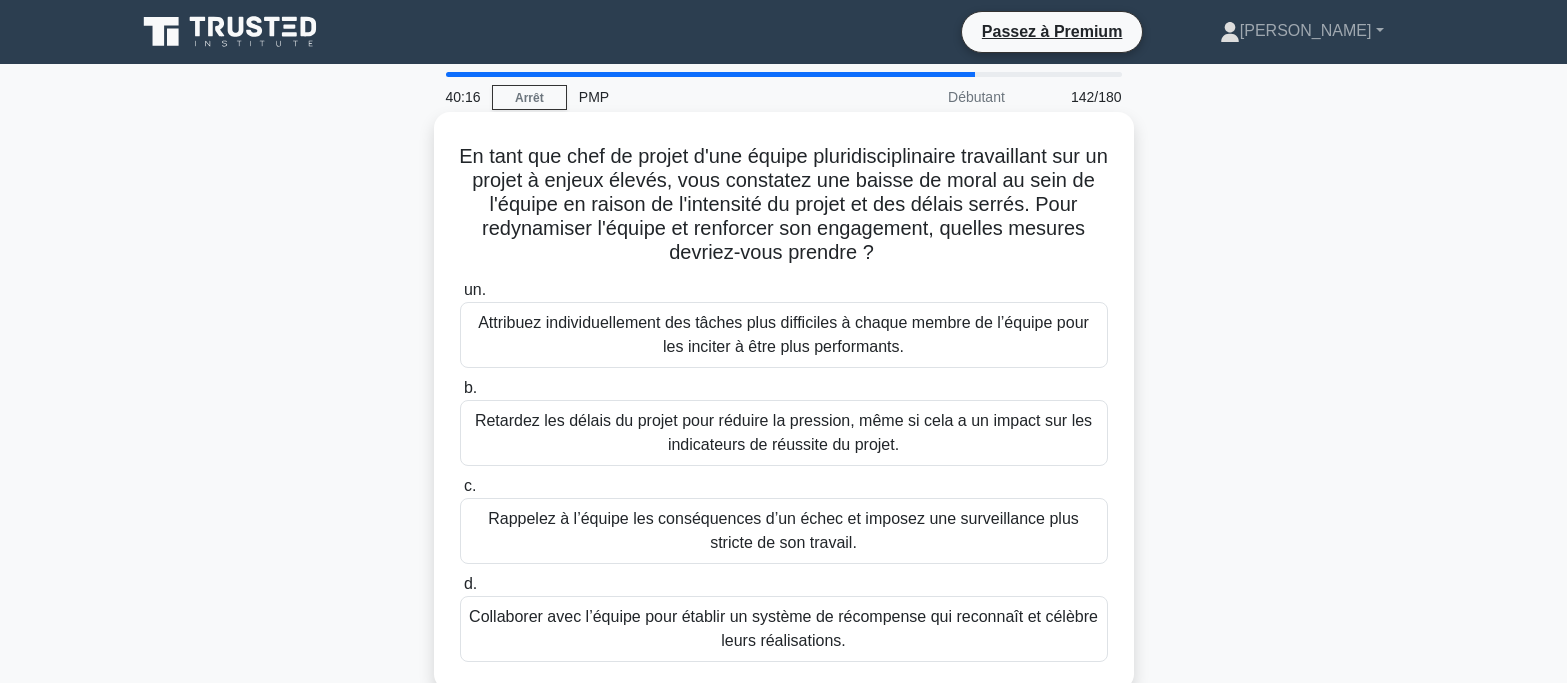 click on "Collaborer avec l’équipe pour établir un système de récompense qui reconnaît et célèbre leurs réalisations." at bounding box center [783, 628] 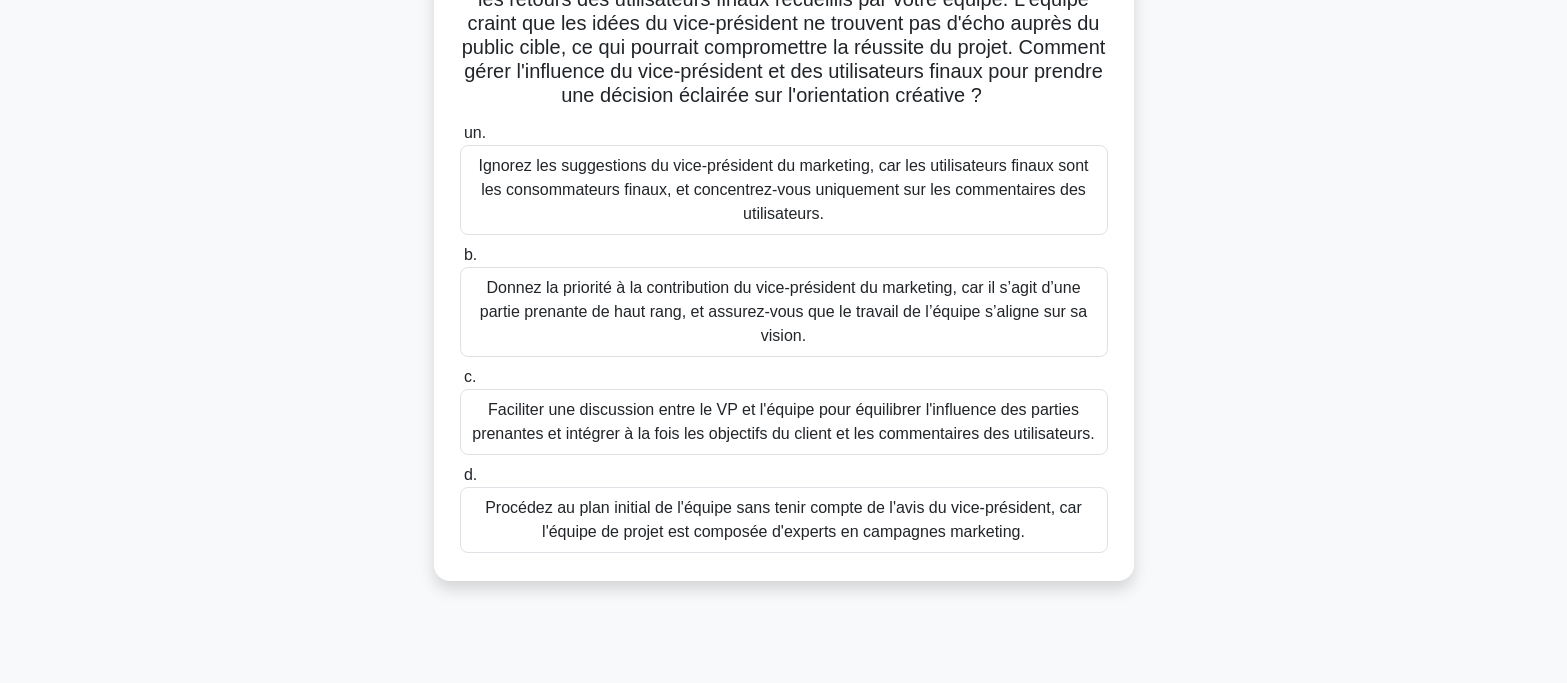 scroll, scrollTop: 300, scrollLeft: 0, axis: vertical 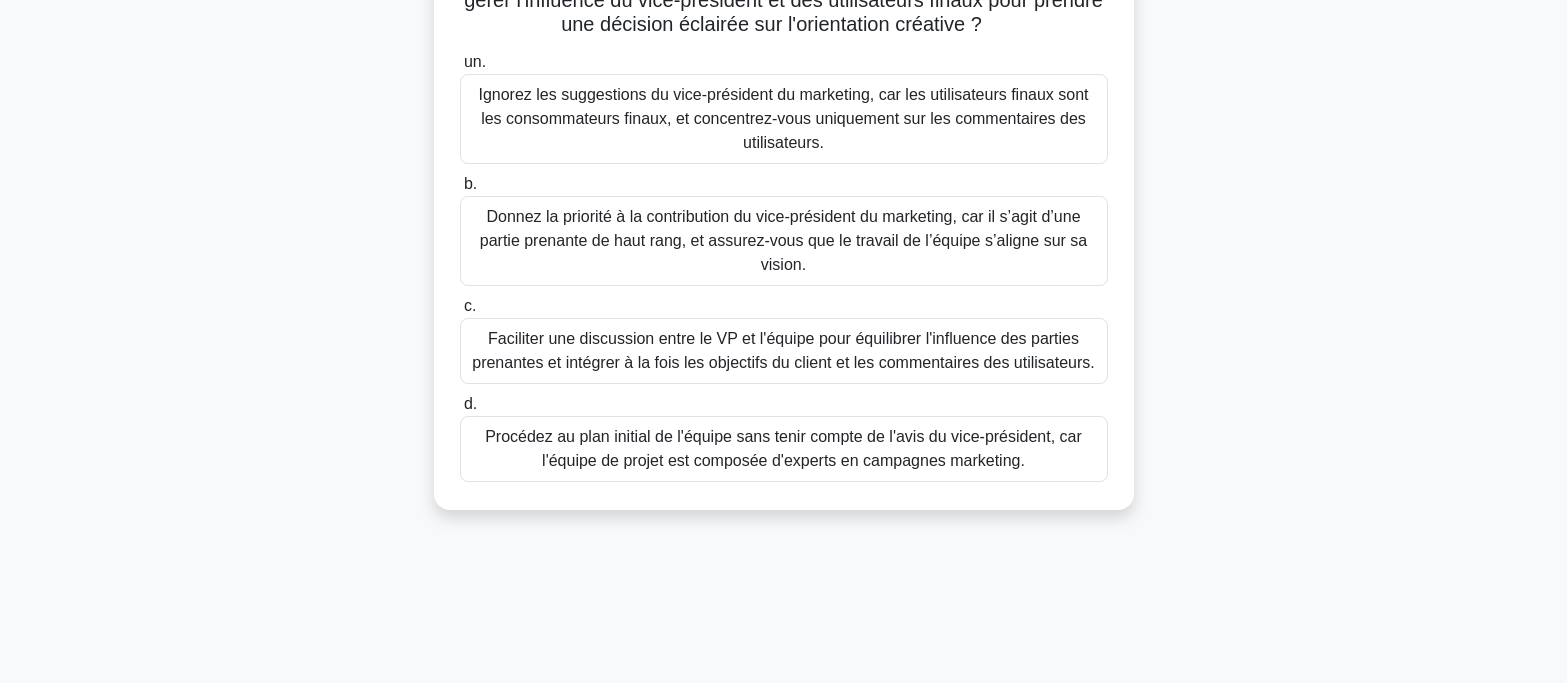 click on "Faciliter une discussion entre le VP et l'équipe pour équilibrer l'influence des parties prenantes et intégrer à la fois les objectifs du client et les commentaires des utilisateurs." at bounding box center (783, 350) 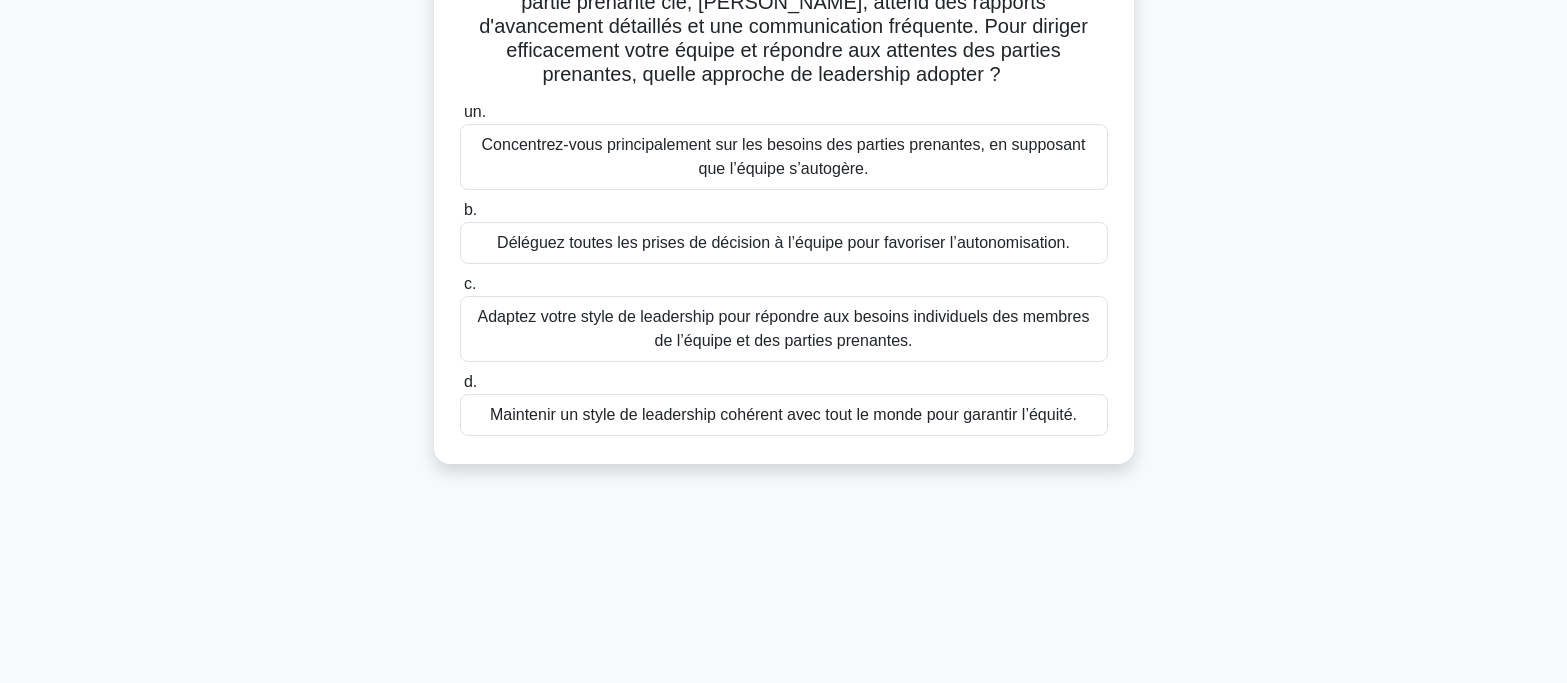 scroll, scrollTop: 300, scrollLeft: 0, axis: vertical 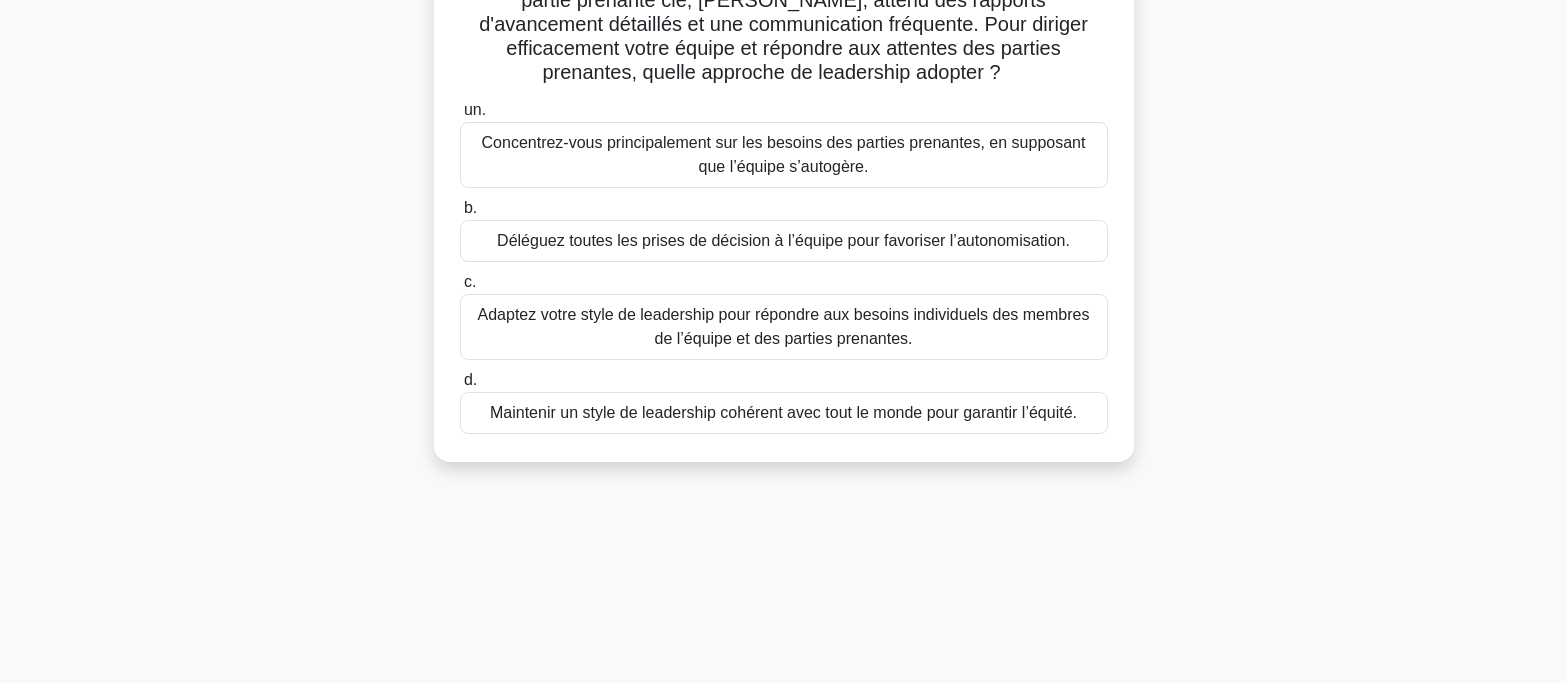 click on "Maintenir un style de leadership cohérent avec tout le monde pour garantir l’équité." at bounding box center [783, 412] 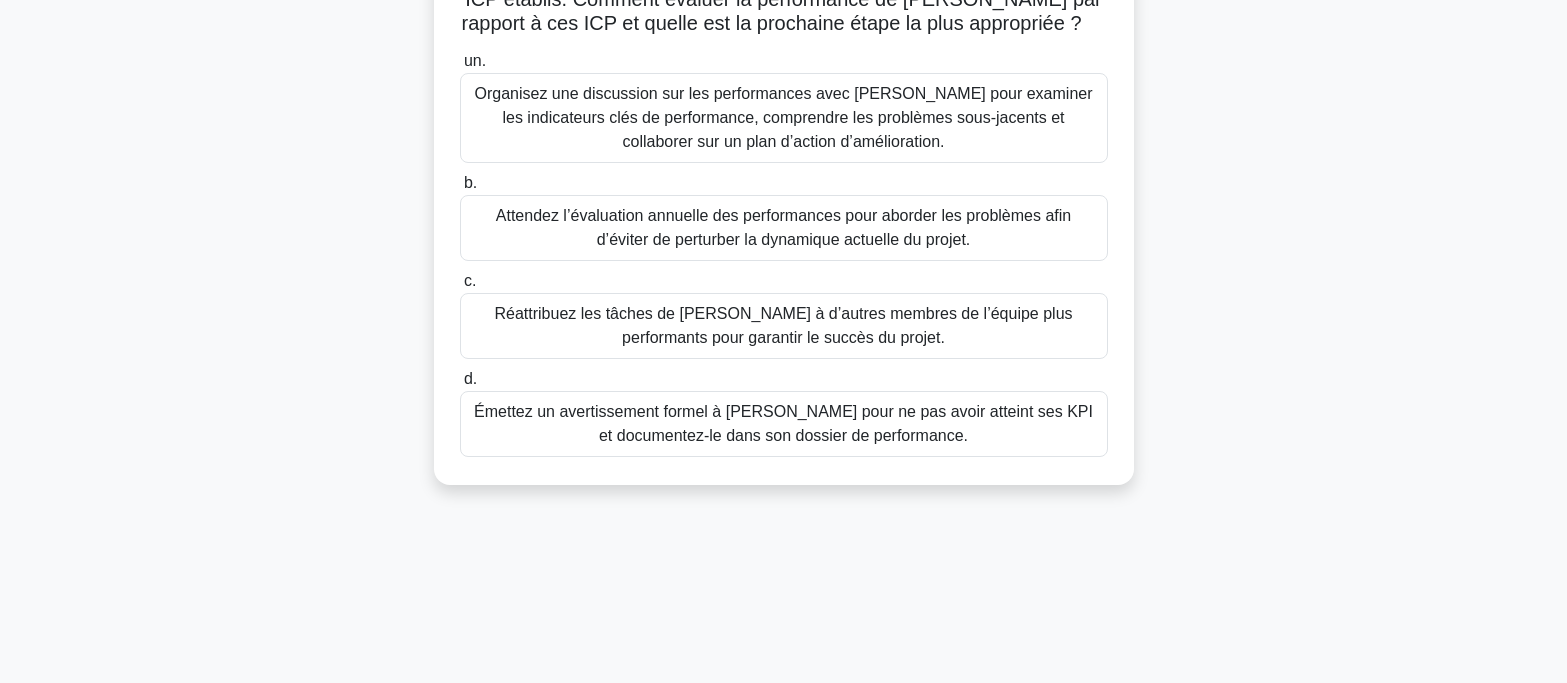 scroll, scrollTop: 397, scrollLeft: 0, axis: vertical 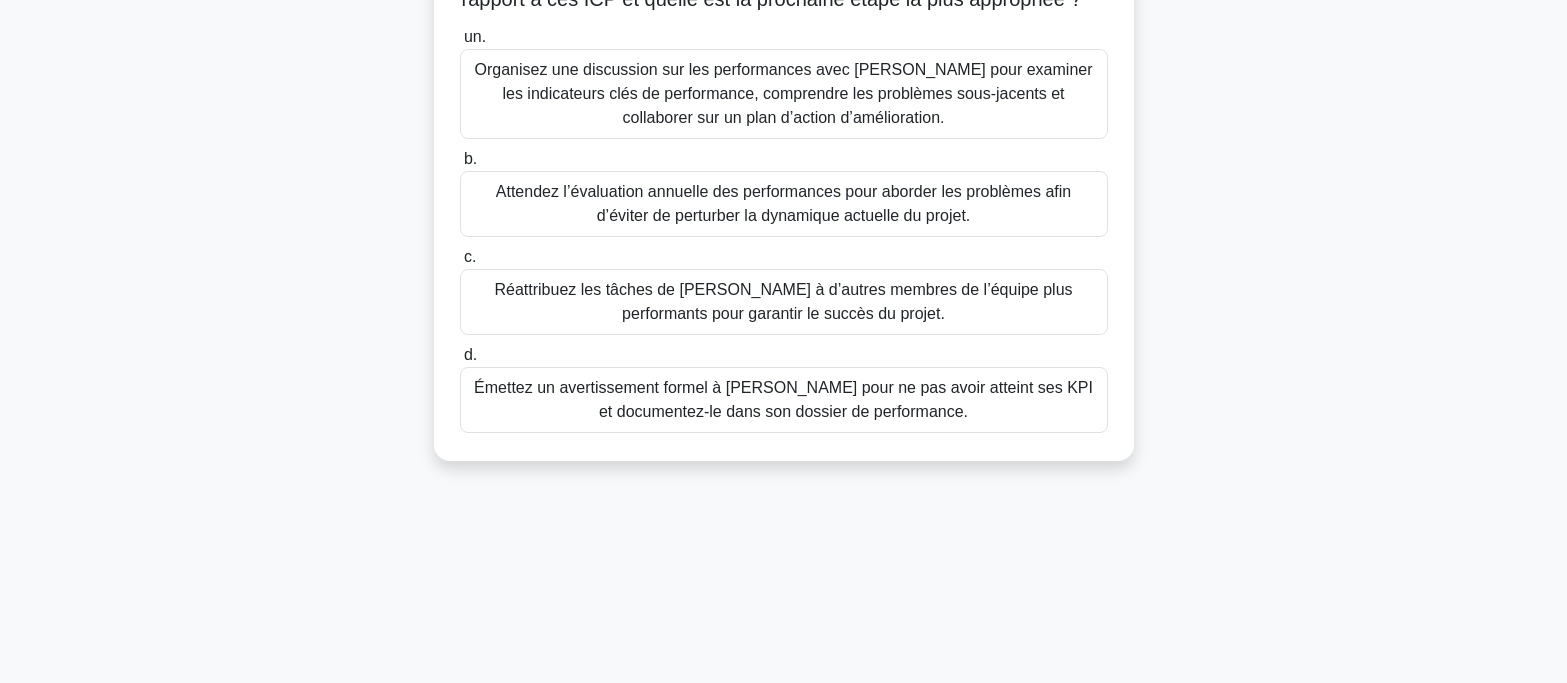 click on "Organisez une discussion sur les performances avec [PERSON_NAME] pour examiner les indicateurs clés de performance, comprendre les problèmes sous-jacents et collaborer sur un plan d’action d’amélioration." at bounding box center (783, 93) 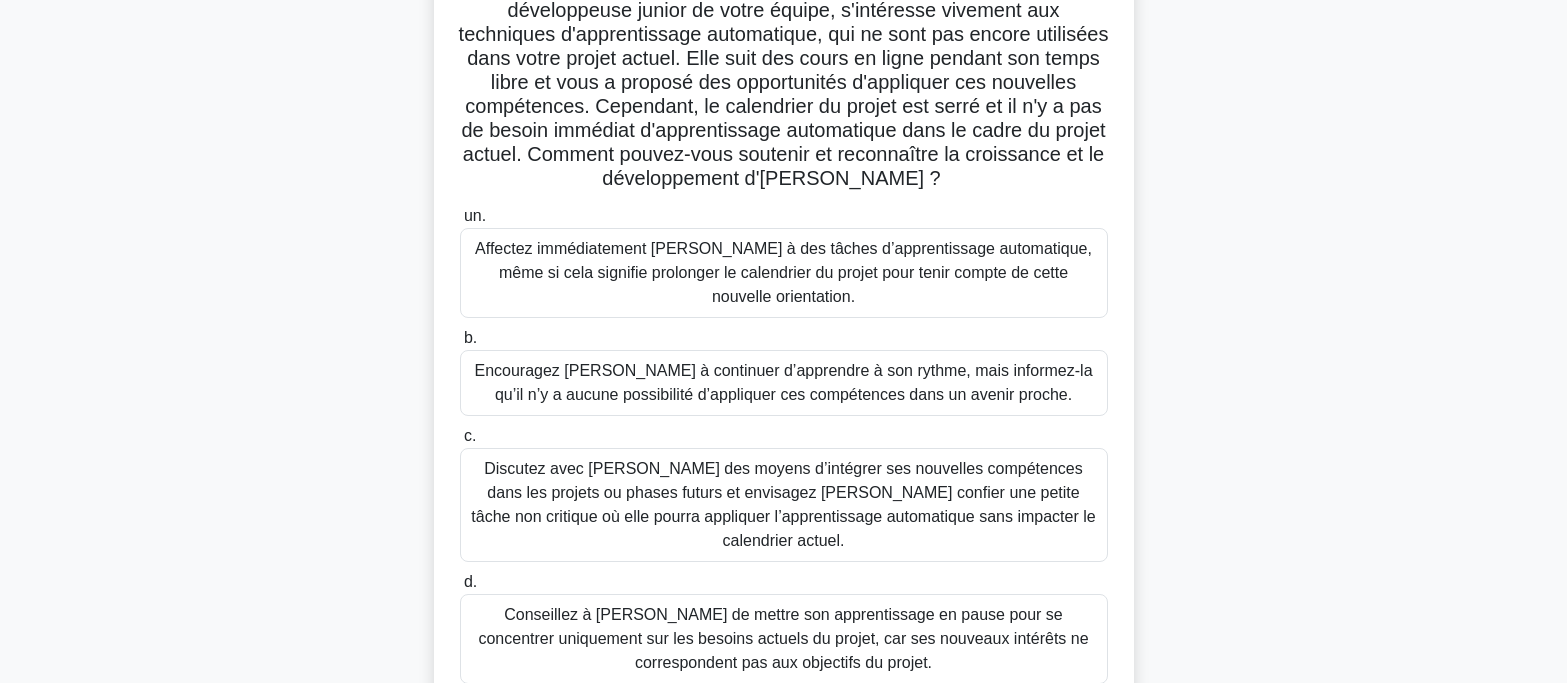 scroll, scrollTop: 200, scrollLeft: 0, axis: vertical 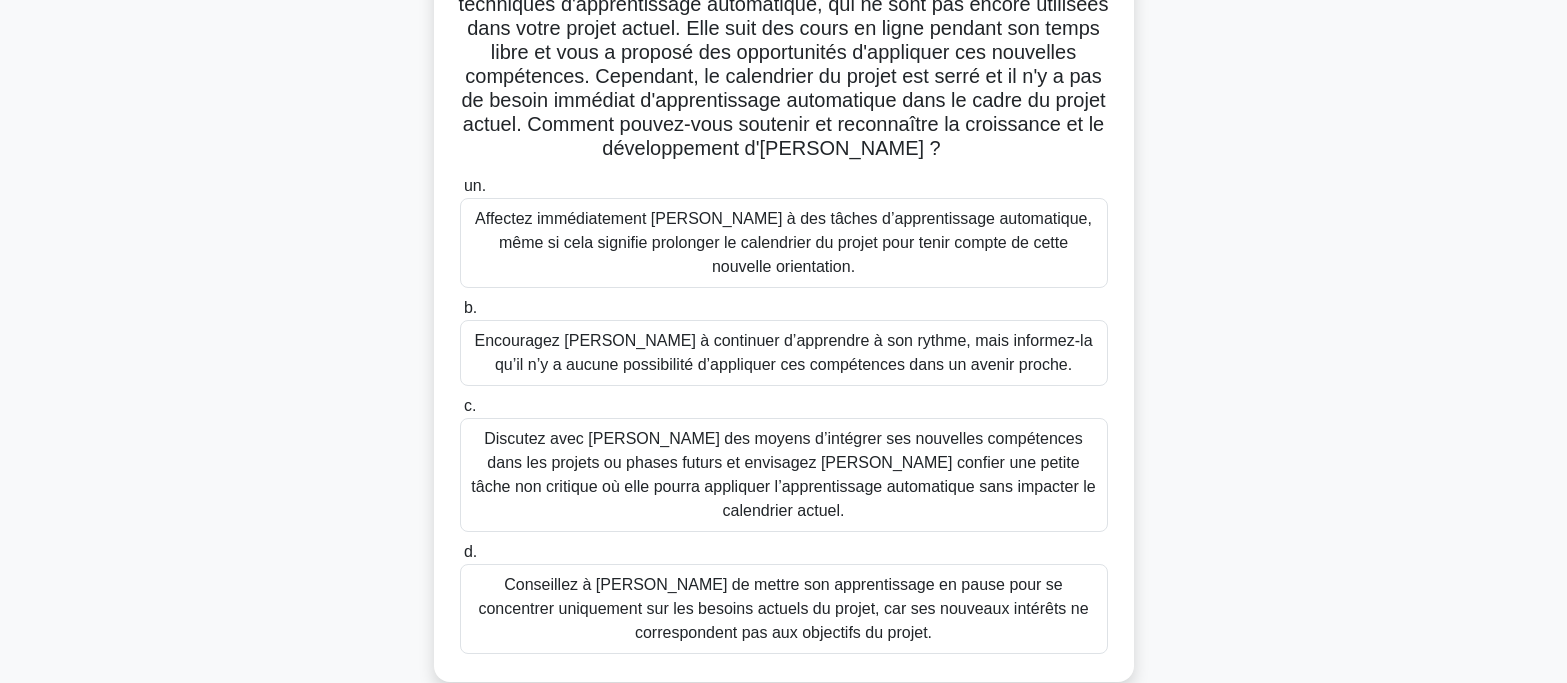 click on "Conseillez à [PERSON_NAME] de mettre son apprentissage en pause pour se concentrer uniquement sur les besoins actuels du projet, car ses nouveaux intérêts ne correspondent pas aux objectifs du projet." at bounding box center (783, 608) 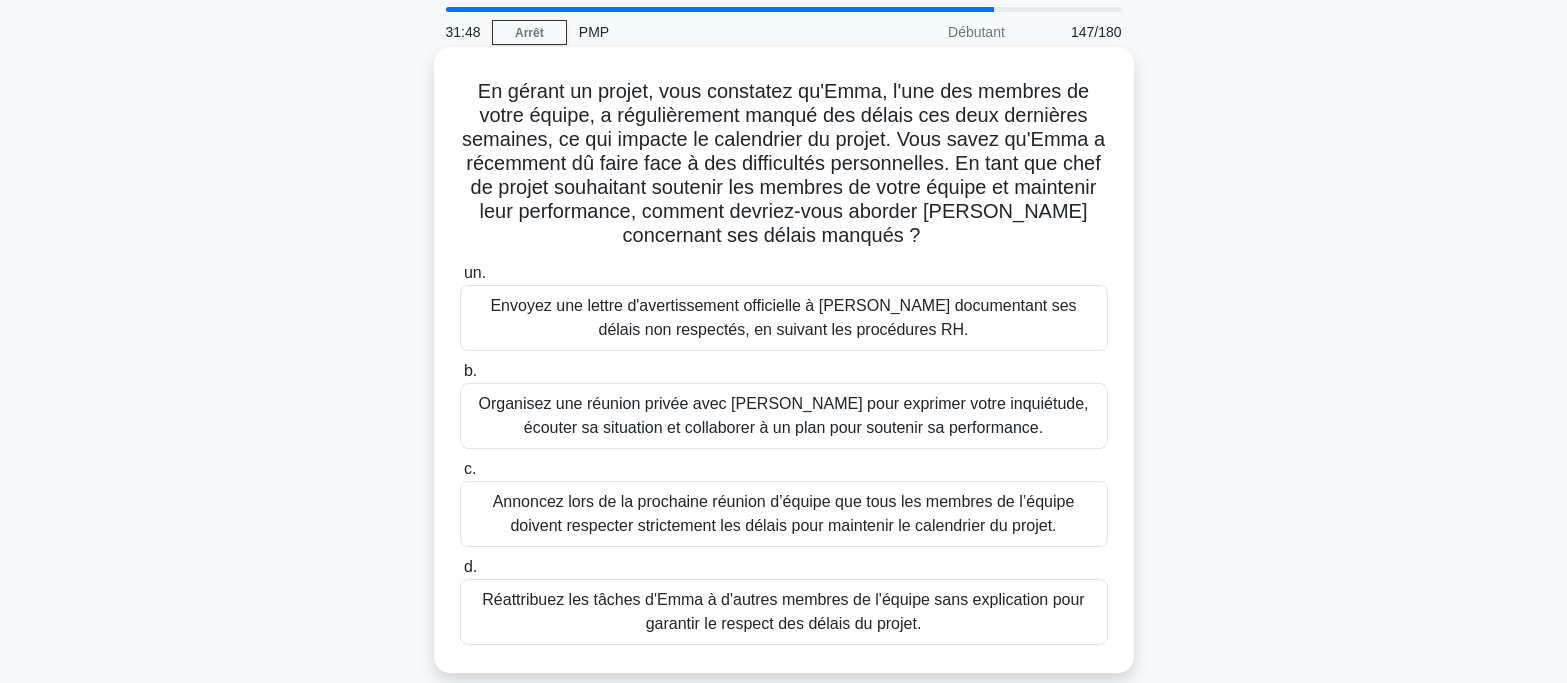 scroll, scrollTop: 100, scrollLeft: 0, axis: vertical 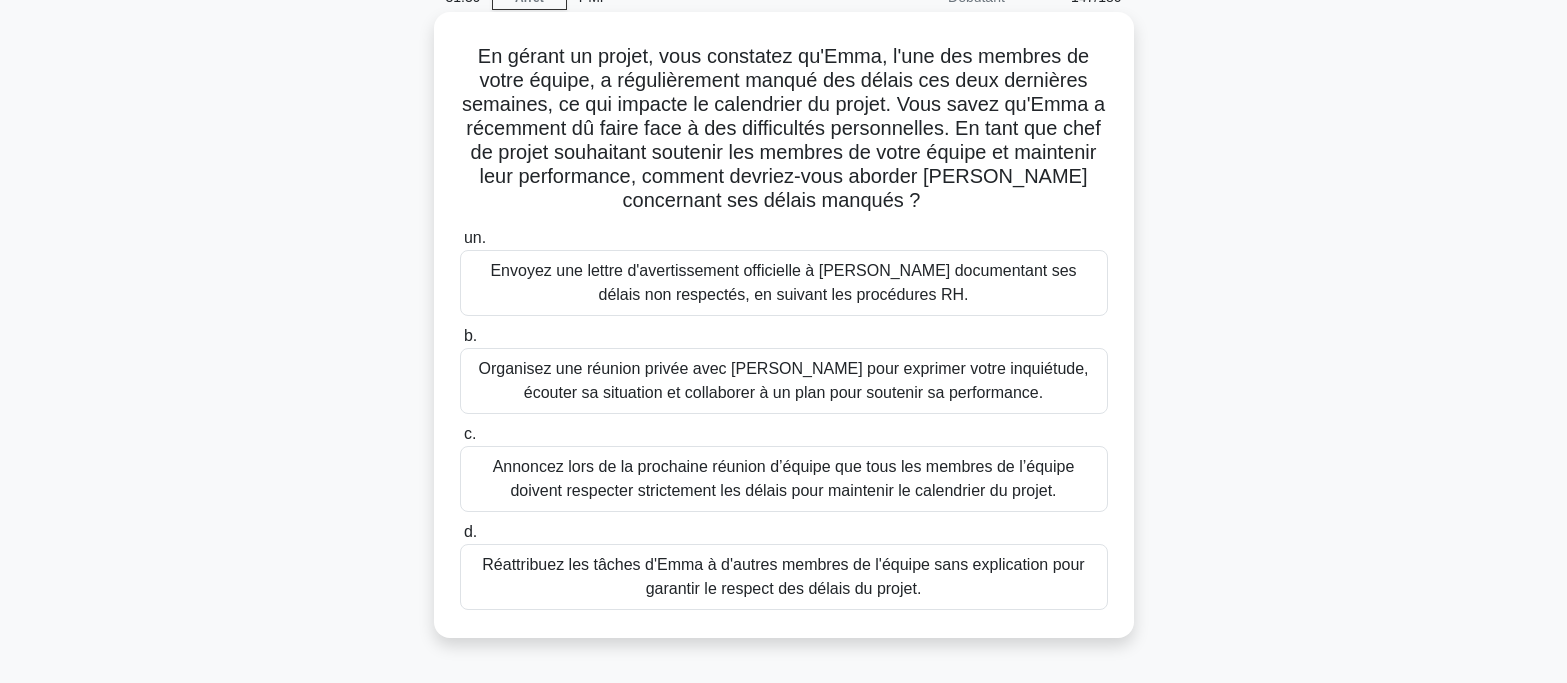 click on "Organisez une réunion privée avec [PERSON_NAME] pour exprimer votre inquiétude, écouter sa situation et collaborer à un plan pour soutenir sa performance." at bounding box center [783, 380] 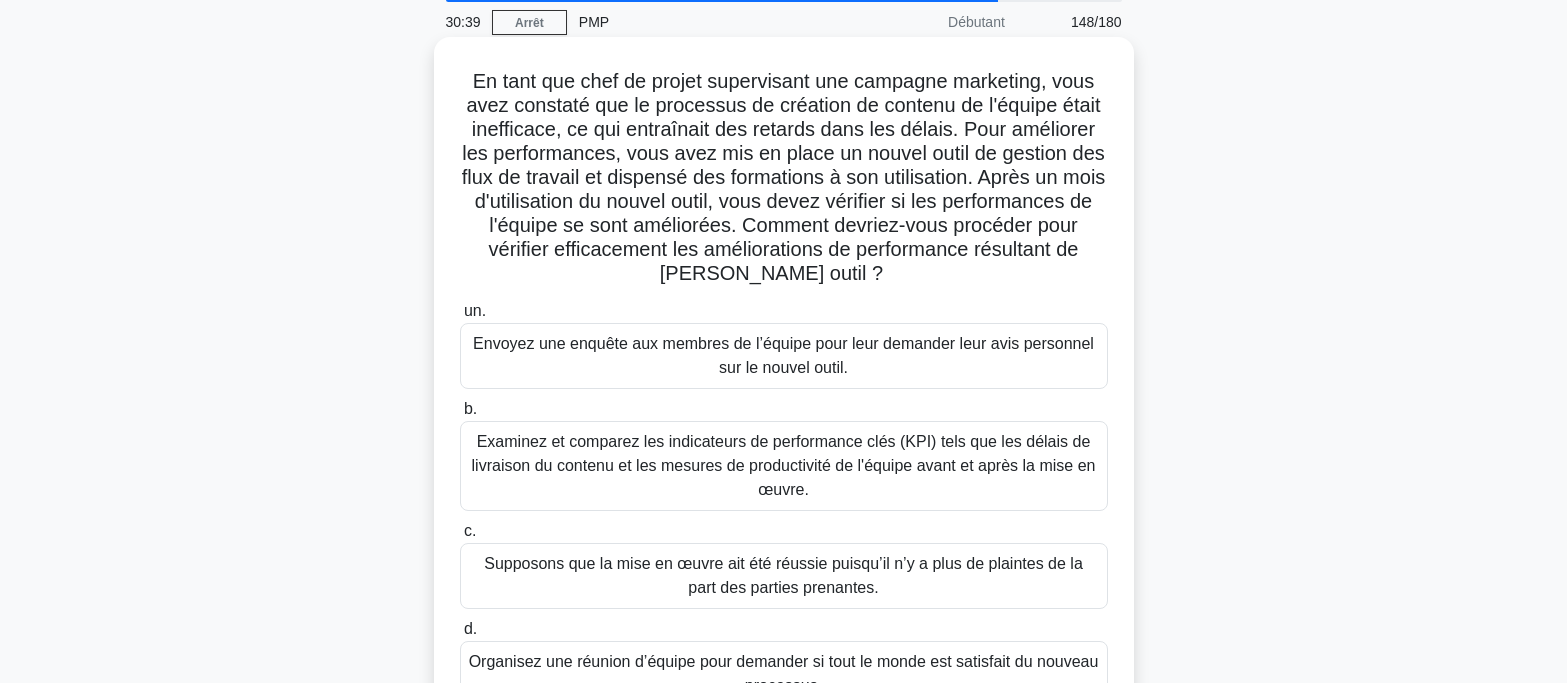 scroll, scrollTop: 397, scrollLeft: 0, axis: vertical 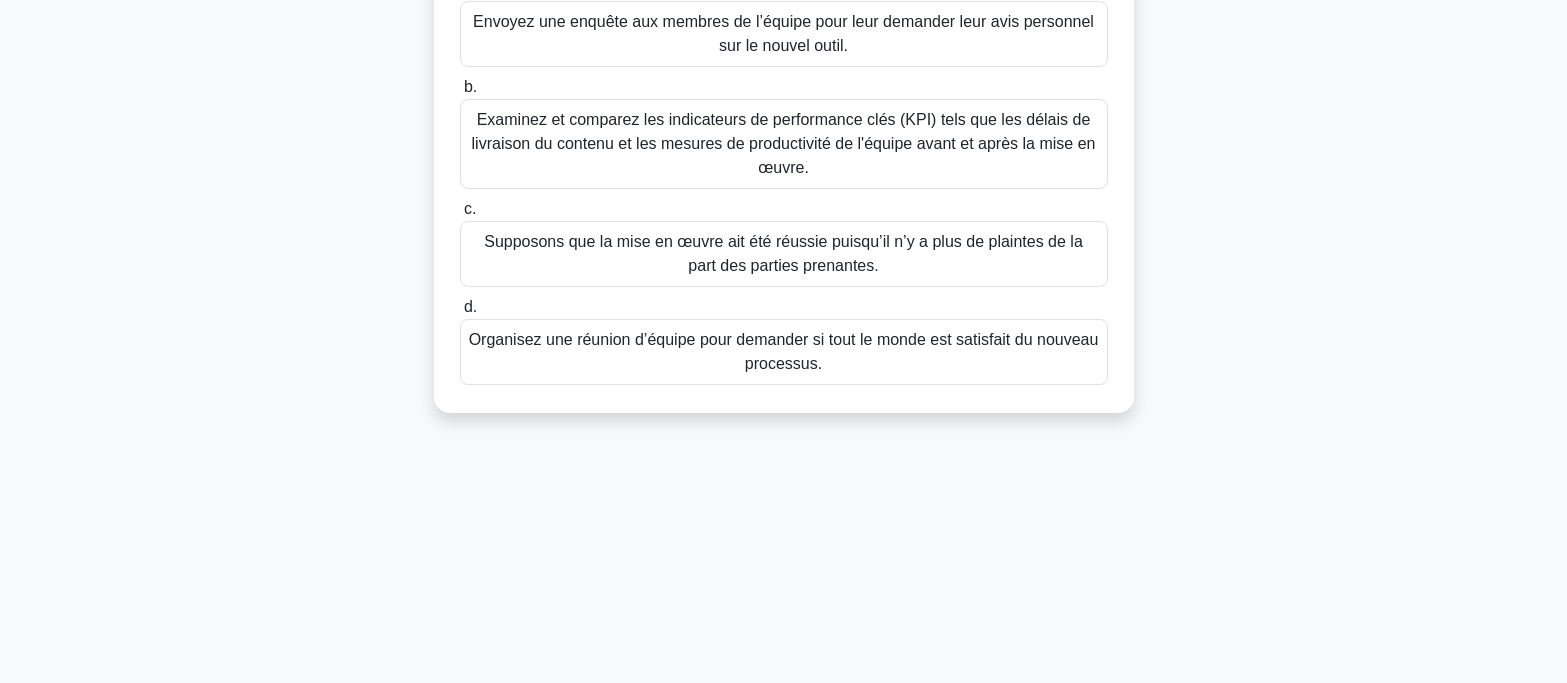 click on "Organisez une réunion d’équipe pour demander si tout le monde est satisfait du nouveau processus." at bounding box center [784, 352] 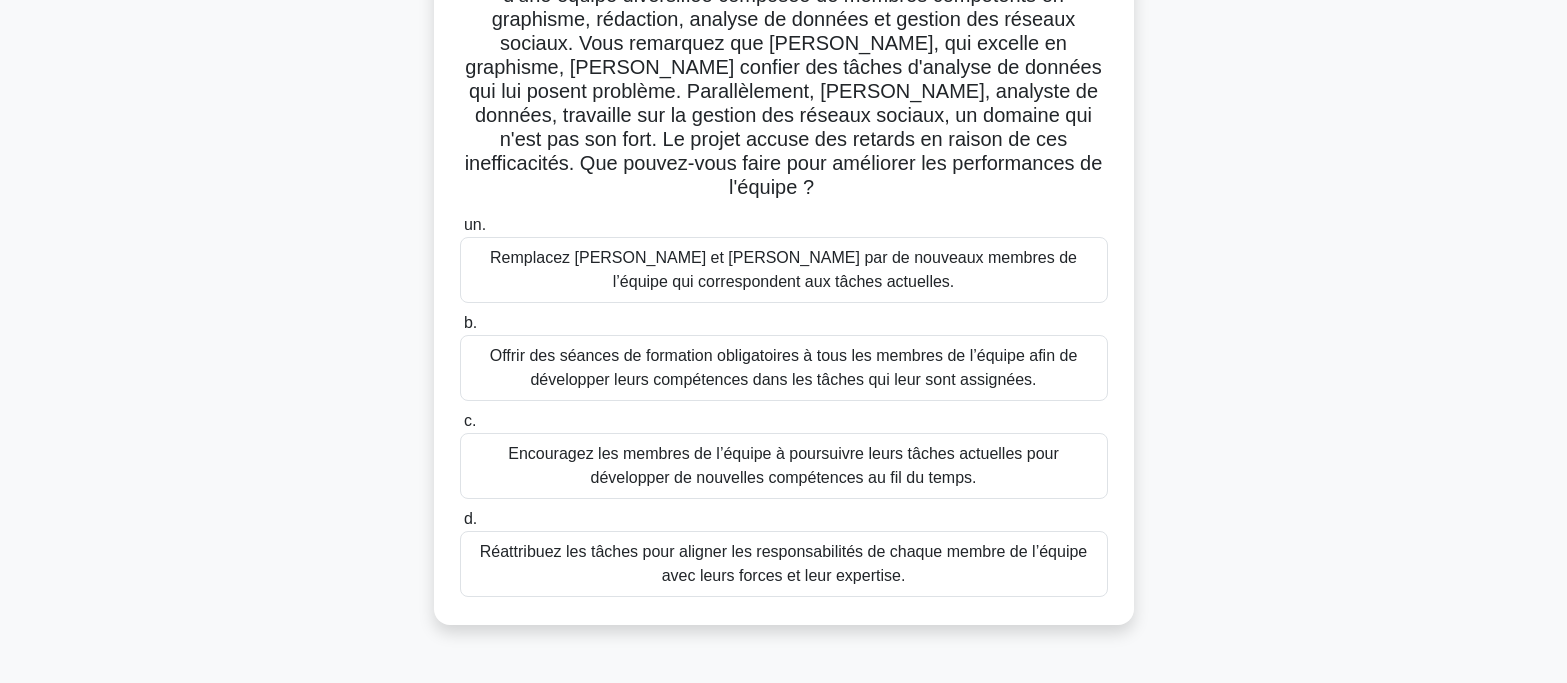 scroll, scrollTop: 200, scrollLeft: 0, axis: vertical 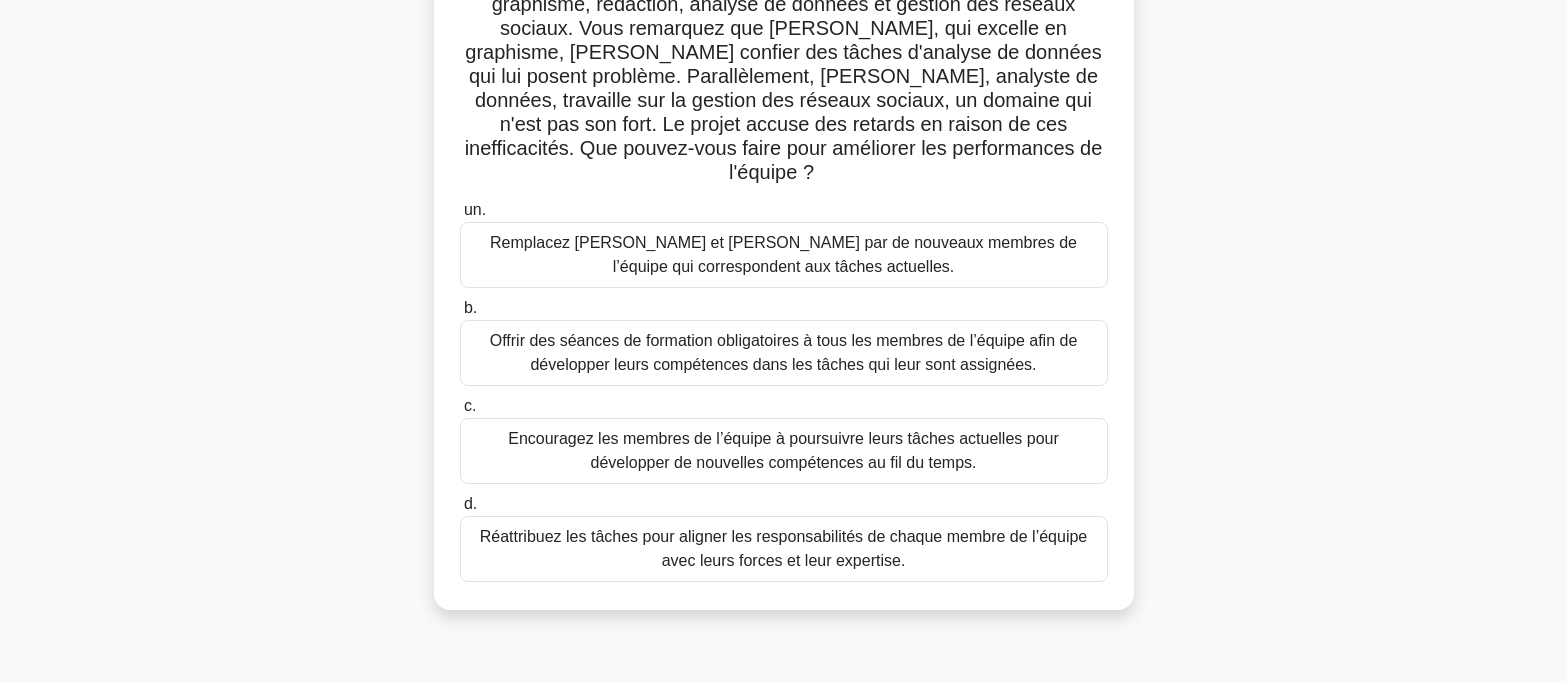click on "Offrir des séances de formation obligatoires à tous les membres de l’équipe afin de développer leurs compétences dans les tâches qui leur sont assignées." at bounding box center [784, 352] 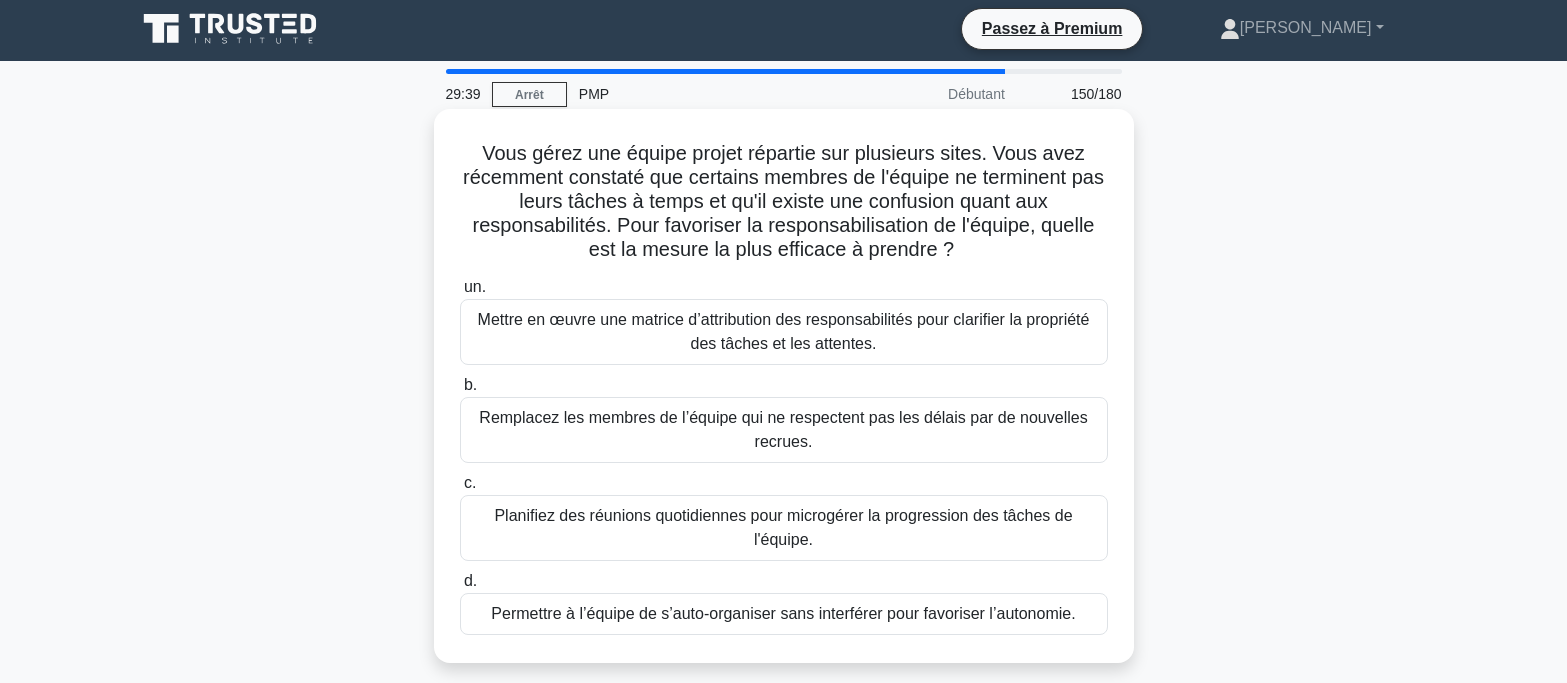 scroll, scrollTop: 0, scrollLeft: 0, axis: both 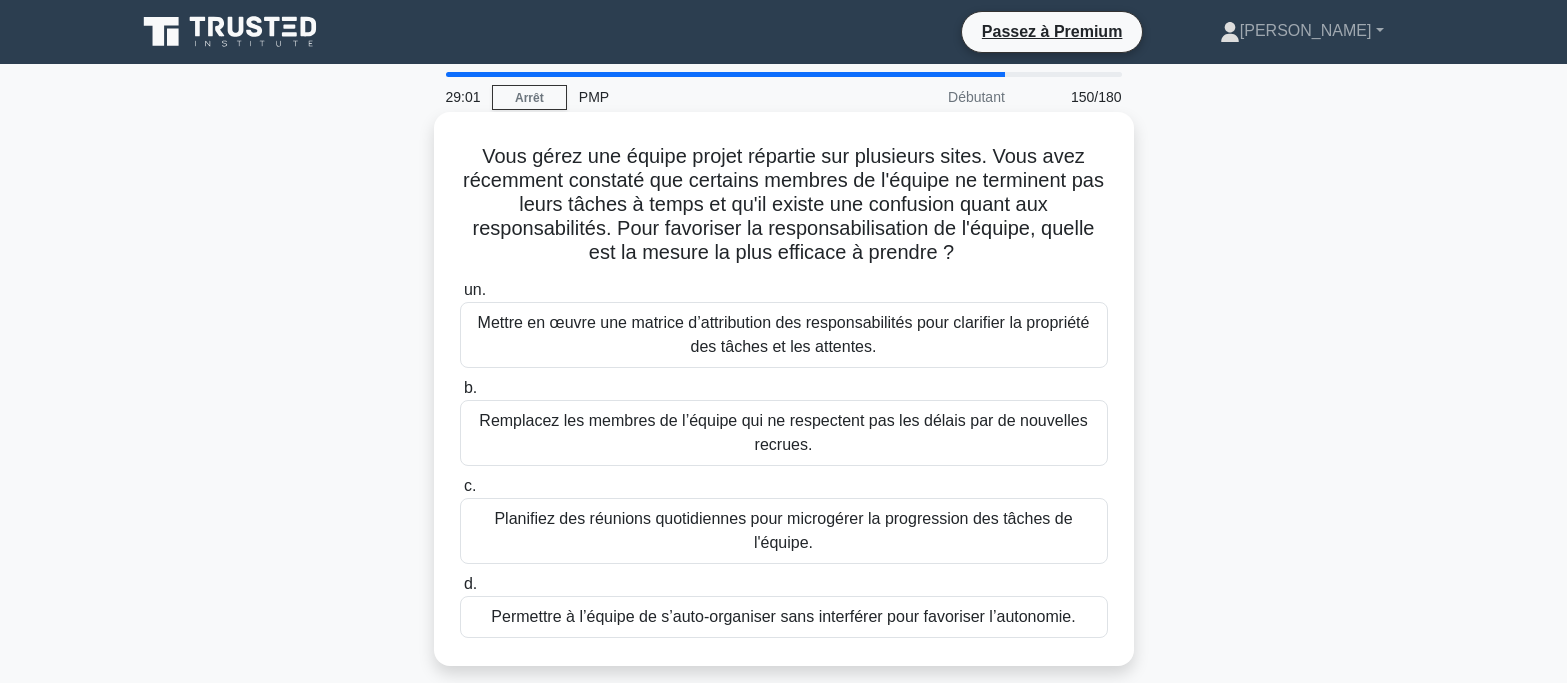 click on "Permettre à l’équipe de s’auto-organiser sans interférer pour favoriser l’autonomie." at bounding box center [783, 616] 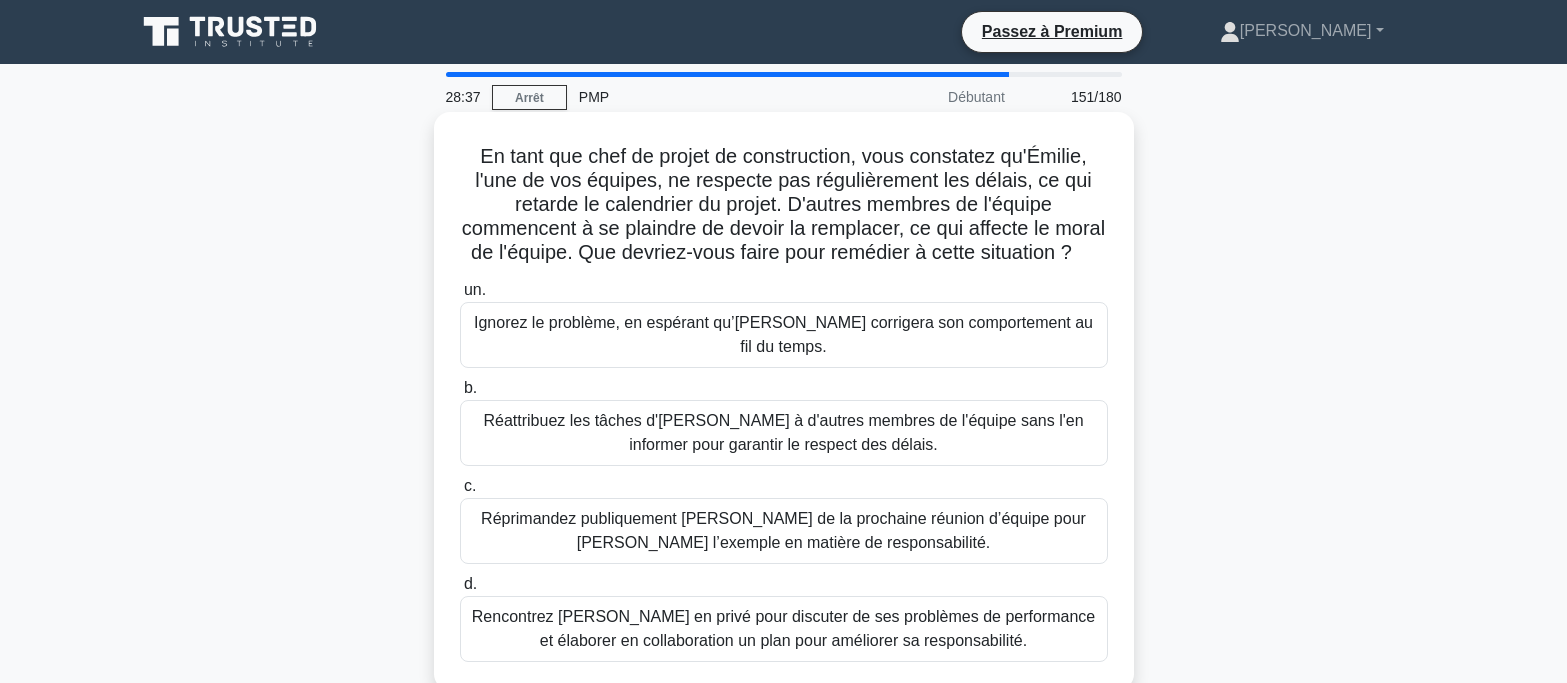 click on "Rencontrez [PERSON_NAME] en privé pour discuter de ses problèmes de performance et élaborer en collaboration un plan pour améliorer sa responsabilité." at bounding box center (783, 628) 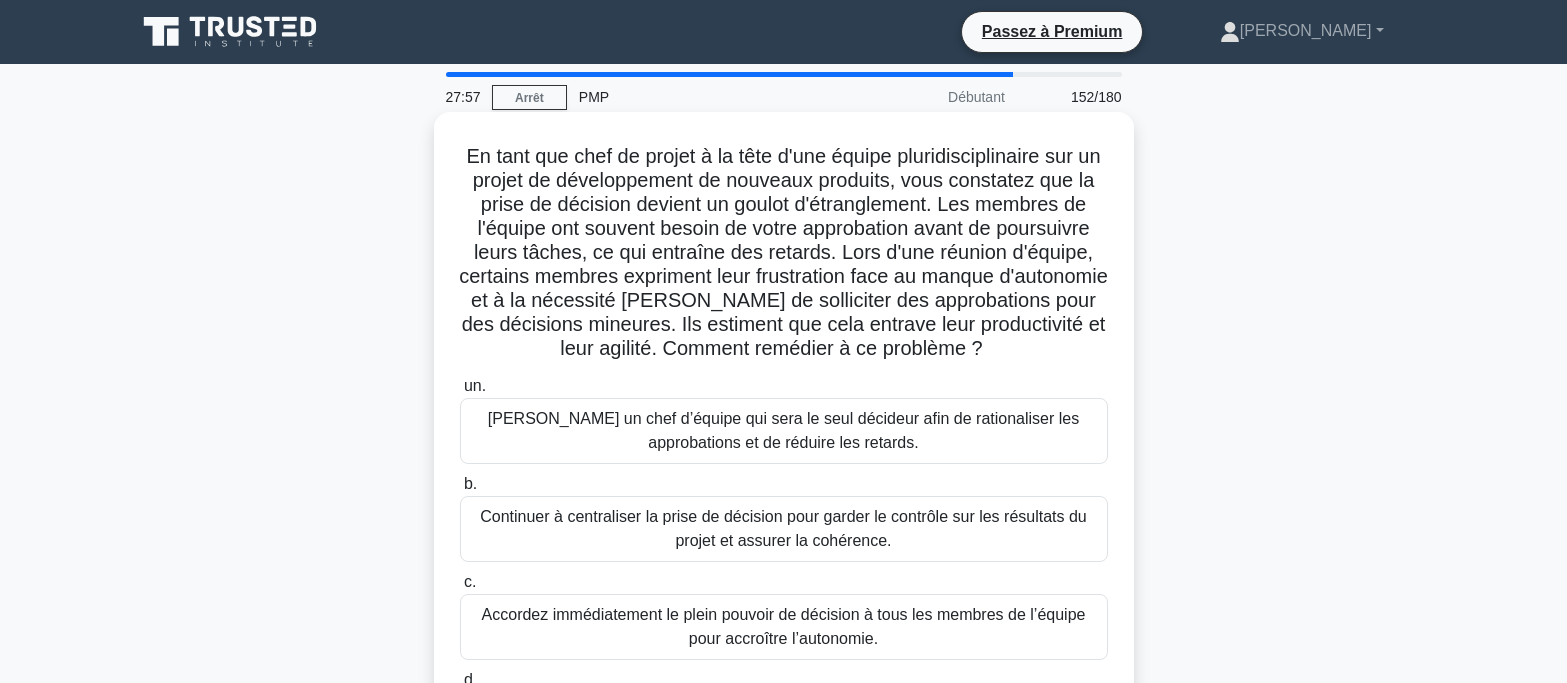 scroll, scrollTop: 100, scrollLeft: 0, axis: vertical 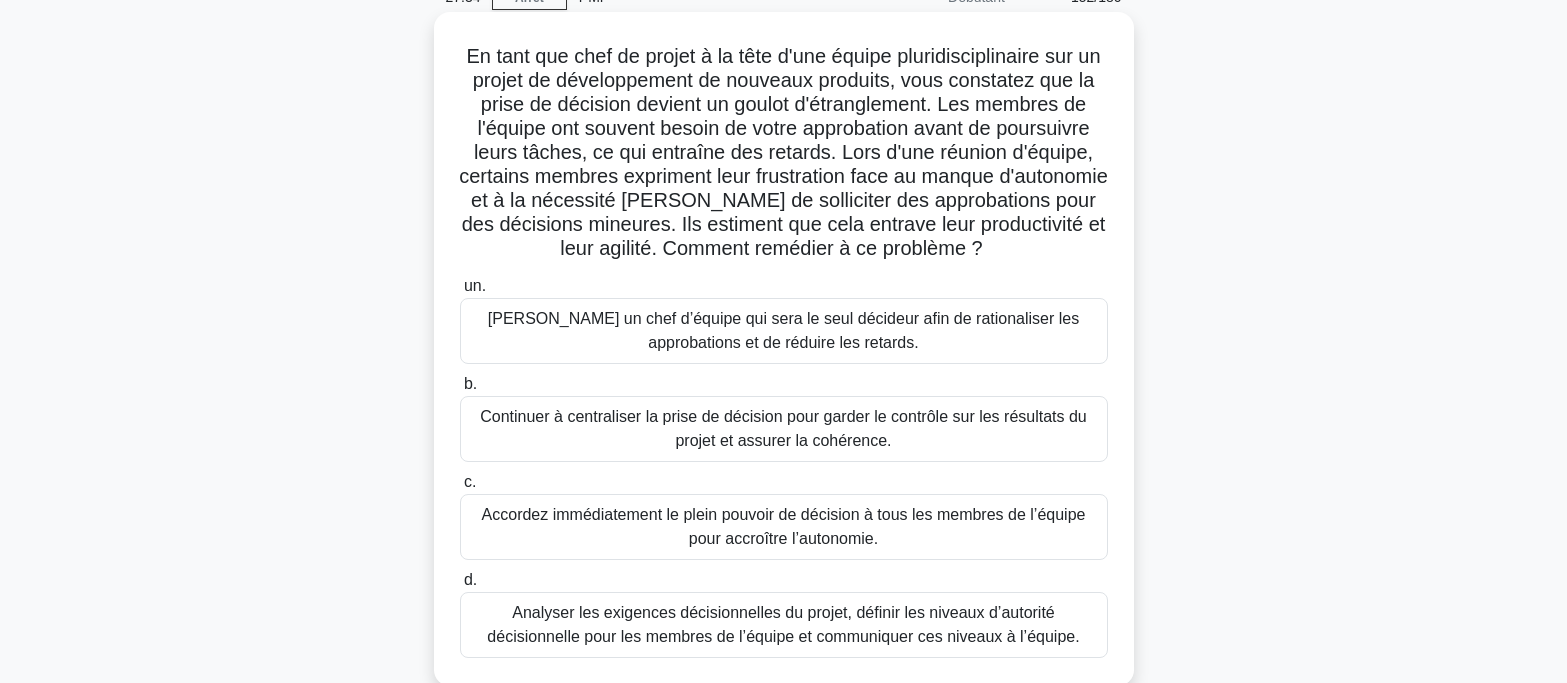 click on "Accordez immédiatement le plein pouvoir de décision à tous les membres de l’équipe pour accroître l’autonomie." at bounding box center (784, 526) 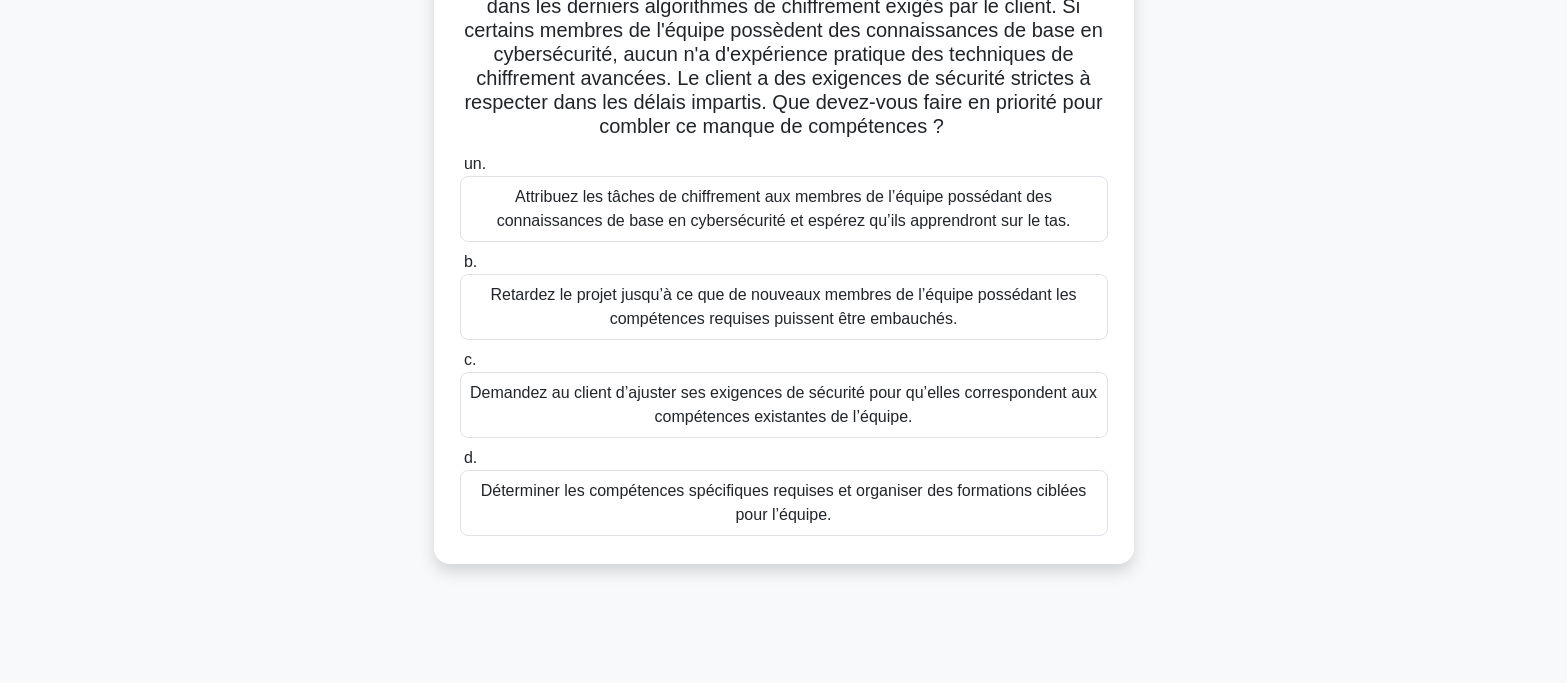 scroll, scrollTop: 200, scrollLeft: 0, axis: vertical 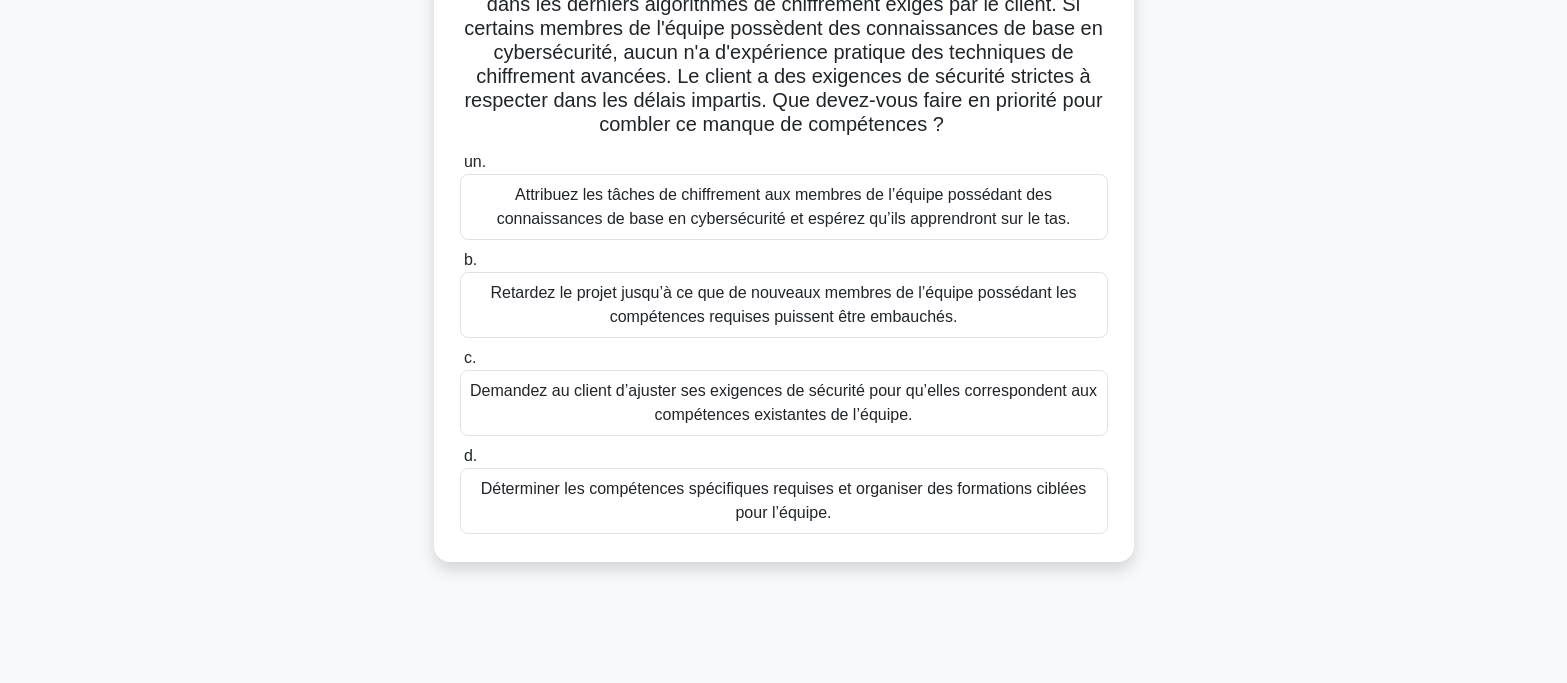 click on "Déterminer les compétences spécifiques requises et organiser des formations ciblées pour l’équipe." at bounding box center (784, 501) 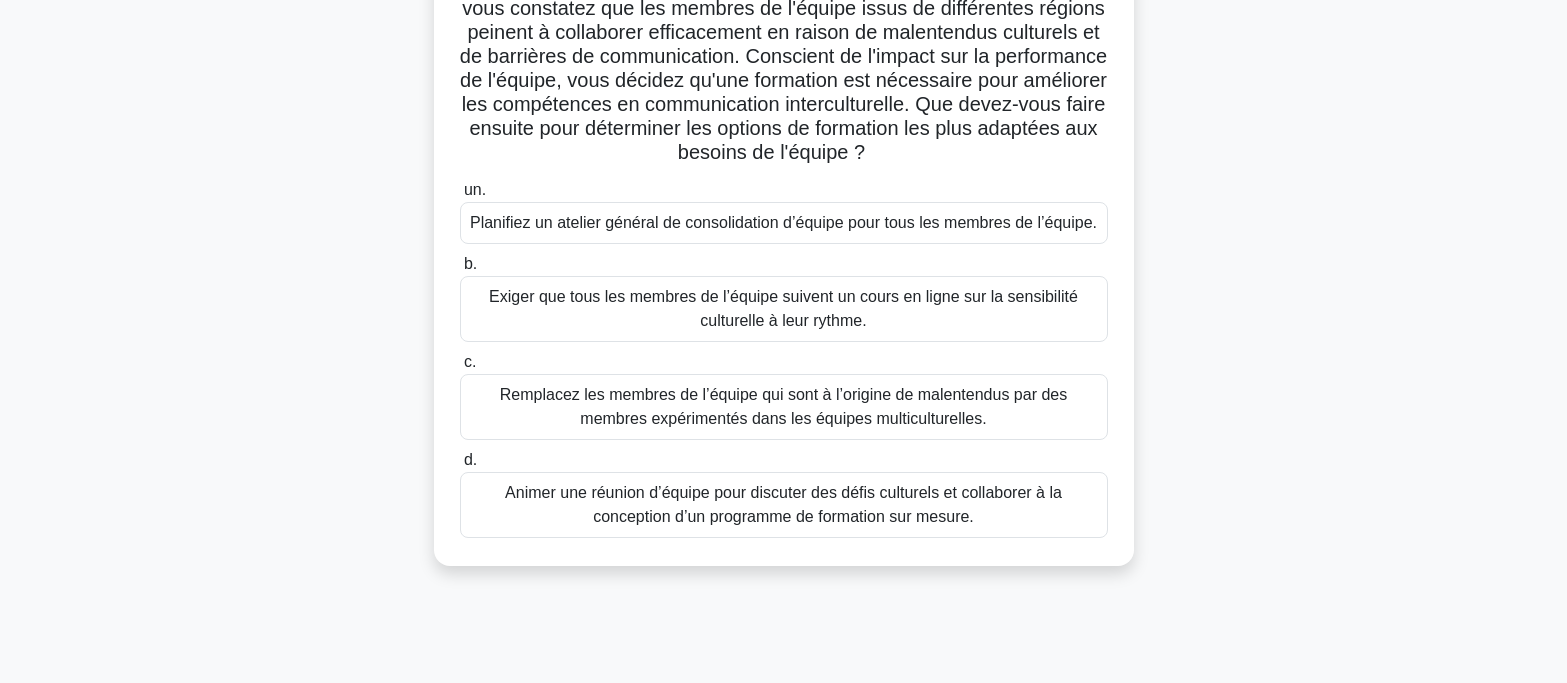 scroll, scrollTop: 200, scrollLeft: 0, axis: vertical 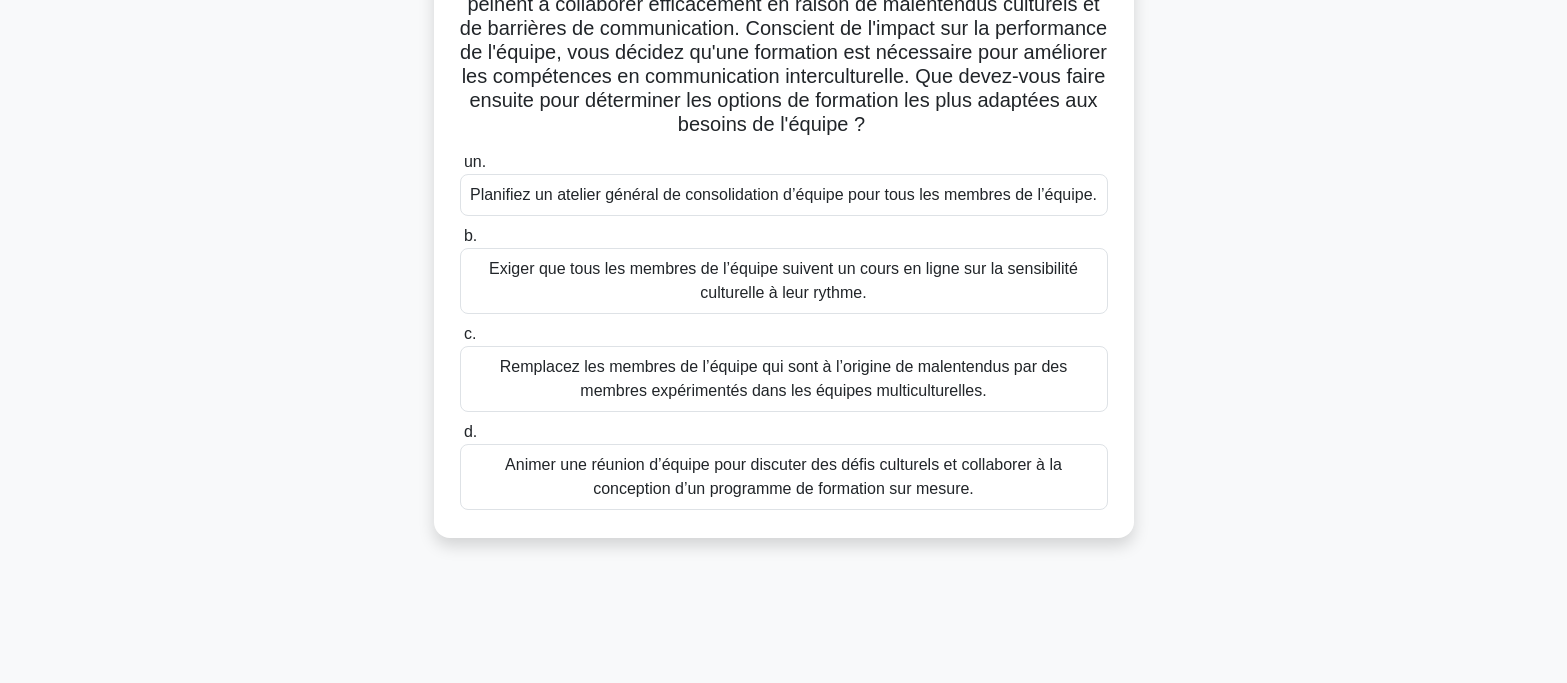 click on "Animer une réunion d’équipe pour discuter des défis culturels et collaborer à la conception d’un programme de formation sur mesure." at bounding box center (783, 476) 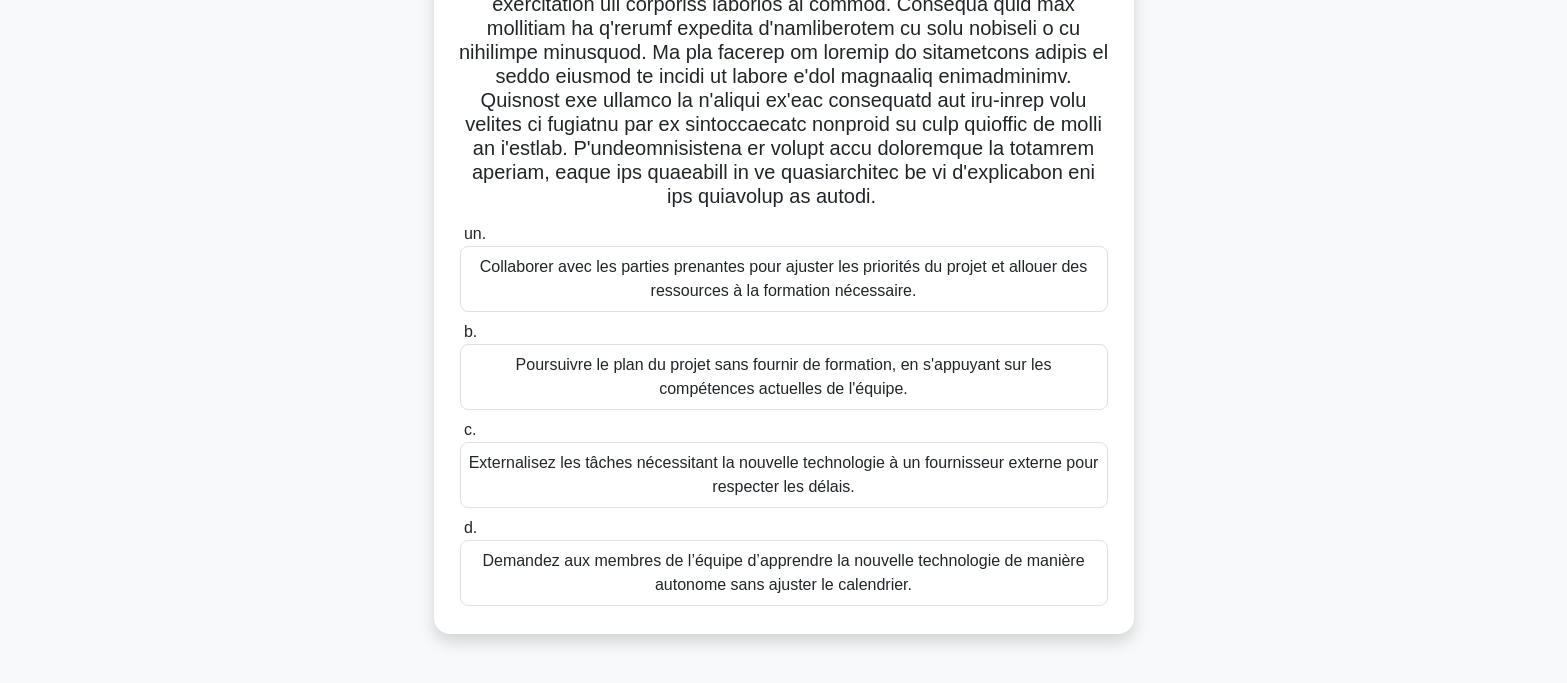 scroll, scrollTop: 397, scrollLeft: 0, axis: vertical 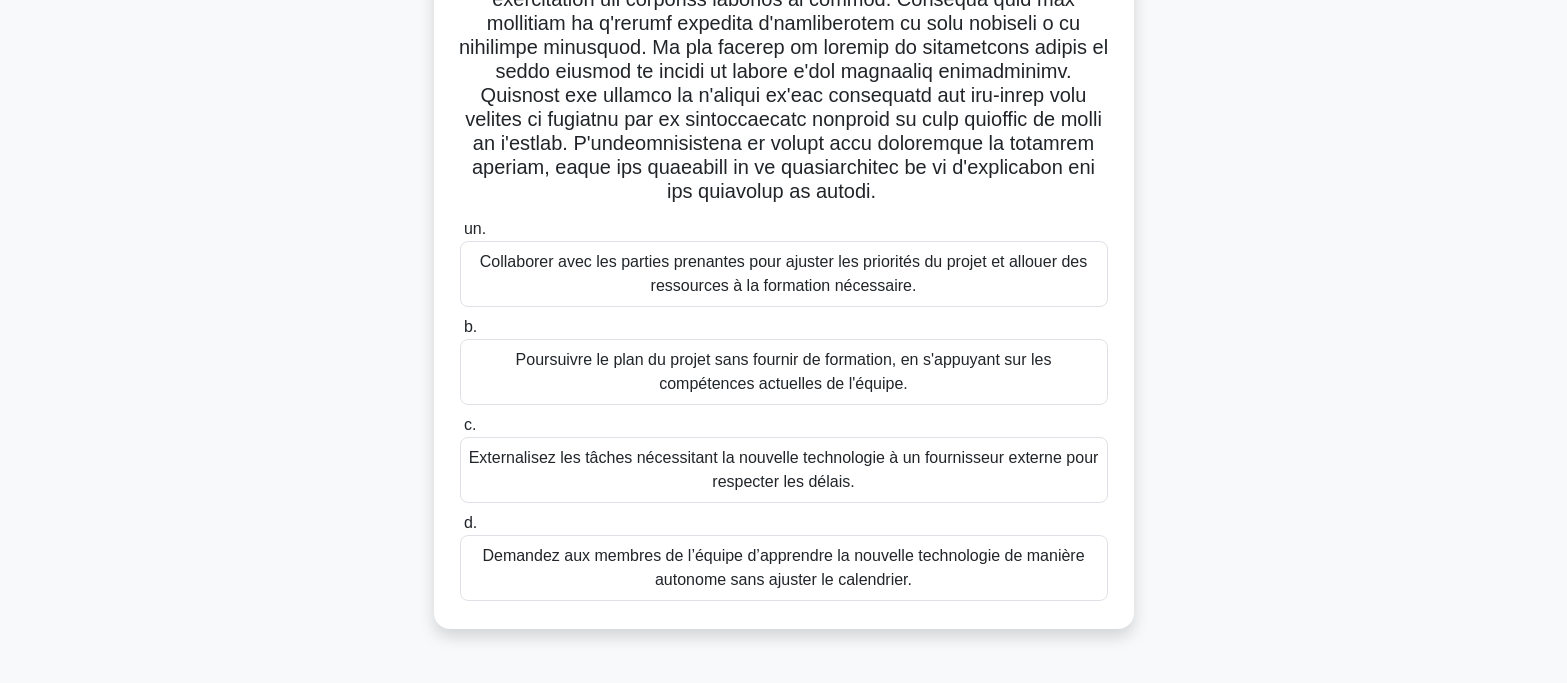 click on "Collaborer avec les parties prenantes pour ajuster les priorités du projet et allouer des ressources à la formation nécessaire." at bounding box center (784, 274) 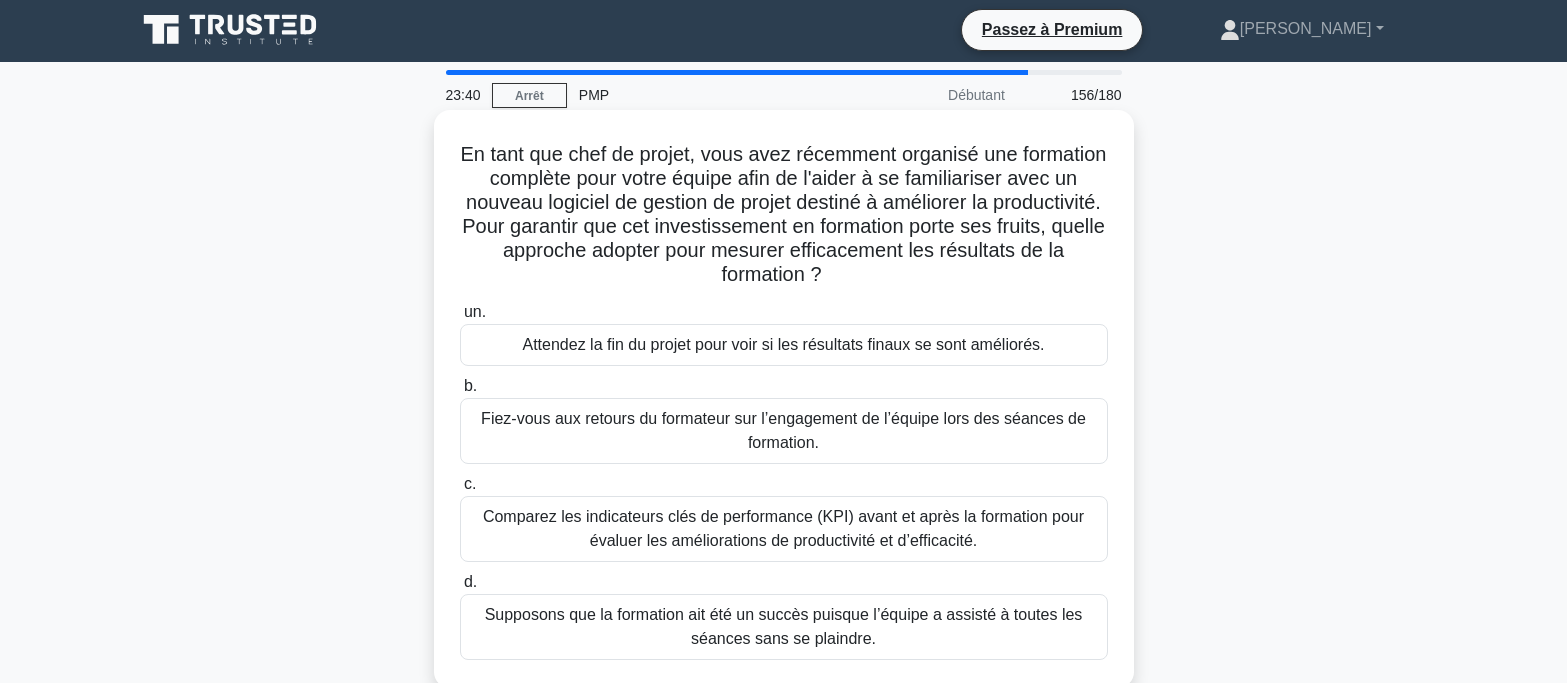 scroll, scrollTop: 0, scrollLeft: 0, axis: both 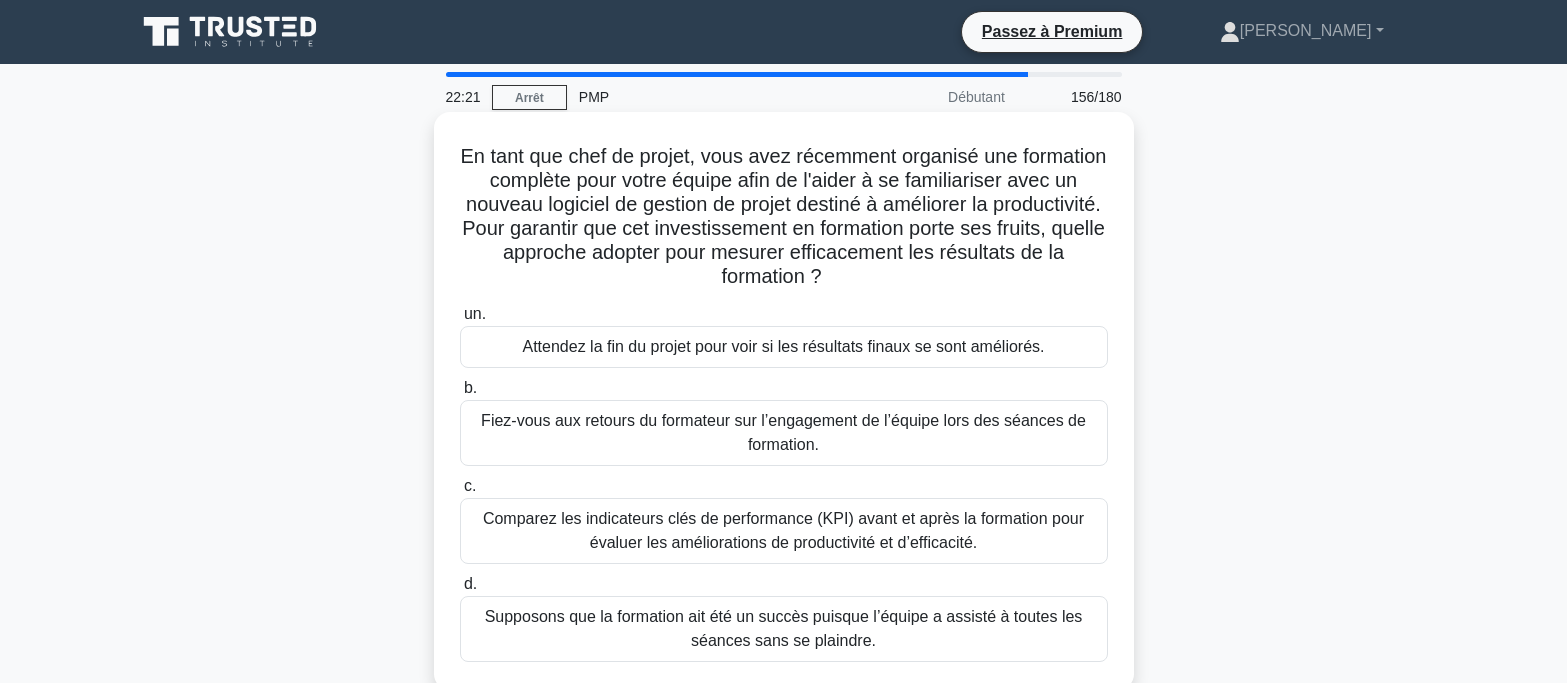 click on "Comparez les indicateurs clés de performance (KPI) avant et après la formation pour évaluer les améliorations de productivité et d’efficacité." at bounding box center (783, 530) 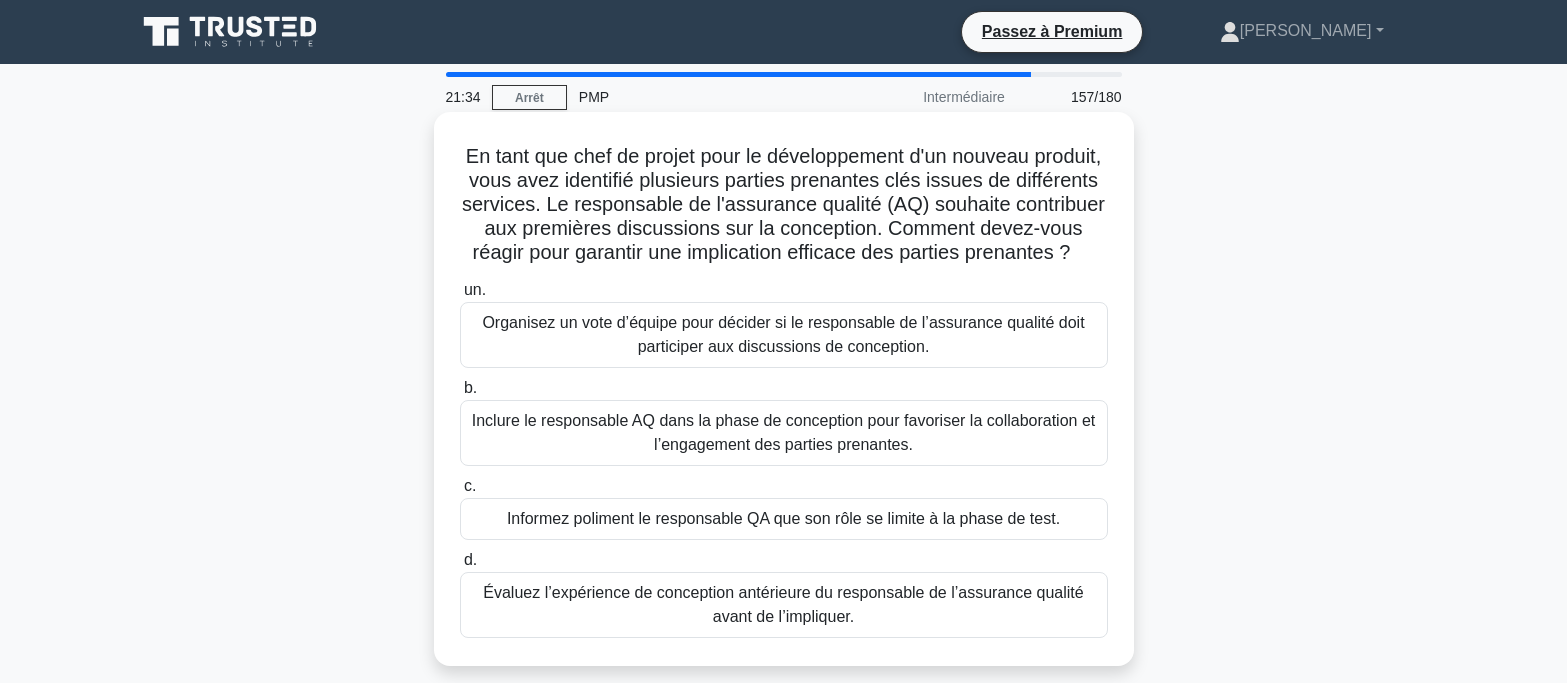 click on "Inclure le responsable AQ dans la phase de conception pour favoriser la collaboration et l’engagement des parties prenantes." at bounding box center [784, 432] 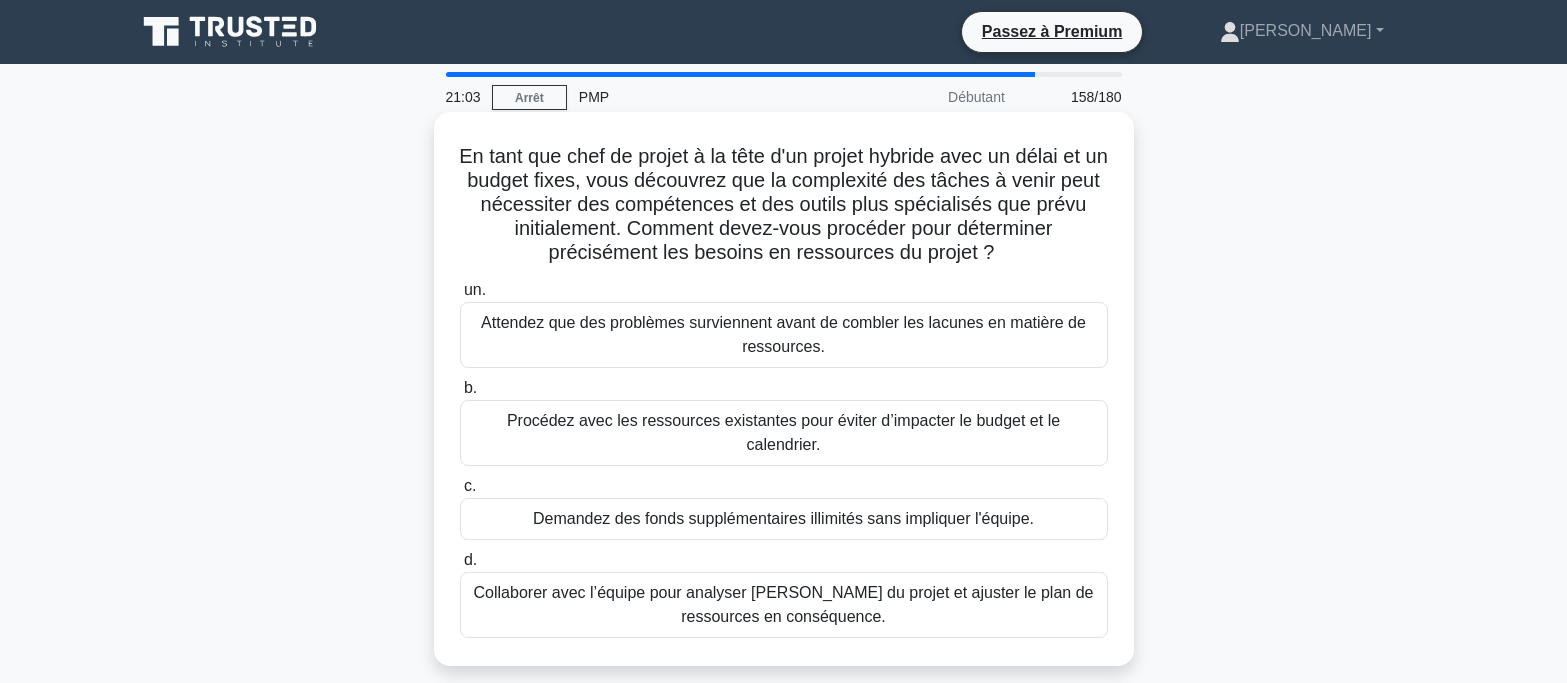 click on "Collaborer avec l’équipe pour analyser [PERSON_NAME] du projet et ajuster le plan de ressources en conséquence." at bounding box center [784, 605] 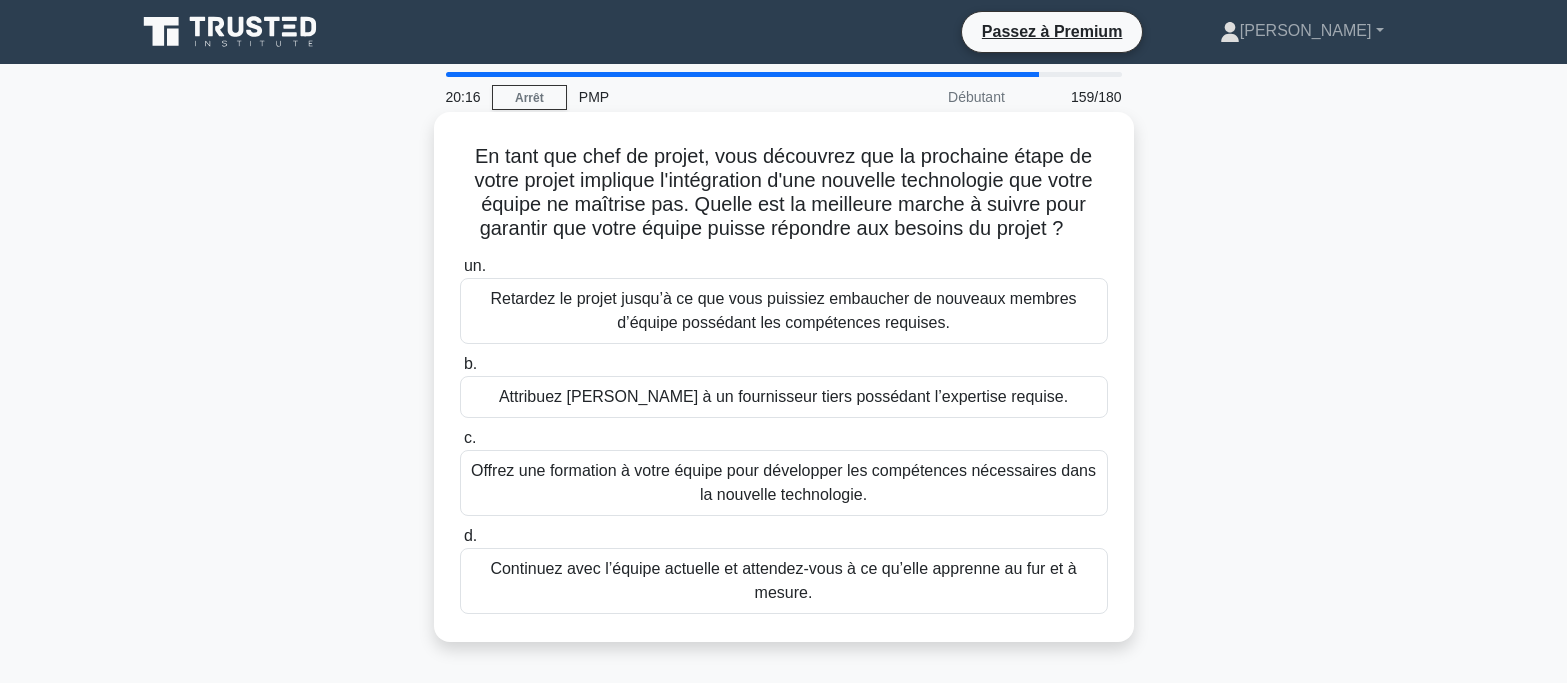 click on "Offrez une formation à votre équipe pour développer les compétences nécessaires dans la nouvelle technologie." at bounding box center (783, 482) 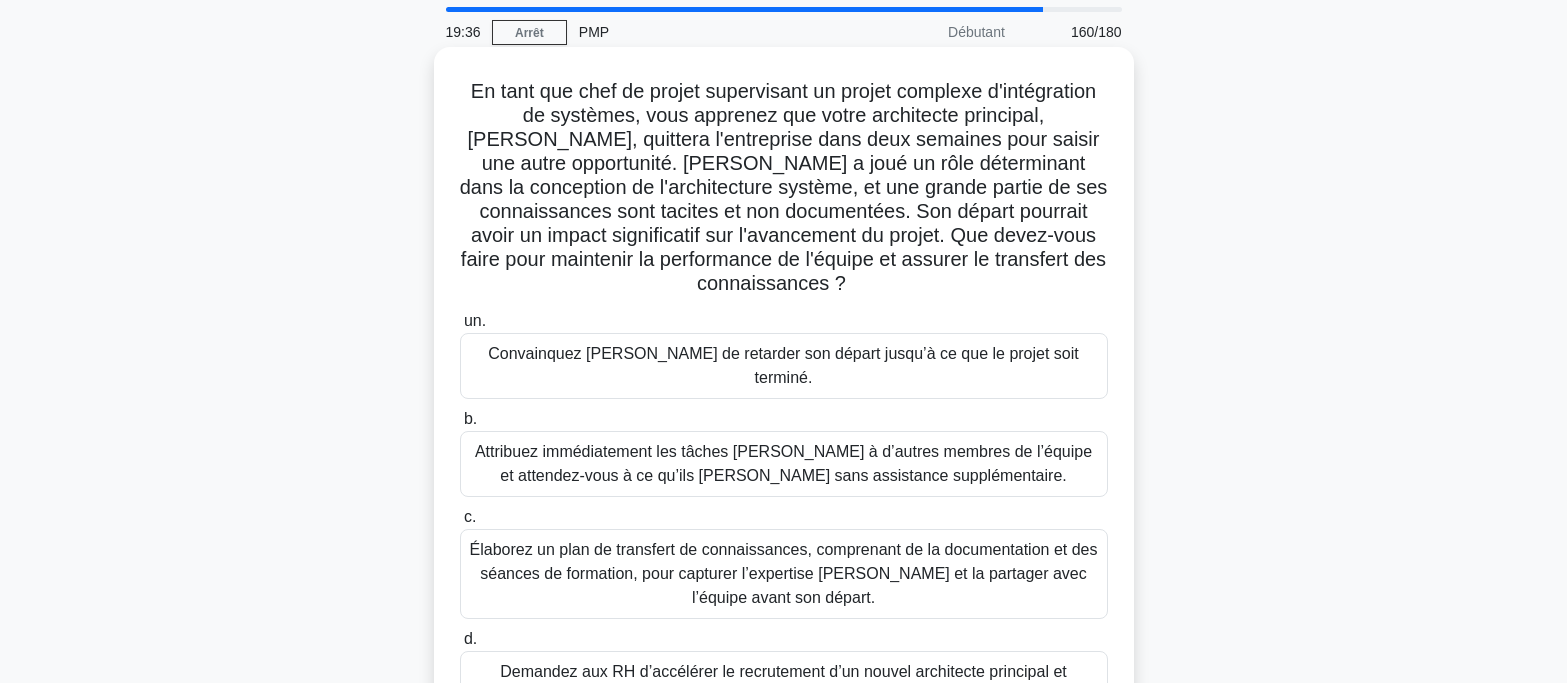 scroll, scrollTop: 100, scrollLeft: 0, axis: vertical 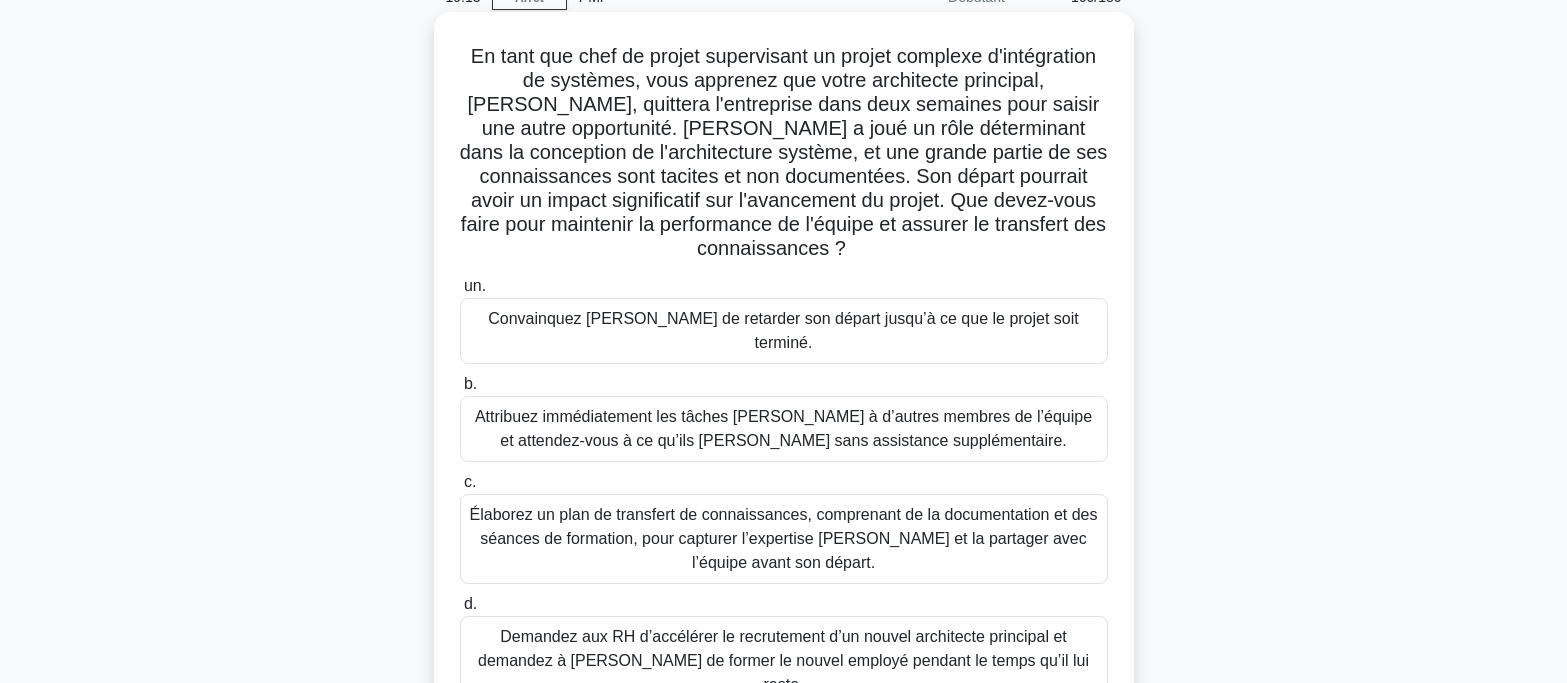 click on "Élaborez un plan de transfert de connaissances, comprenant de la documentation et des séances de formation, pour capturer l’expertise [PERSON_NAME] et la partager avec l’équipe avant son départ." at bounding box center [784, 538] 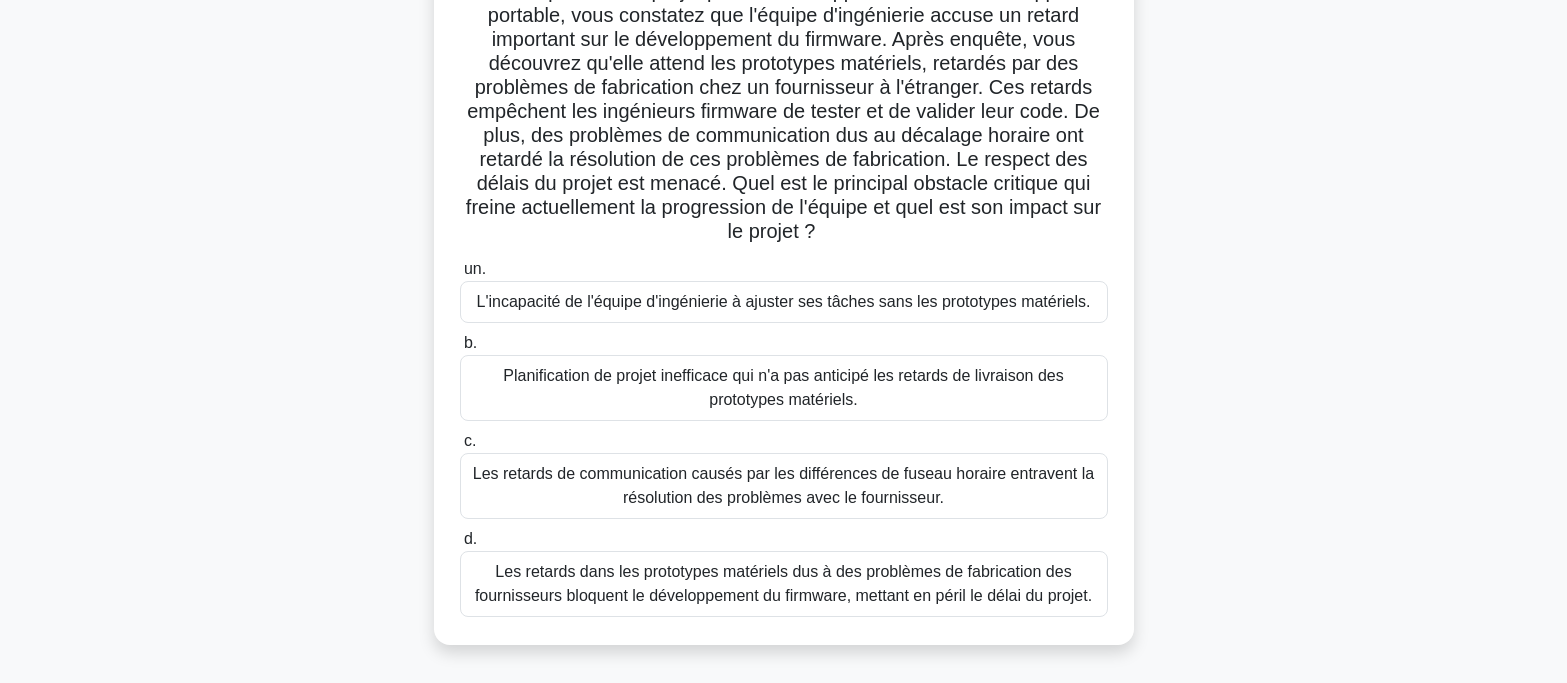 scroll, scrollTop: 200, scrollLeft: 0, axis: vertical 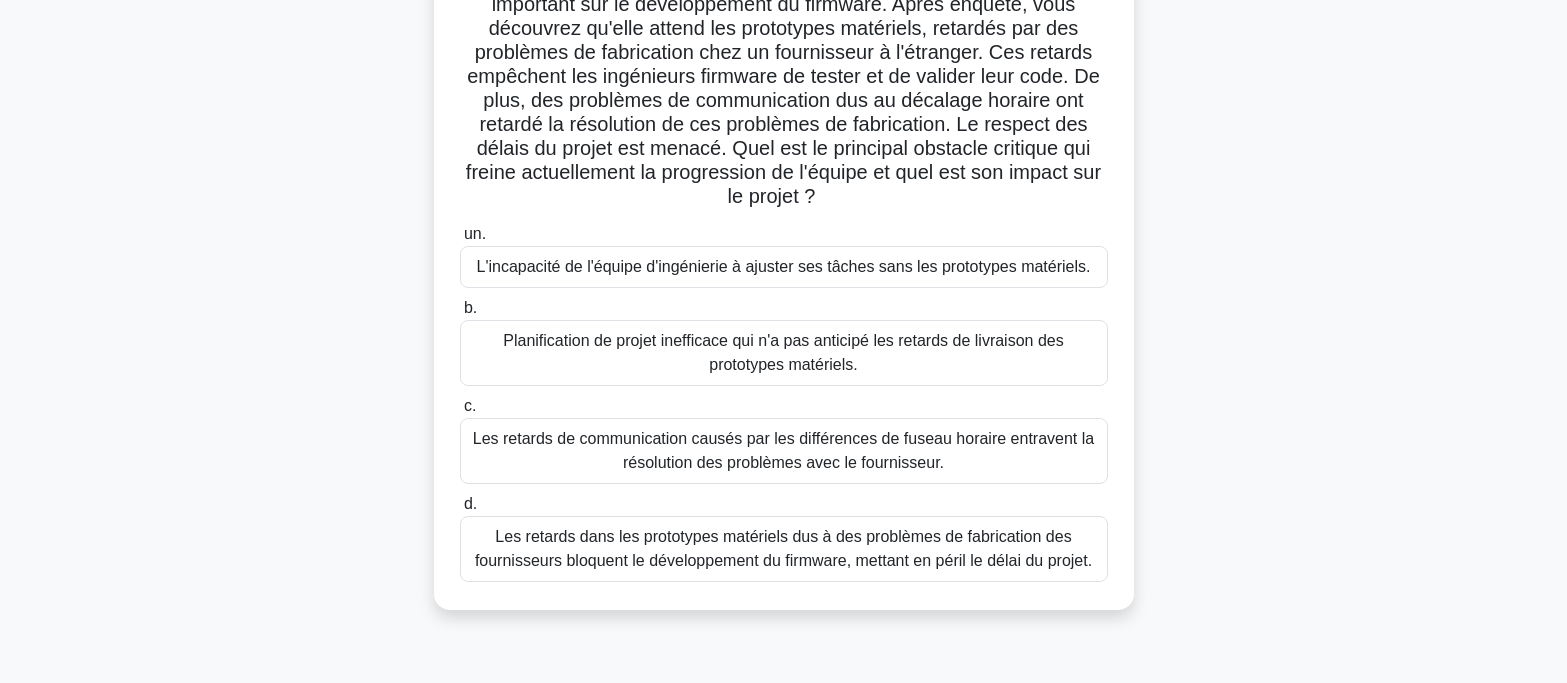 click on "Les retards dans les prototypes matériels dus à des problèmes de fabrication des fournisseurs bloquent le développement du firmware, mettant en péril le délai du projet." at bounding box center (783, 548) 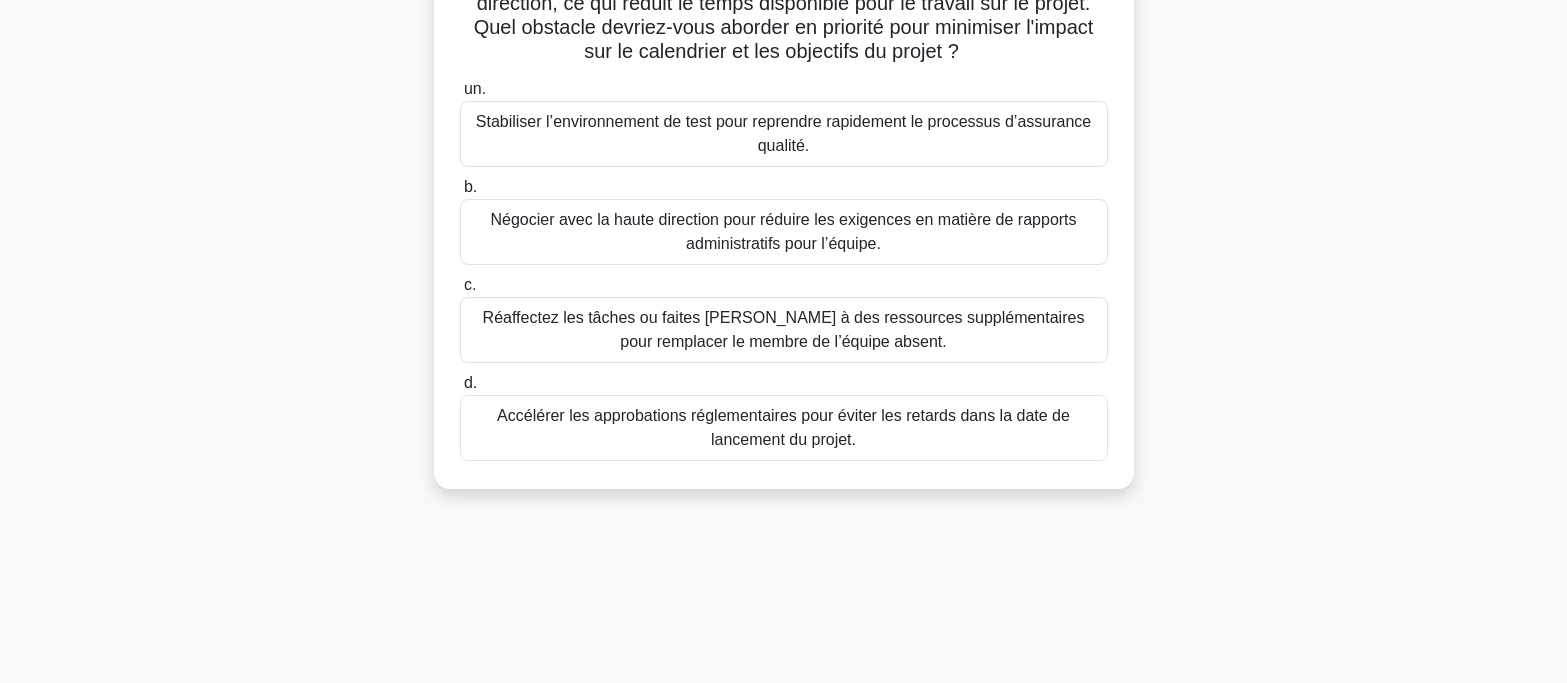 scroll, scrollTop: 397, scrollLeft: 0, axis: vertical 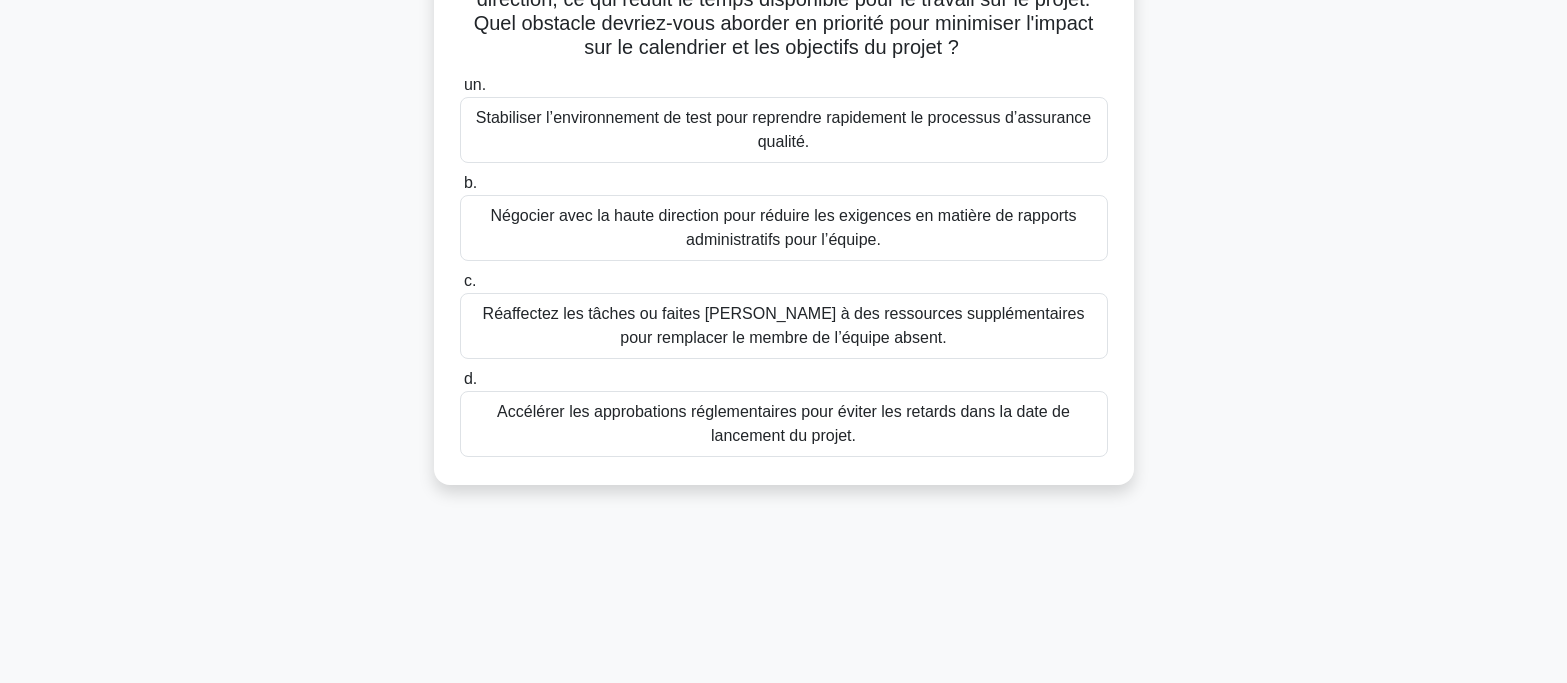click on "Accélérer les approbations réglementaires pour éviter les retards dans la date de lancement du projet." at bounding box center [783, 423] 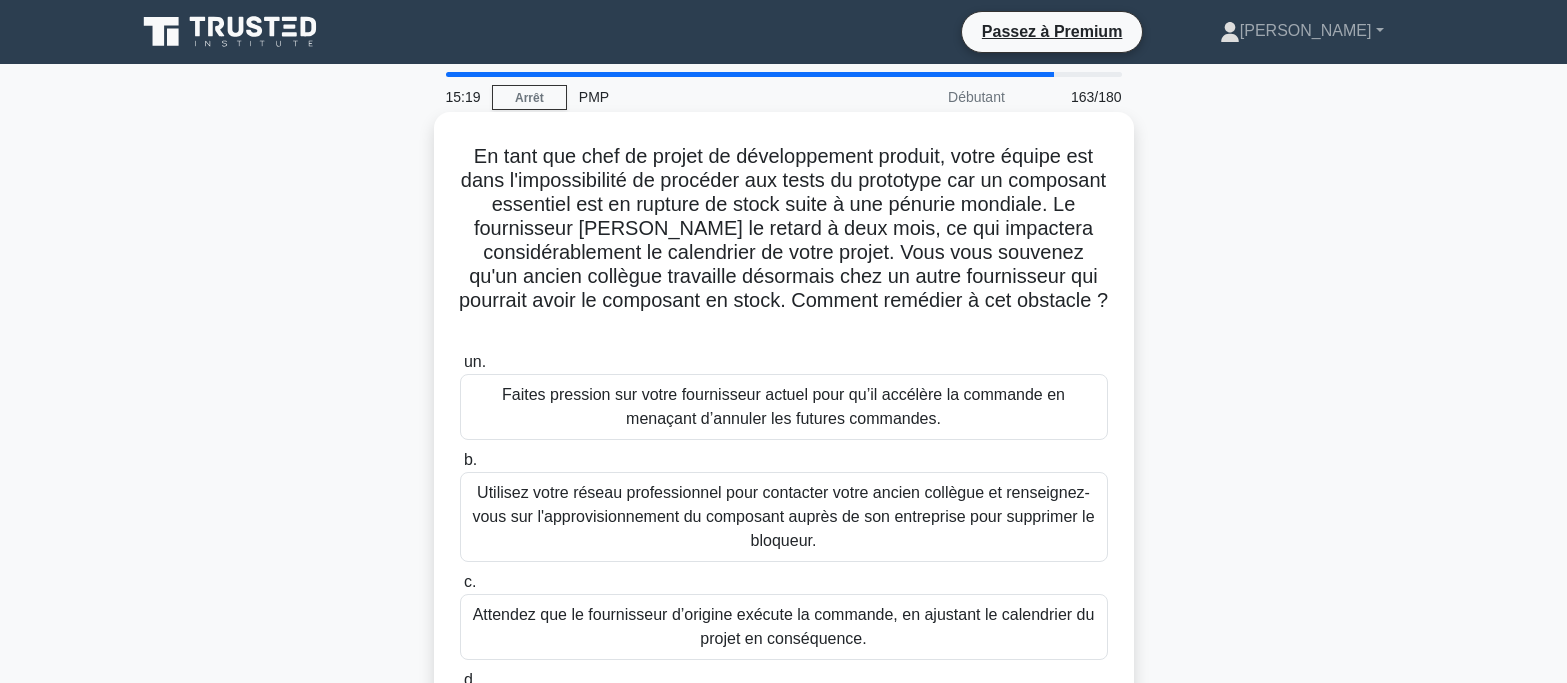 scroll, scrollTop: 100, scrollLeft: 0, axis: vertical 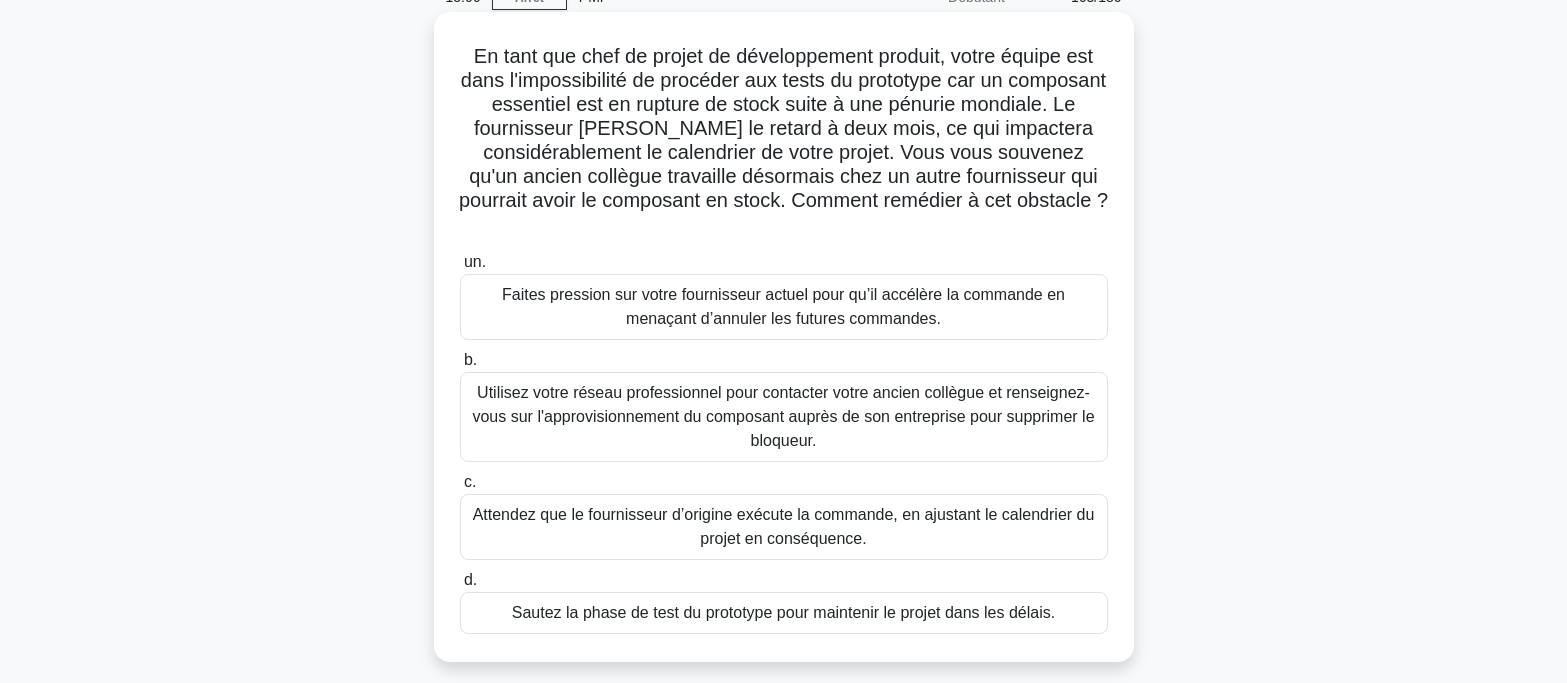 click on "Faites pression sur votre fournisseur actuel pour qu’il accélère la commande en menaçant d’annuler les futures commandes." at bounding box center (784, 307) 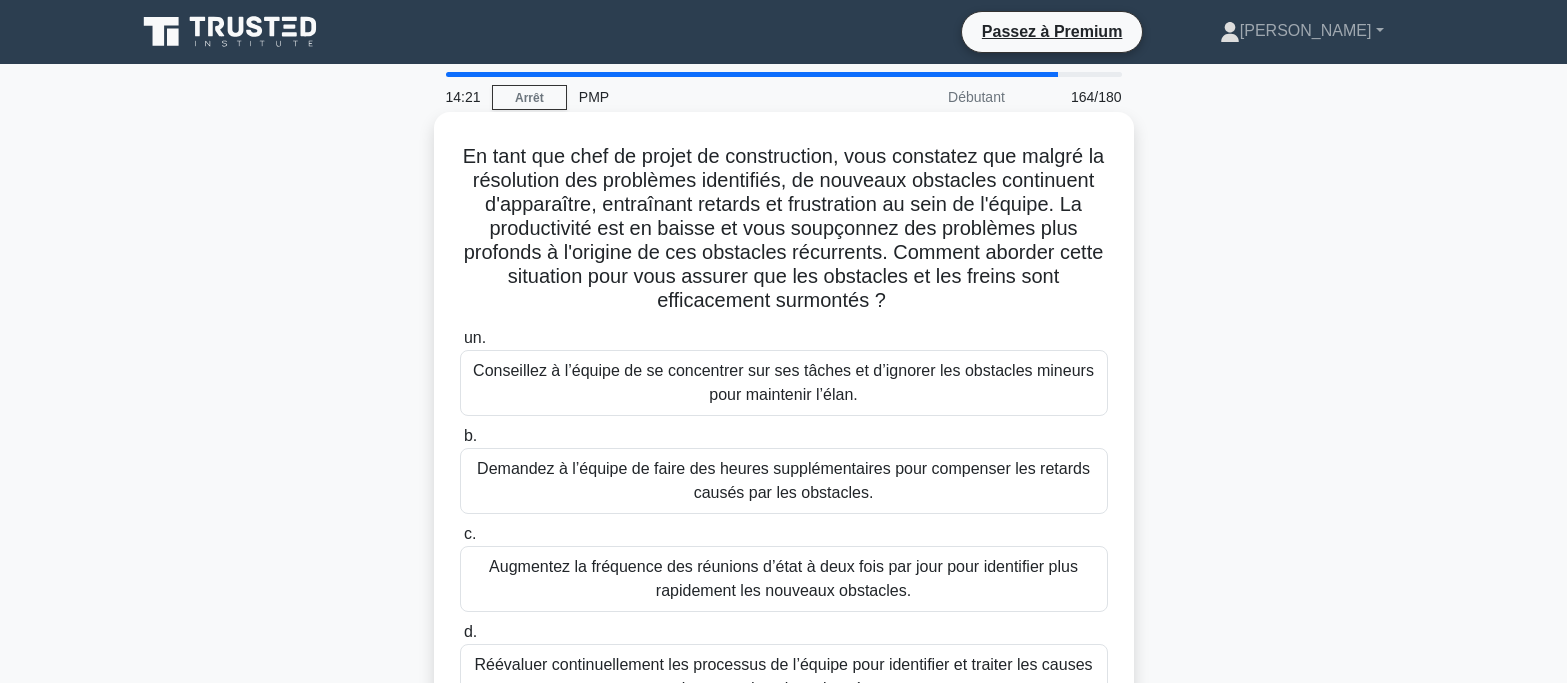 scroll, scrollTop: 100, scrollLeft: 0, axis: vertical 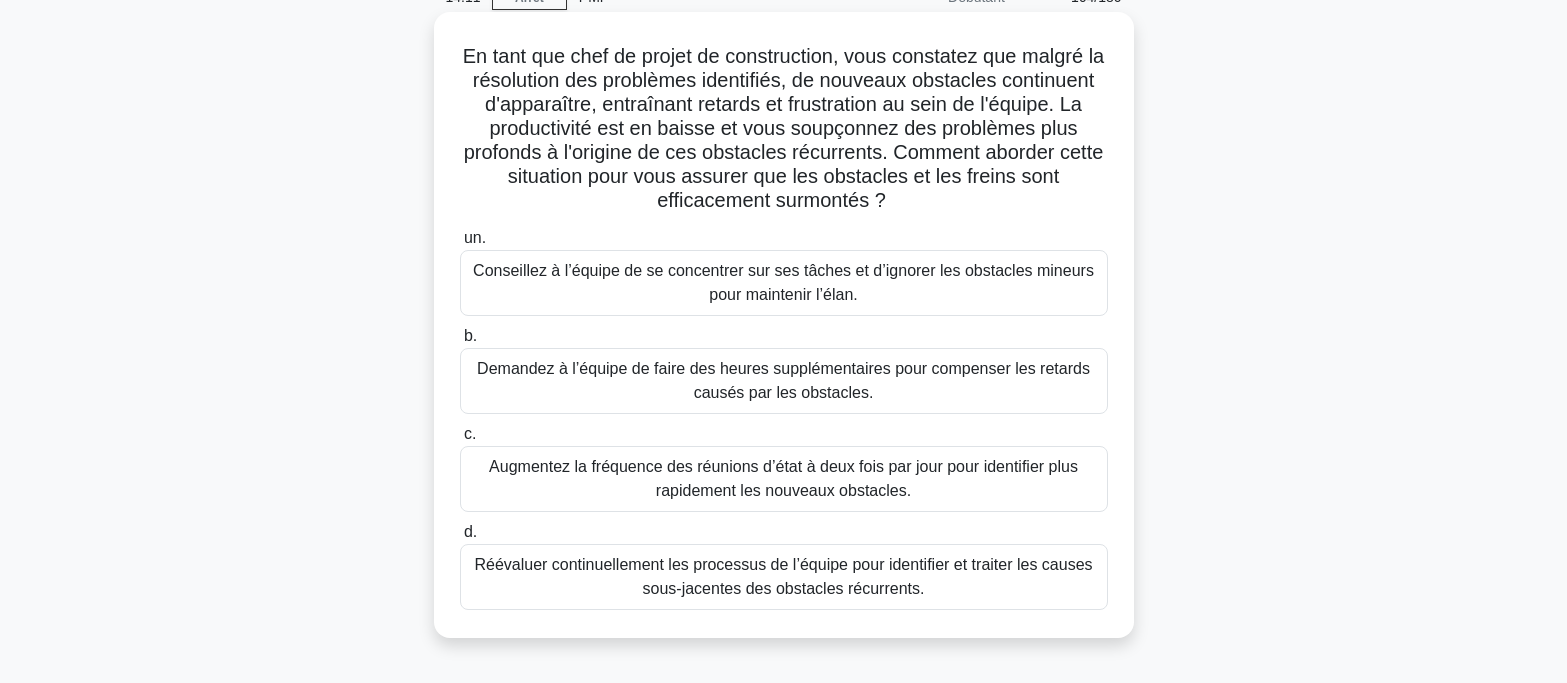 click on "Réévaluer continuellement les processus de l’équipe pour identifier et traiter les causes sous-jacentes des obstacles récurrents." at bounding box center [783, 576] 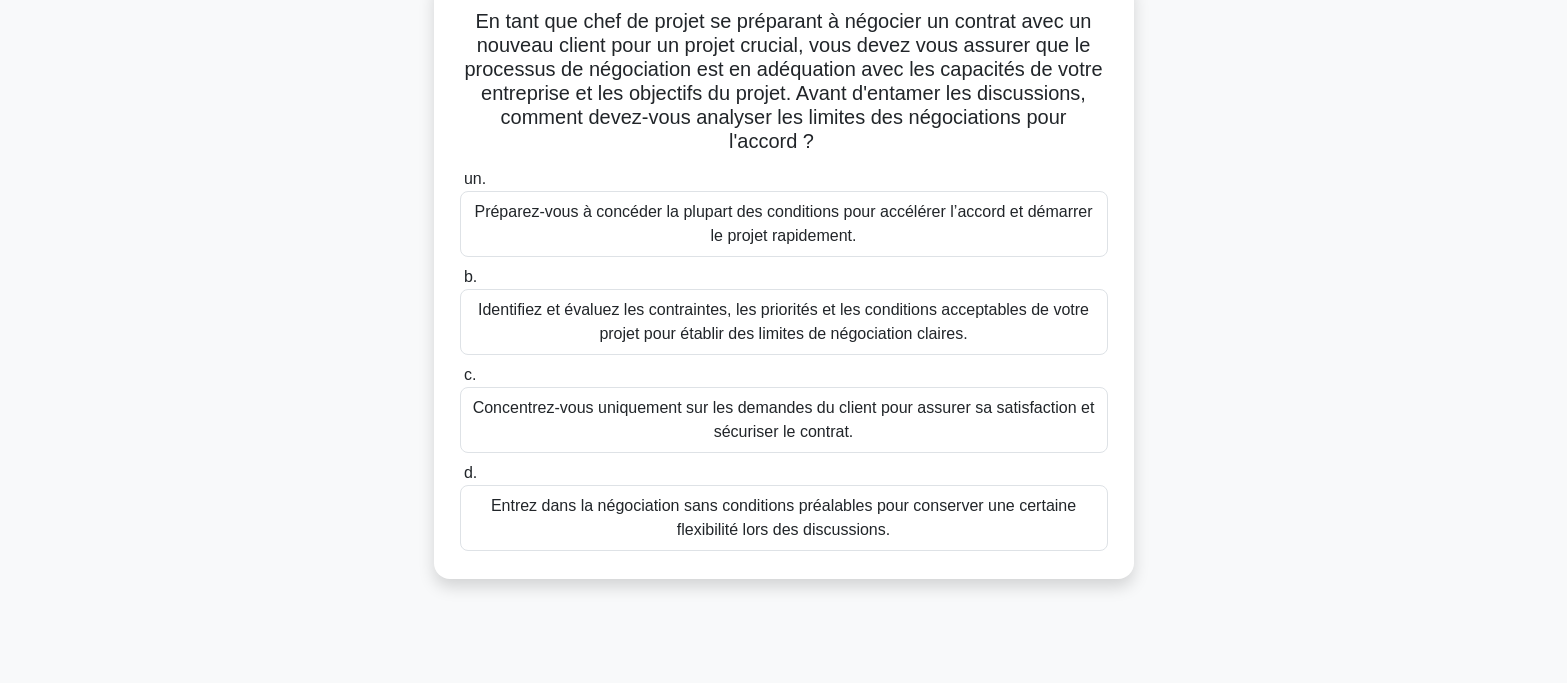 scroll, scrollTop: 200, scrollLeft: 0, axis: vertical 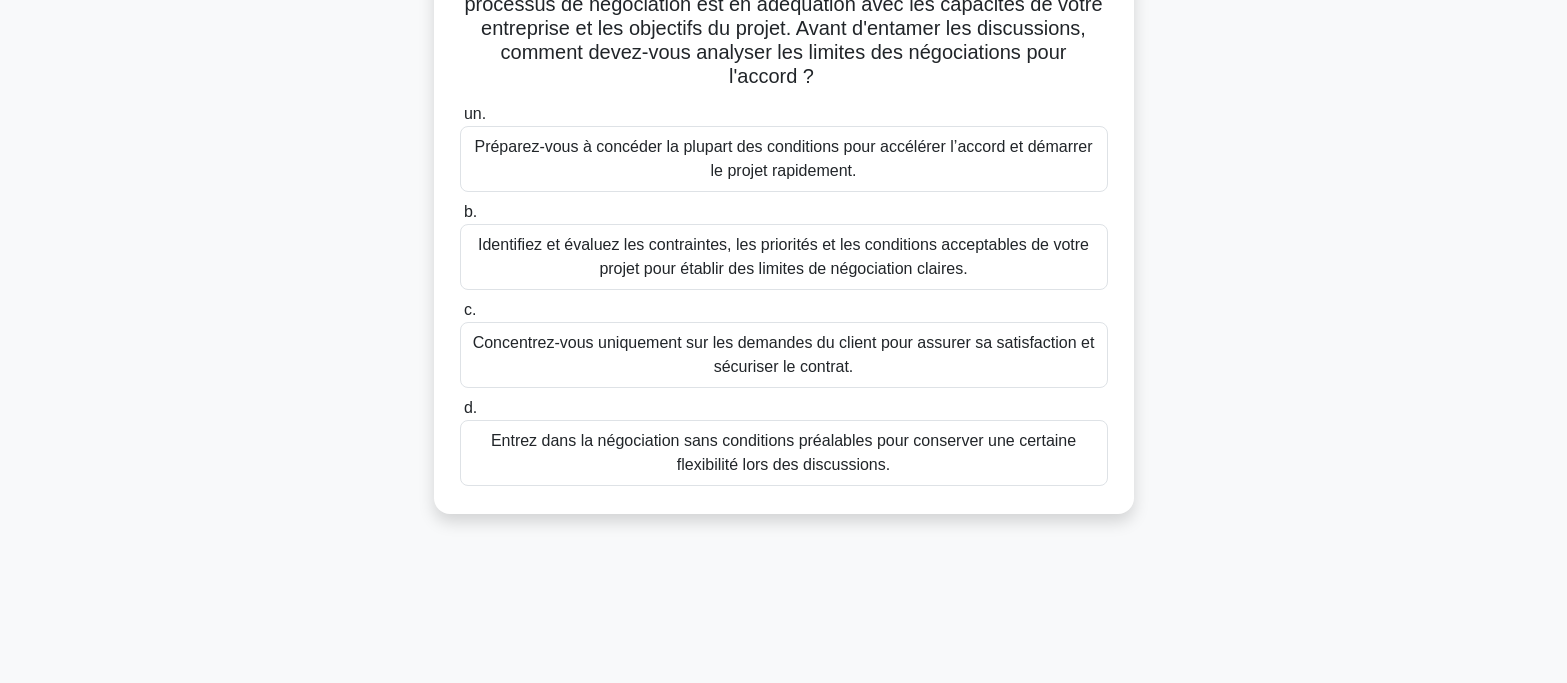 click on "Identifiez et évaluez les contraintes, les priorités et les conditions acceptables de votre projet pour établir des limites de négociation claires." at bounding box center [783, 256] 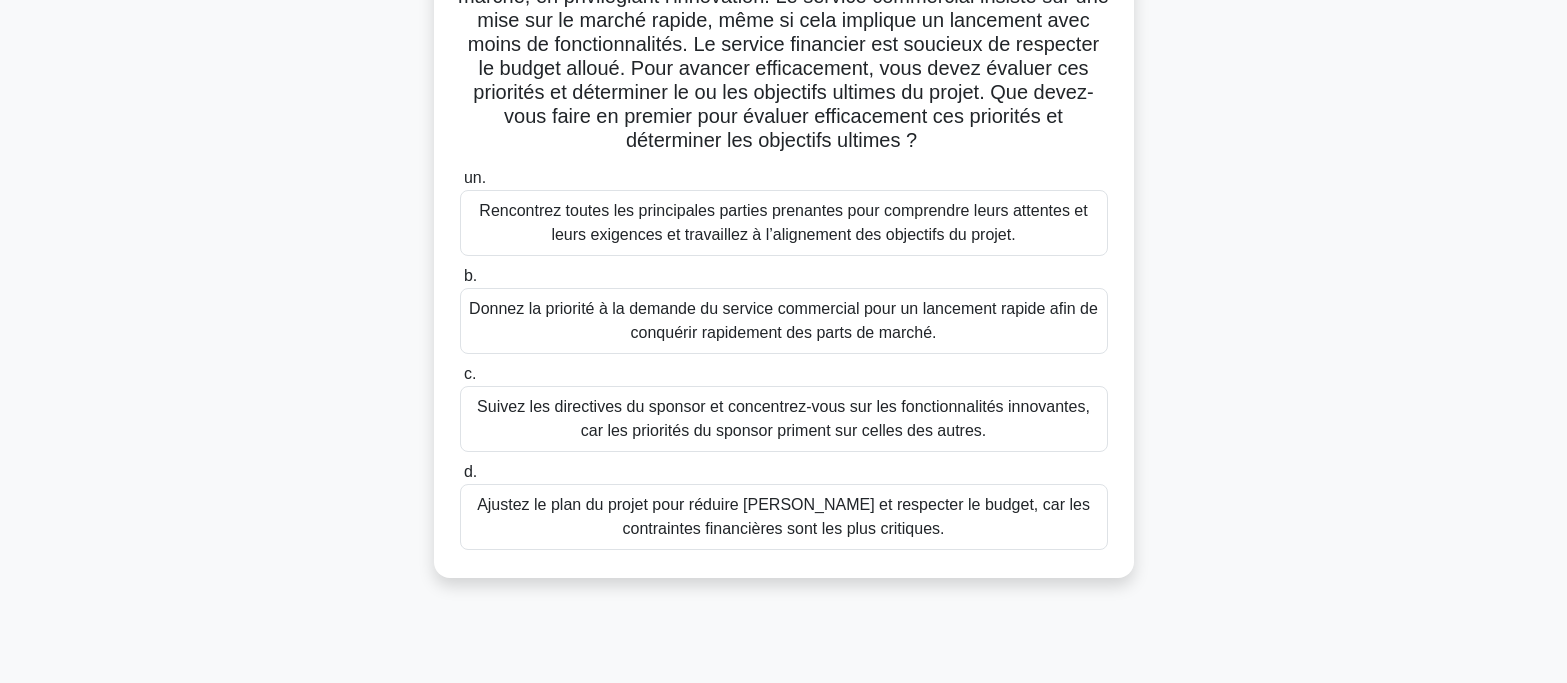 scroll, scrollTop: 300, scrollLeft: 0, axis: vertical 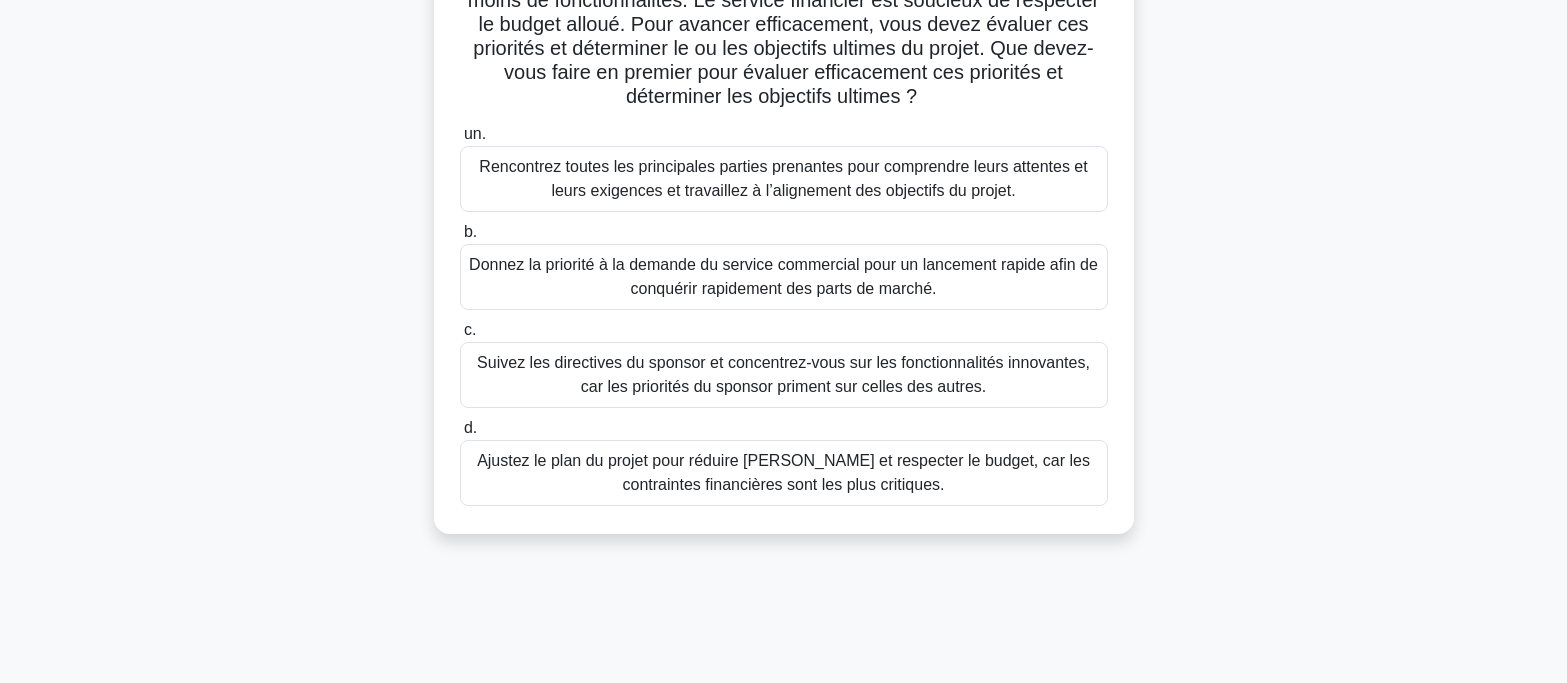 click on "Rencontrez toutes les principales parties prenantes pour comprendre leurs attentes et leurs exigences et travaillez à l’alignement des objectifs du projet." at bounding box center [783, 178] 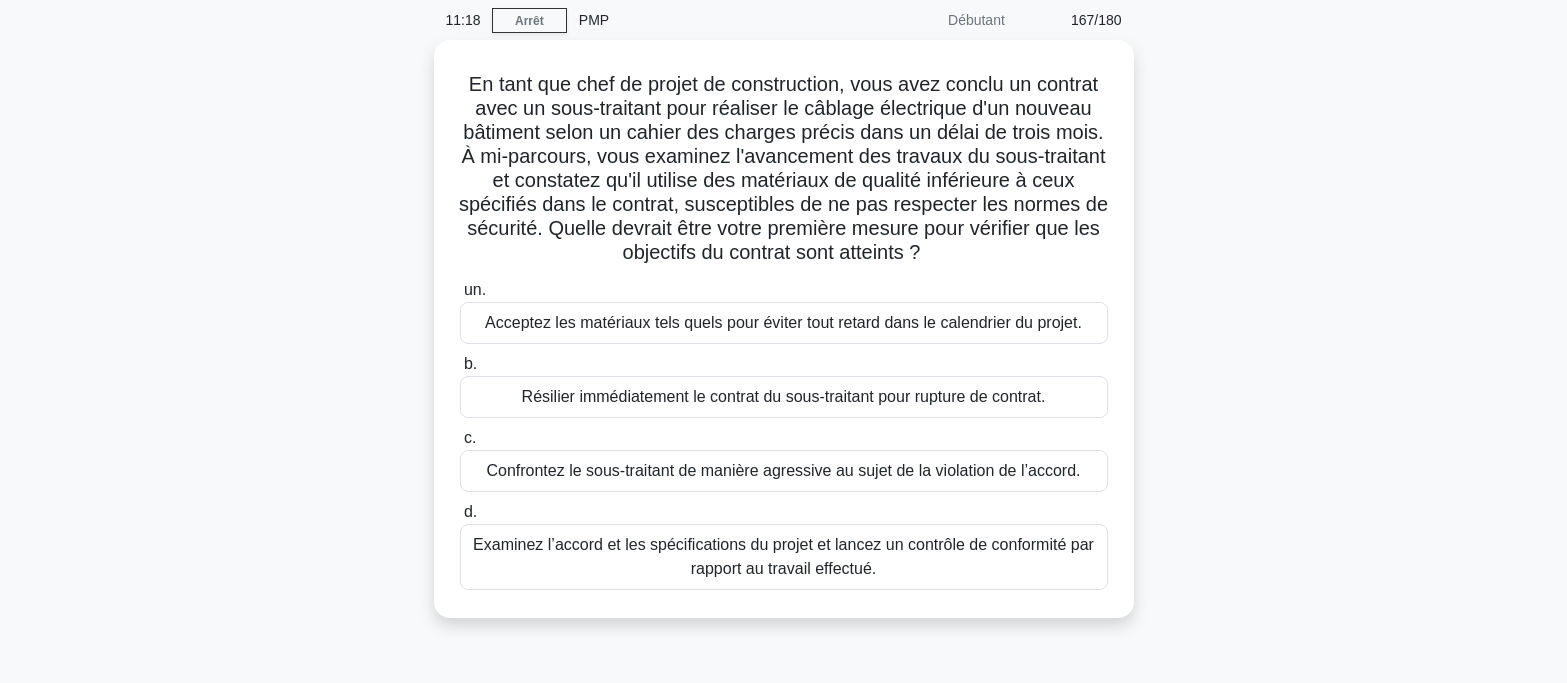 scroll, scrollTop: 100, scrollLeft: 0, axis: vertical 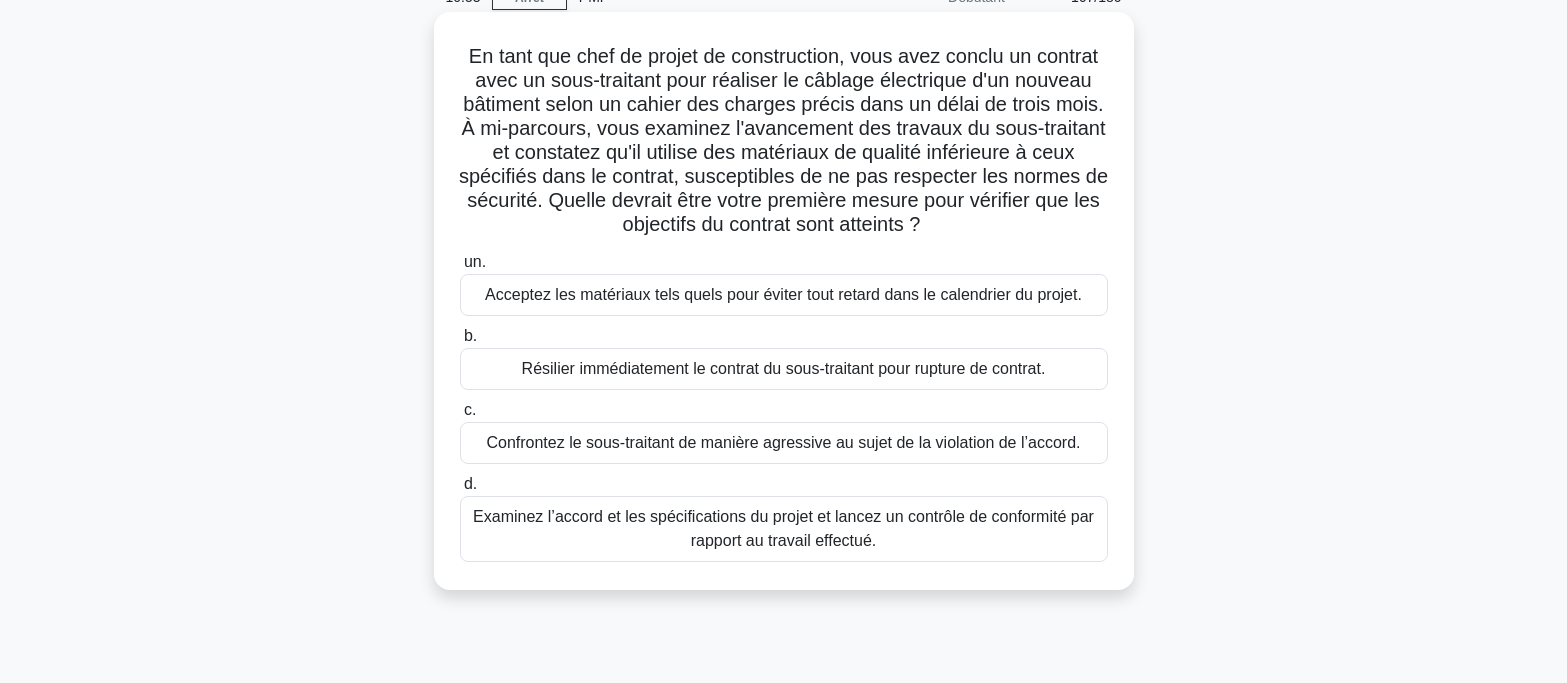 click on "Examinez l’accord et les spécifications du projet et lancez un contrôle de conformité par rapport au travail effectué." at bounding box center [783, 528] 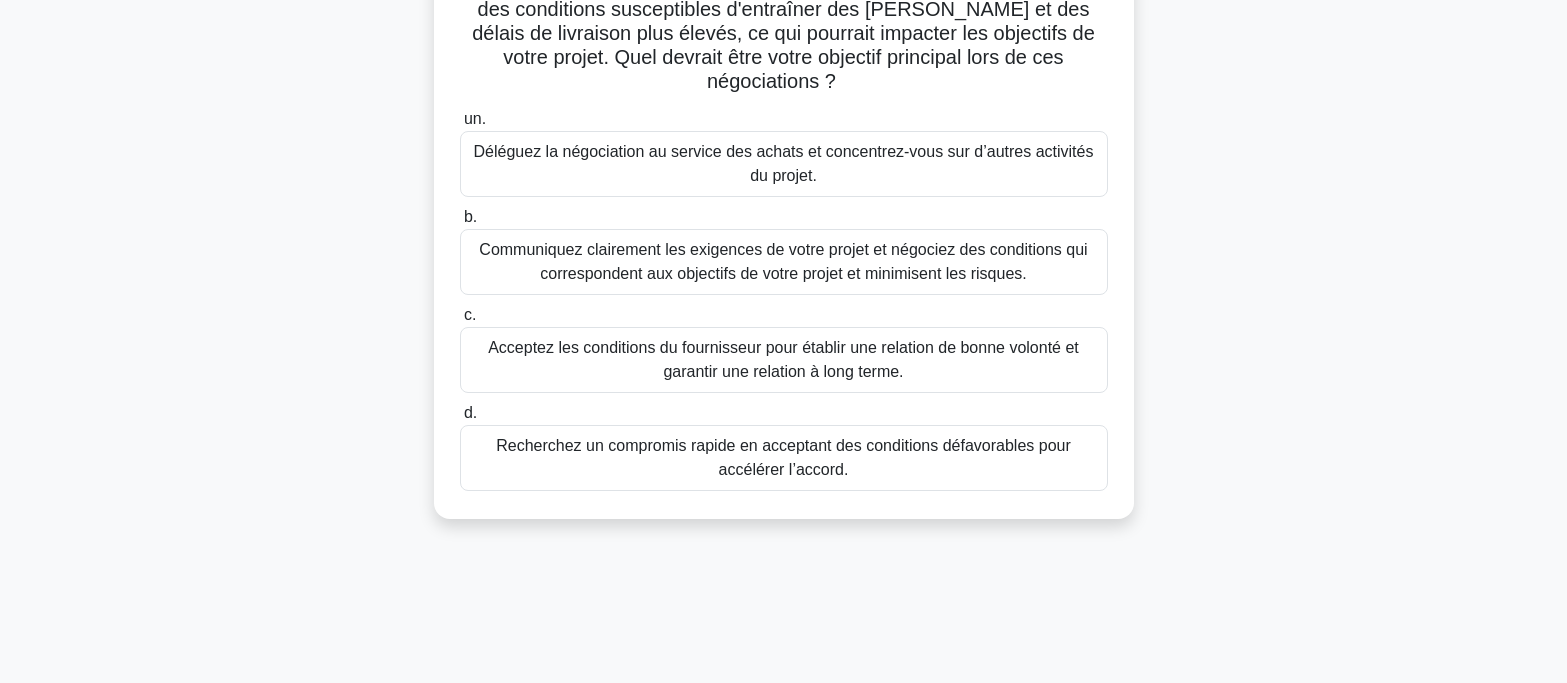 scroll, scrollTop: 200, scrollLeft: 0, axis: vertical 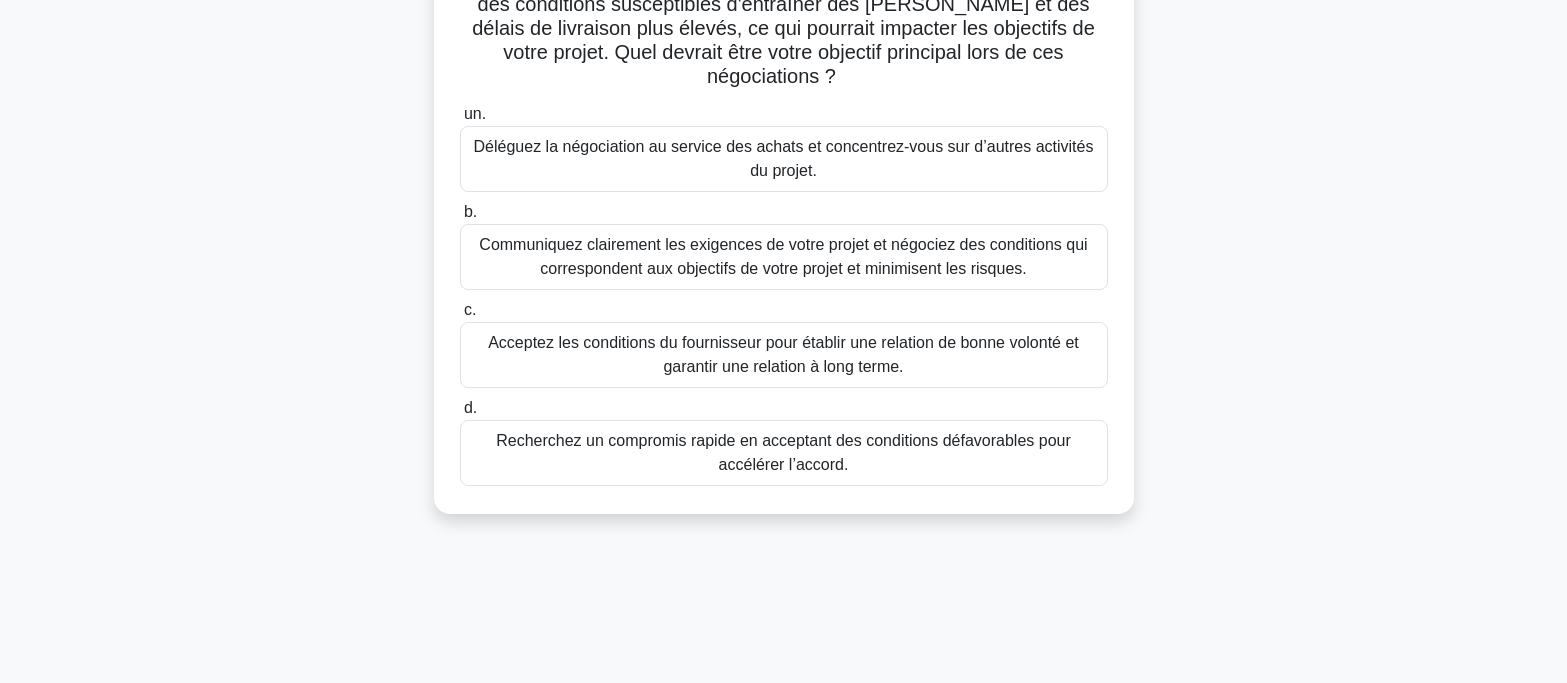 click on "Communiquez clairement les exigences de votre projet et négociez des conditions qui correspondent aux objectifs de votre projet et minimisent les risques." at bounding box center [783, 256] 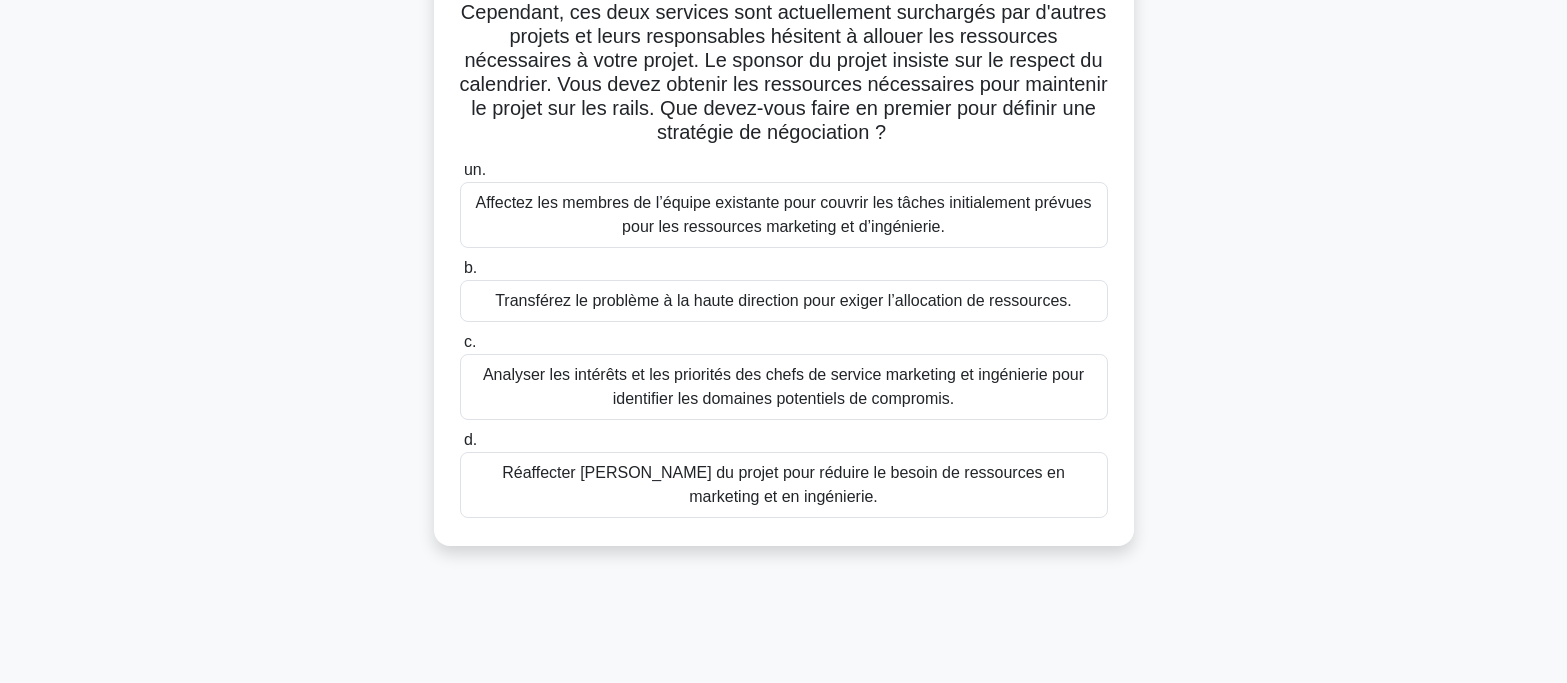 scroll, scrollTop: 200, scrollLeft: 0, axis: vertical 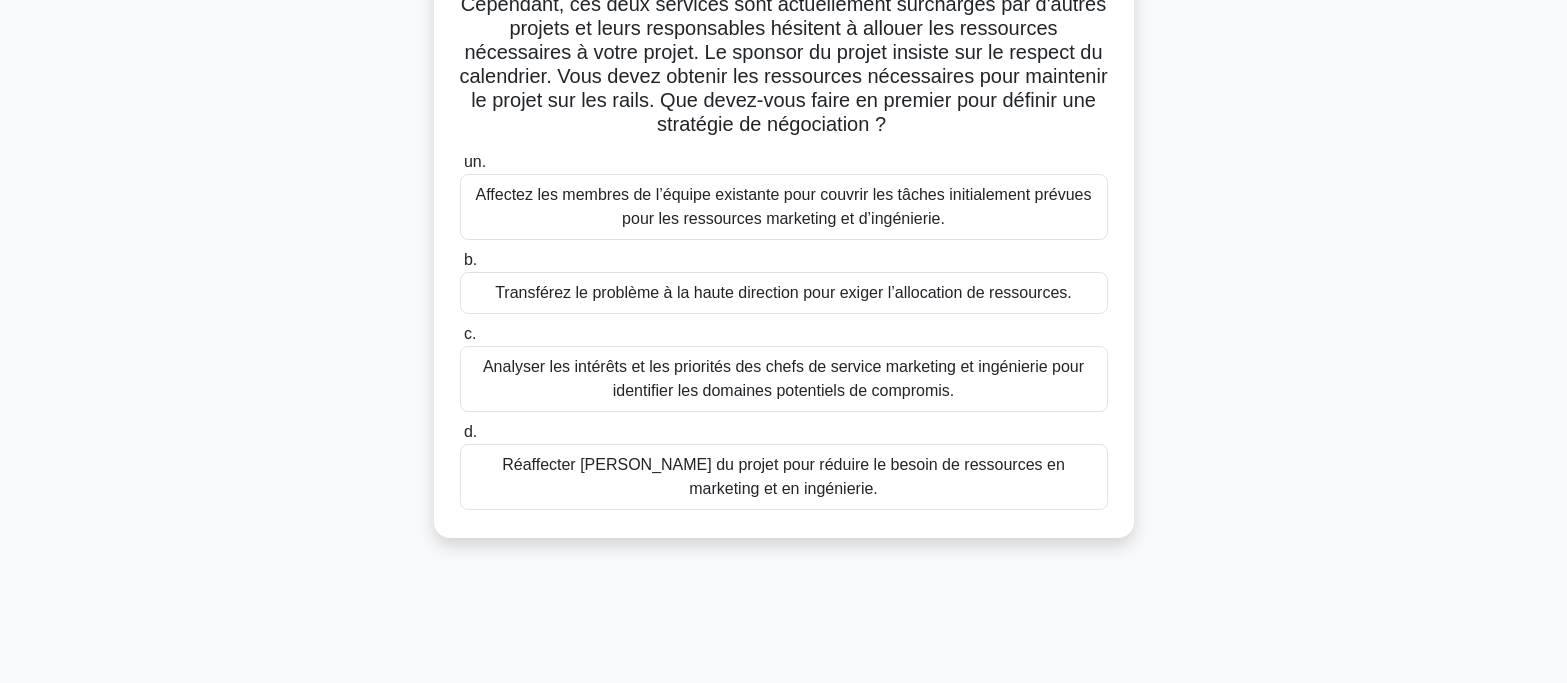 click on "Affectez les membres de l’équipe existante pour couvrir les tâches initialement prévues pour les ressources marketing et d’ingénierie." at bounding box center [783, 206] 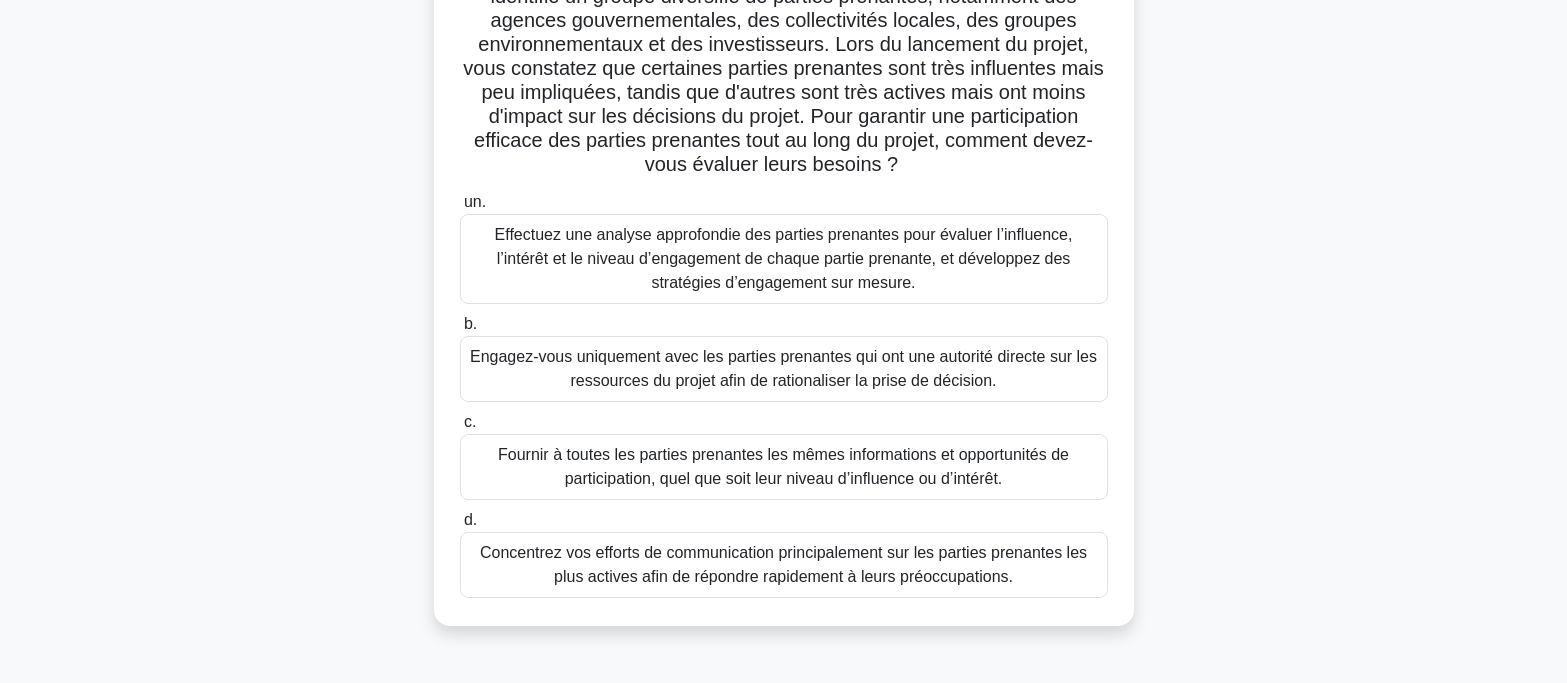 scroll, scrollTop: 200, scrollLeft: 0, axis: vertical 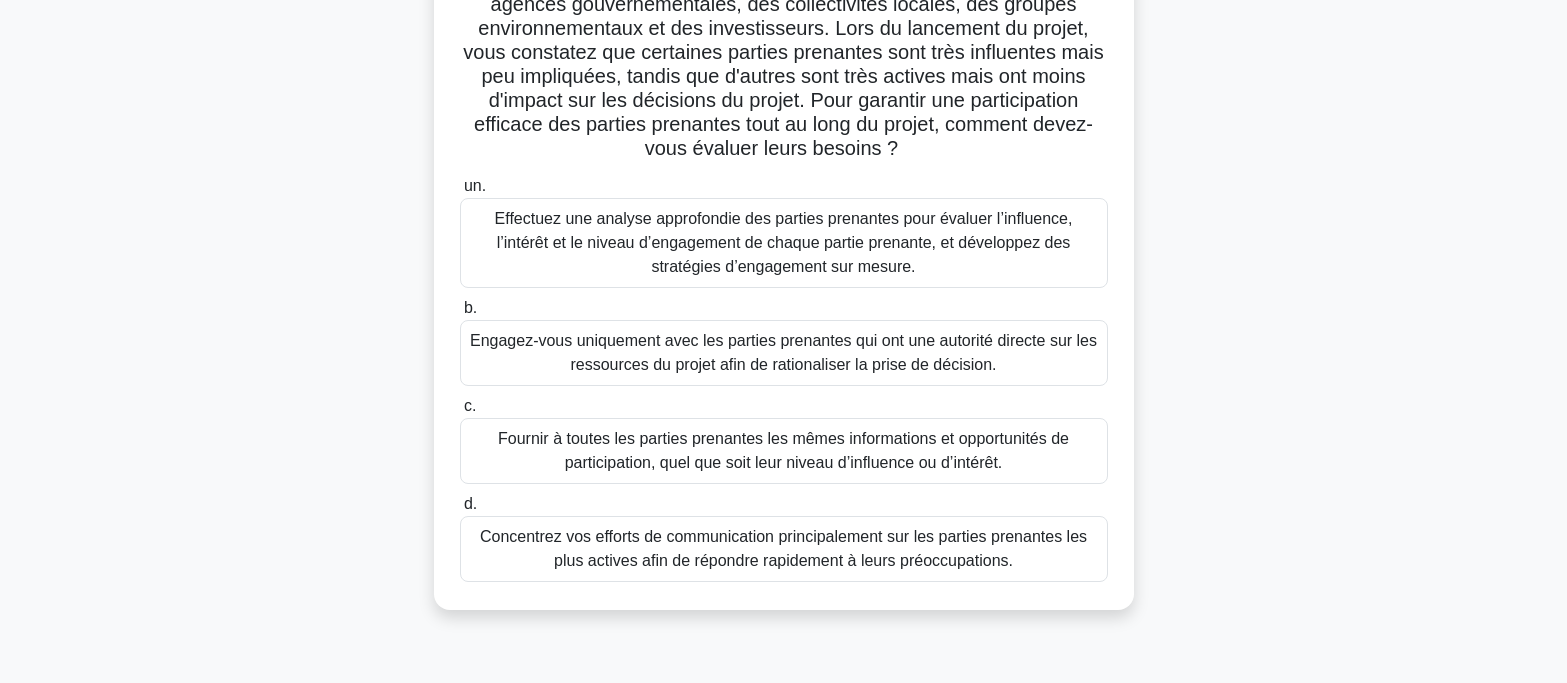click on "Effectuez une analyse approfondie des parties prenantes pour évaluer l’influence, l’intérêt et le niveau d’engagement de chaque partie prenante, et développez des stratégies d’engagement sur mesure." at bounding box center [784, 242] 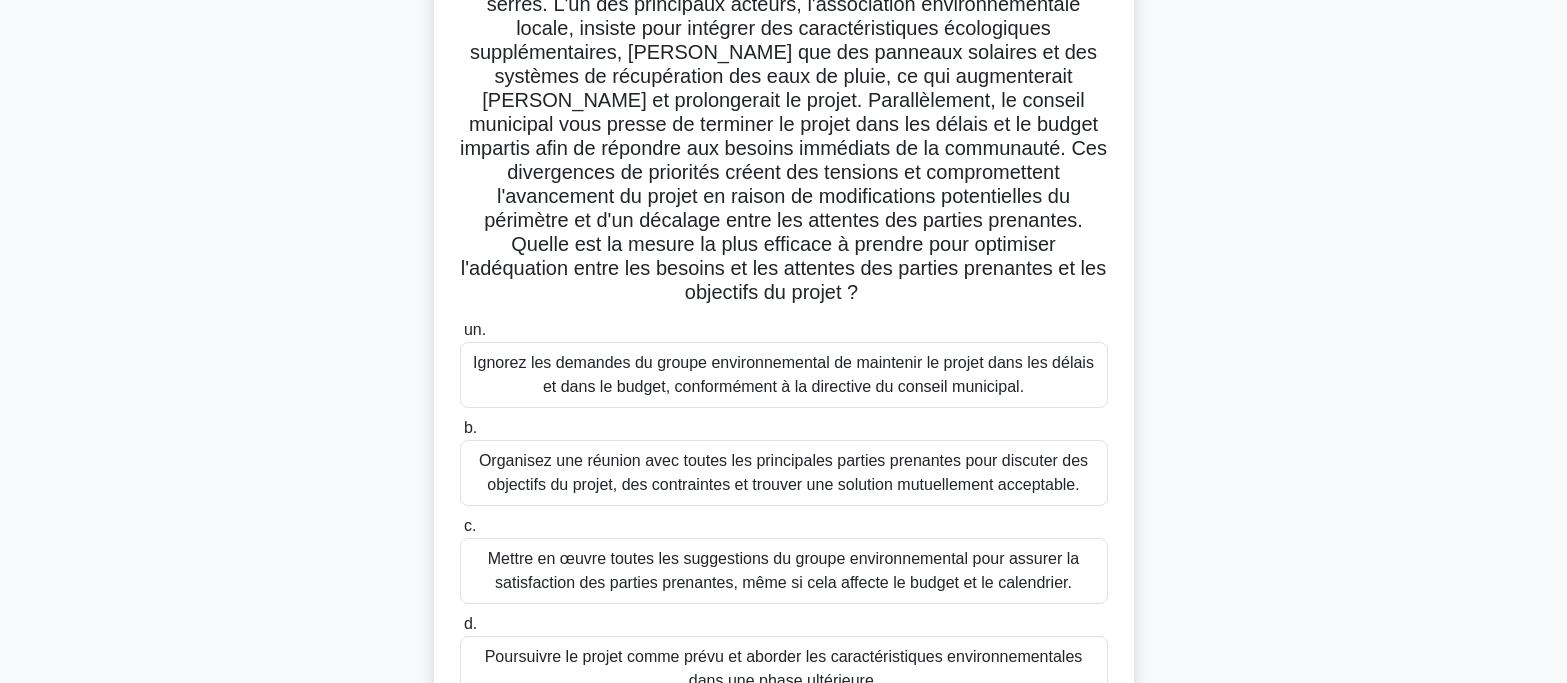 scroll, scrollTop: 300, scrollLeft: 0, axis: vertical 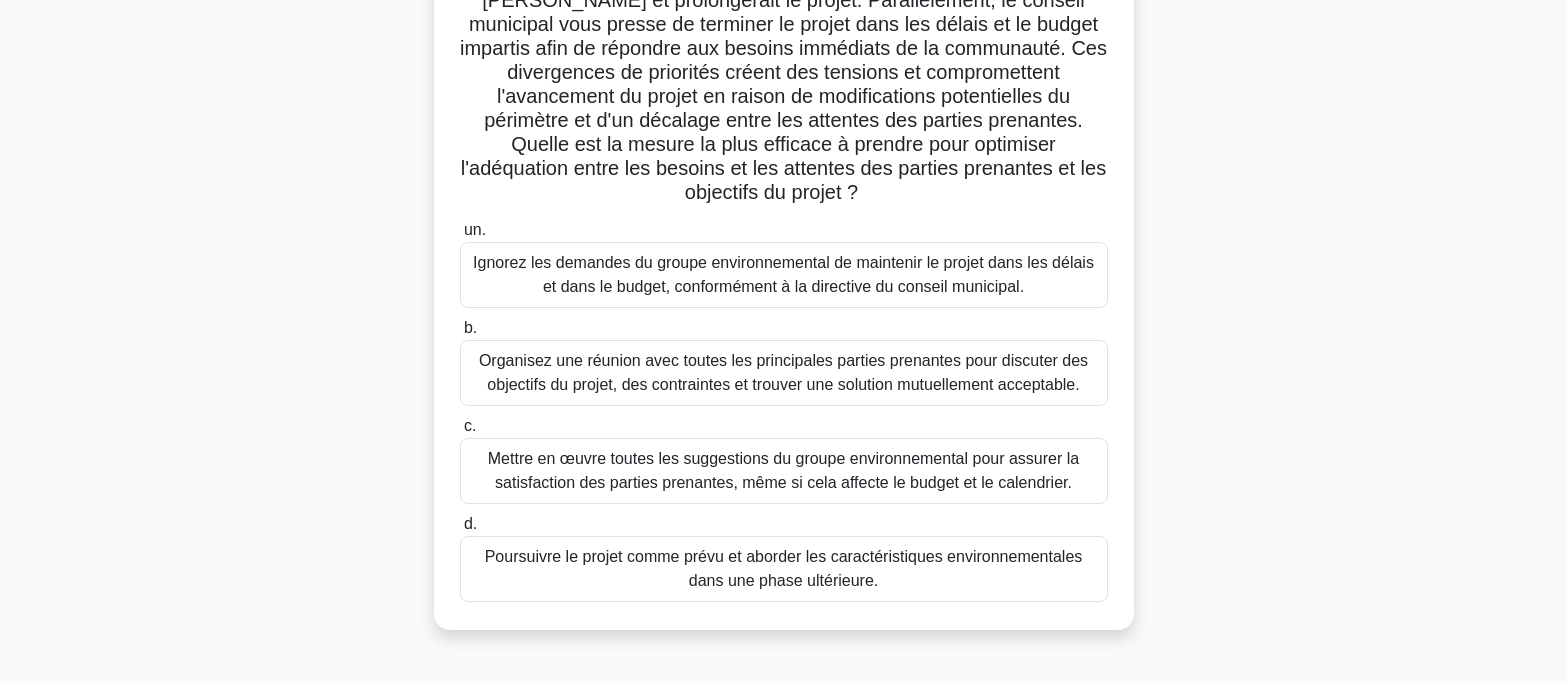 click on "Organisez une réunion avec toutes les principales parties prenantes pour discuter des objectifs du projet, des contraintes et trouver une solution mutuellement acceptable." at bounding box center (783, 372) 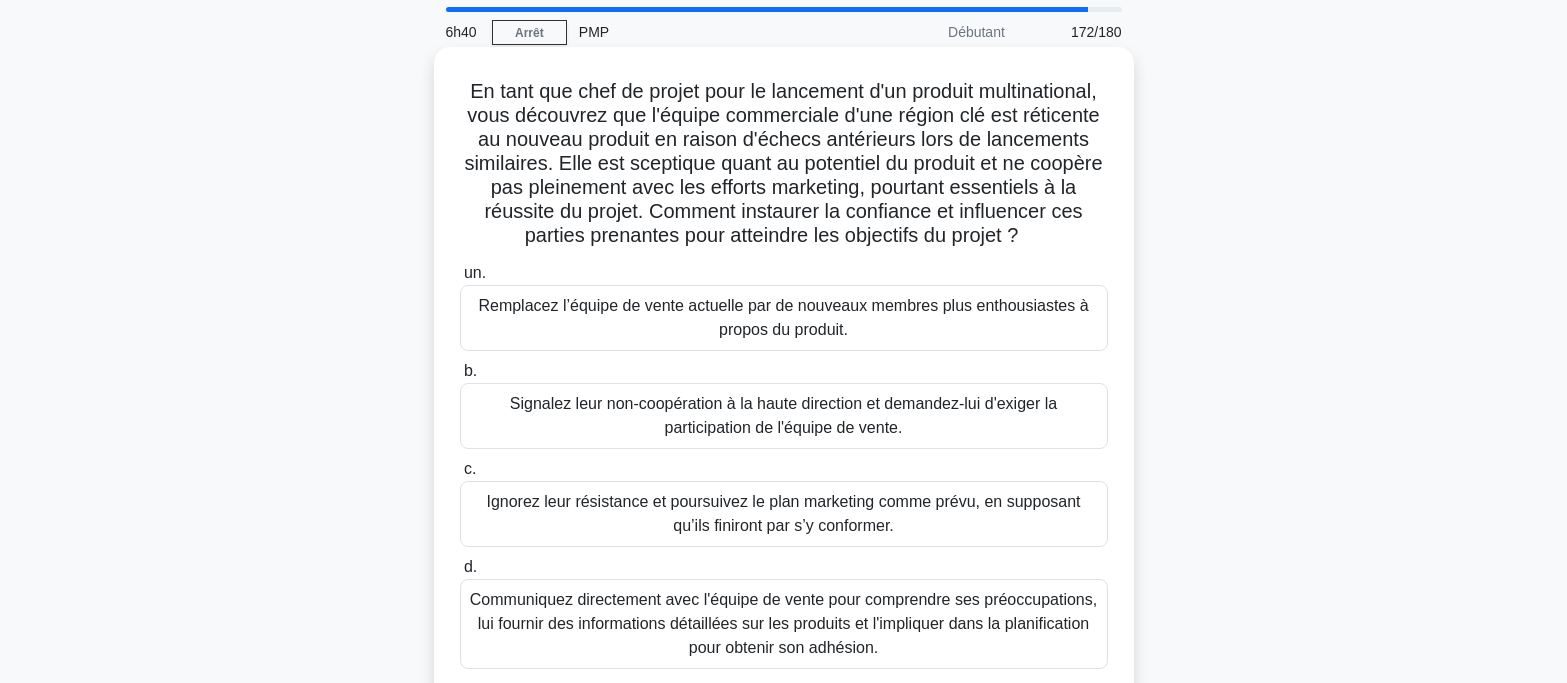scroll, scrollTop: 200, scrollLeft: 0, axis: vertical 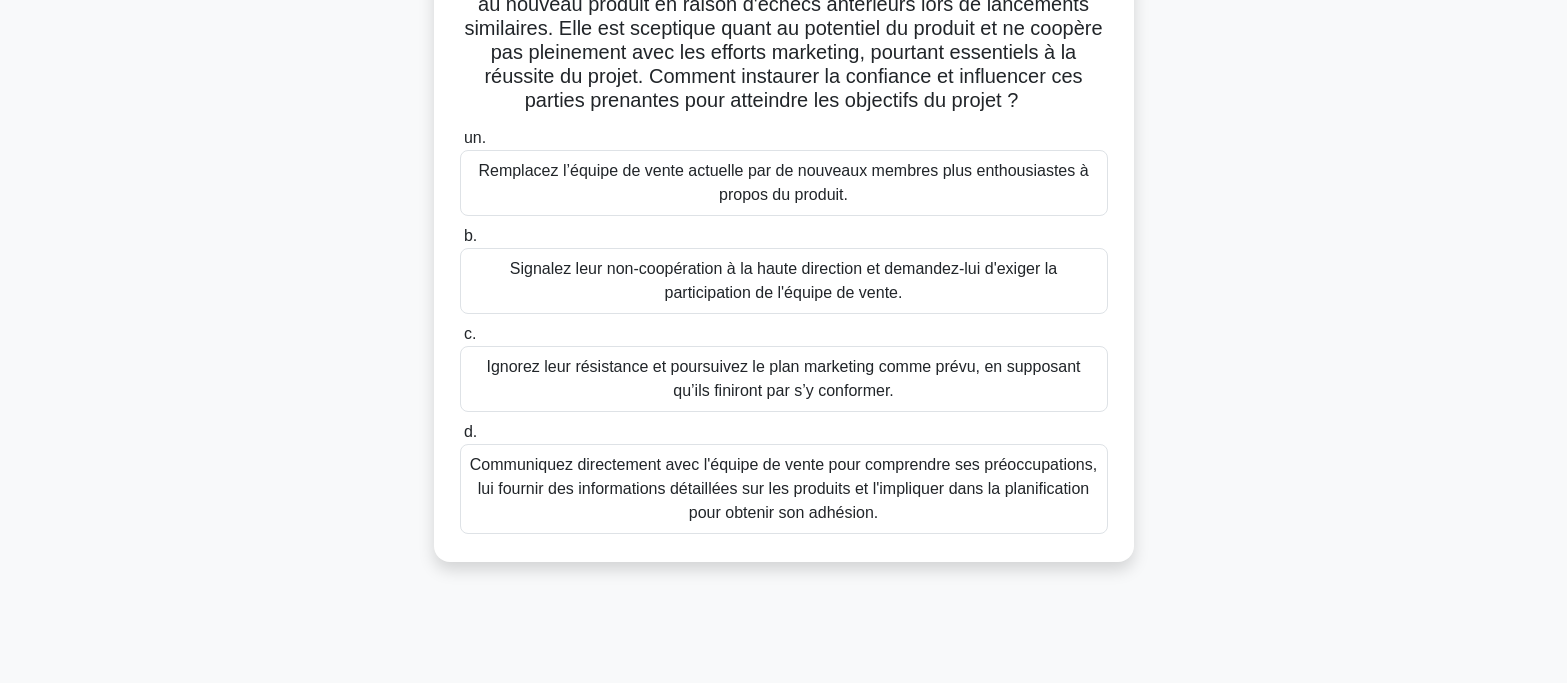 click on "Communiquez directement avec l'équipe de vente pour comprendre ses préoccupations, lui fournir des informations détaillées sur les produits et l'impliquer dans la planification pour obtenir son adhésion." at bounding box center [783, 488] 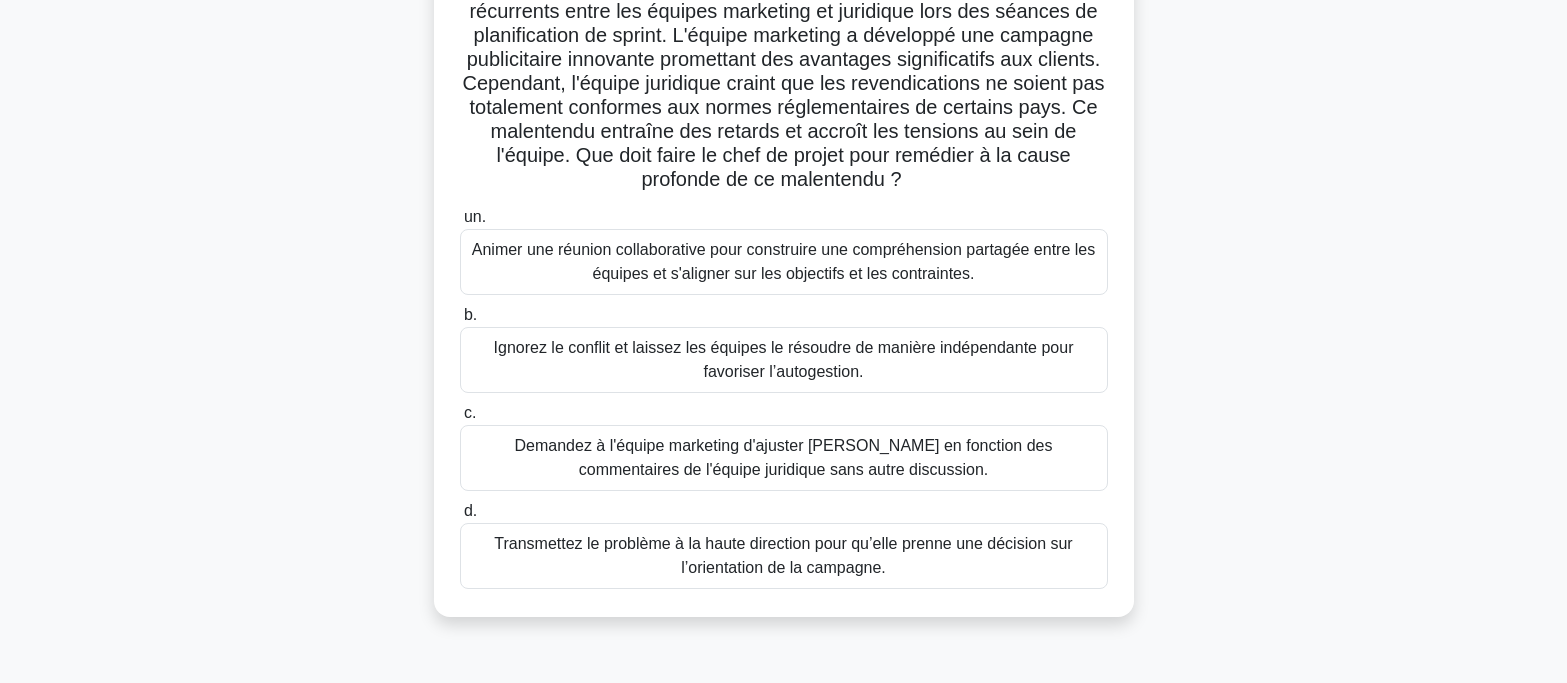 scroll, scrollTop: 200, scrollLeft: 0, axis: vertical 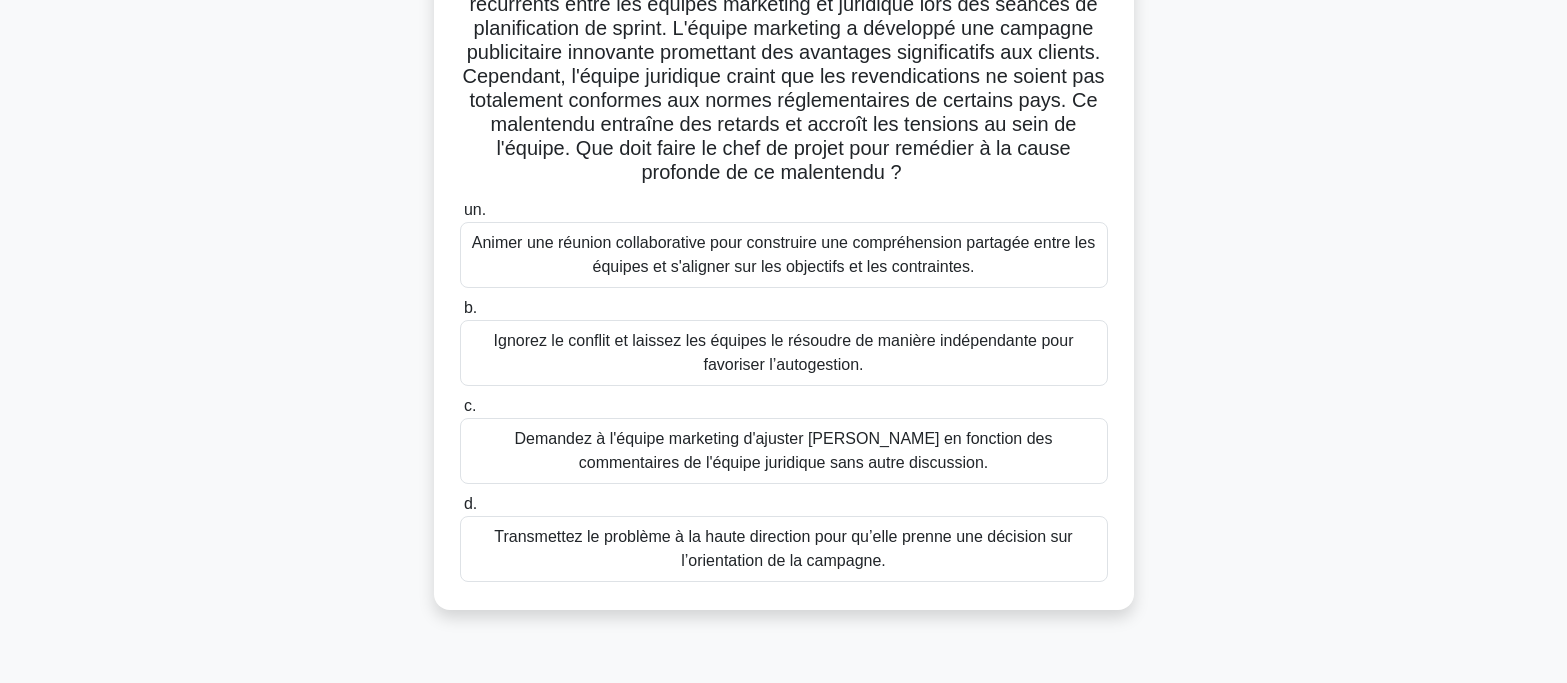 click on "Animer une réunion collaborative pour construire une compréhension partagée entre les équipes et s'aligner sur les objectifs et les contraintes." at bounding box center (783, 254) 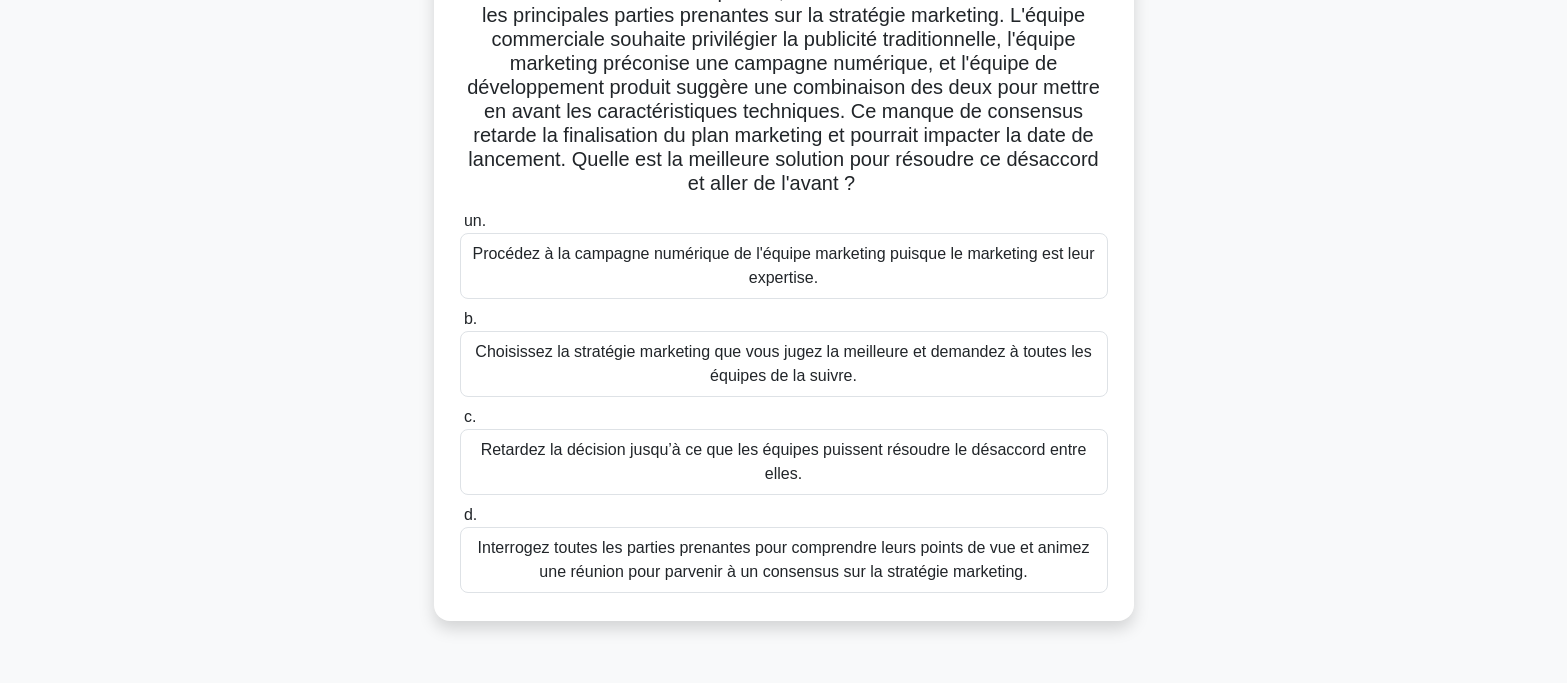 scroll, scrollTop: 200, scrollLeft: 0, axis: vertical 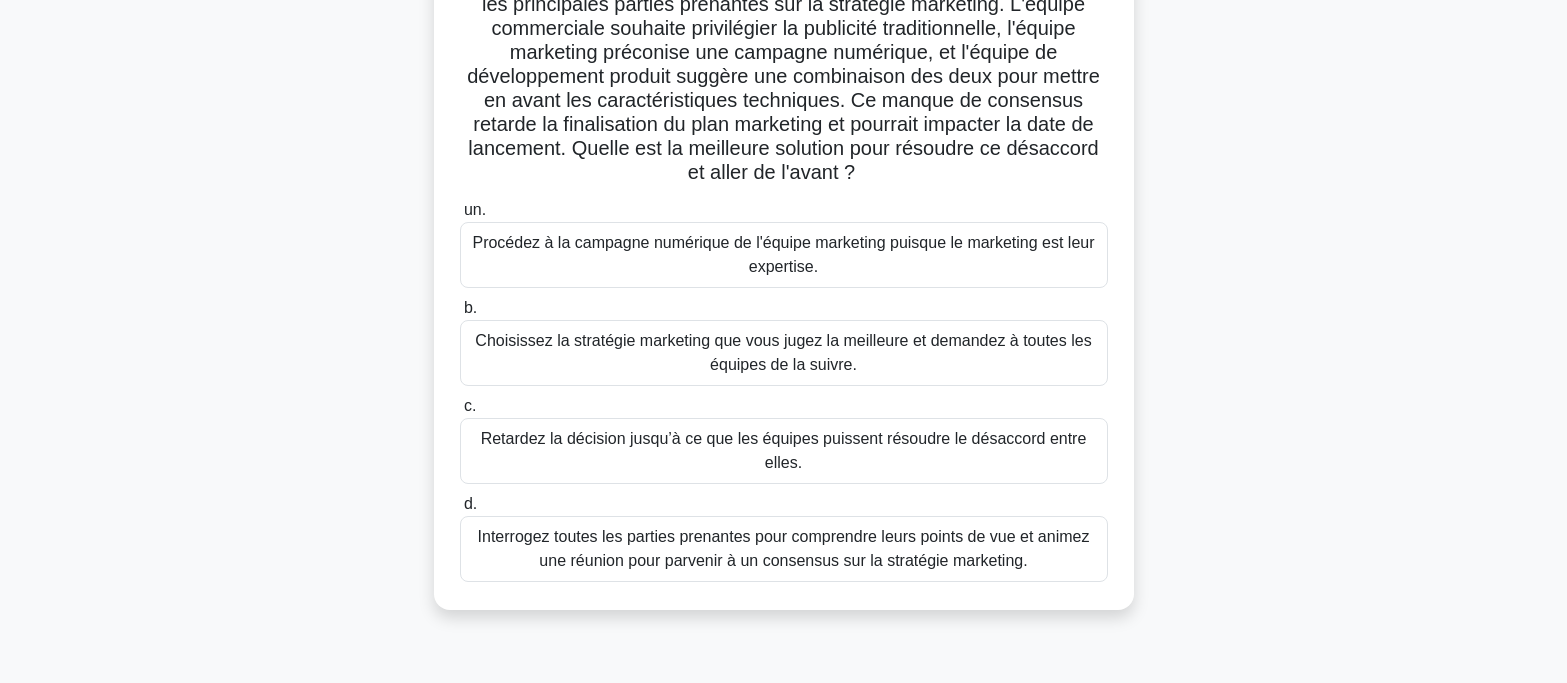 click on "Interrogez toutes les parties prenantes pour comprendre leurs points de vue et animez une réunion pour parvenir à un consensus sur la stratégie marketing." at bounding box center [784, 548] 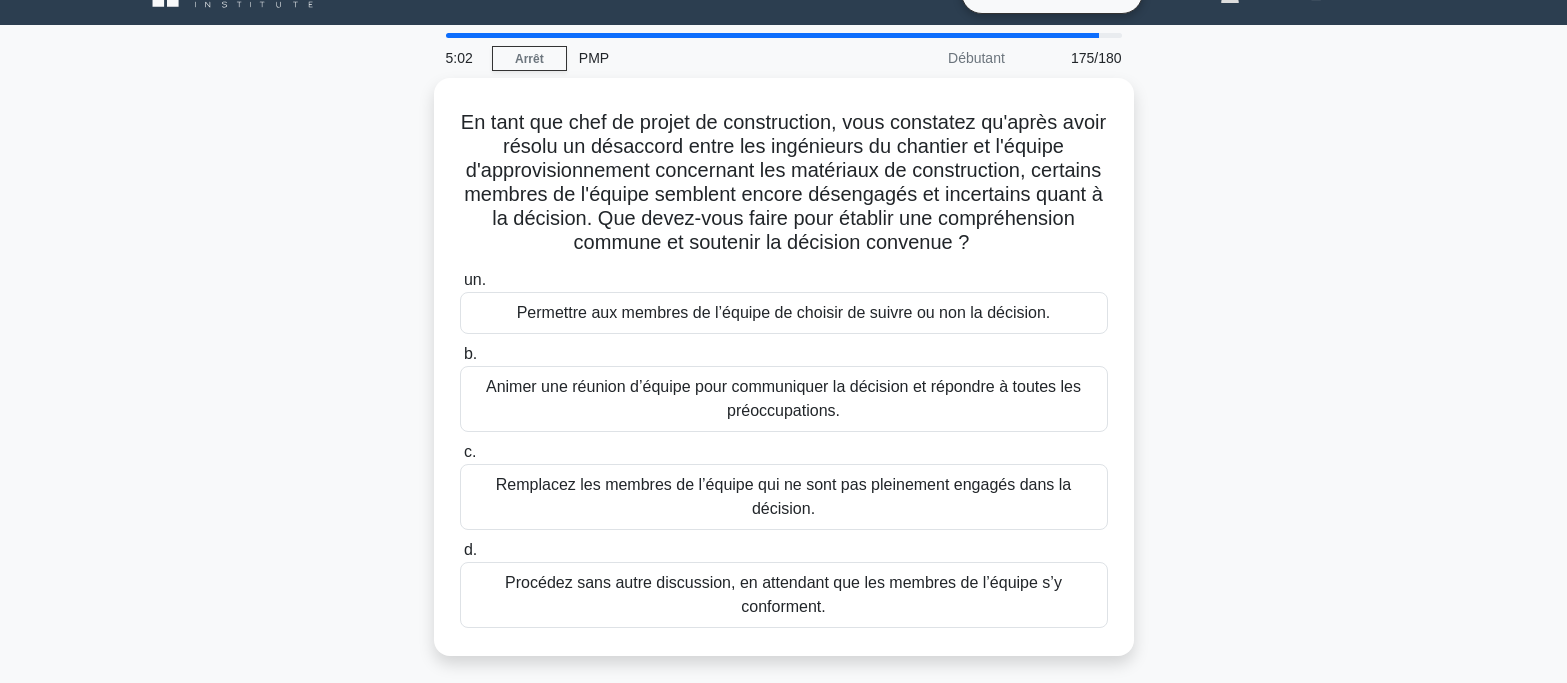 scroll, scrollTop: 0, scrollLeft: 0, axis: both 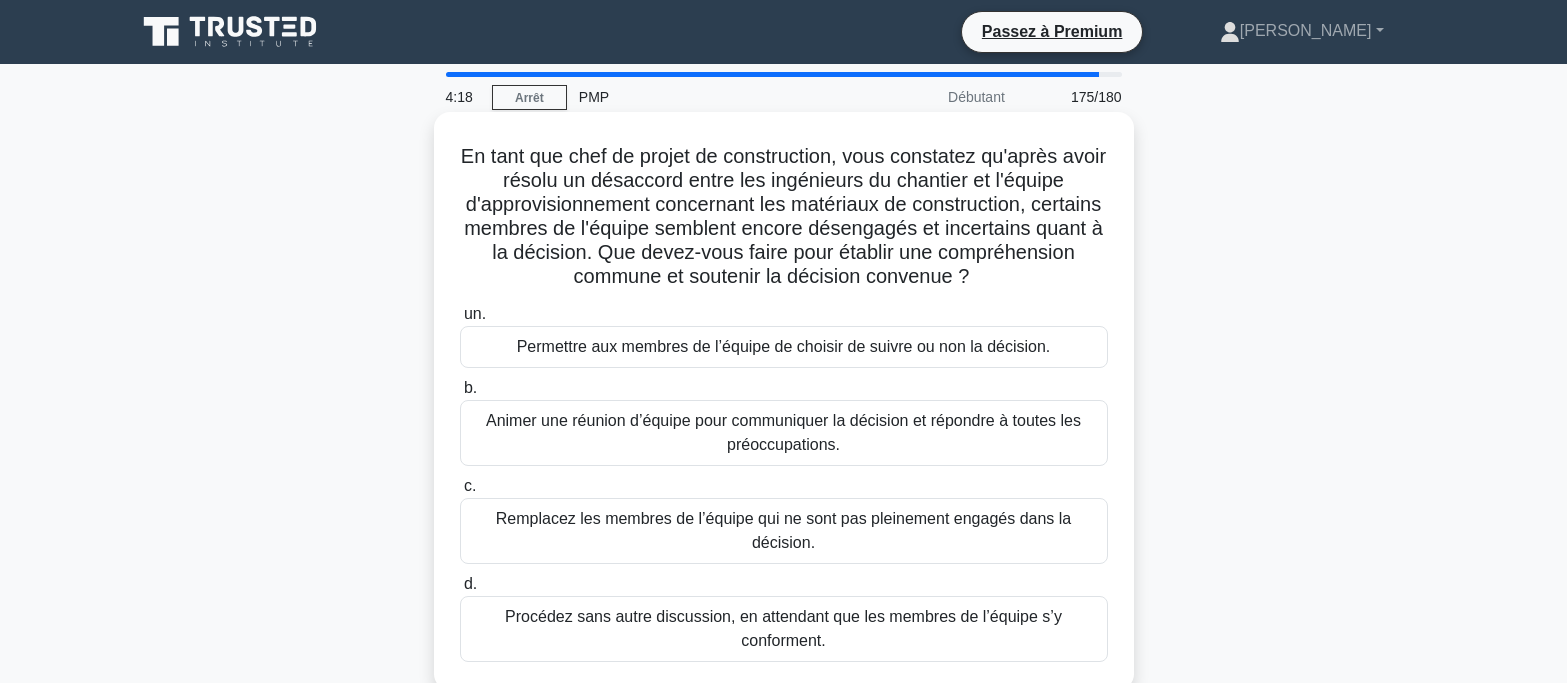 click on "Animer une réunion d’équipe pour communiquer la décision et répondre à toutes les préoccupations." at bounding box center [783, 432] 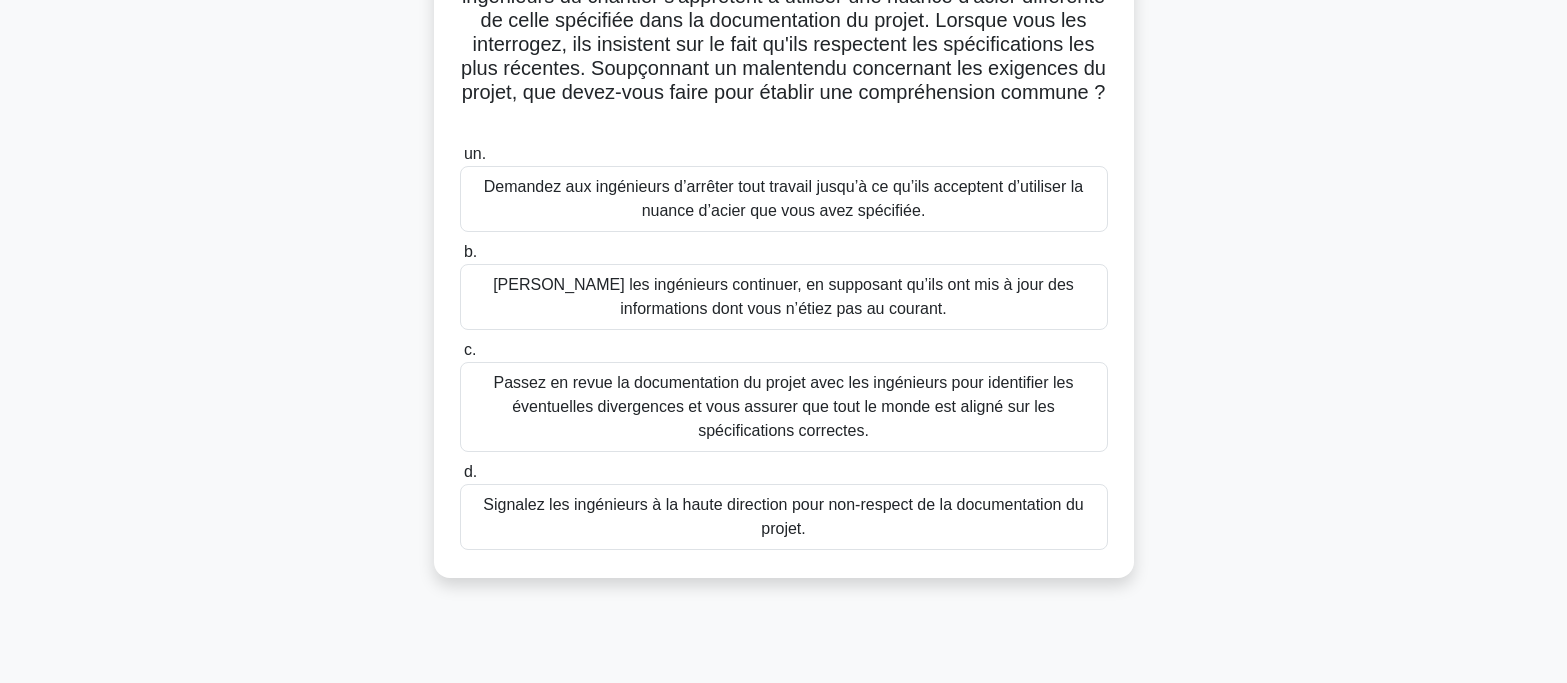 scroll, scrollTop: 200, scrollLeft: 0, axis: vertical 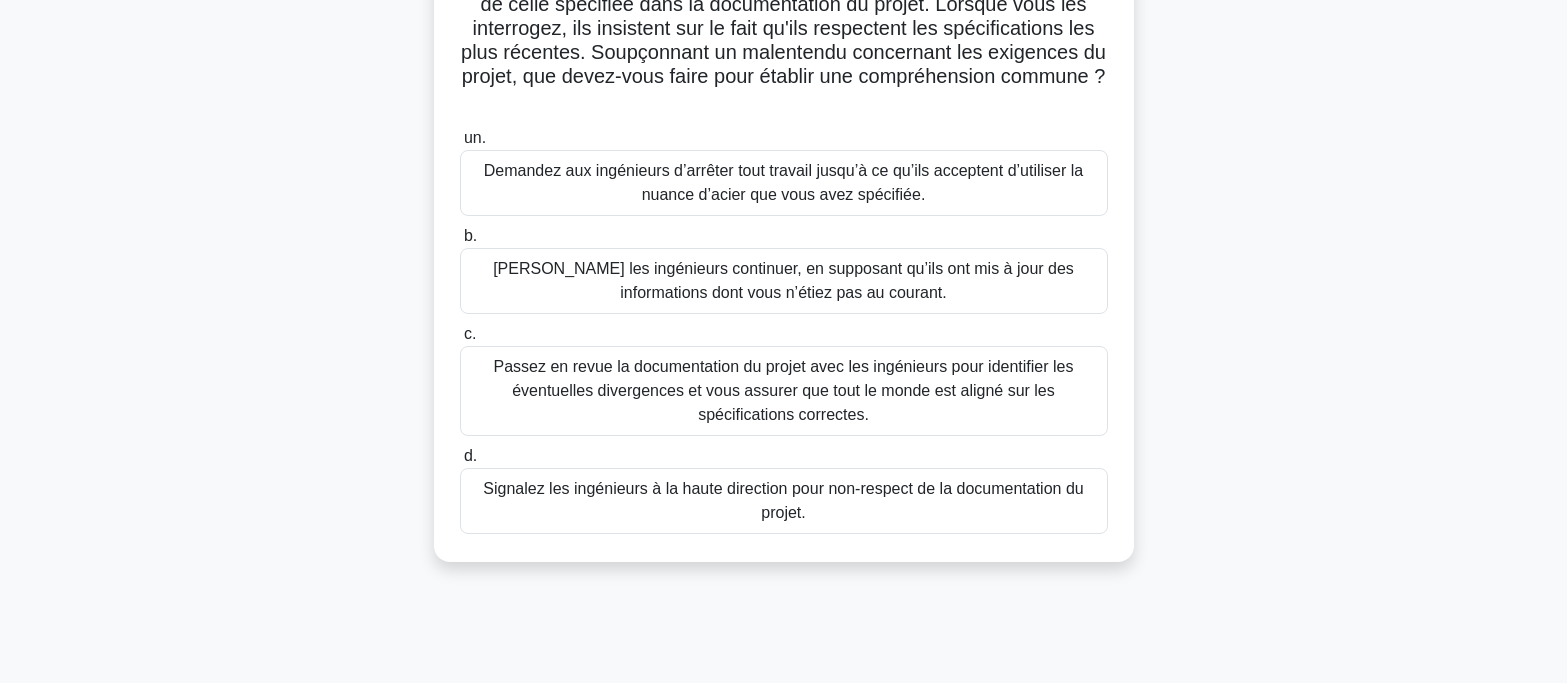 click on "Passez en revue la documentation du projet avec les ingénieurs pour identifier les éventuelles divergences et vous assurer que tout le monde est aligné sur les spécifications correctes." at bounding box center [784, 390] 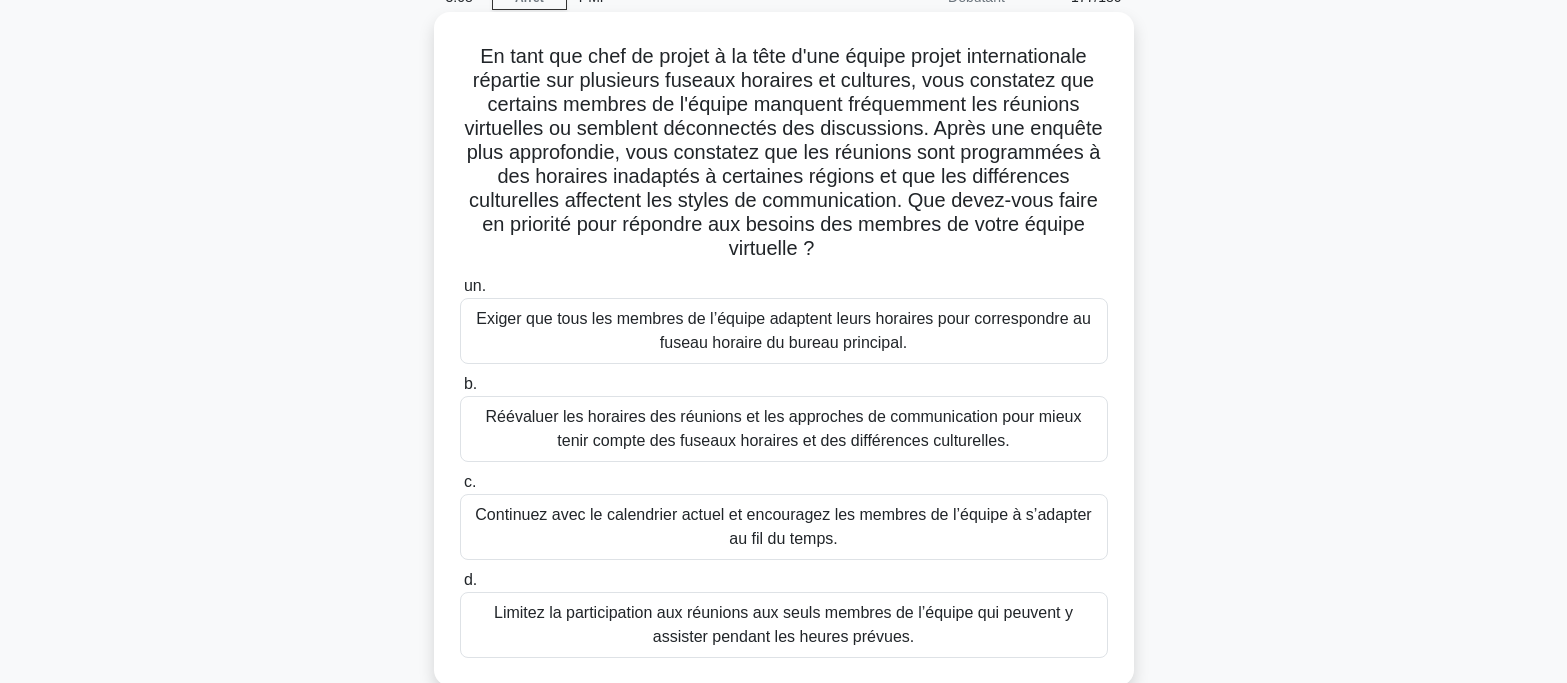 scroll, scrollTop: 200, scrollLeft: 0, axis: vertical 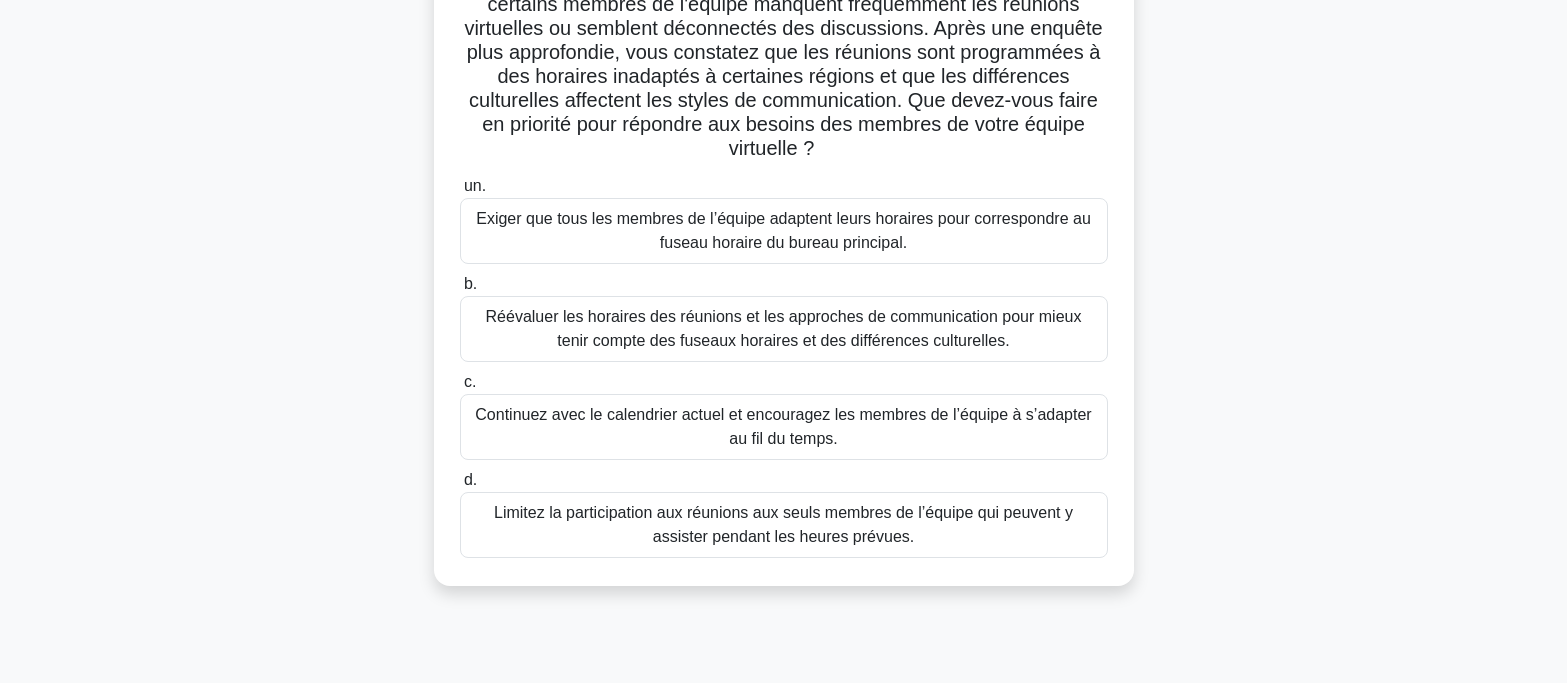 click on "Réévaluer les horaires des réunions et les approches de communication pour mieux tenir compte des fuseaux horaires et des différences culturelles." at bounding box center [784, 328] 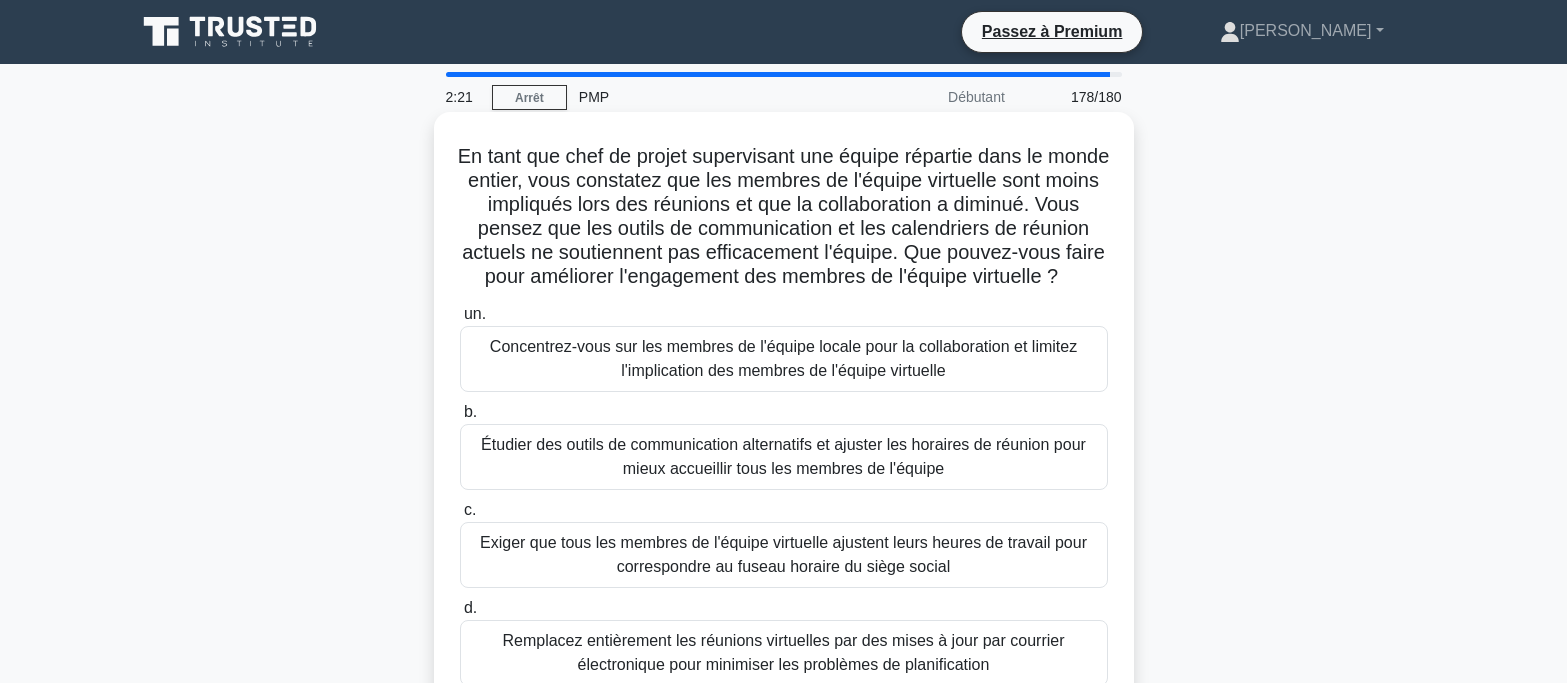 scroll, scrollTop: 100, scrollLeft: 0, axis: vertical 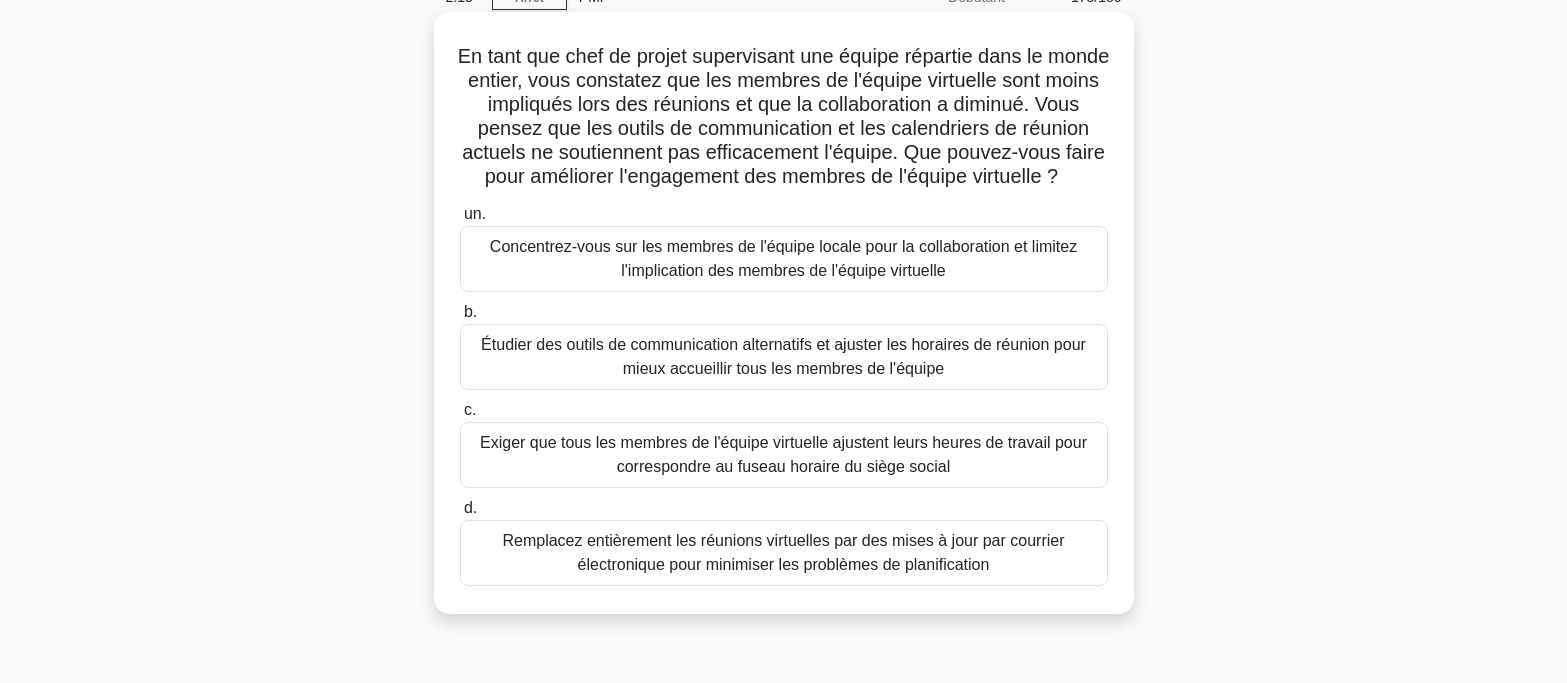 click on "Étudier des outils de communication alternatifs et ajuster les horaires de réunion pour mieux accueillir tous les membres de l'équipe" at bounding box center [783, 356] 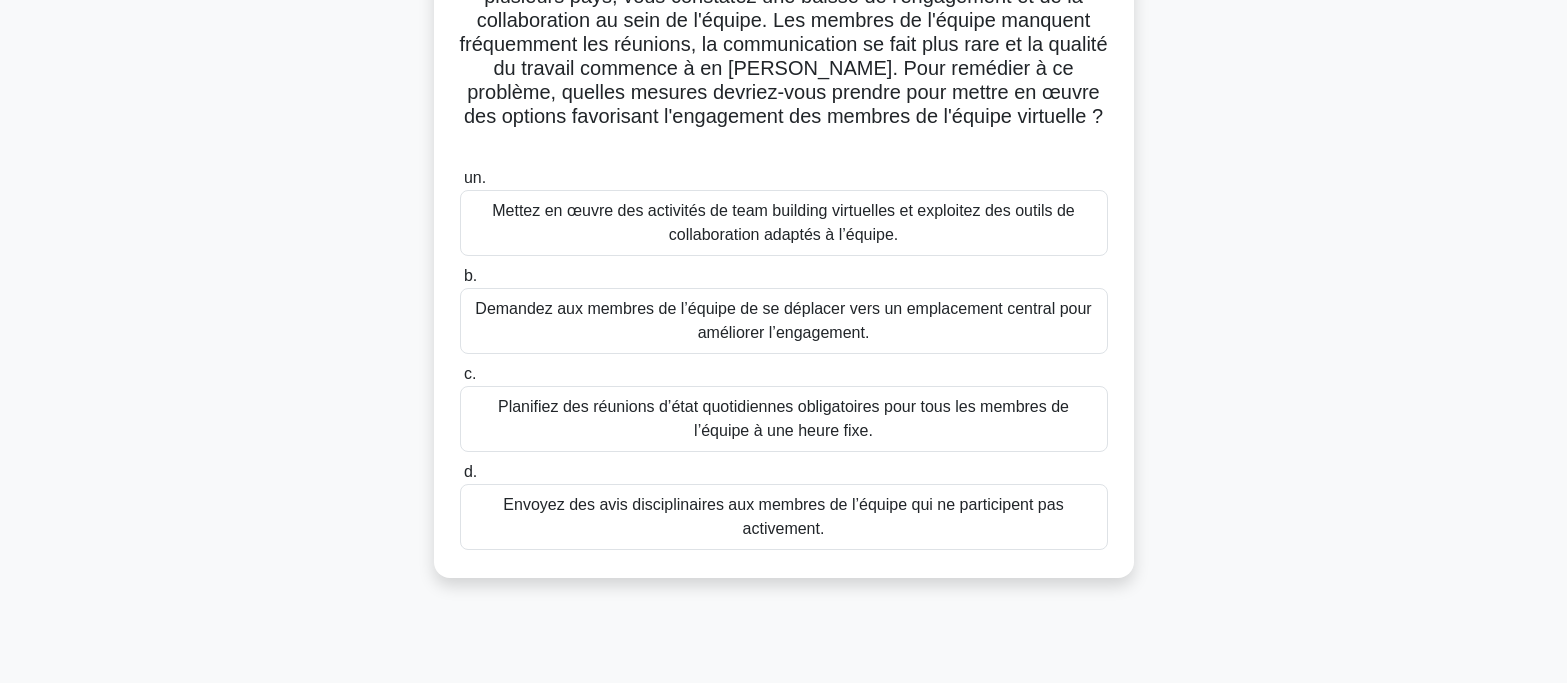 scroll, scrollTop: 200, scrollLeft: 0, axis: vertical 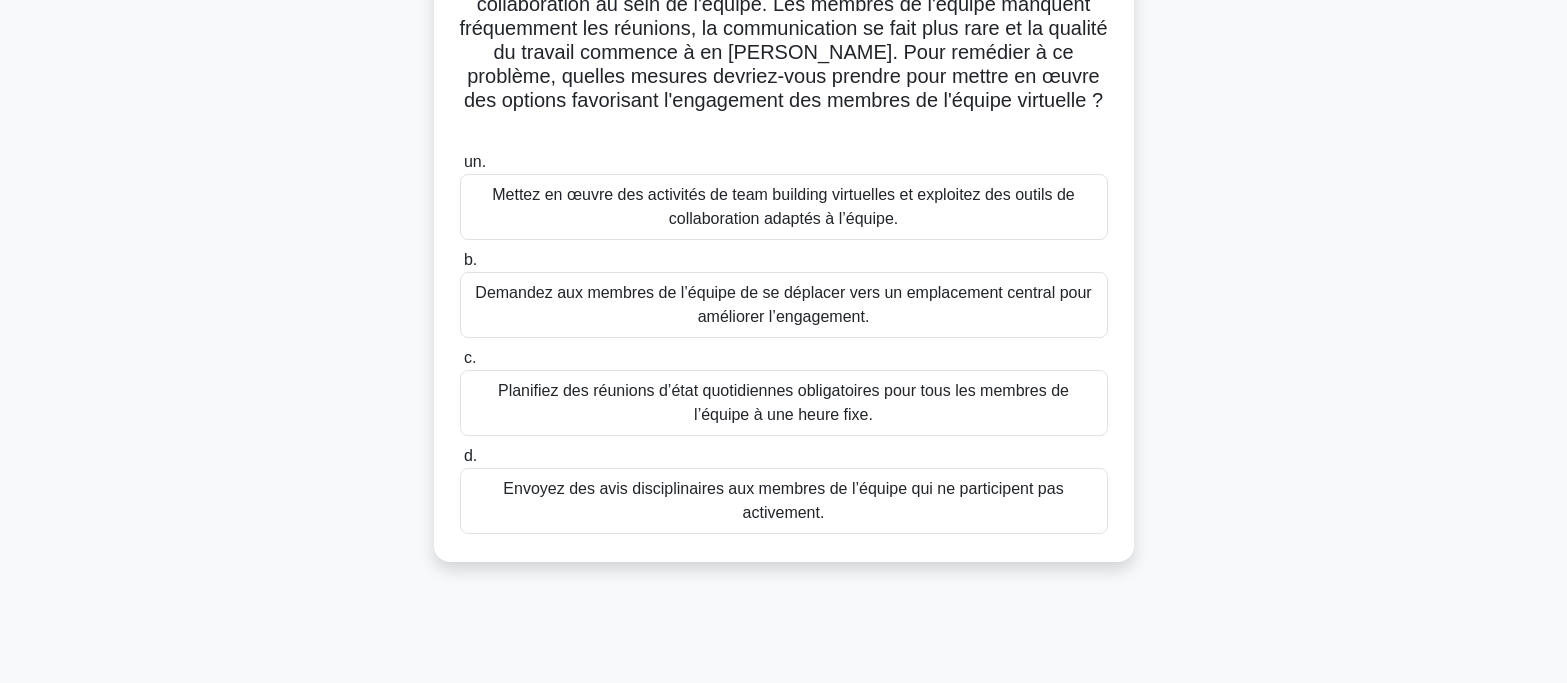 click on "Mettez en œuvre des activités de team building virtuelles et exploitez des outils de collaboration adaptés à l’équipe." at bounding box center [783, 206] 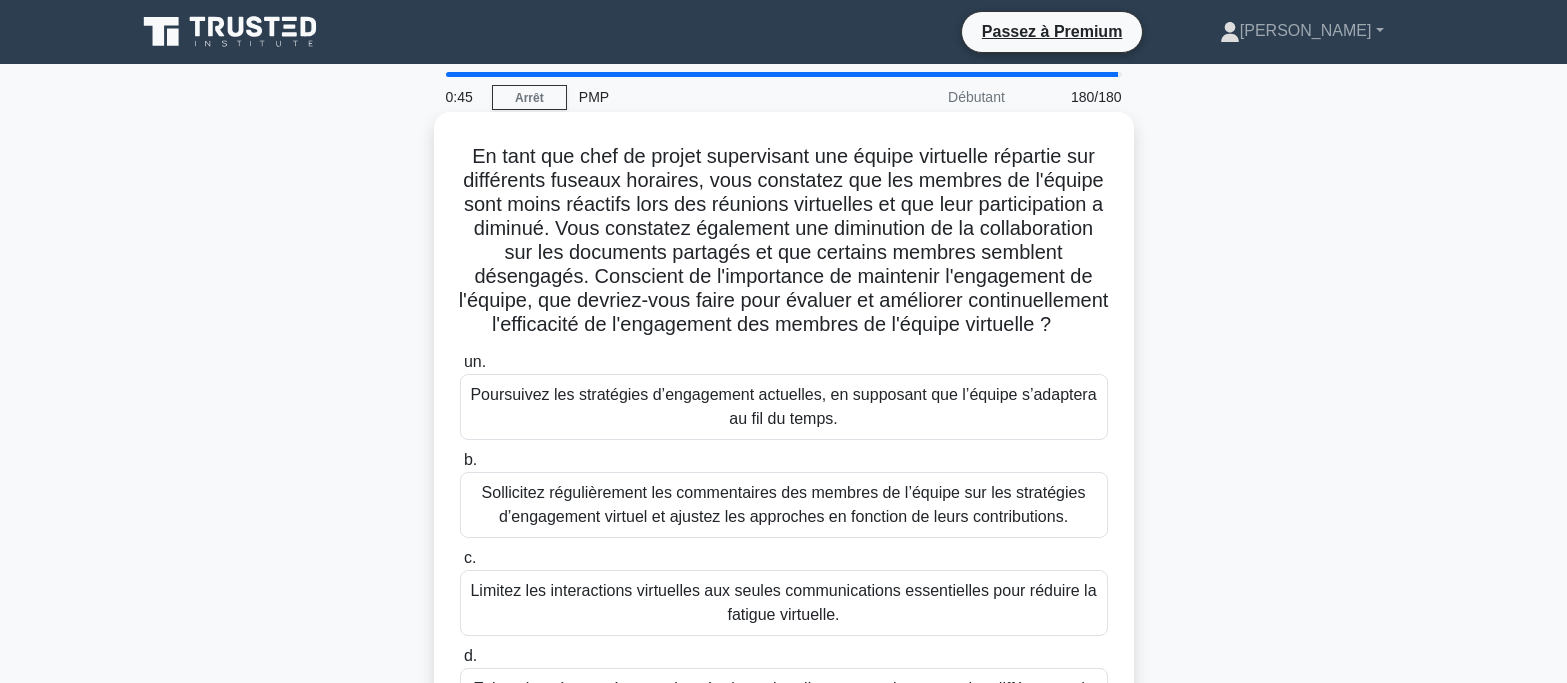 scroll, scrollTop: 100, scrollLeft: 0, axis: vertical 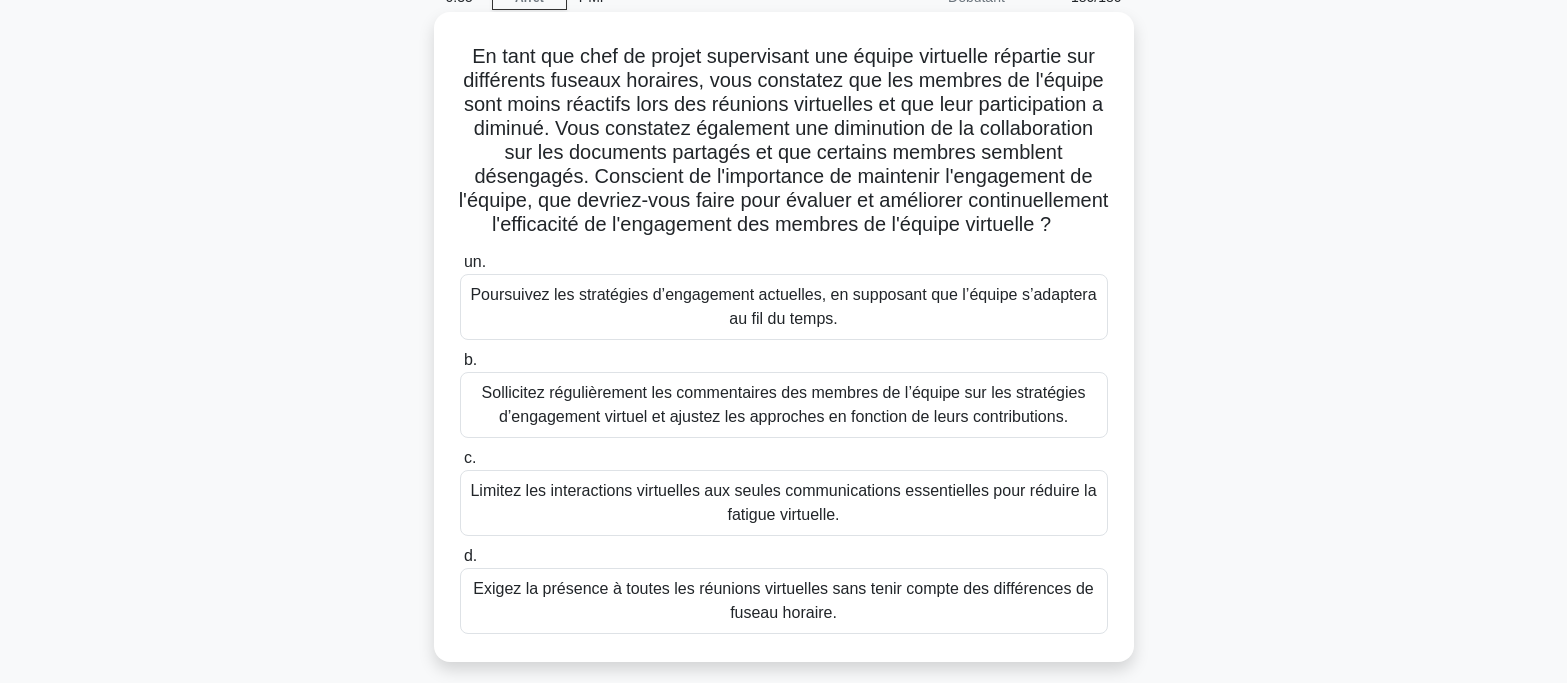 click on "Sollicitez régulièrement les commentaires des membres de l’équipe sur les stratégies d’engagement virtuel et ajustez les approches en fonction de leurs contributions." at bounding box center [784, 404] 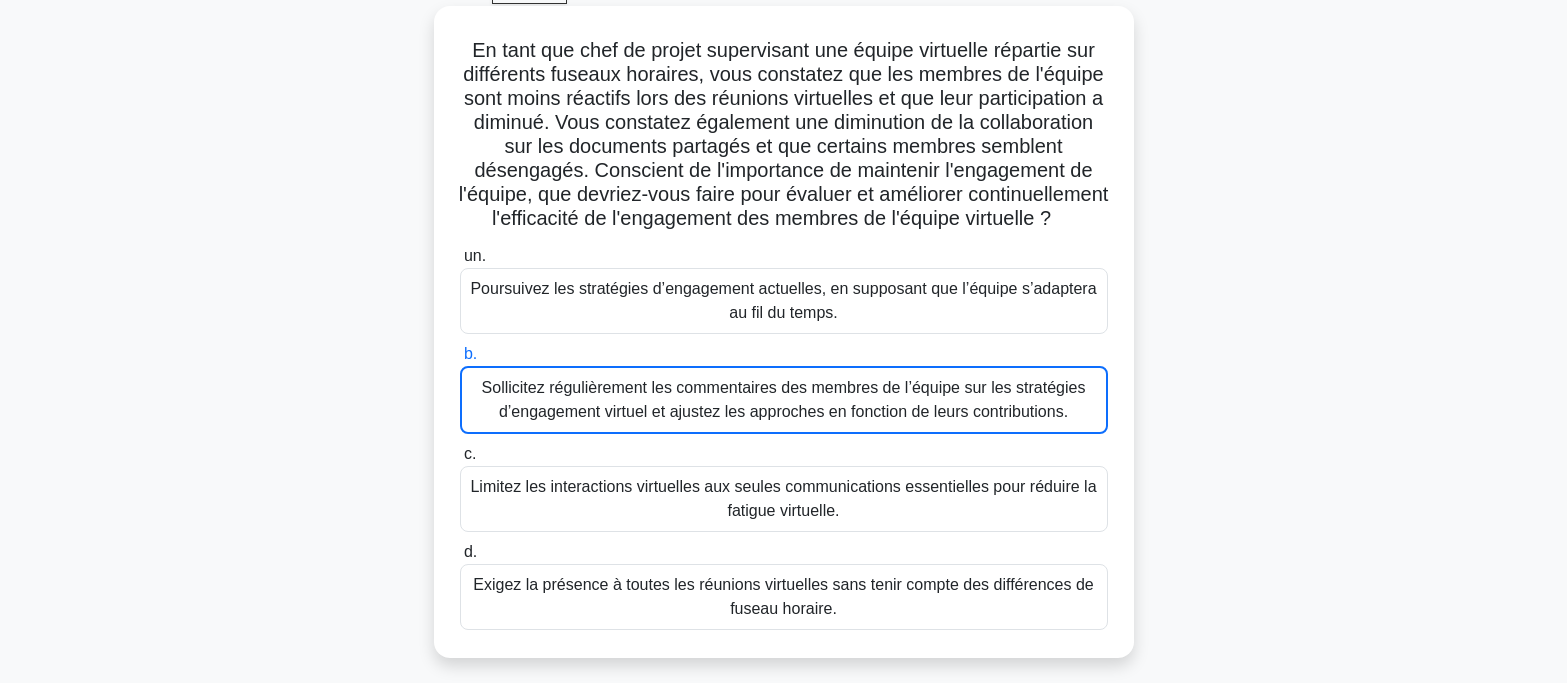 scroll, scrollTop: 97, scrollLeft: 0, axis: vertical 